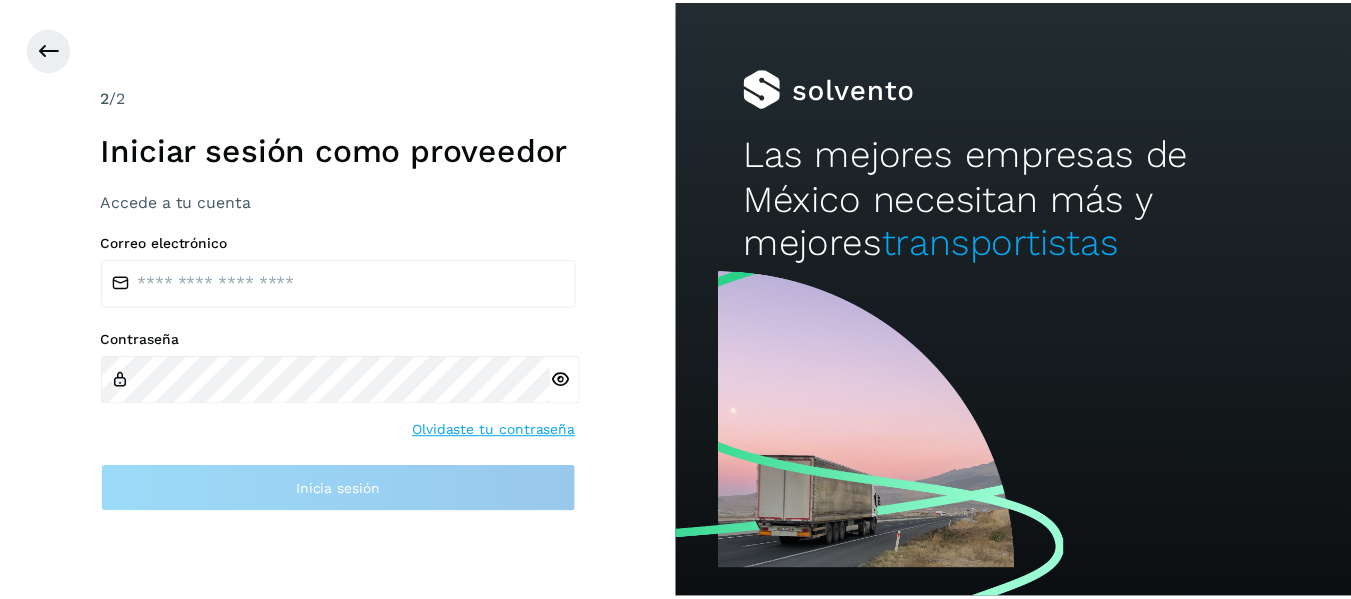 scroll, scrollTop: 0, scrollLeft: 0, axis: both 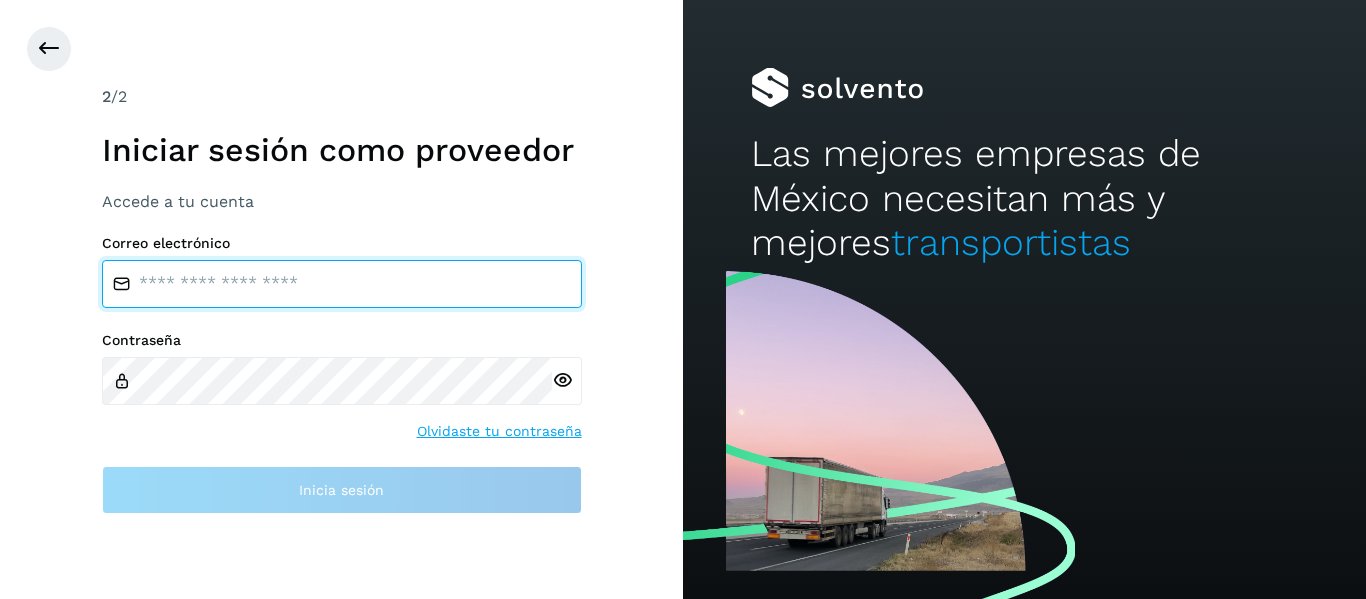 type on "**********" 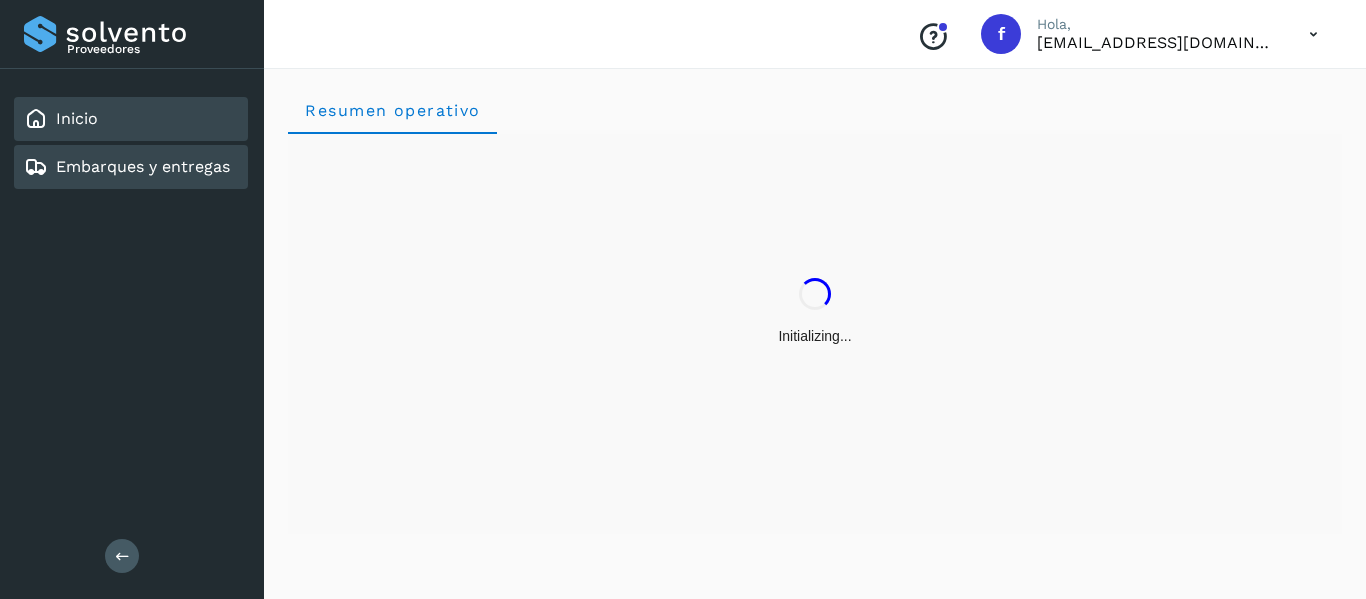 click on "Embarques y entregas" 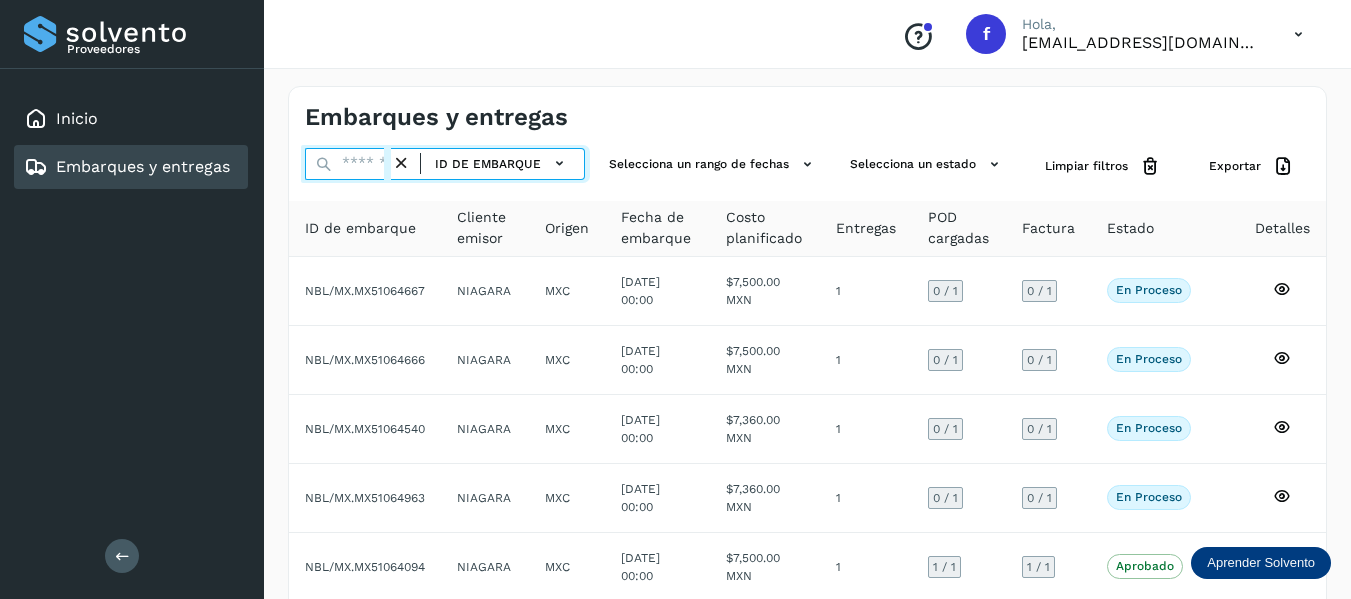 click at bounding box center [348, 164] 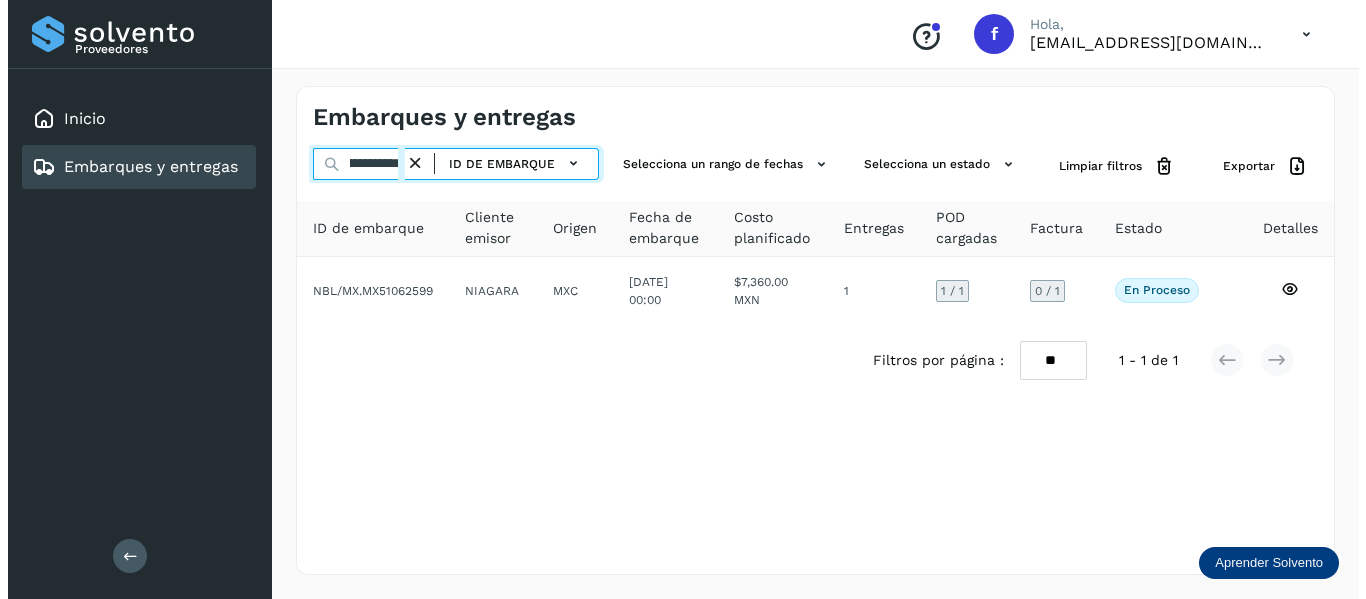 scroll, scrollTop: 0, scrollLeft: 77, axis: horizontal 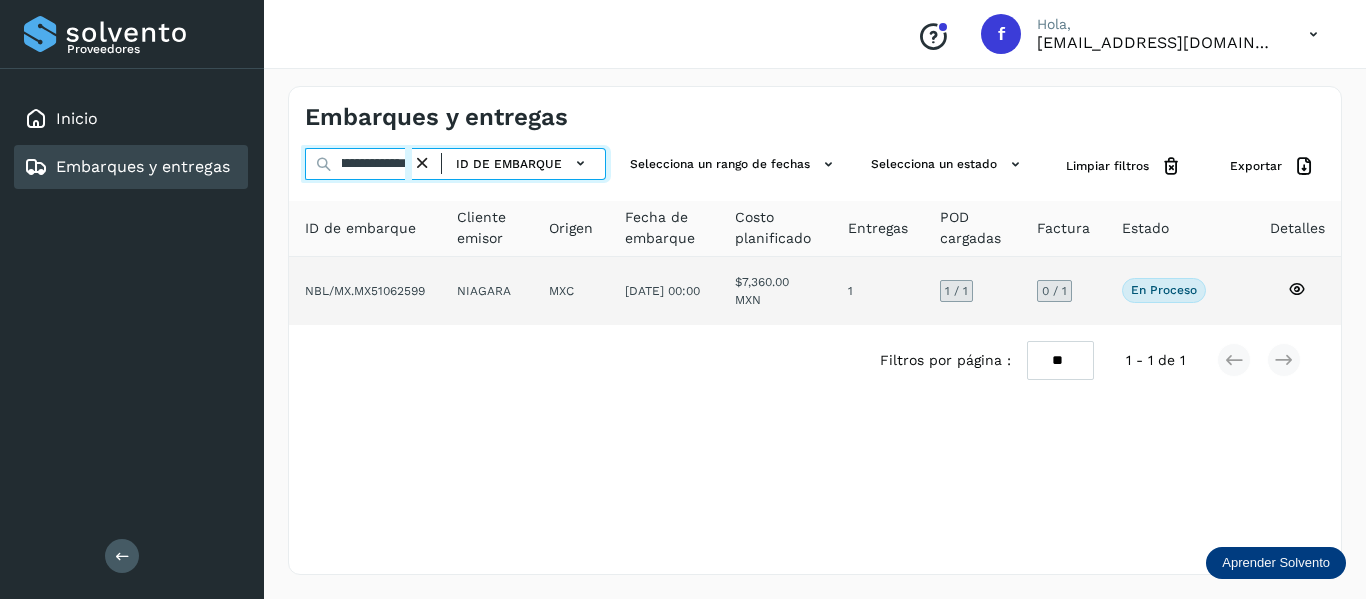 type on "**********" 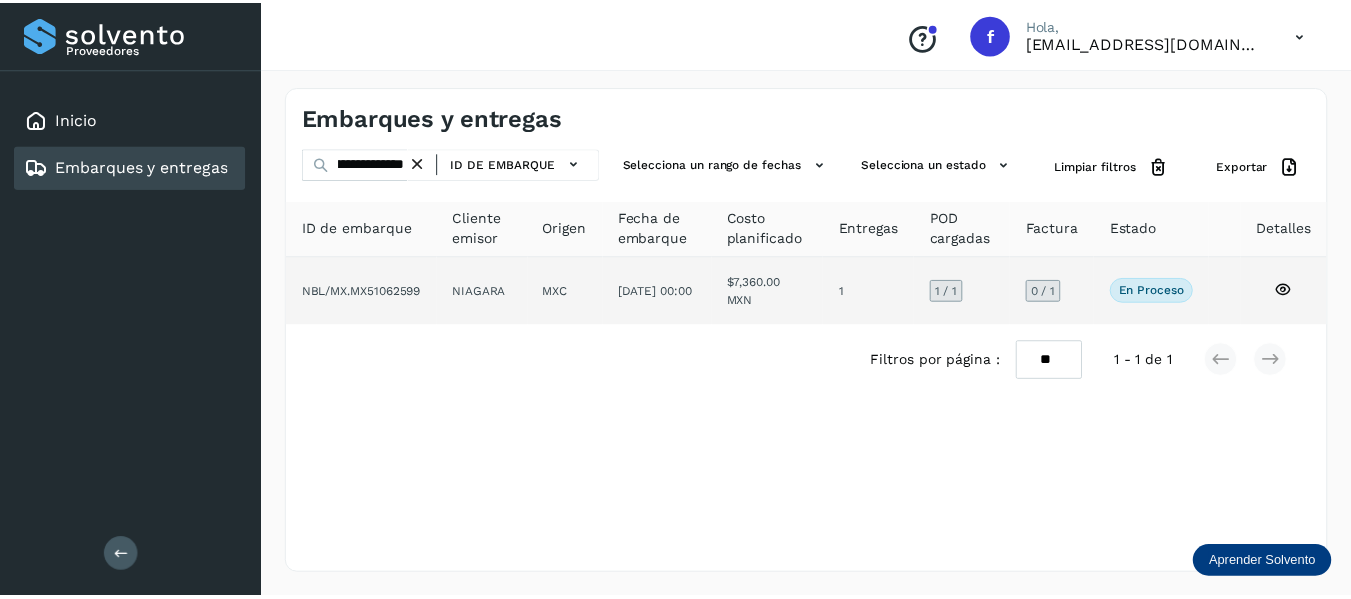 scroll, scrollTop: 0, scrollLeft: 0, axis: both 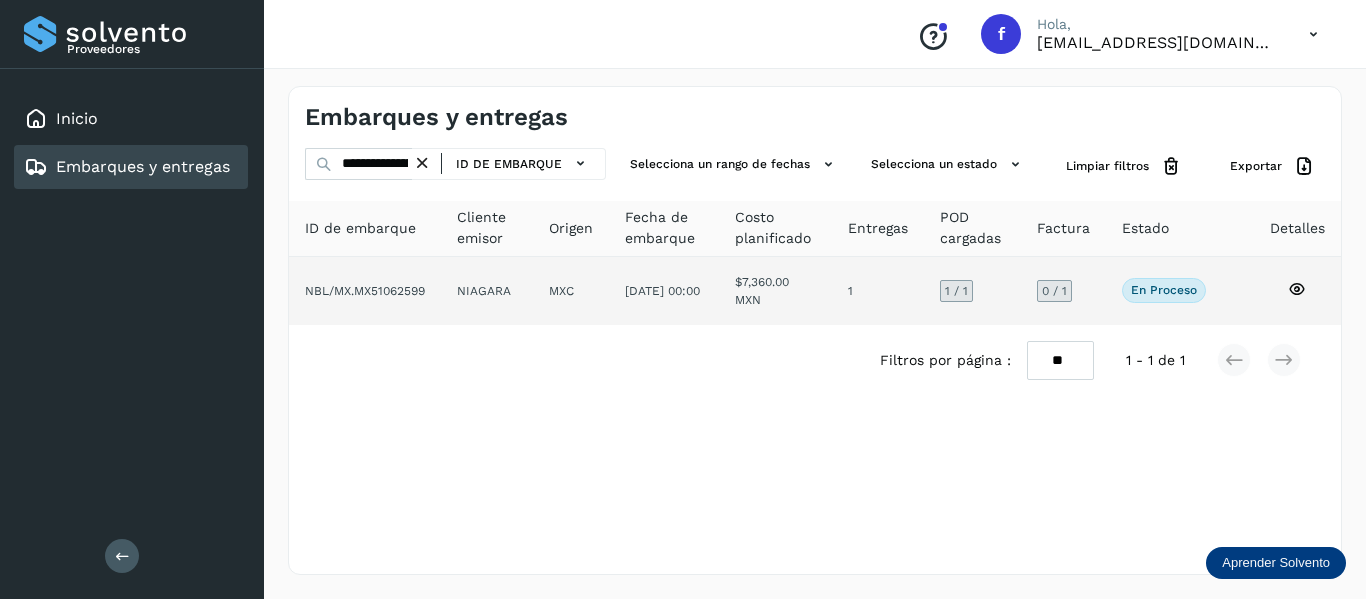 click 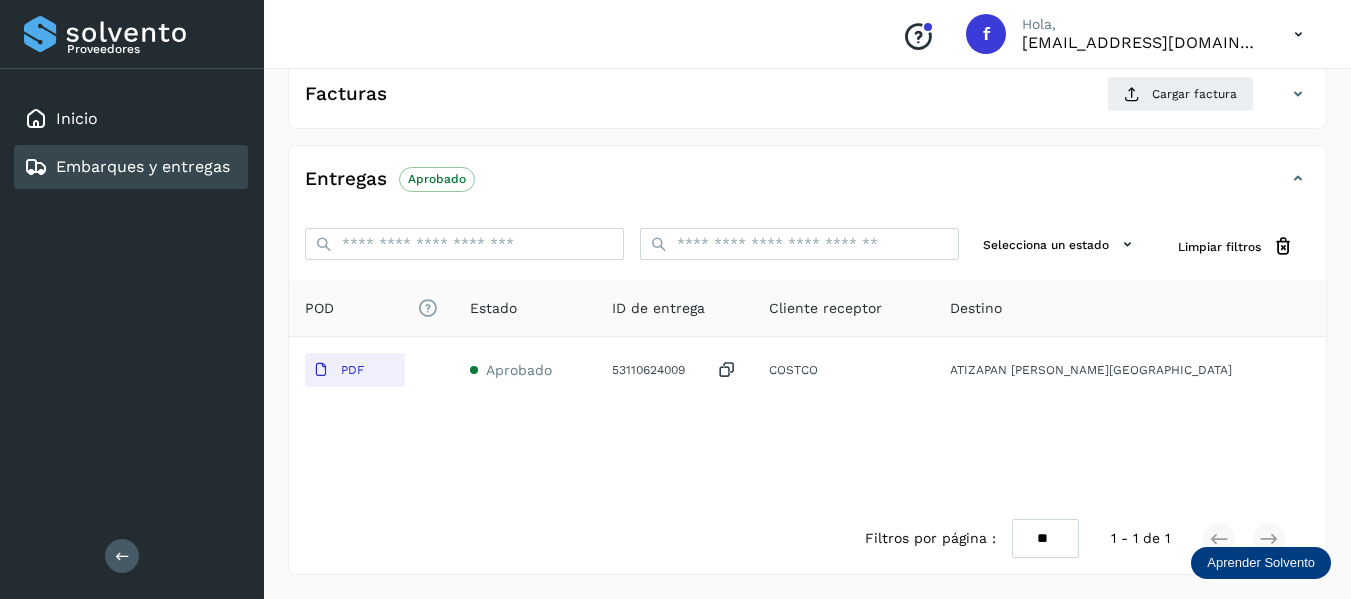 scroll, scrollTop: 50, scrollLeft: 0, axis: vertical 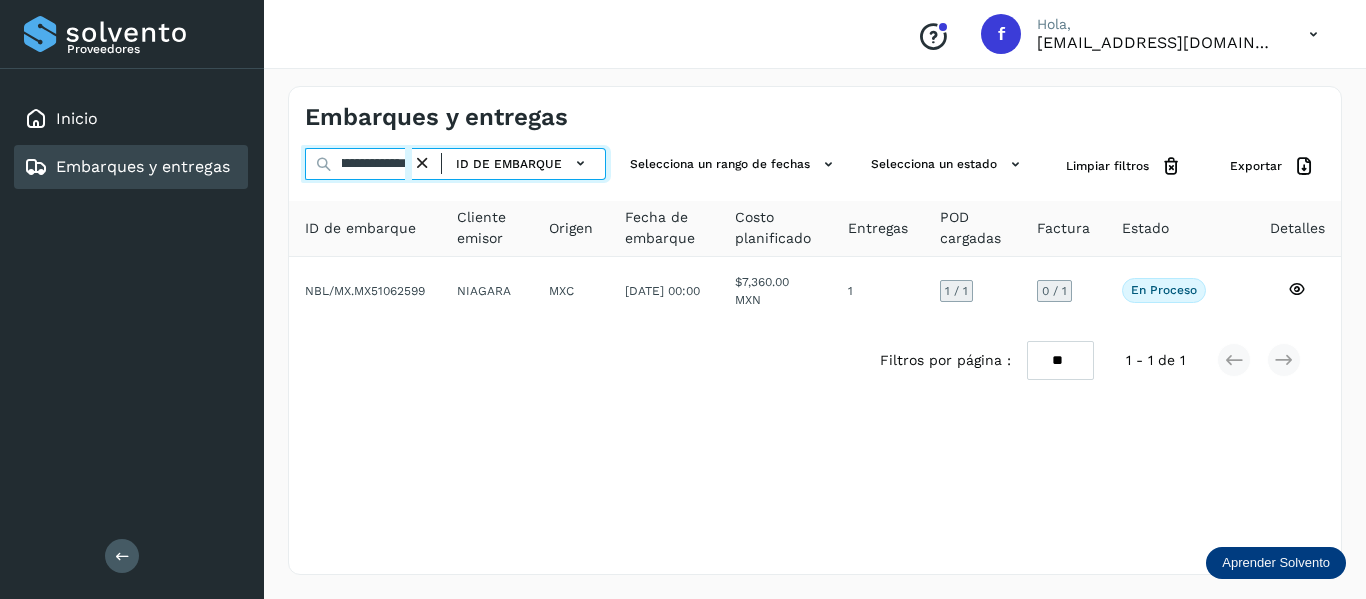 drag, startPoint x: 337, startPoint y: 167, endPoint x: 613, endPoint y: 229, distance: 282.87805 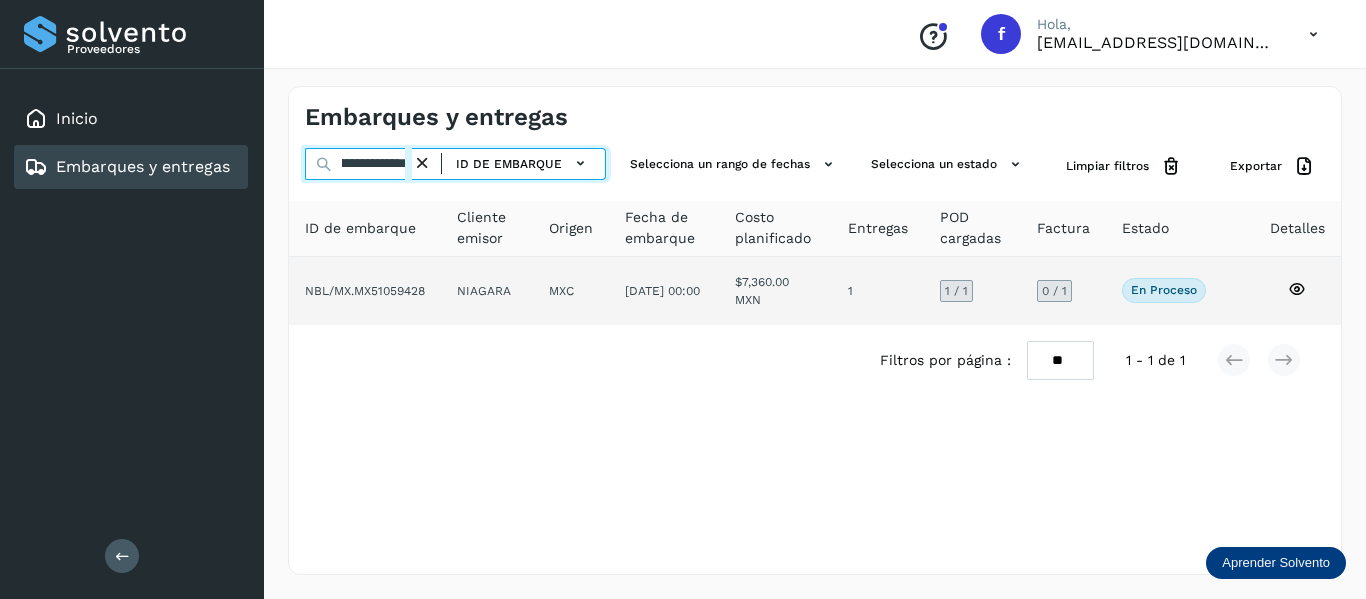 type on "**********" 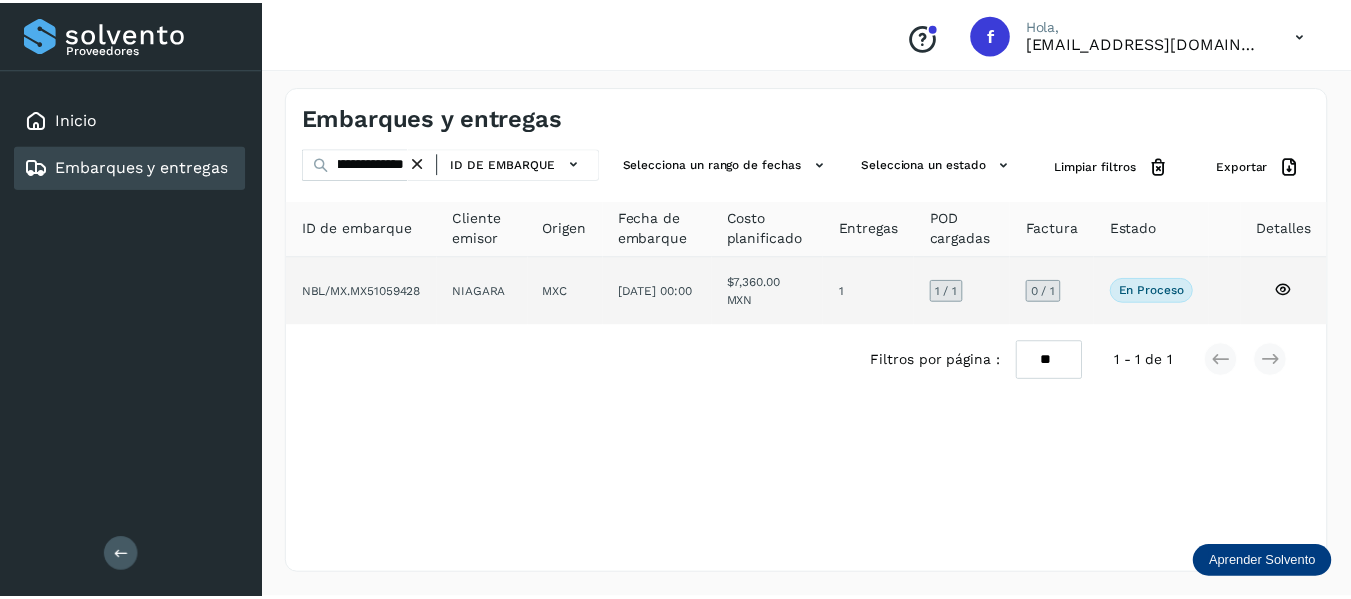 scroll, scrollTop: 0, scrollLeft: 0, axis: both 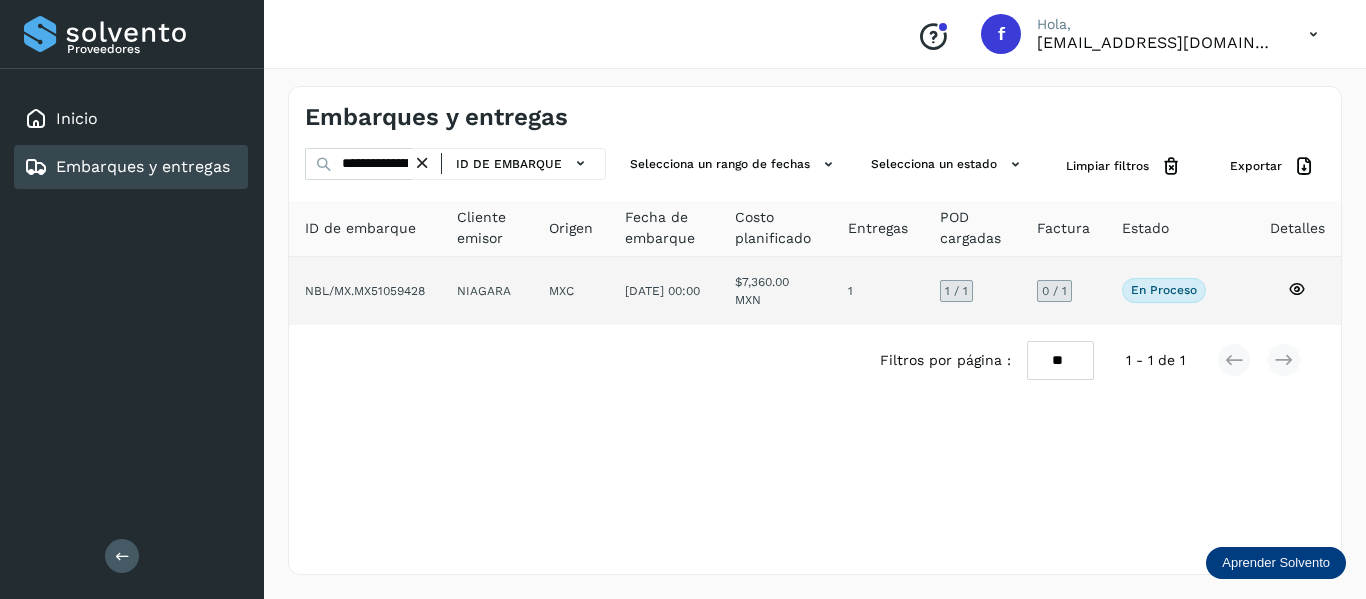 click 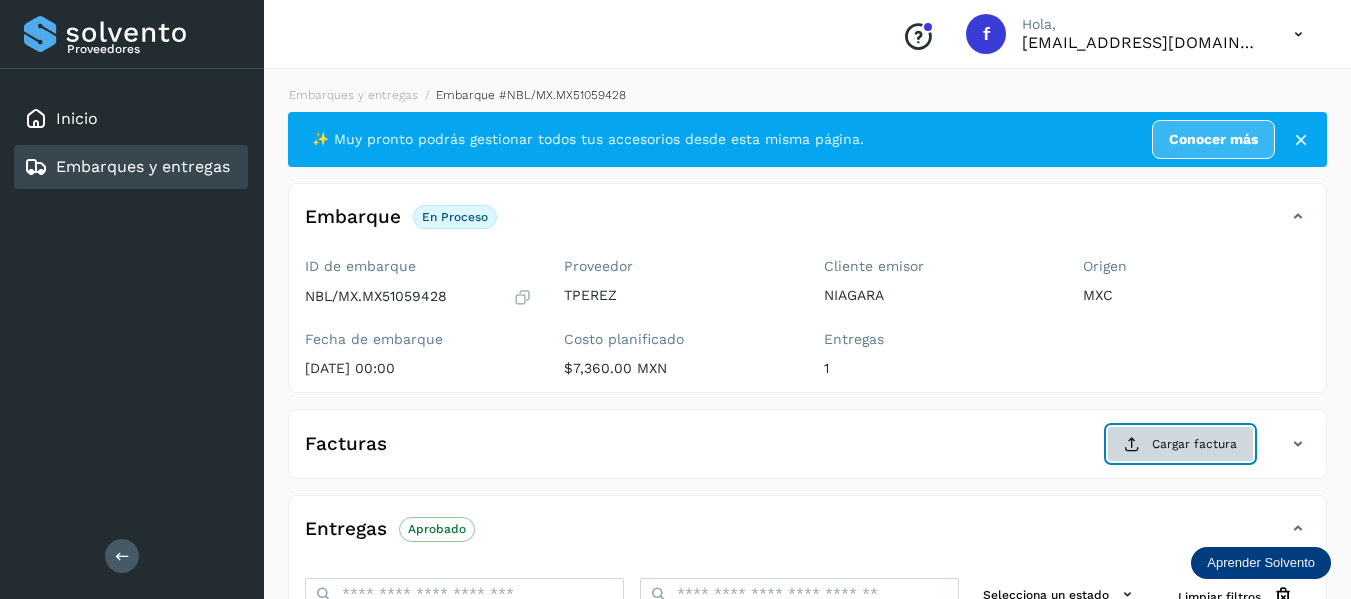 click on "Cargar factura" 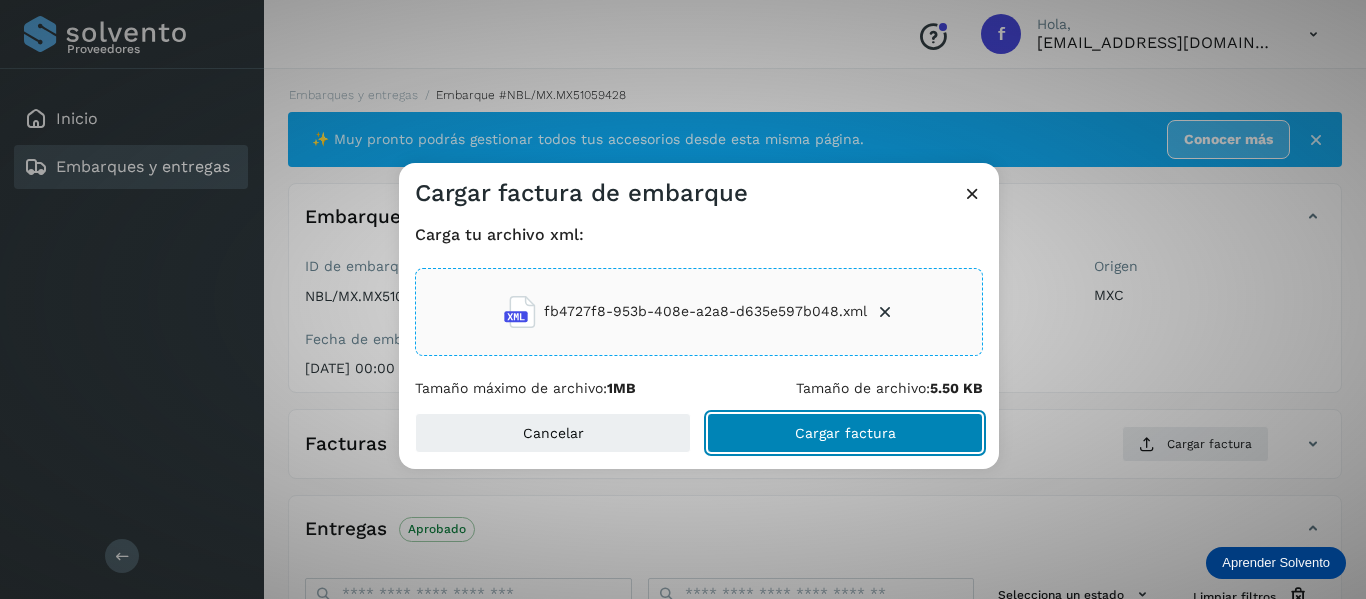 click on "Cargar factura" 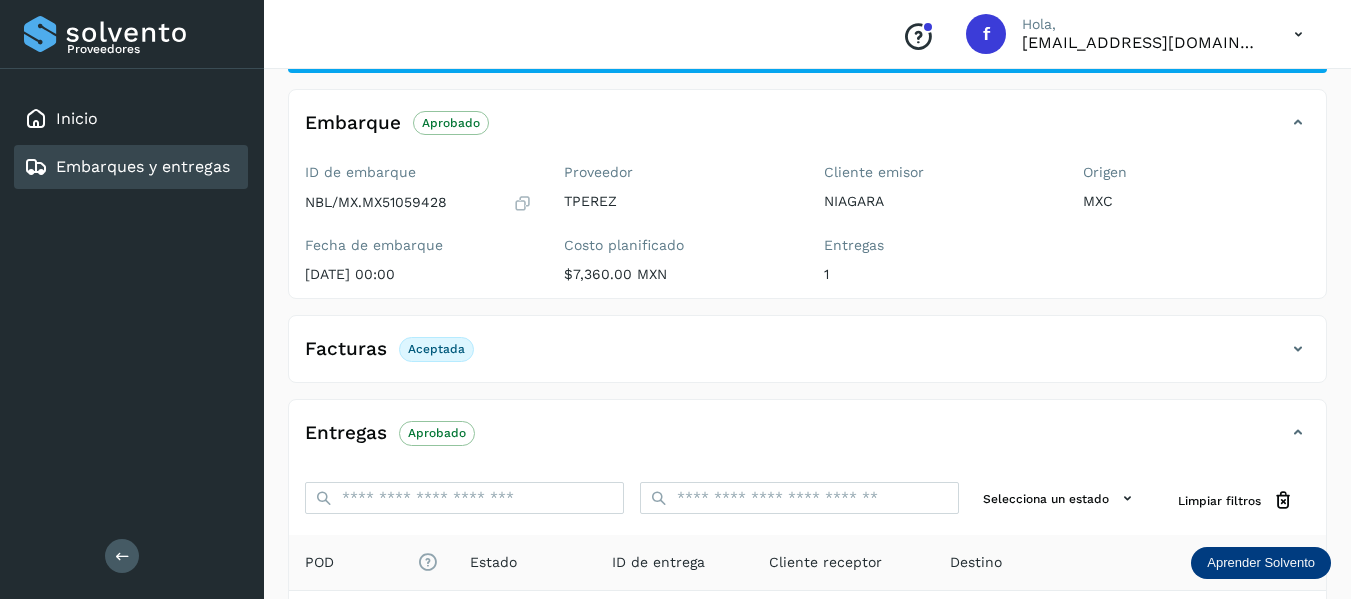 scroll, scrollTop: 200, scrollLeft: 0, axis: vertical 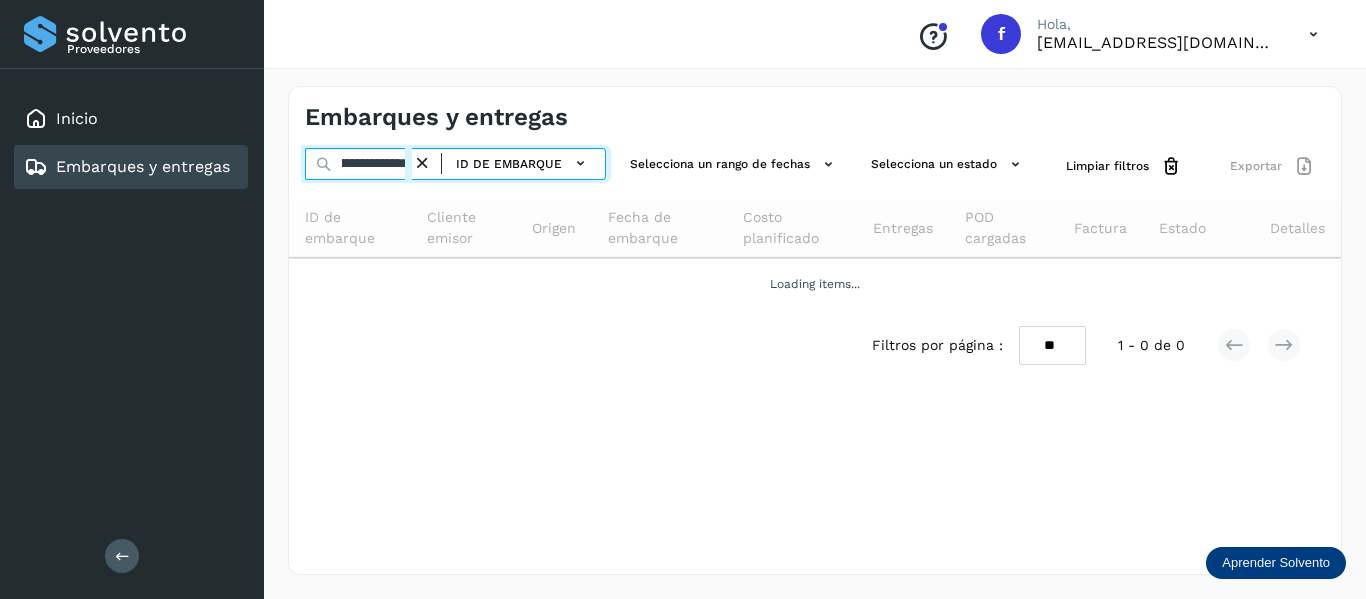 drag, startPoint x: 335, startPoint y: 159, endPoint x: 400, endPoint y: 153, distance: 65.27634 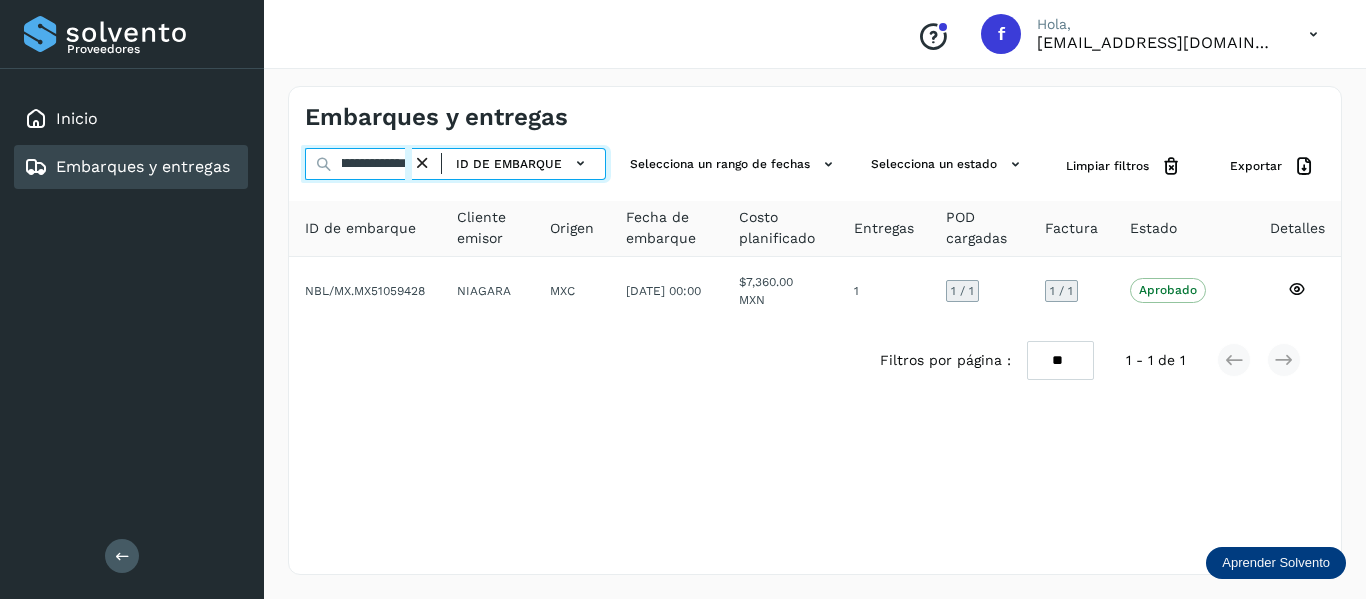 type on "*" 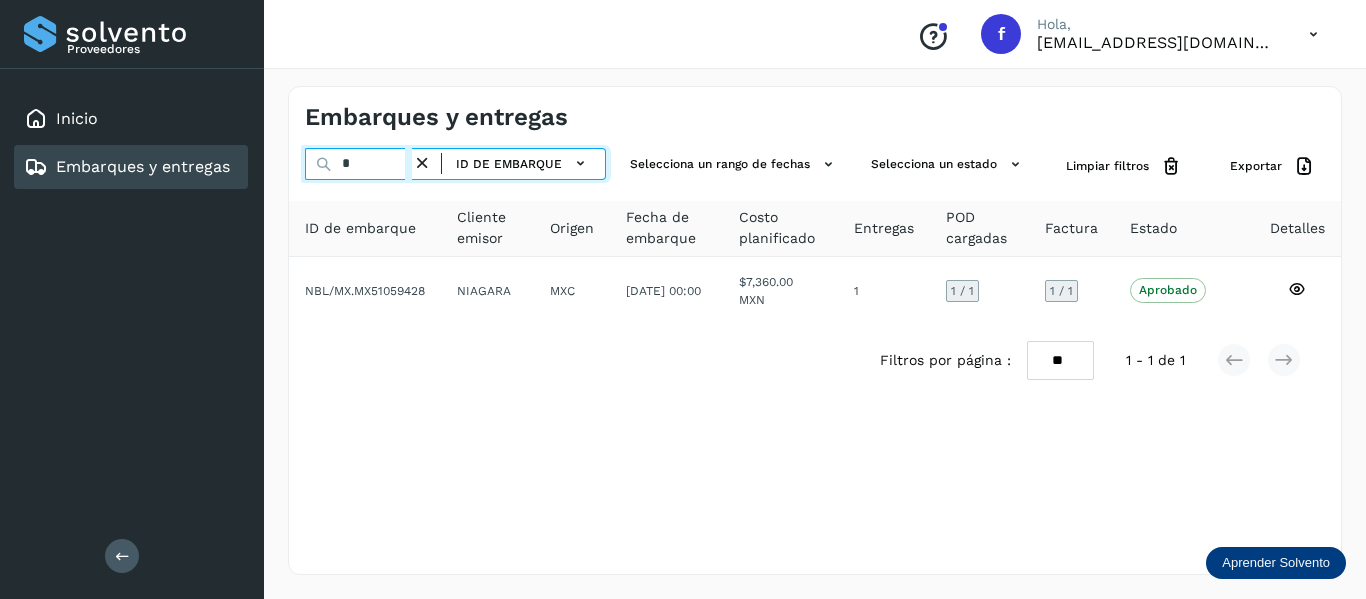 scroll, scrollTop: 0, scrollLeft: 0, axis: both 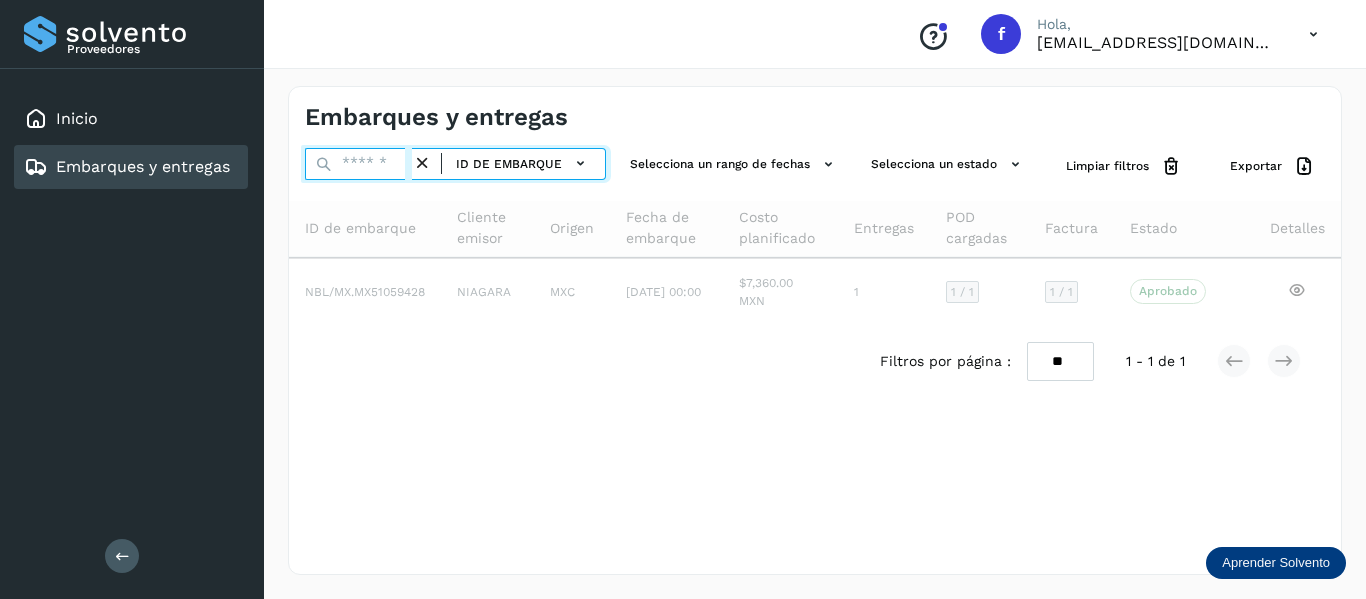 paste on "********" 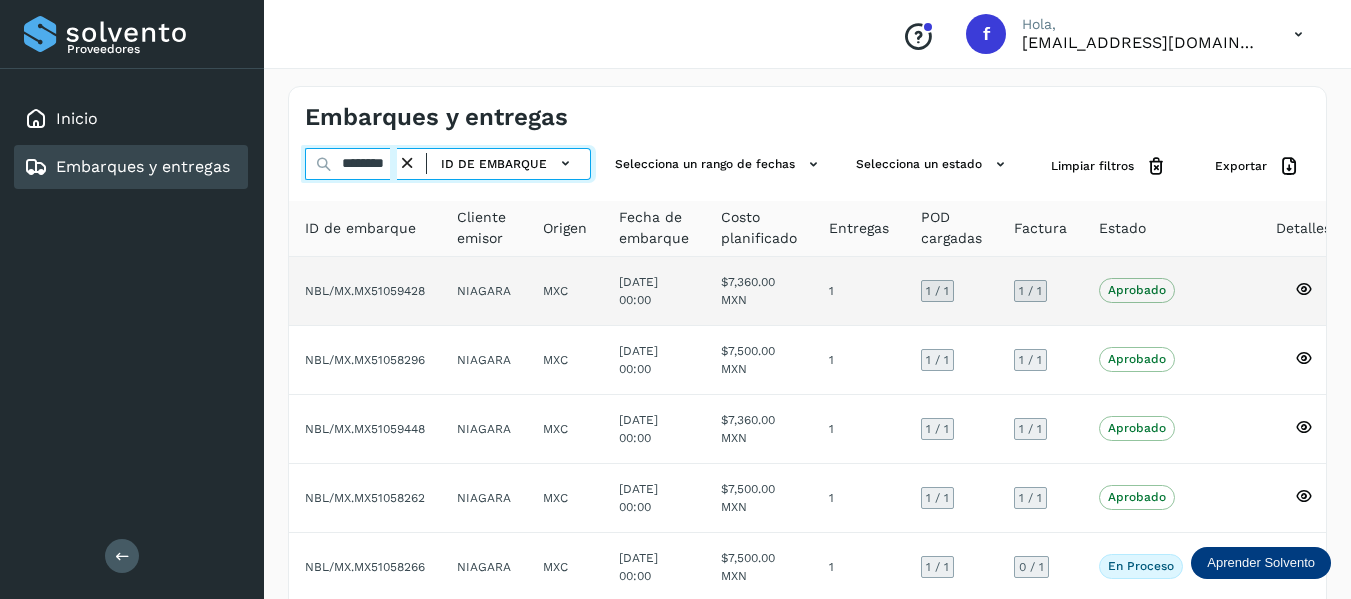 type on "********" 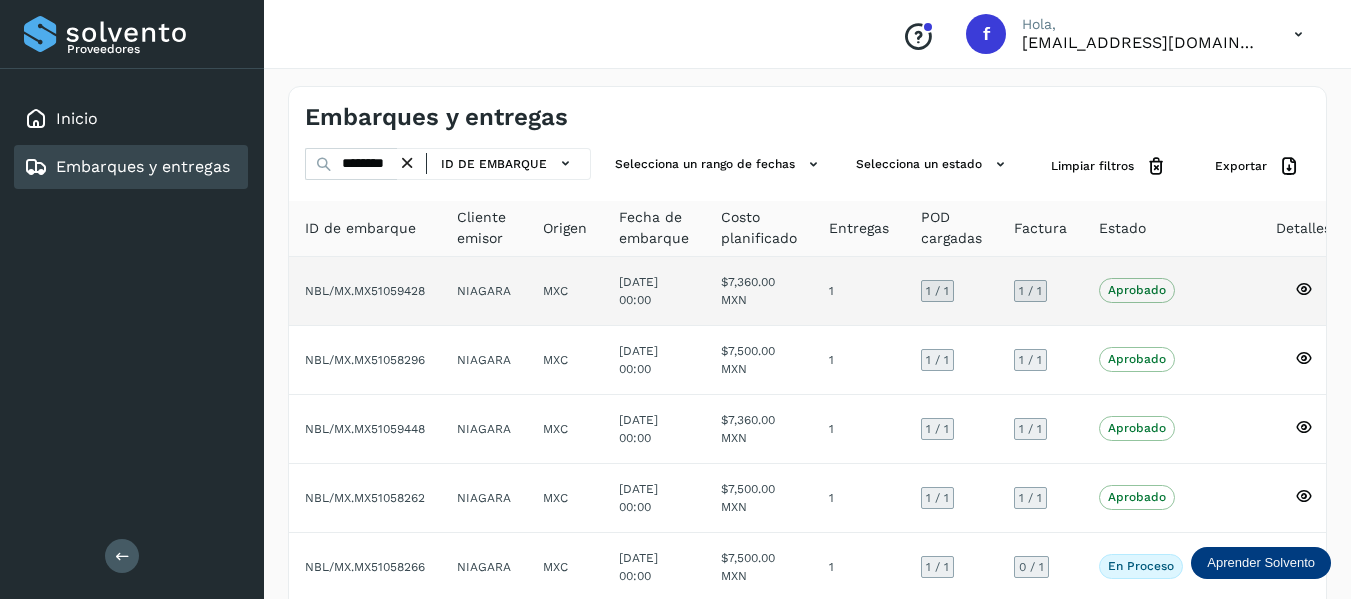 click on "Aprobado
Verifica el estado de la factura o entregas asociadas a este embarque" 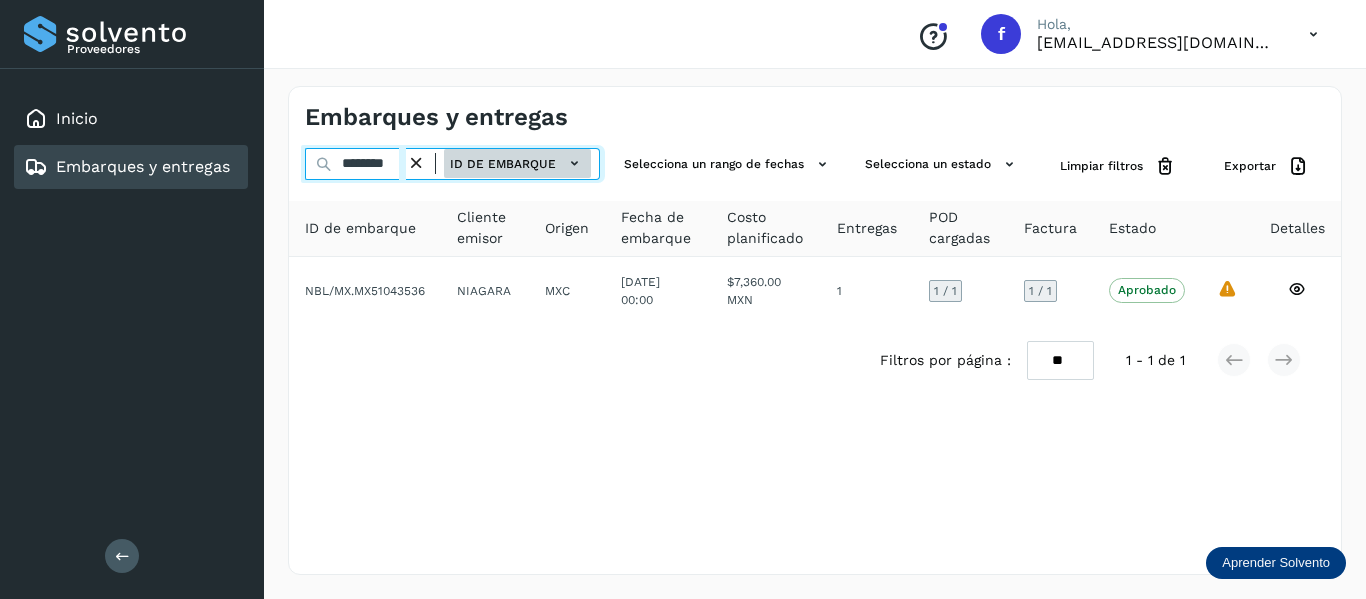 drag, startPoint x: 337, startPoint y: 168, endPoint x: 541, endPoint y: 176, distance: 204.1568 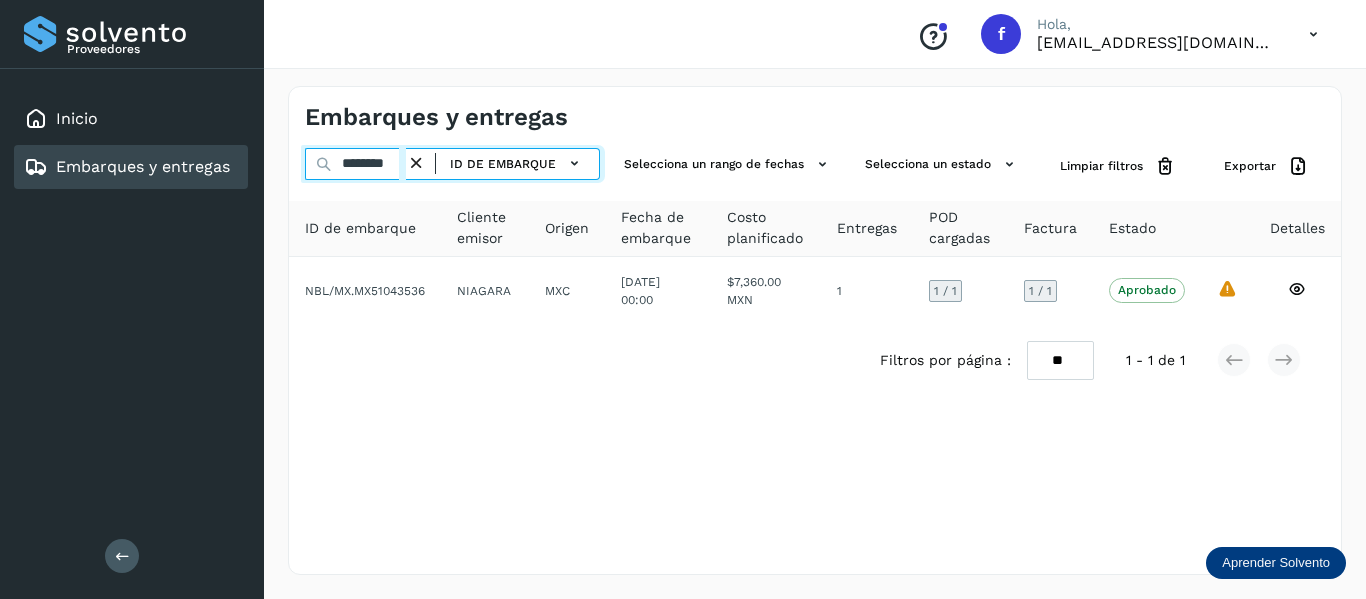 paste on "**" 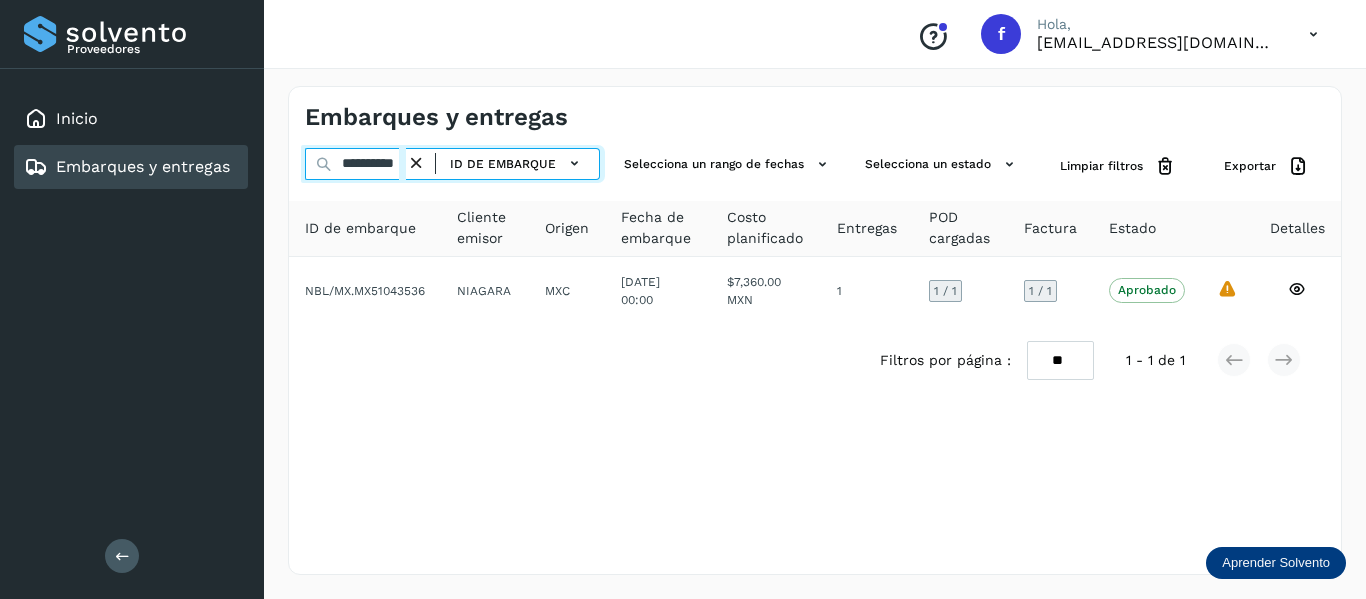 scroll, scrollTop: 0, scrollLeft: 18, axis: horizontal 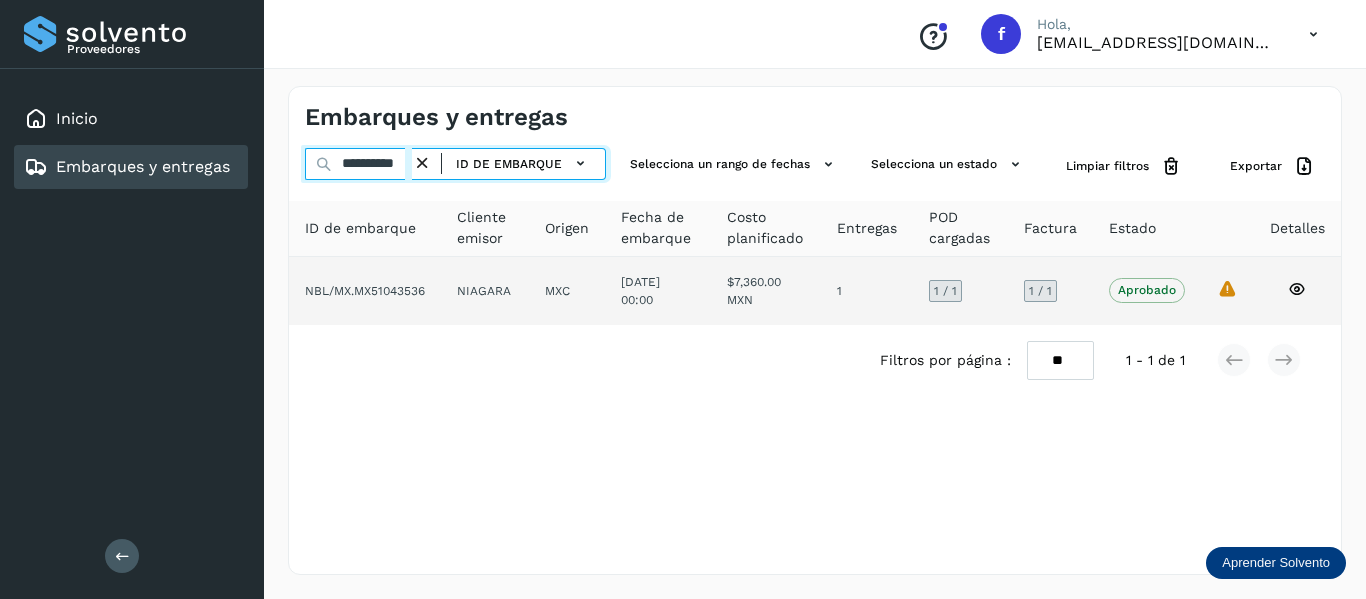 type on "**********" 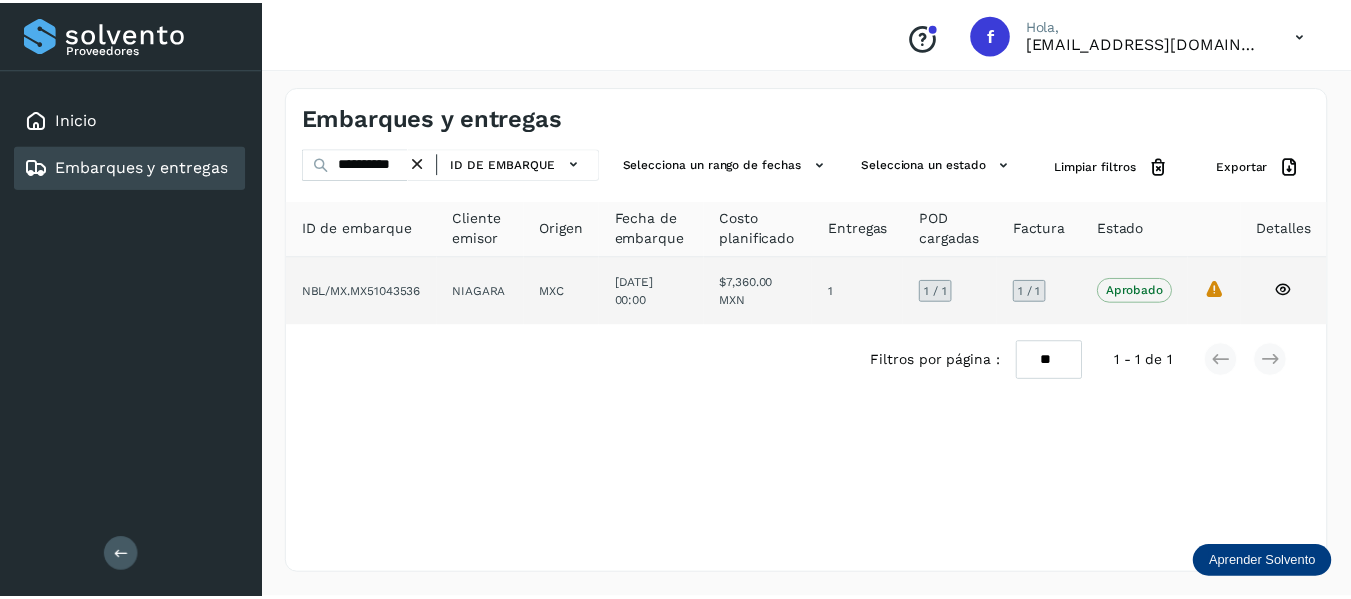 scroll, scrollTop: 0, scrollLeft: 0, axis: both 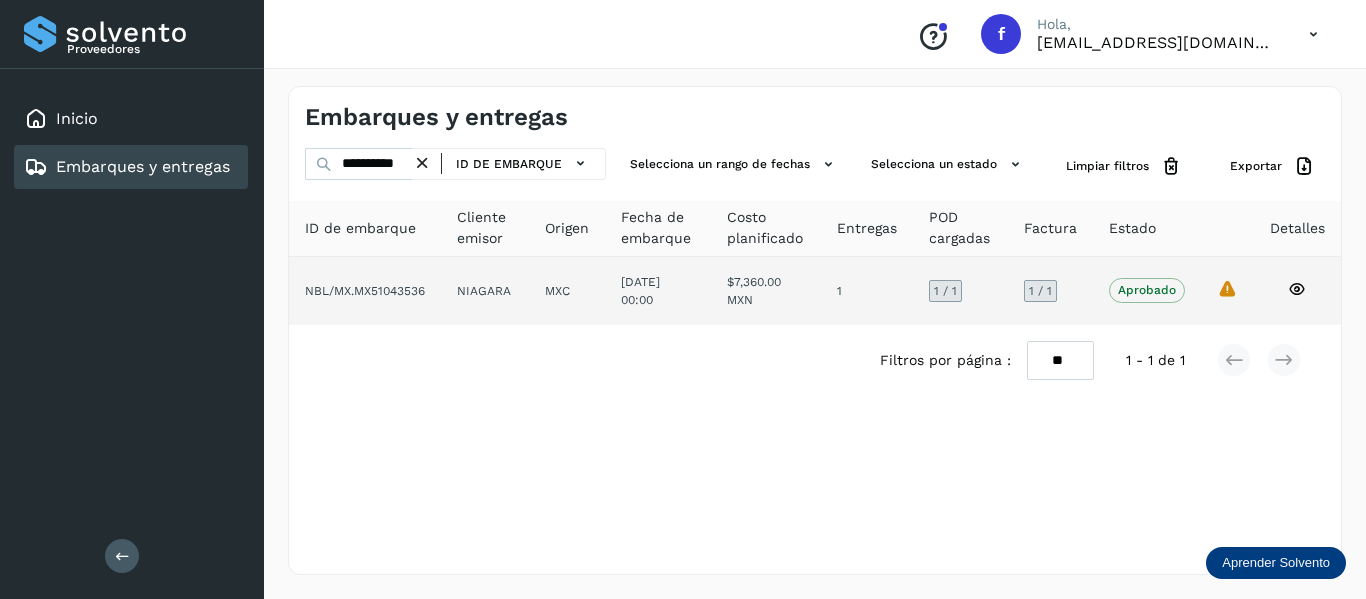 click on "La validación de Solvento para este embarque ha sido anulada debido al cambio de estado a “Aprobado con Excepción”" 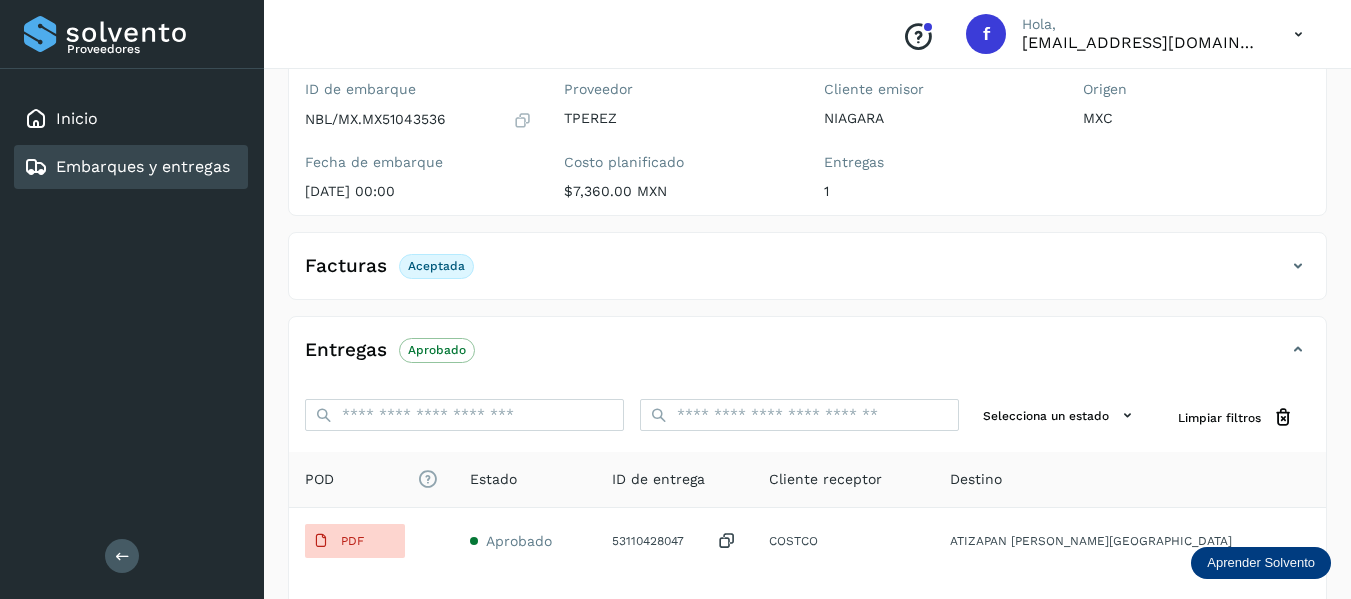 scroll, scrollTop: 200, scrollLeft: 0, axis: vertical 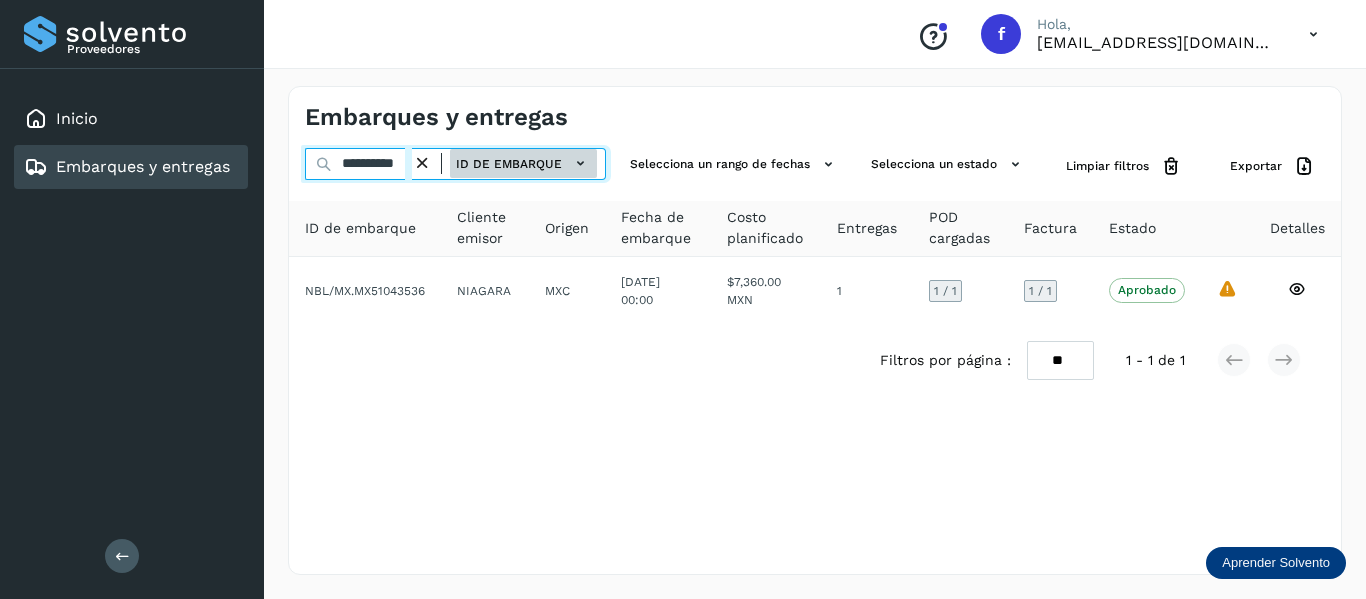 drag, startPoint x: 360, startPoint y: 160, endPoint x: 498, endPoint y: 162, distance: 138.0145 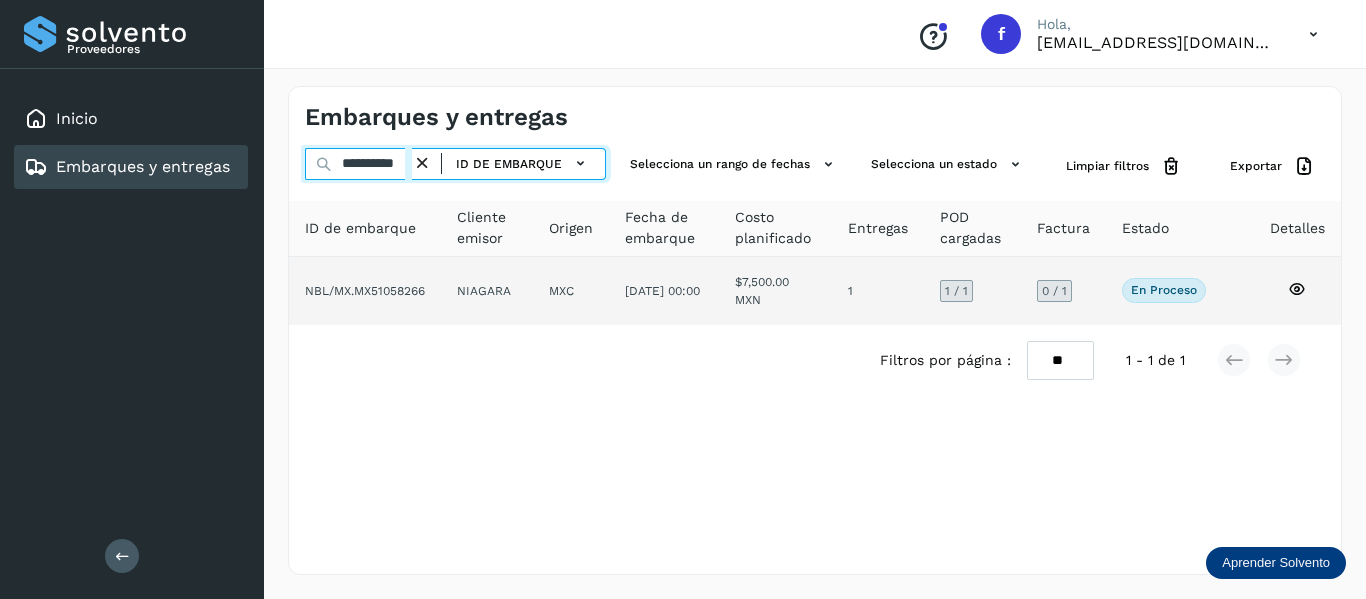 type on "**********" 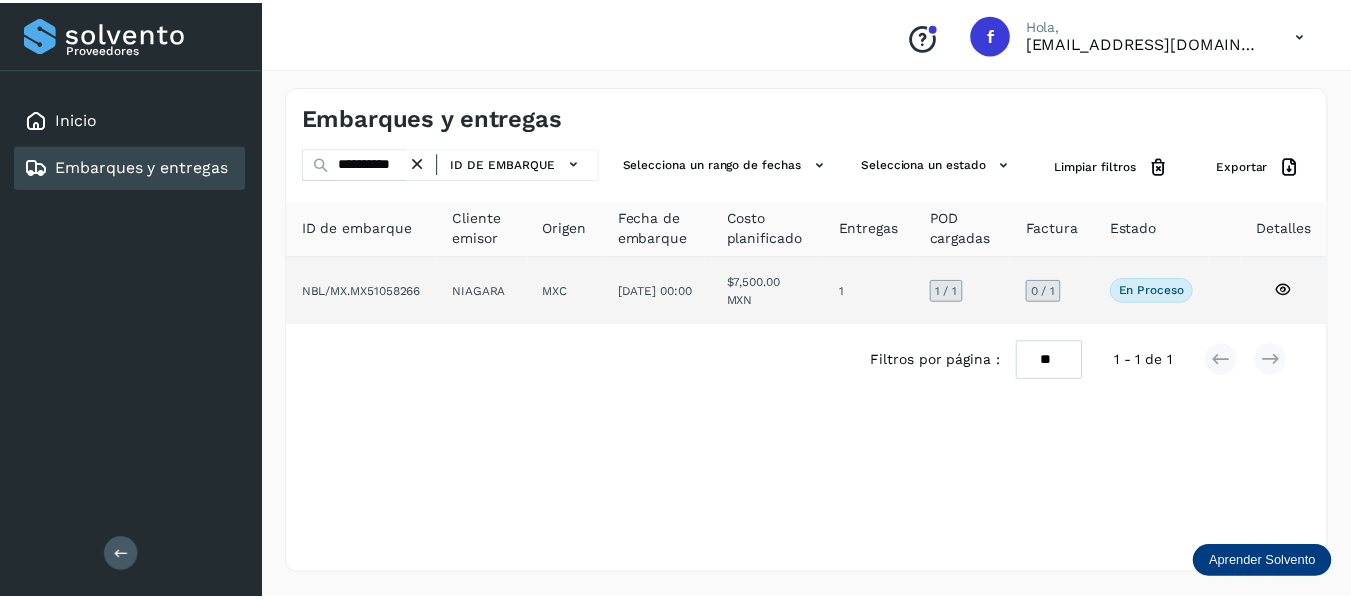 scroll, scrollTop: 0, scrollLeft: 0, axis: both 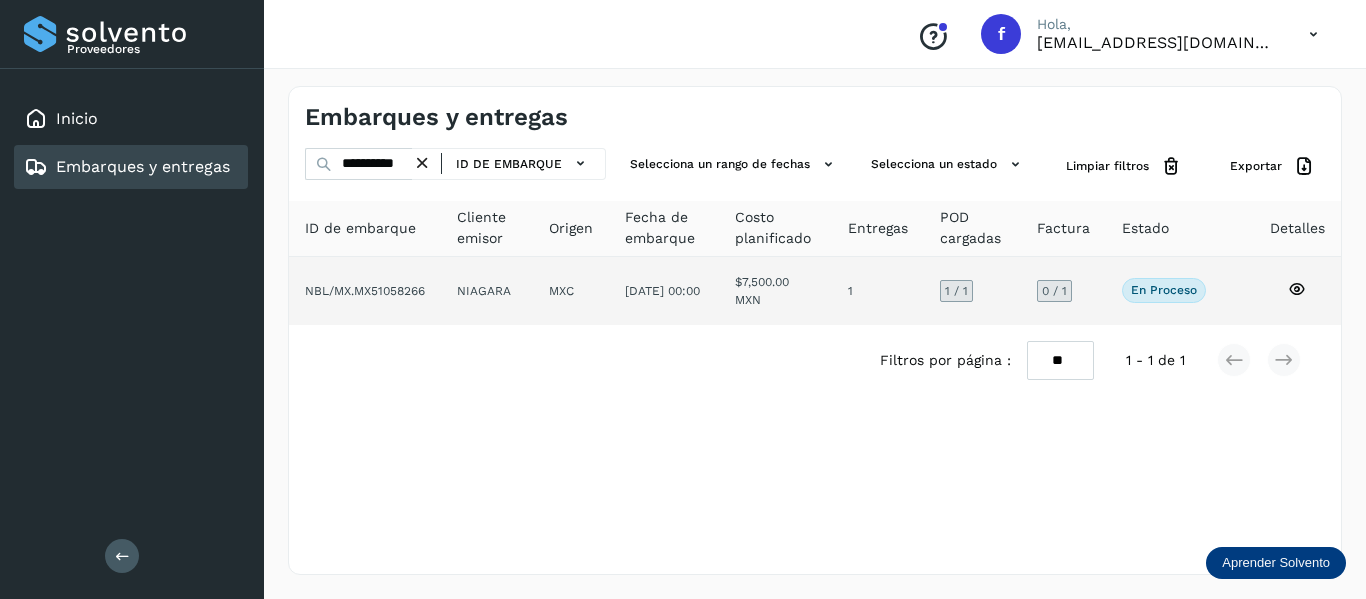 click 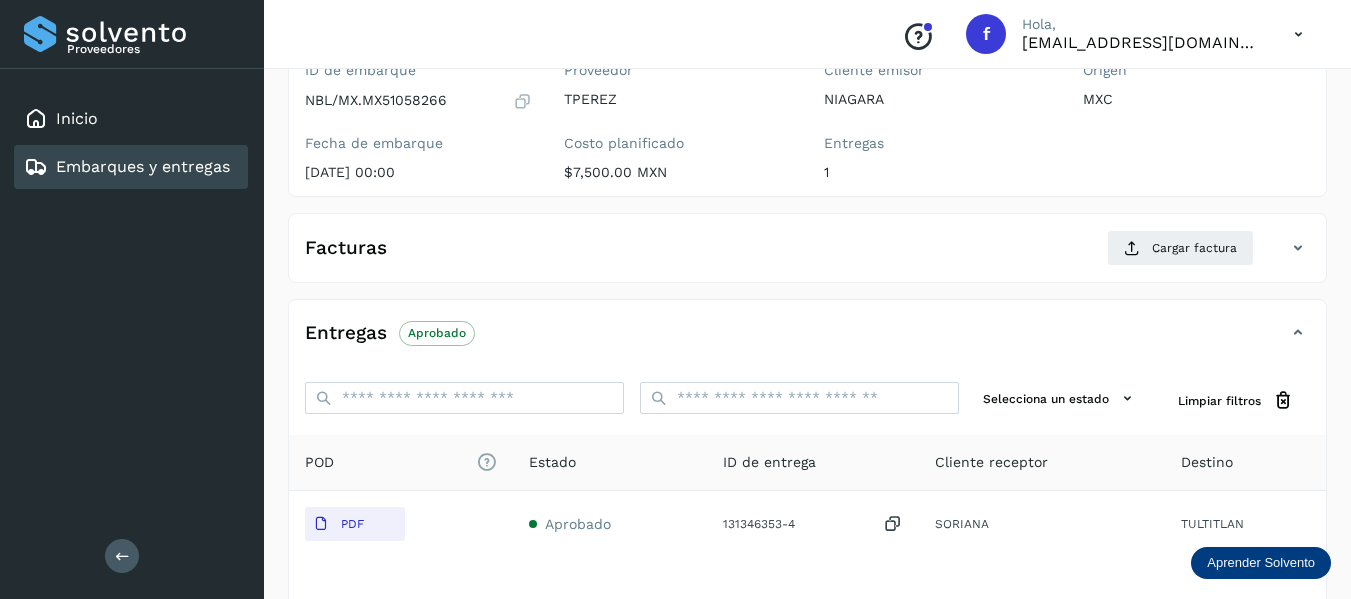 scroll, scrollTop: 200, scrollLeft: 0, axis: vertical 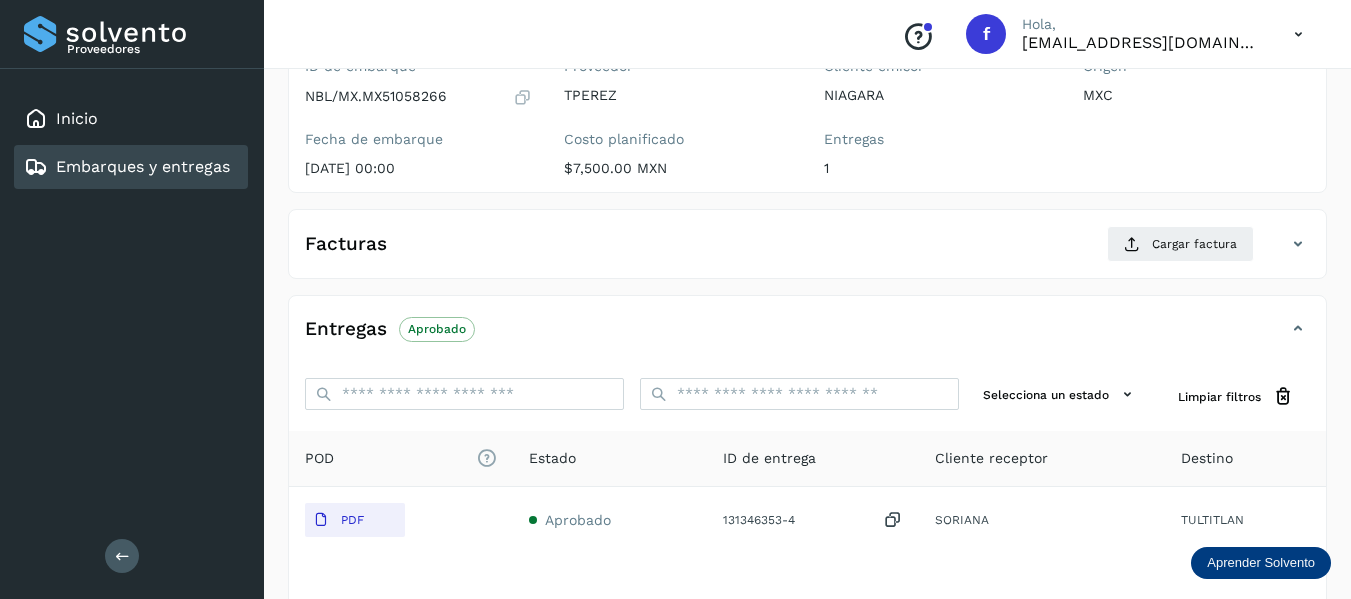 click at bounding box center [522, 97] 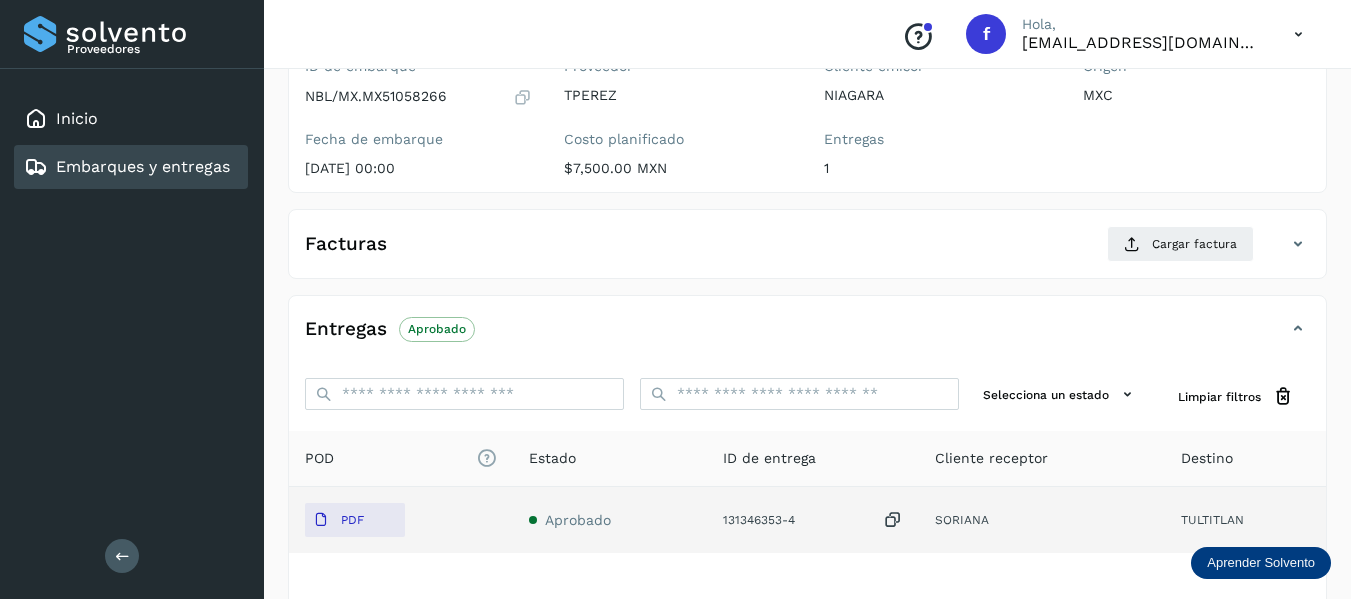 click at bounding box center [893, 520] 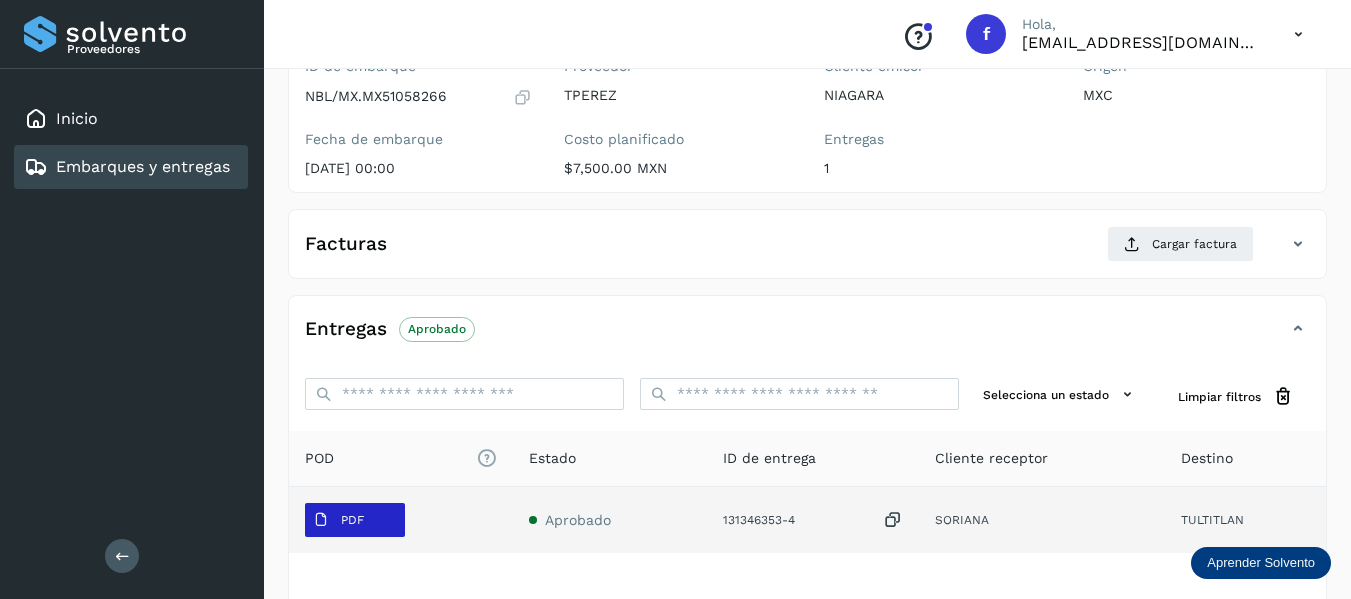 click on "PDF" at bounding box center [338, 520] 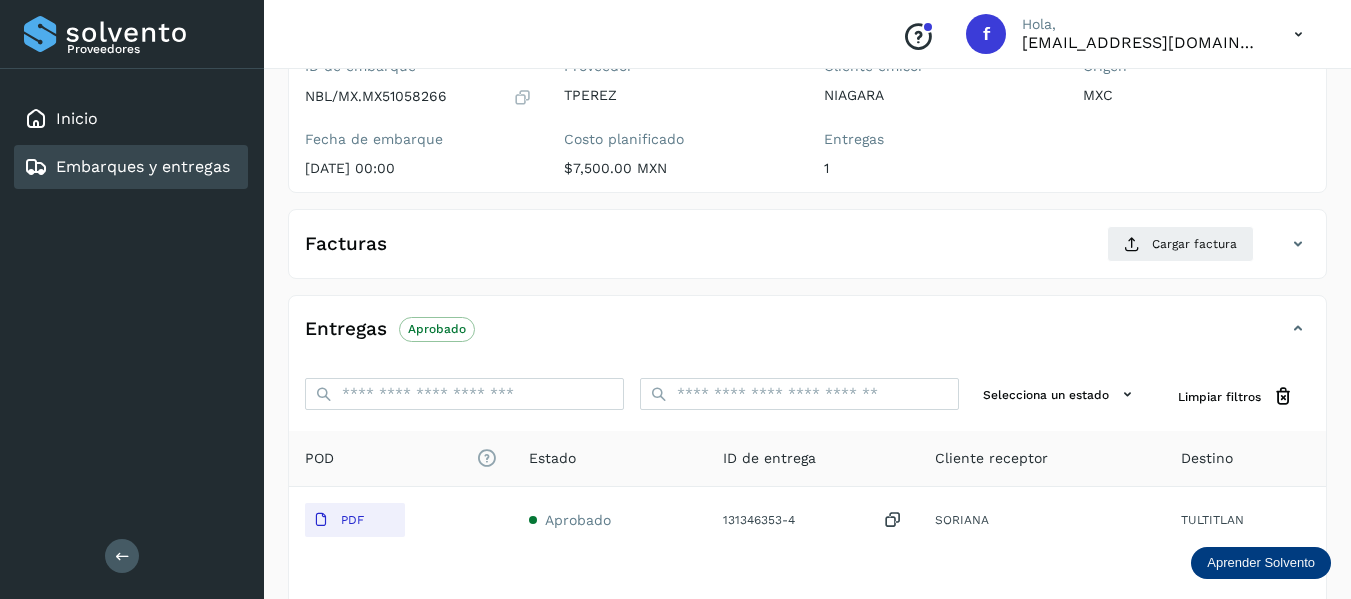 type 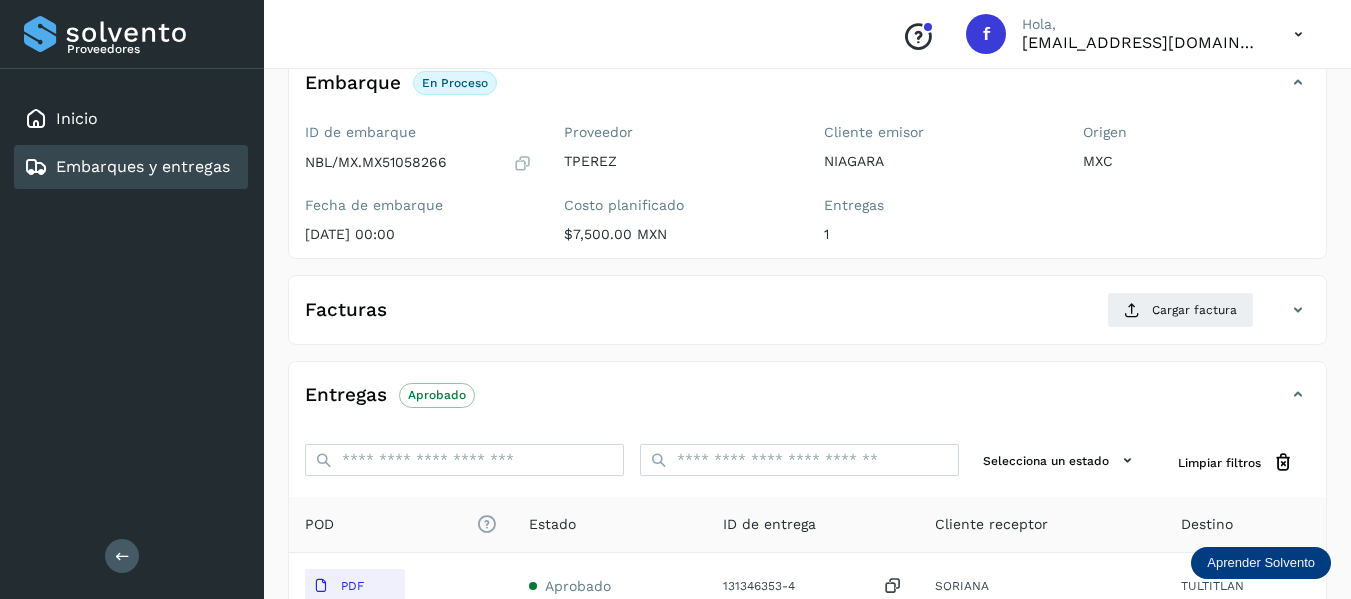 scroll, scrollTop: 100, scrollLeft: 0, axis: vertical 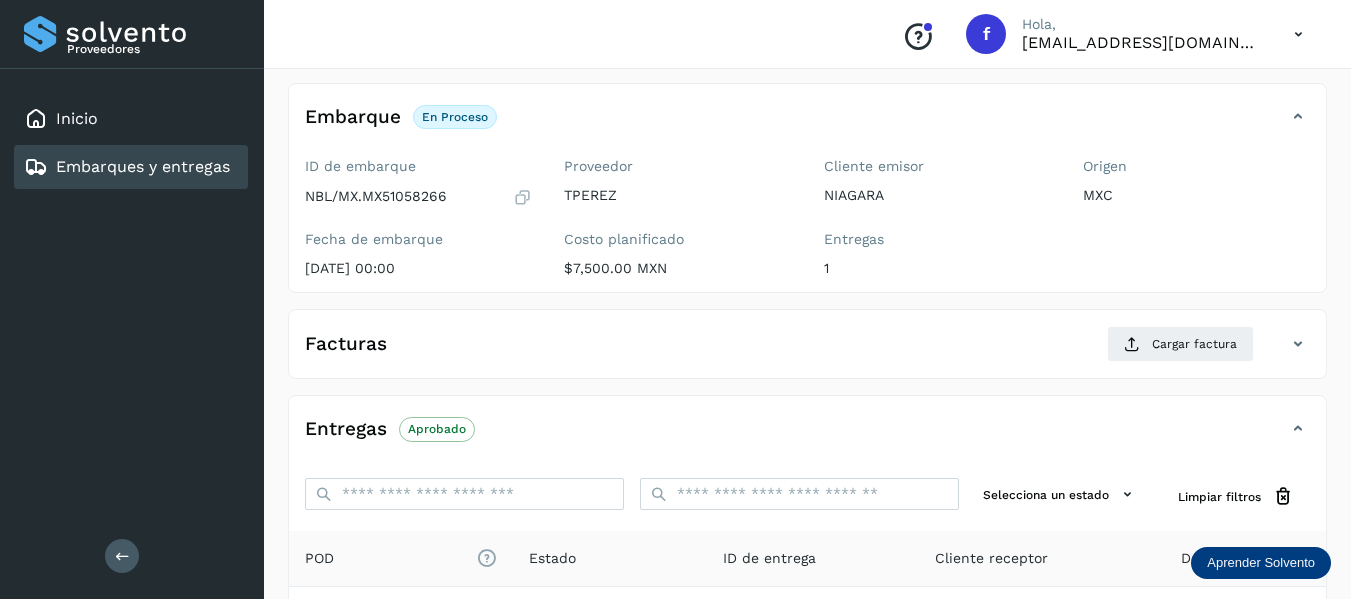 click at bounding box center (522, 197) 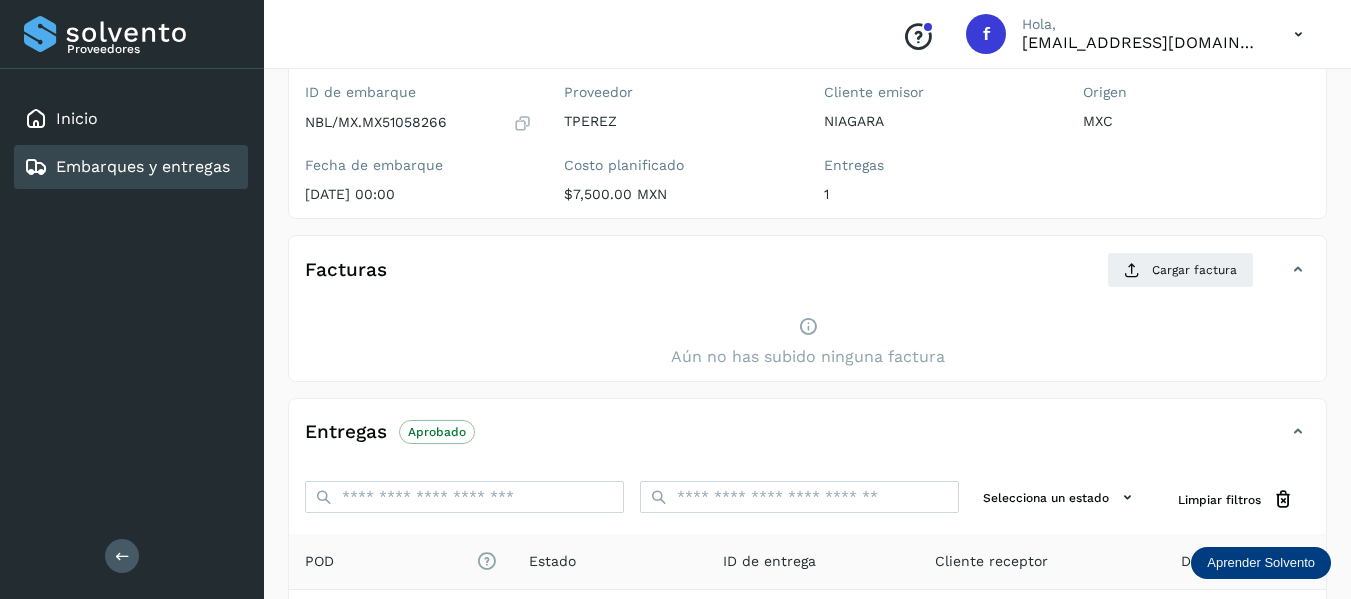 scroll, scrollTop: 200, scrollLeft: 0, axis: vertical 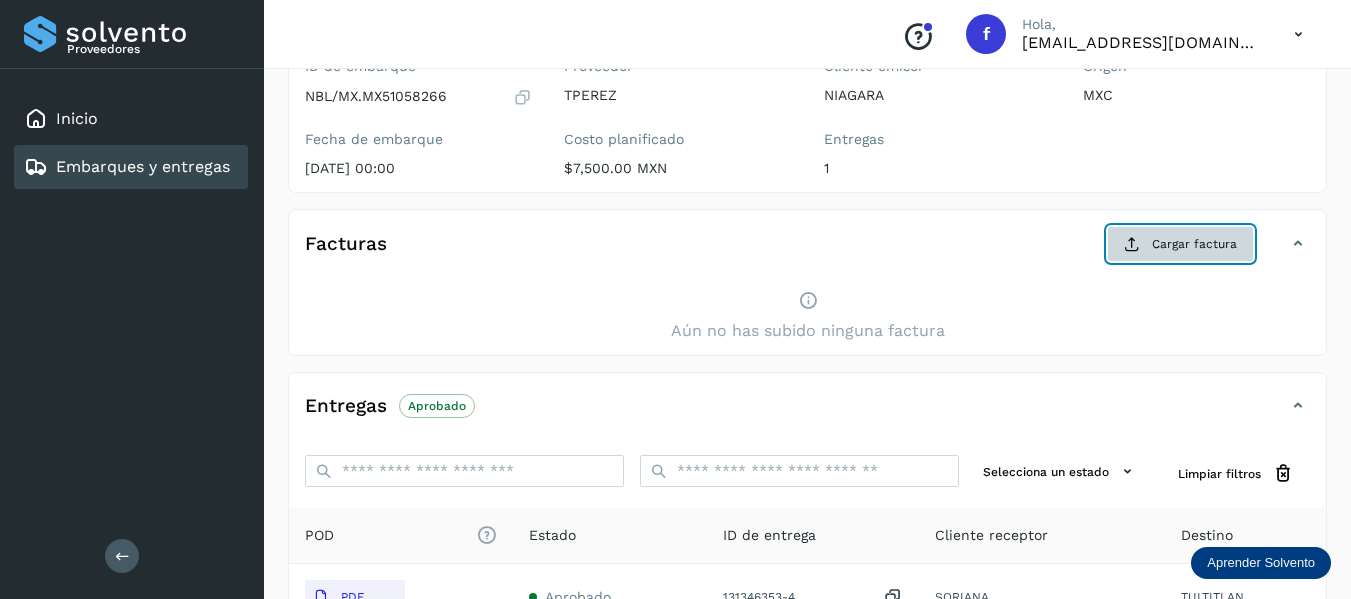 click at bounding box center [1132, 244] 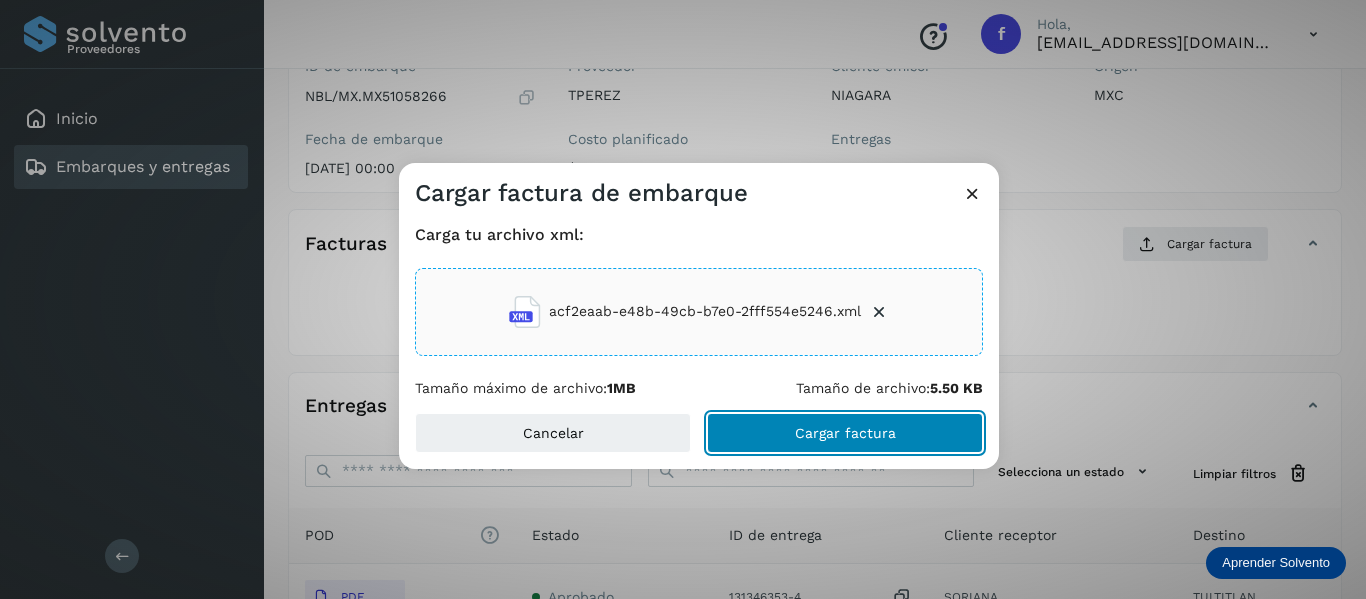 click on "Cargar factura" 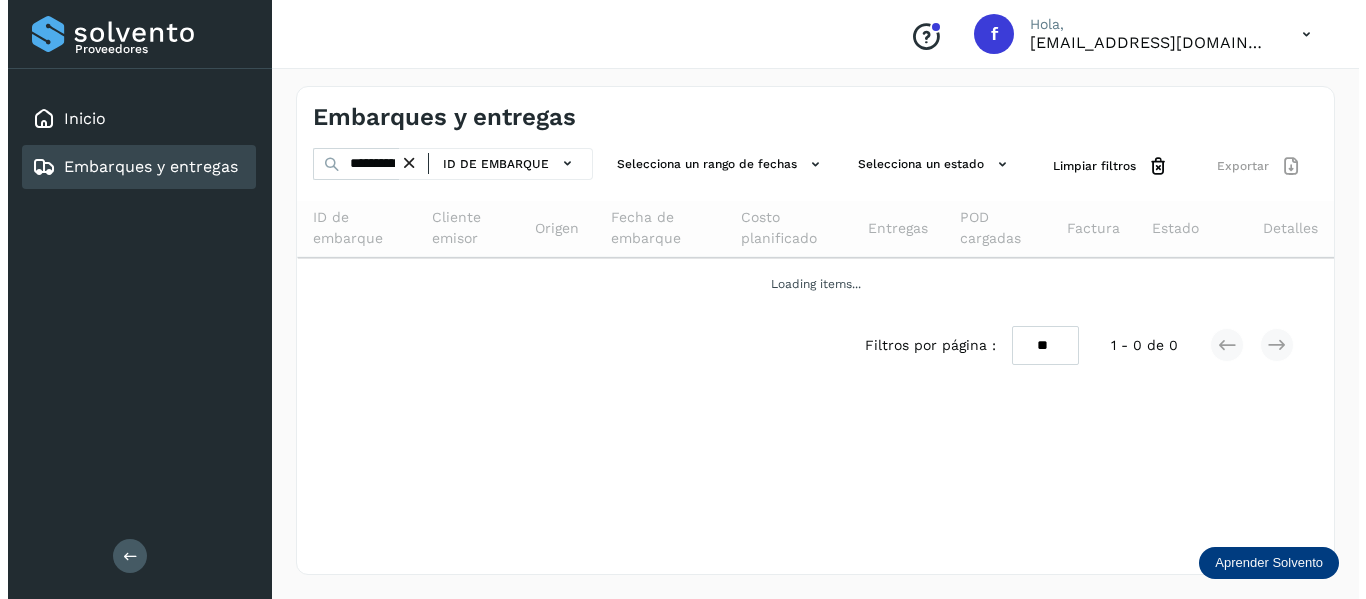 scroll, scrollTop: 0, scrollLeft: 0, axis: both 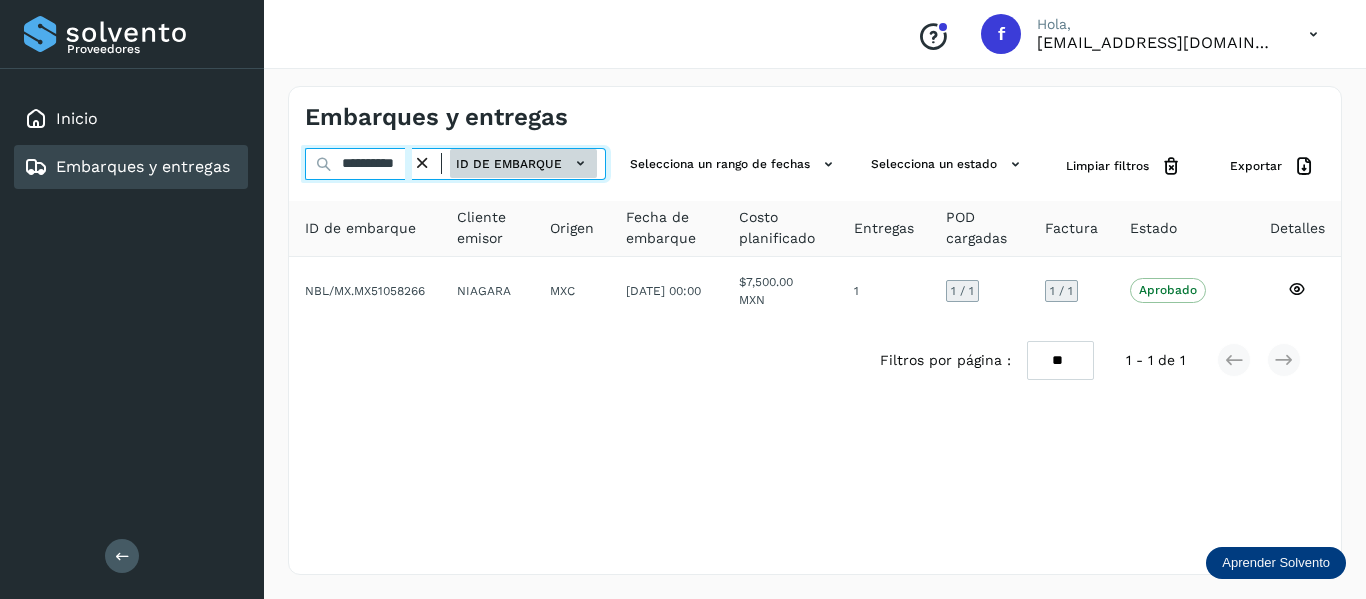 drag, startPoint x: 343, startPoint y: 164, endPoint x: 478, endPoint y: 162, distance: 135.01482 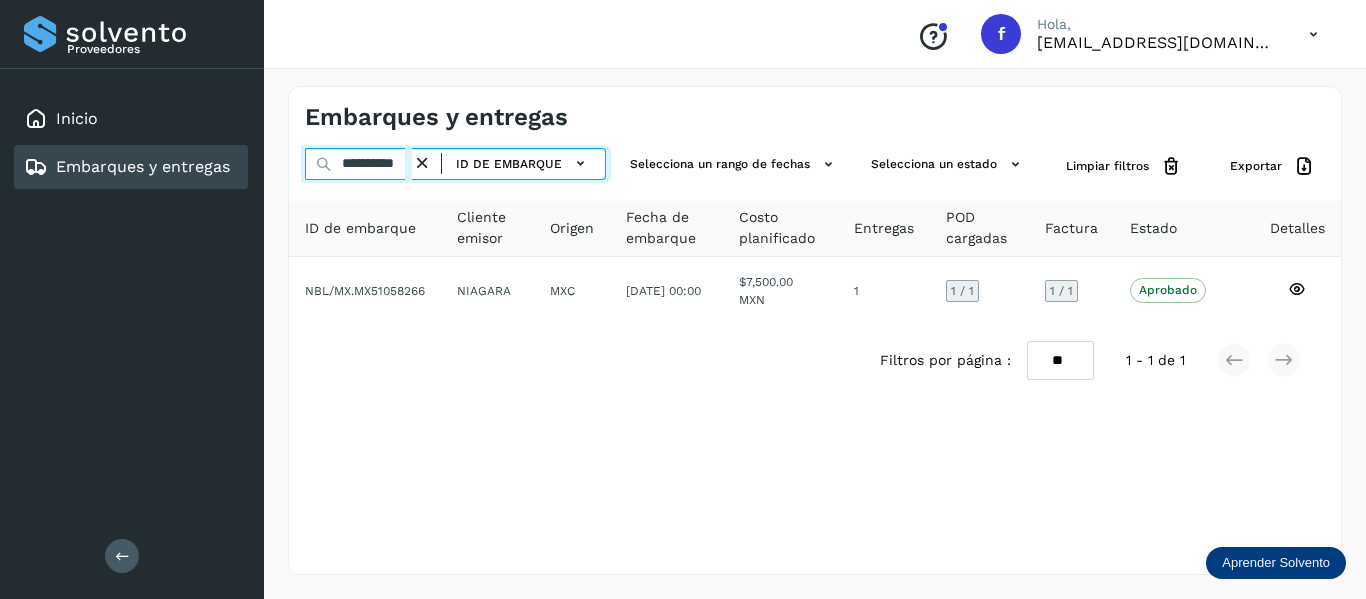 paste on "*******" 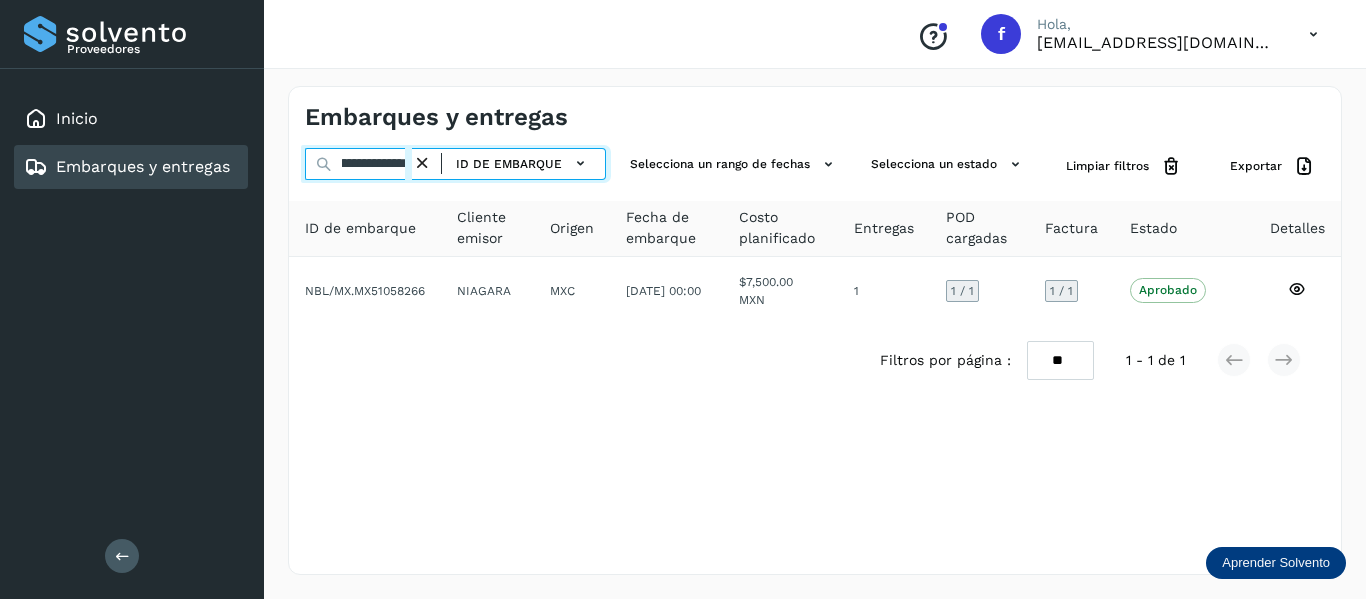 scroll, scrollTop: 0, scrollLeft: 77, axis: horizontal 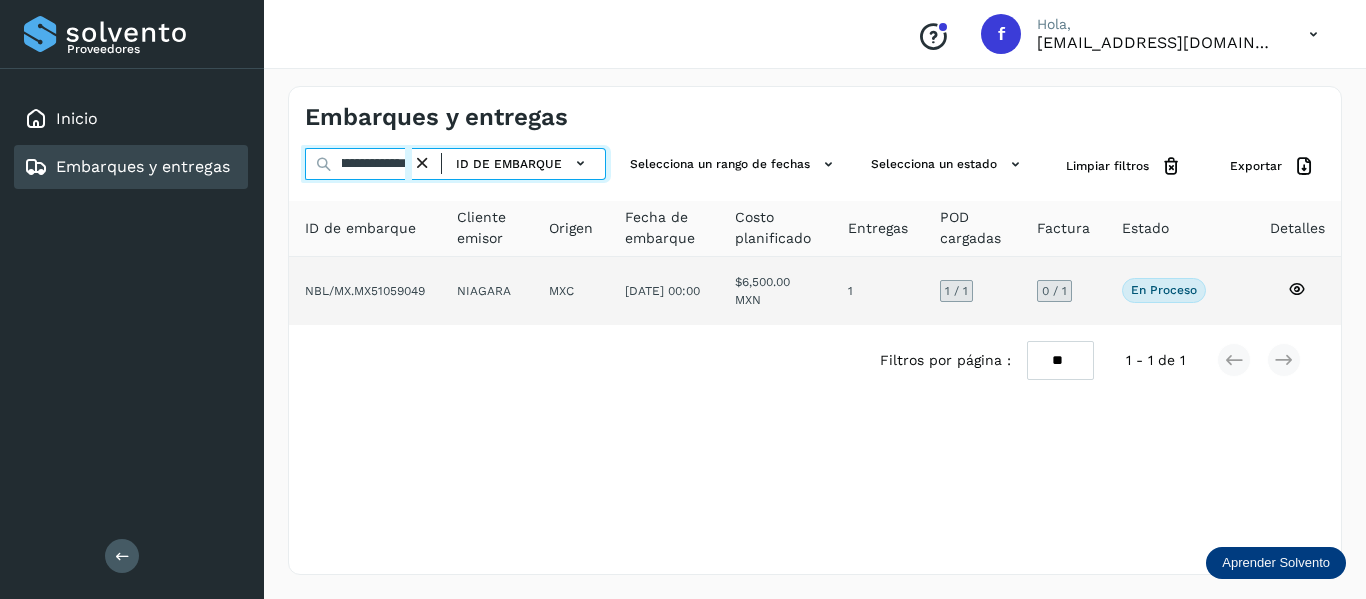 type on "**********" 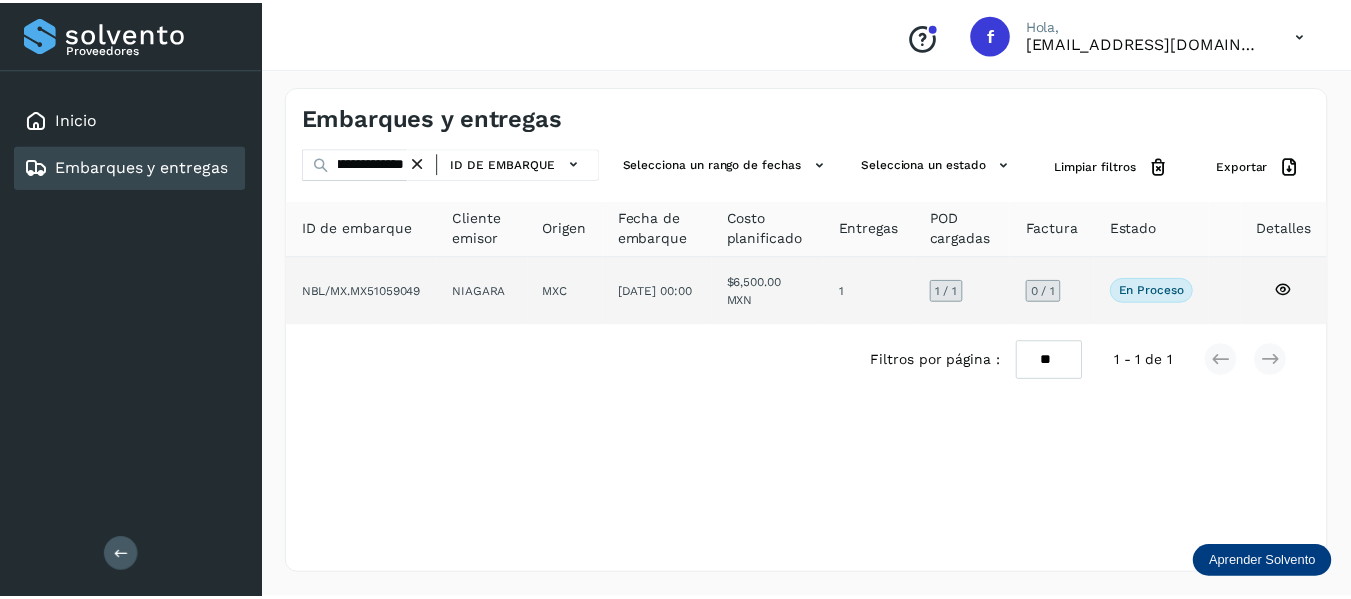 scroll, scrollTop: 0, scrollLeft: 0, axis: both 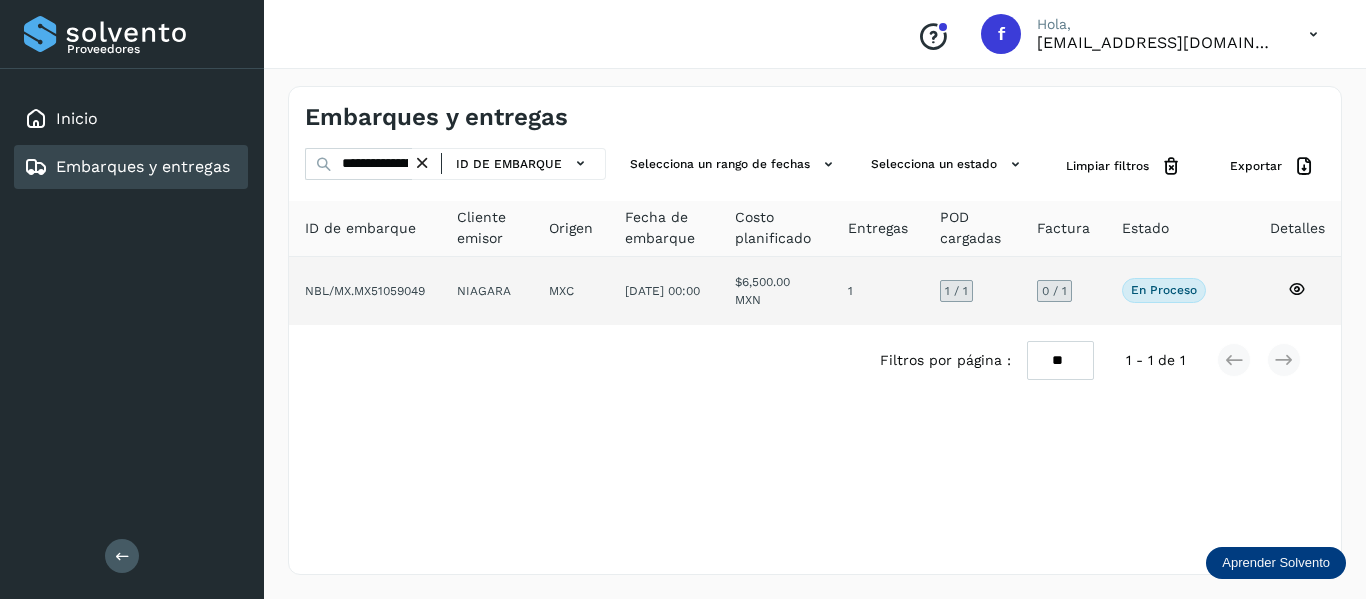 click 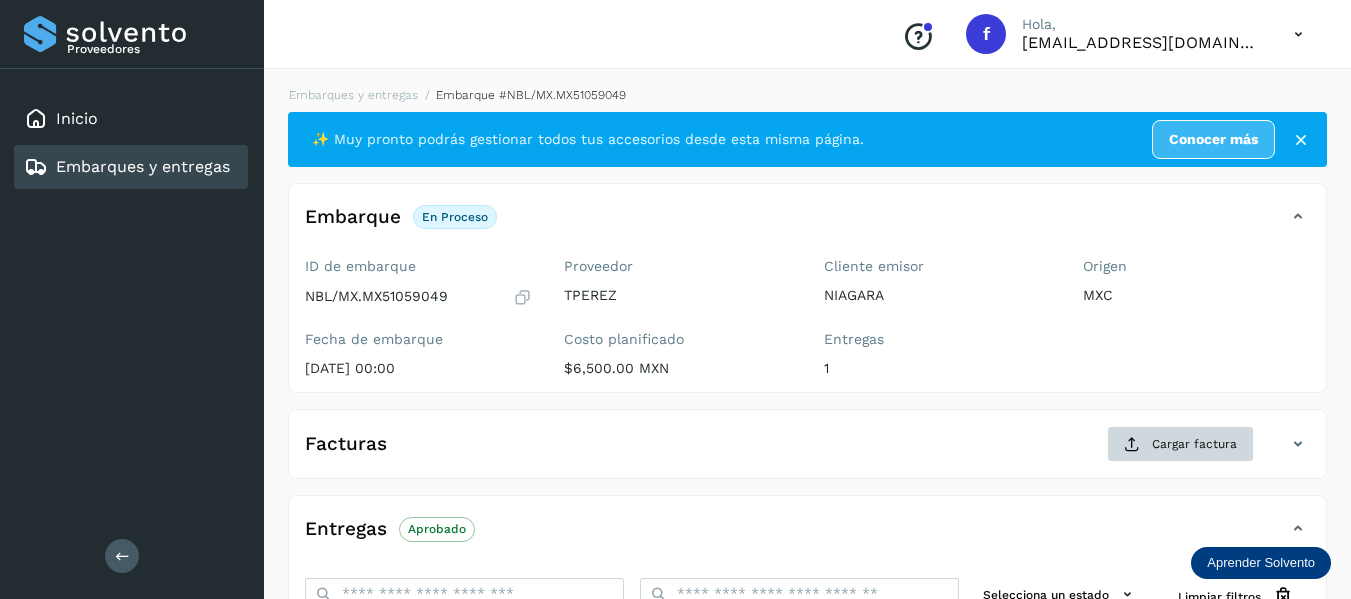 scroll, scrollTop: 200, scrollLeft: 0, axis: vertical 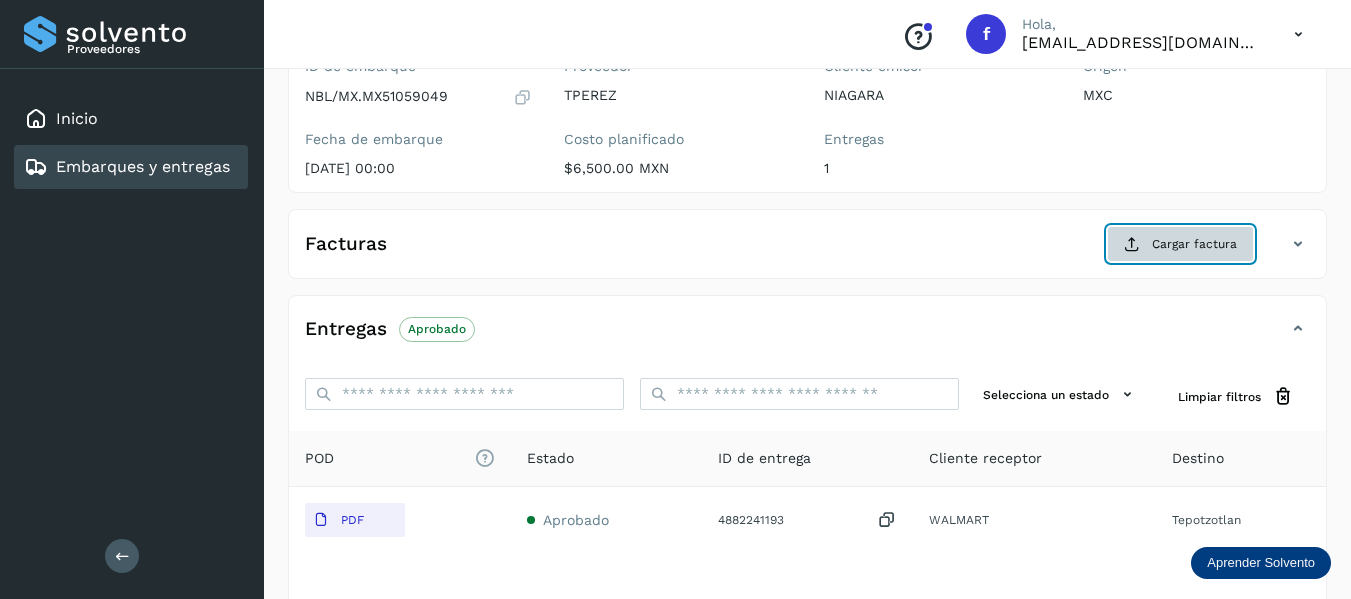 click on "Cargar factura" 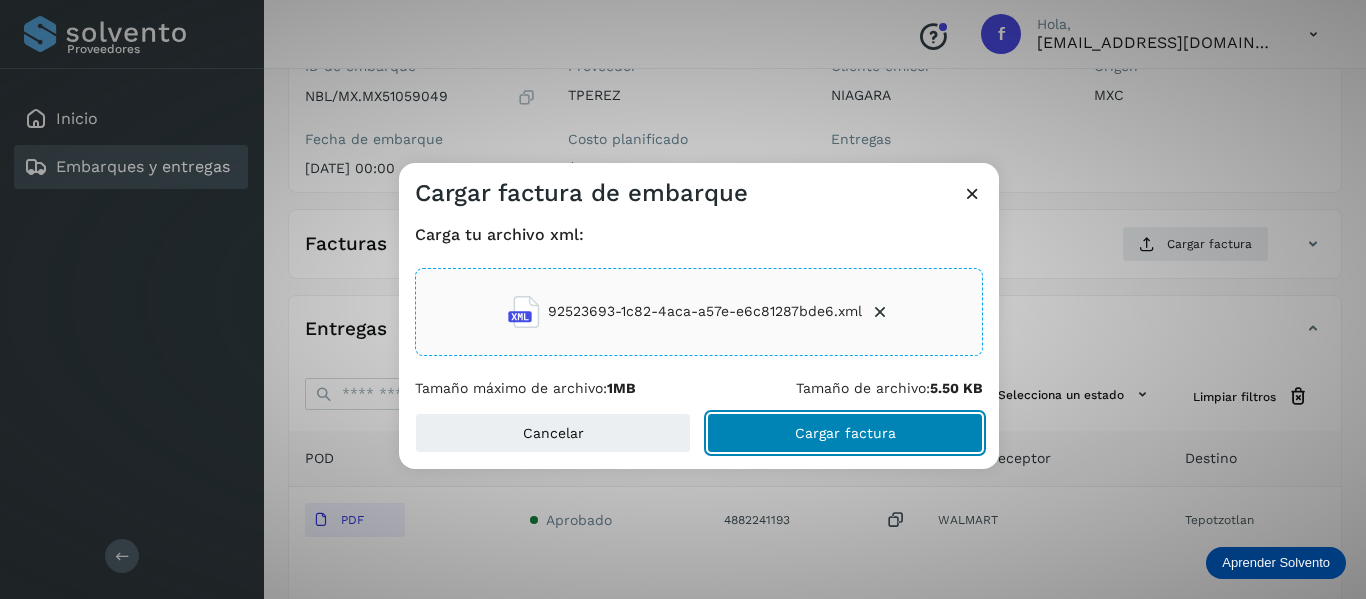 click on "Cargar factura" 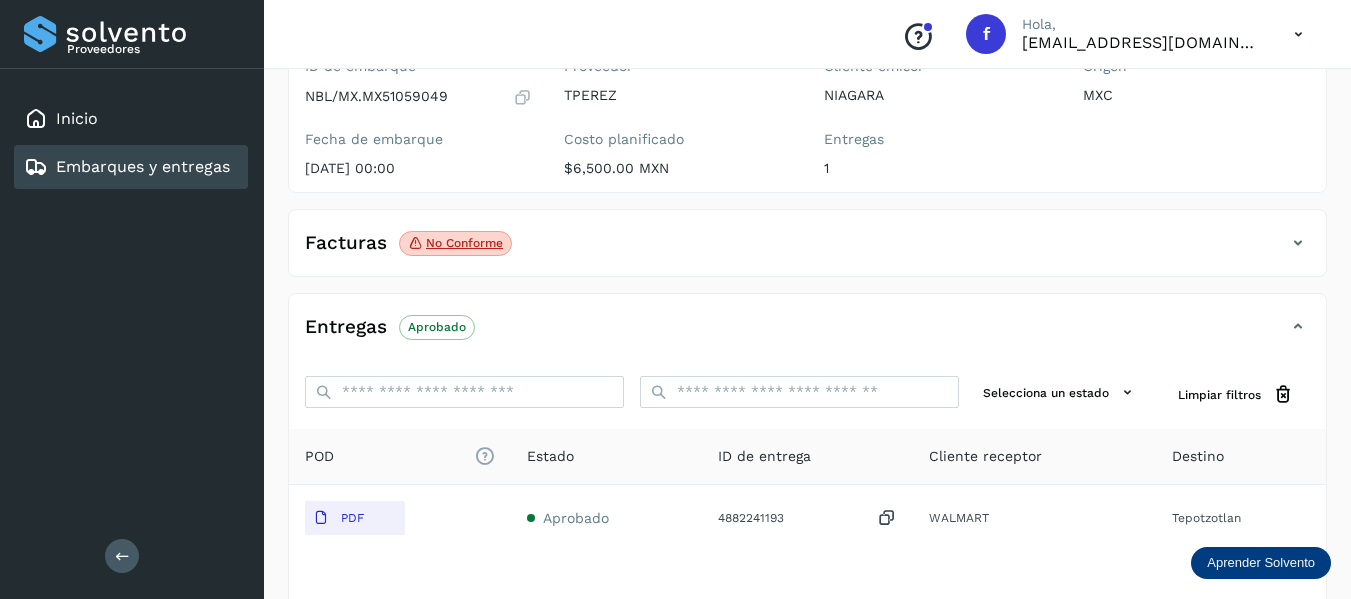 click on "No conforme" 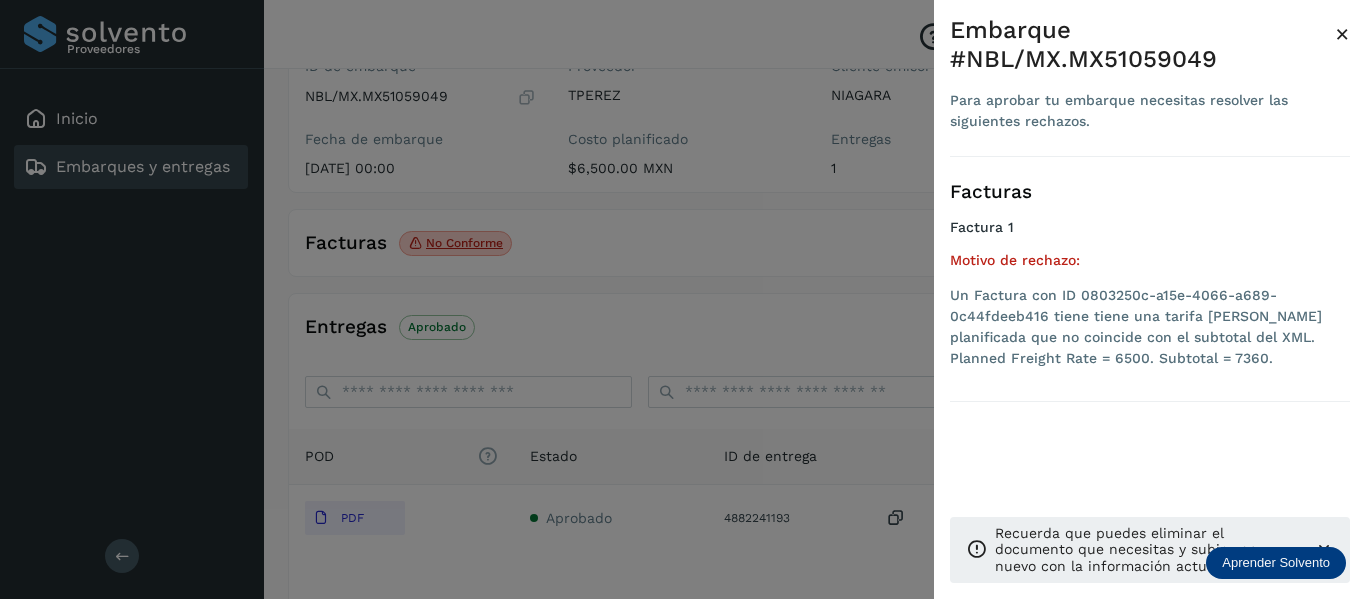 click on "×" at bounding box center (1342, 34) 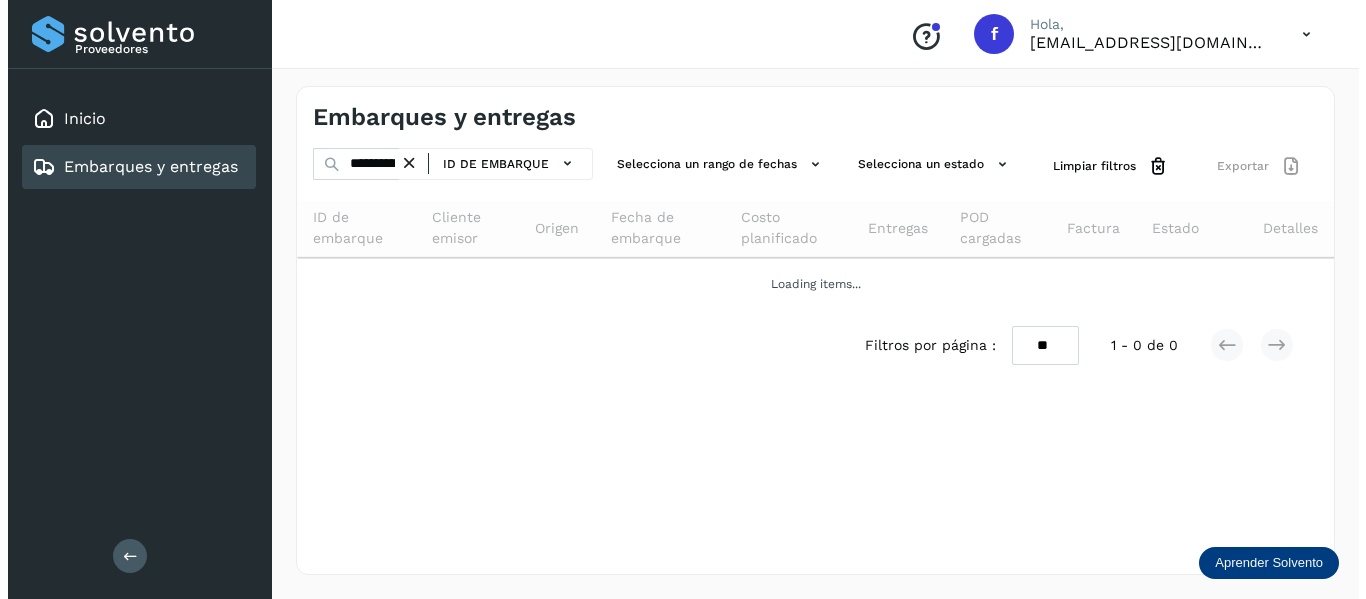 scroll, scrollTop: 0, scrollLeft: 0, axis: both 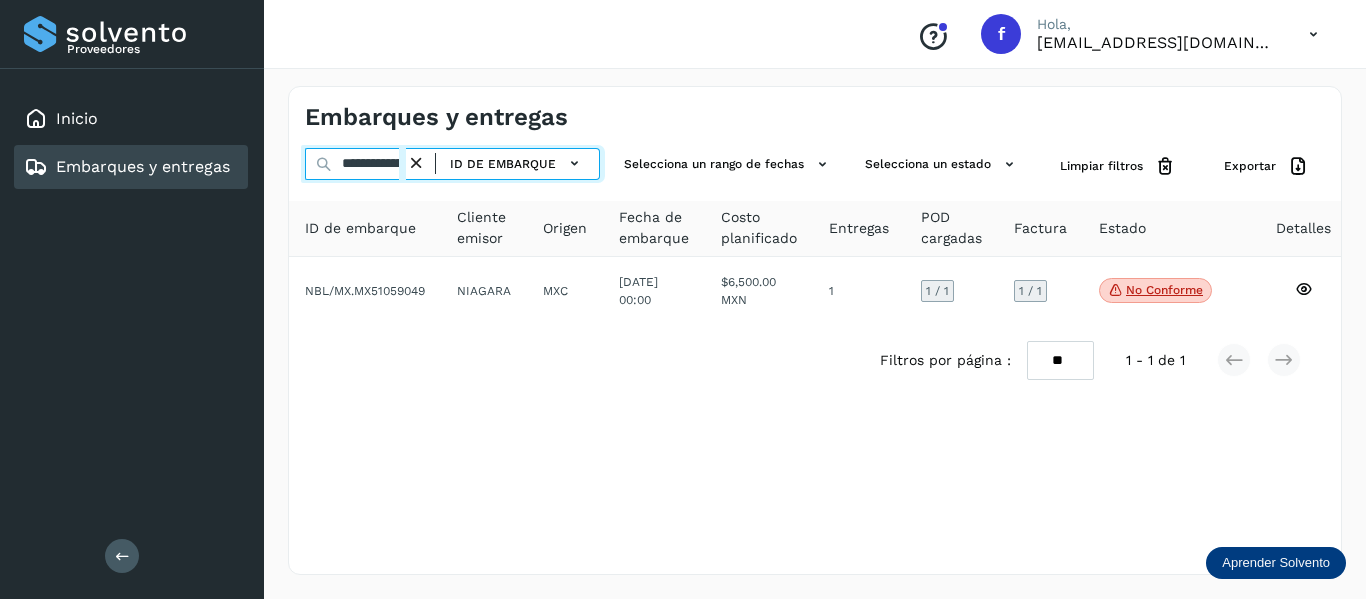 click on "**********" at bounding box center [355, 164] 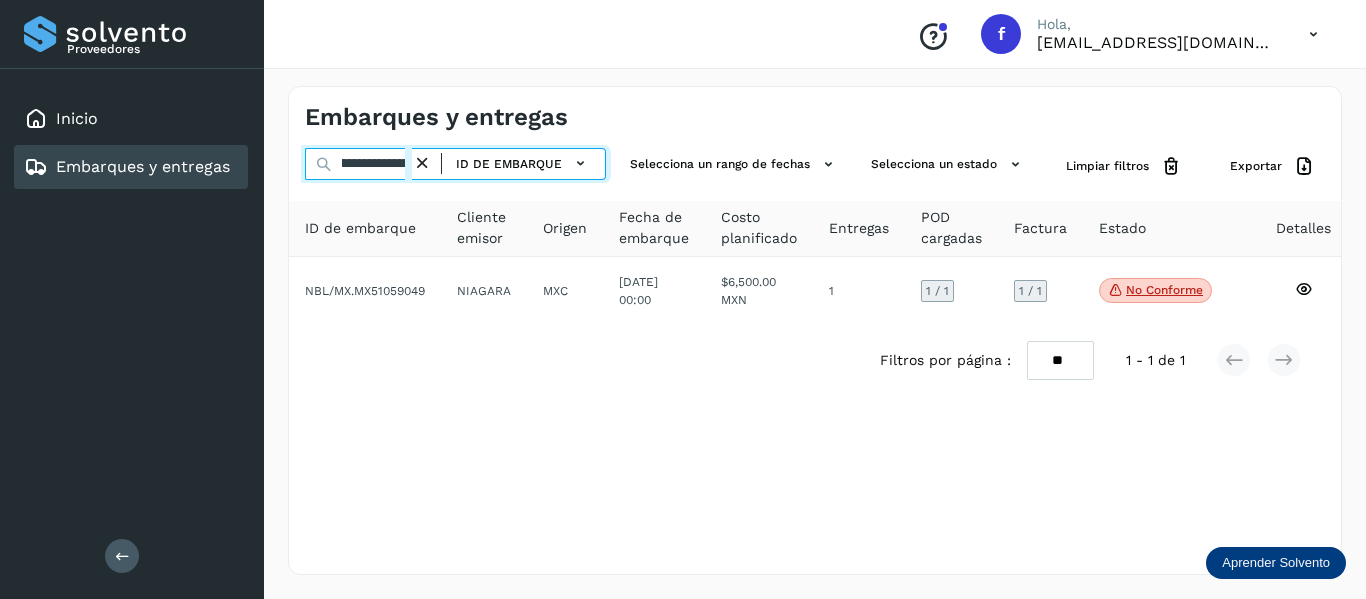 scroll, scrollTop: 0, scrollLeft: 22, axis: horizontal 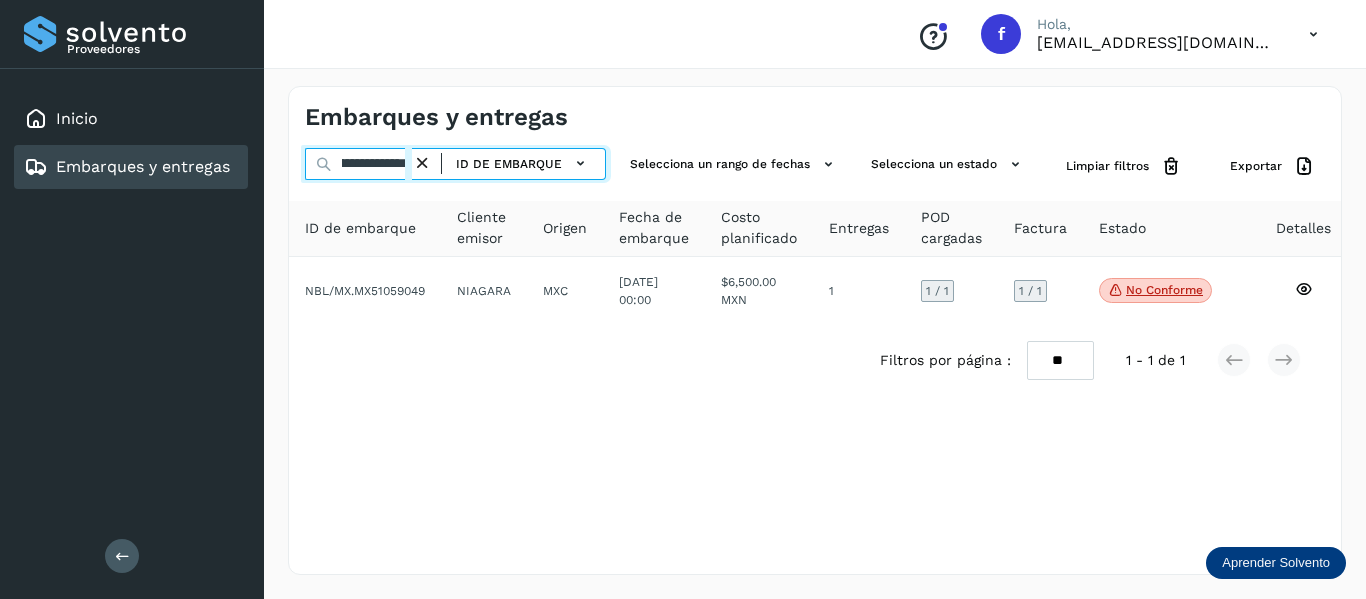 drag, startPoint x: 401, startPoint y: 161, endPoint x: 707, endPoint y: 237, distance: 315.2967 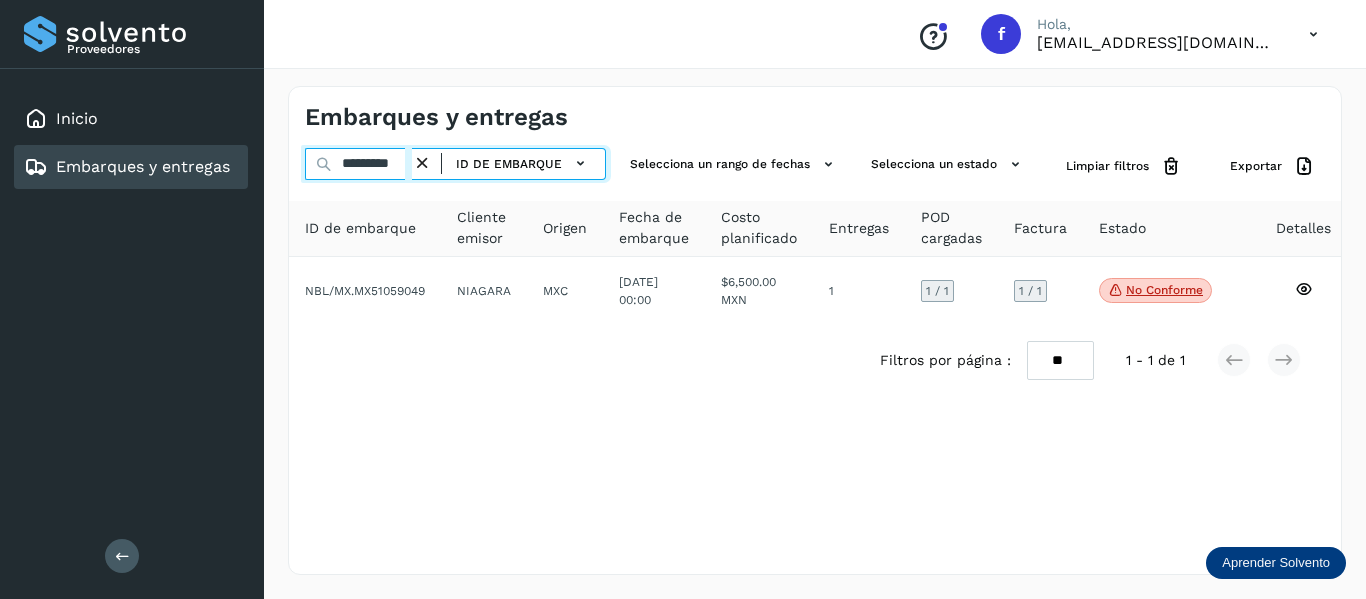 scroll, scrollTop: 0, scrollLeft: 12, axis: horizontal 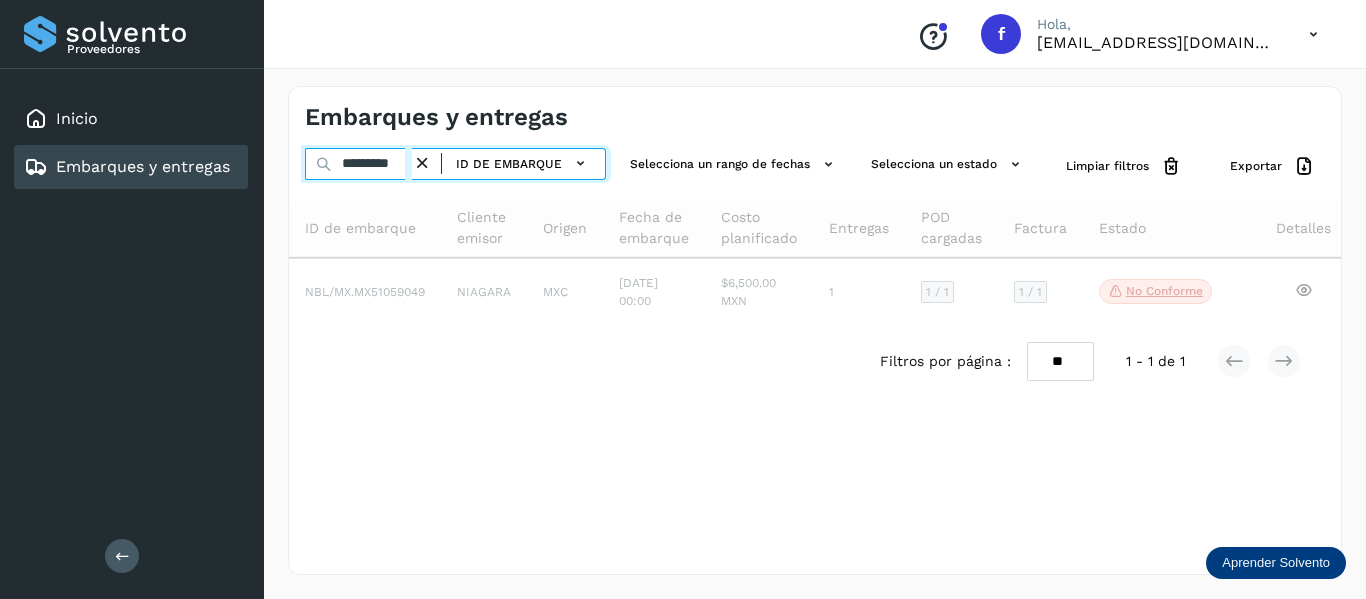paste on "********" 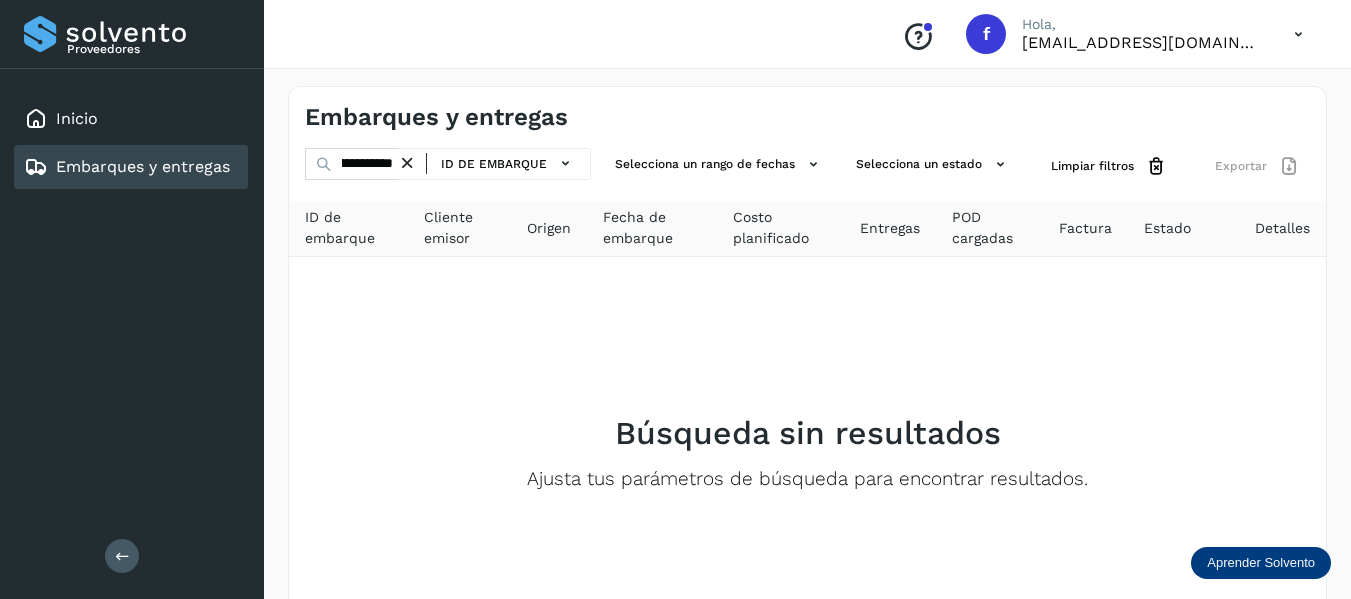 scroll, scrollTop: 0, scrollLeft: 0, axis: both 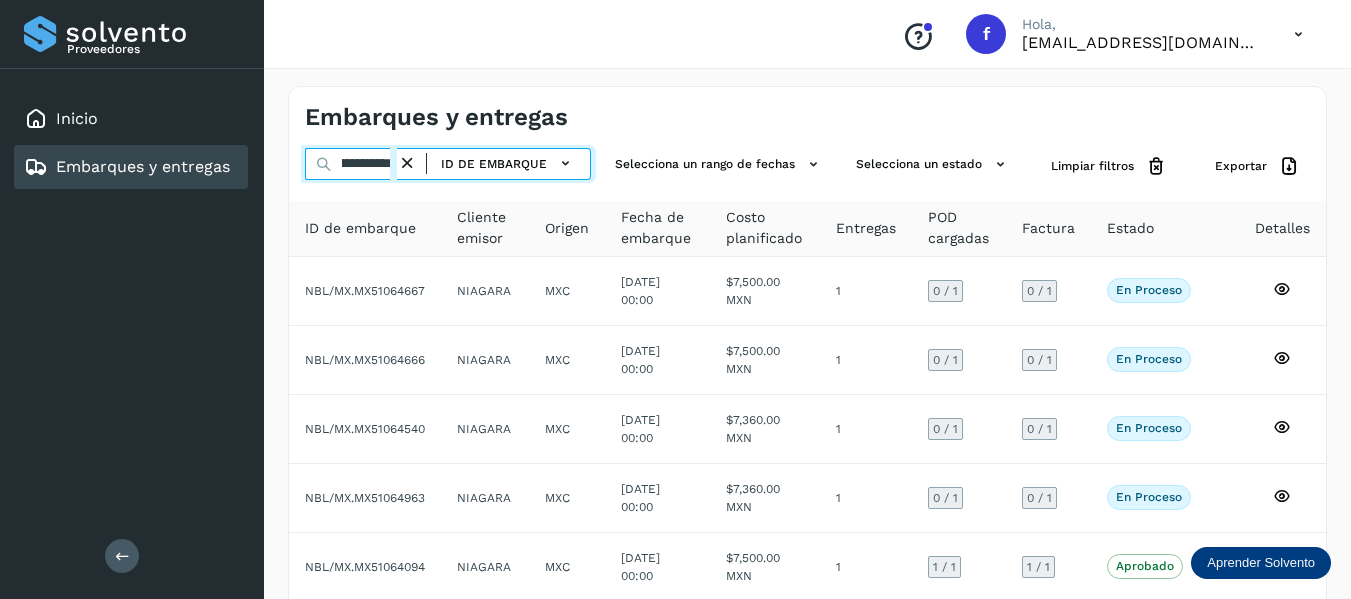drag, startPoint x: 337, startPoint y: 176, endPoint x: 615, endPoint y: 218, distance: 281.15475 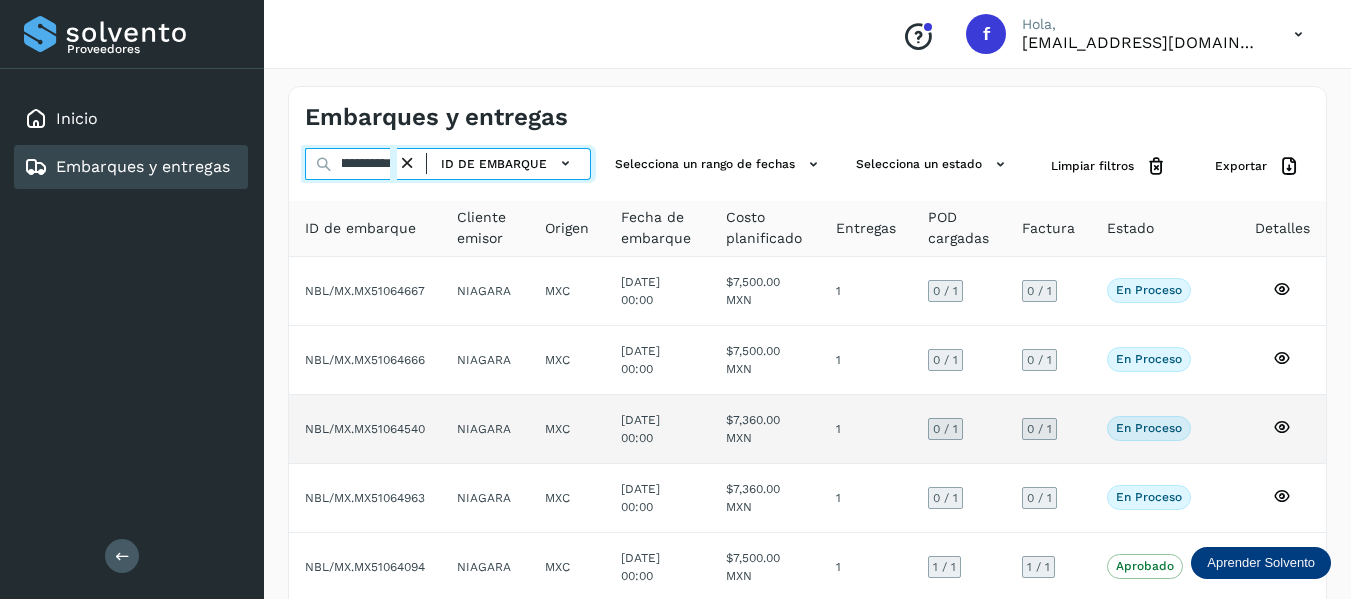 paste 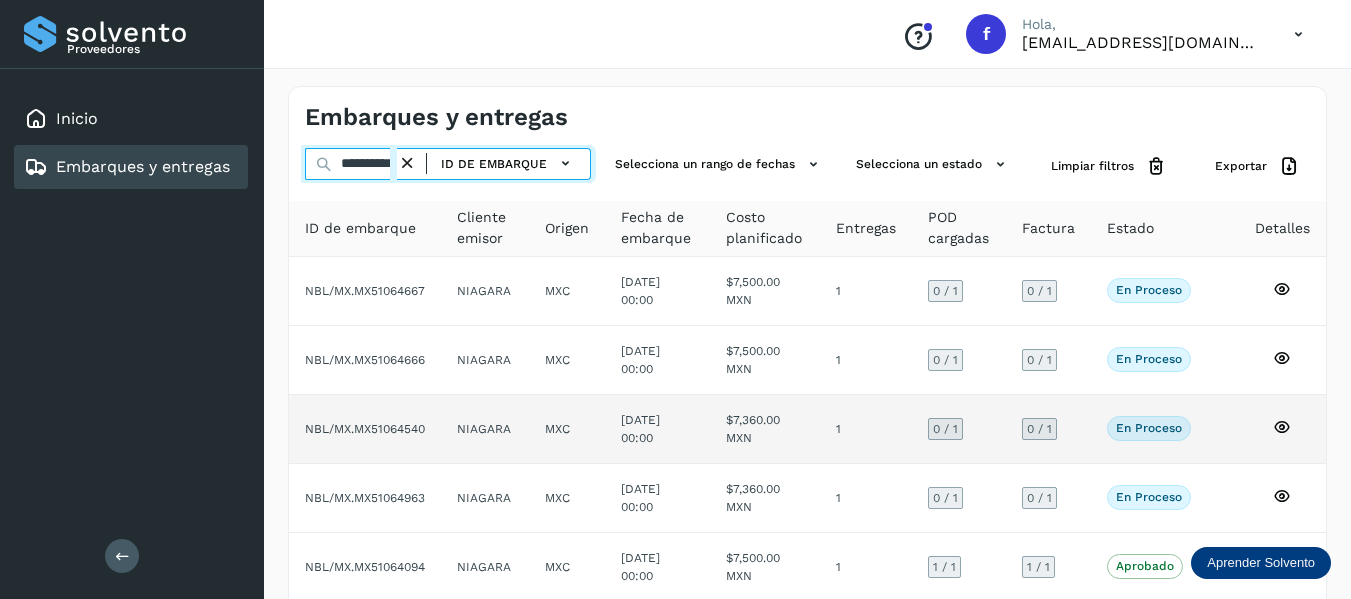scroll, scrollTop: 0, scrollLeft: 32, axis: horizontal 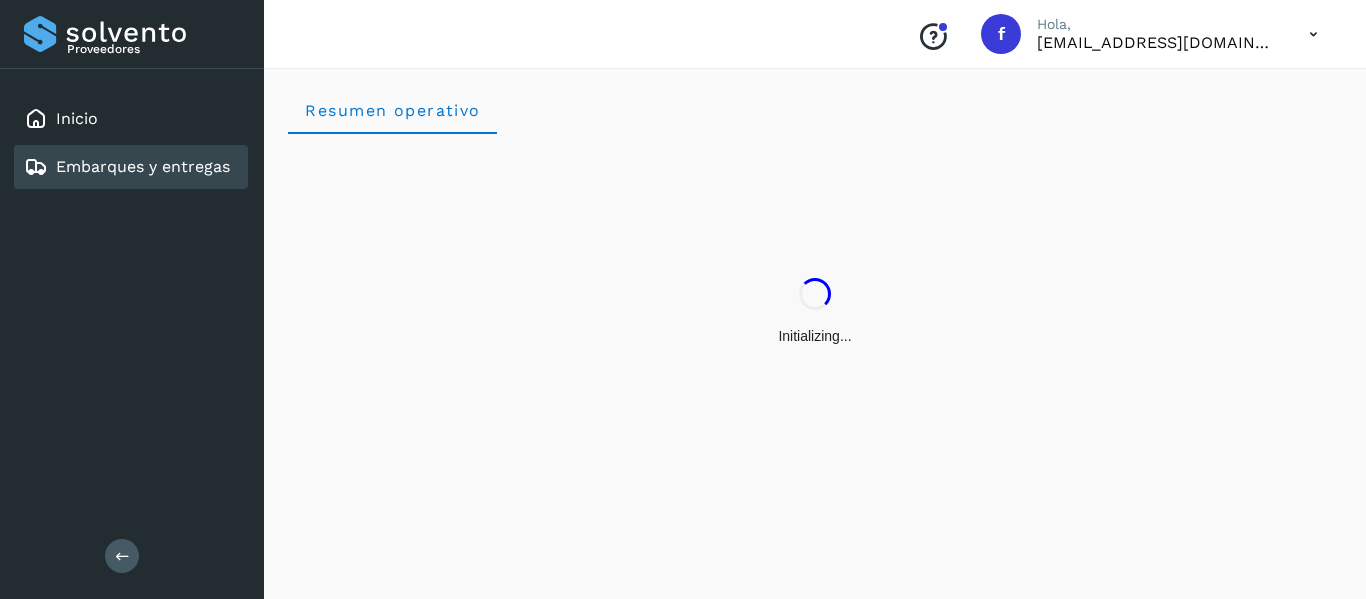 click on "Embarques y entregas" 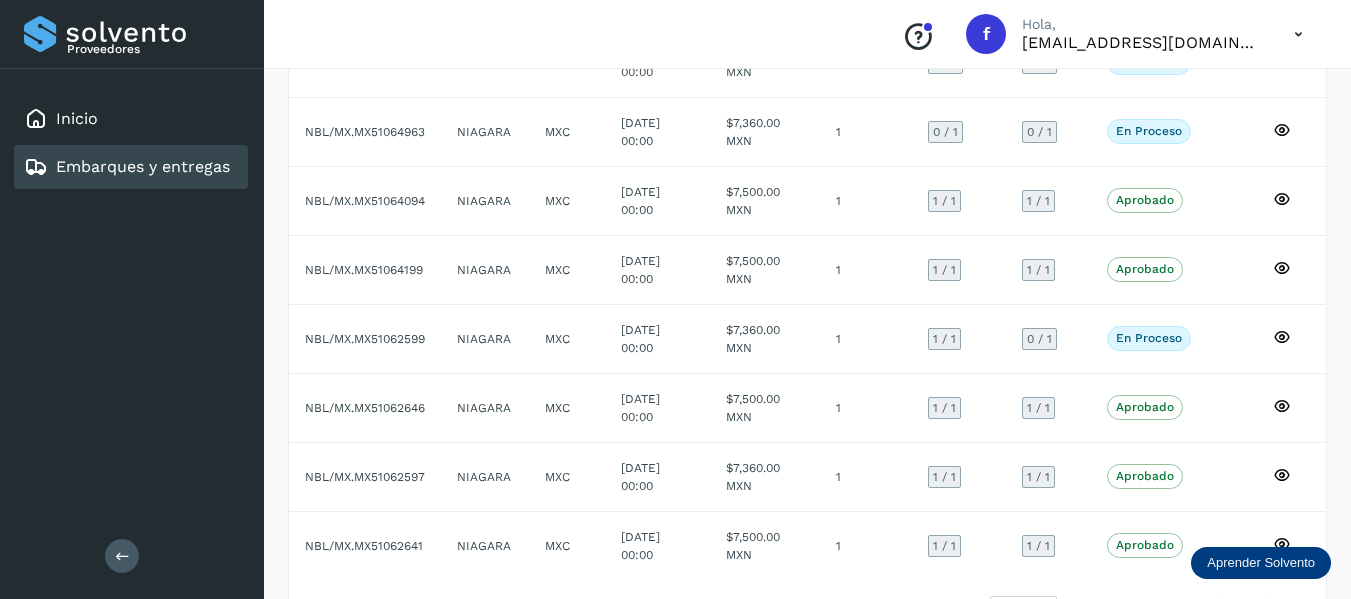 scroll, scrollTop: 443, scrollLeft: 0, axis: vertical 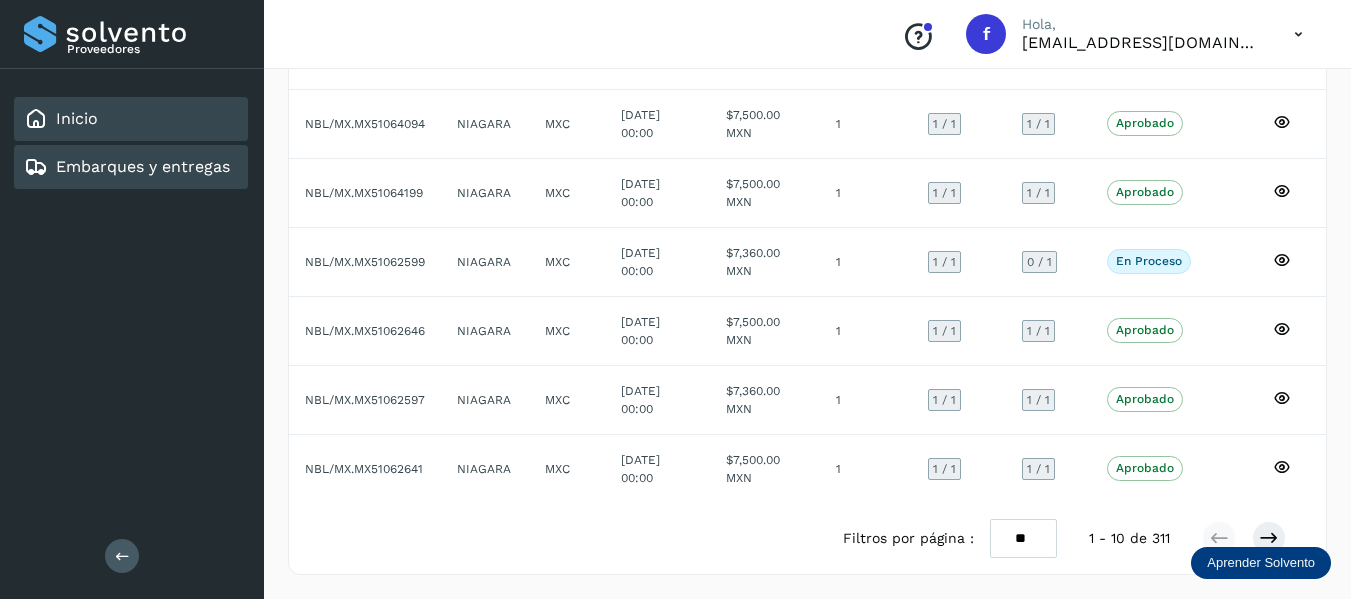click on "Inicio" at bounding box center (77, 118) 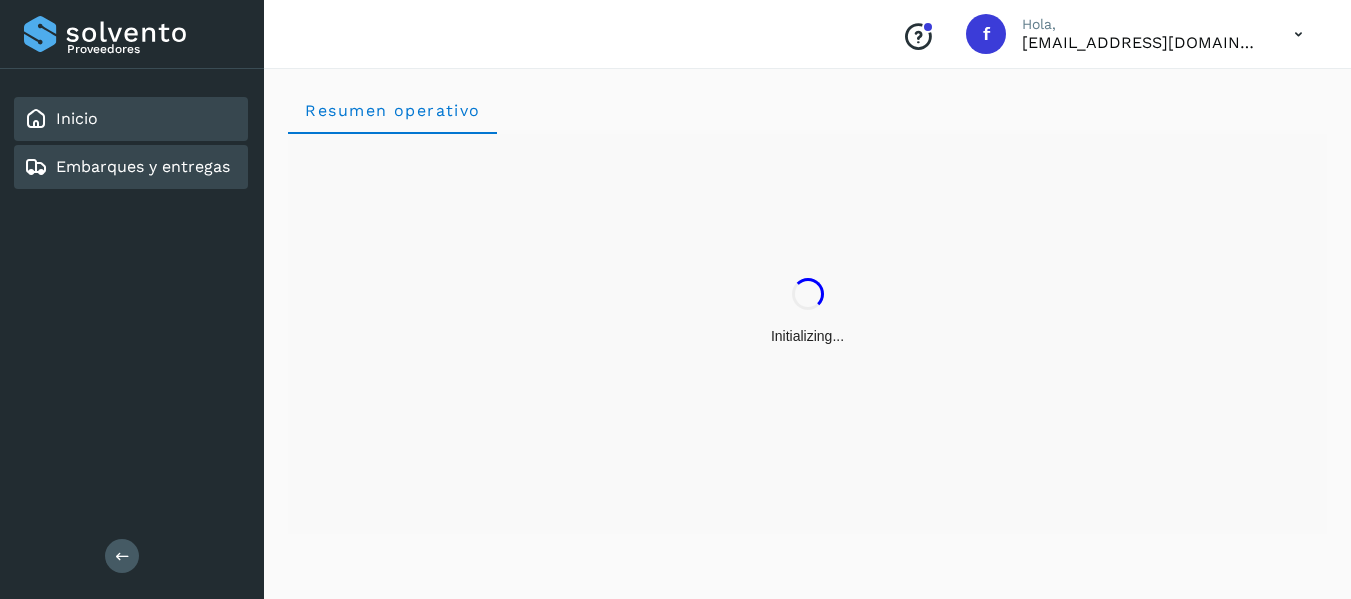 scroll, scrollTop: 0, scrollLeft: 0, axis: both 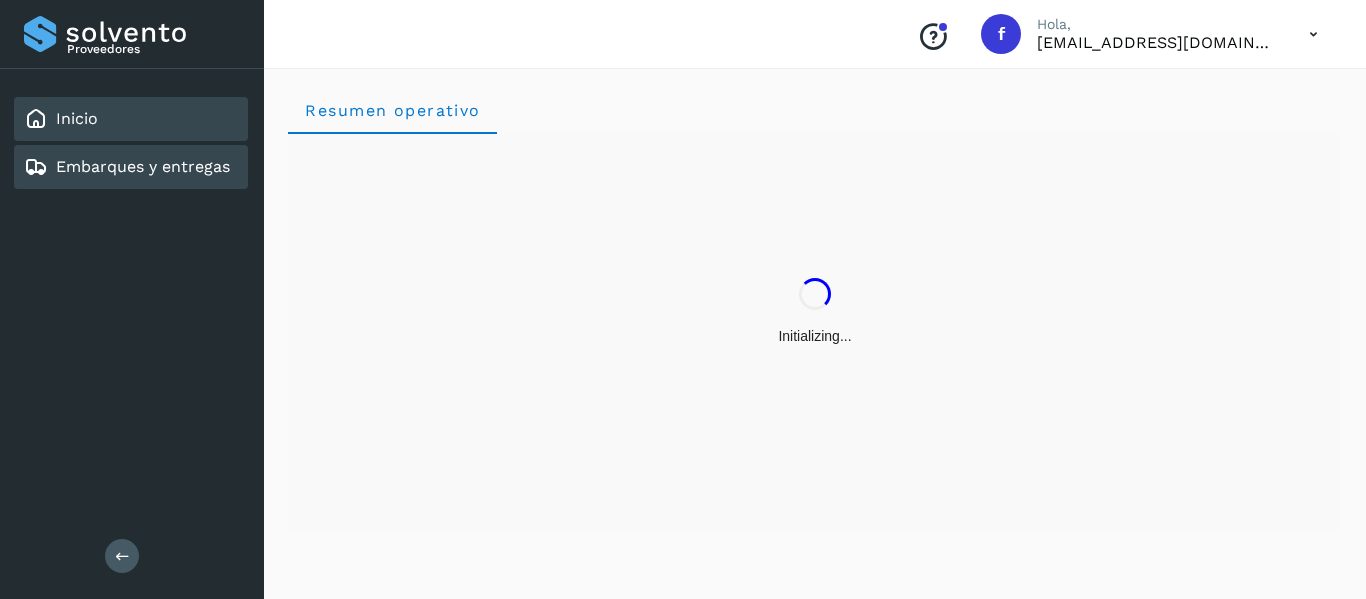 click on "Embarques y entregas" 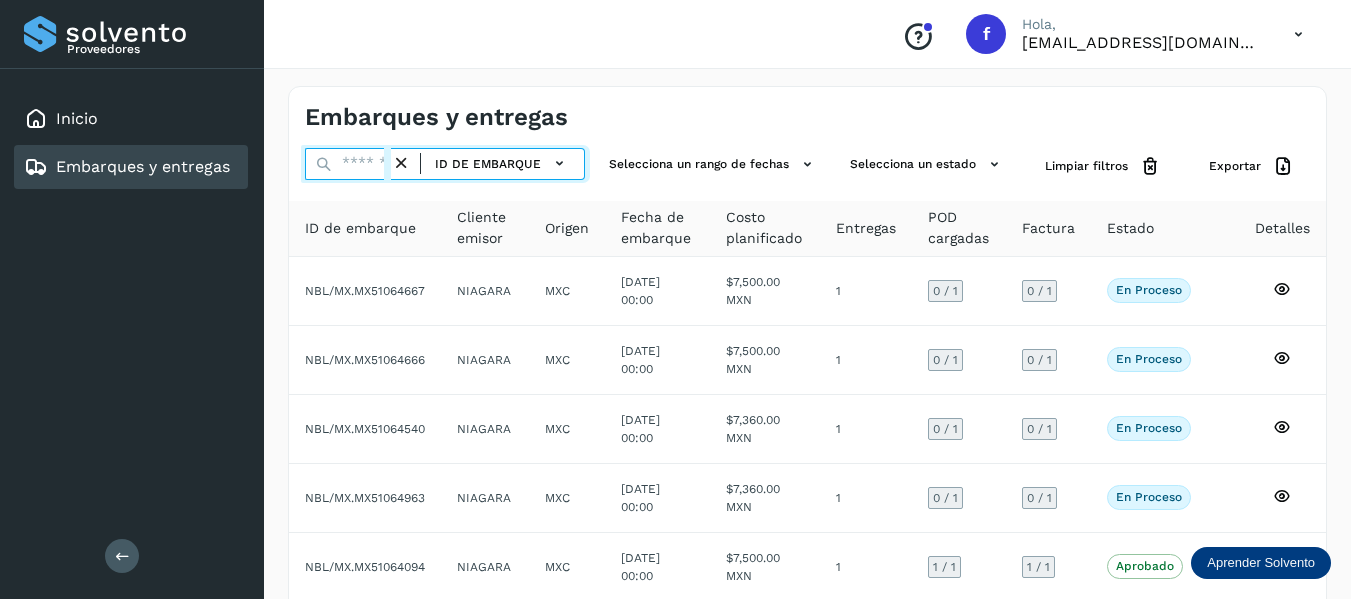 click at bounding box center [348, 164] 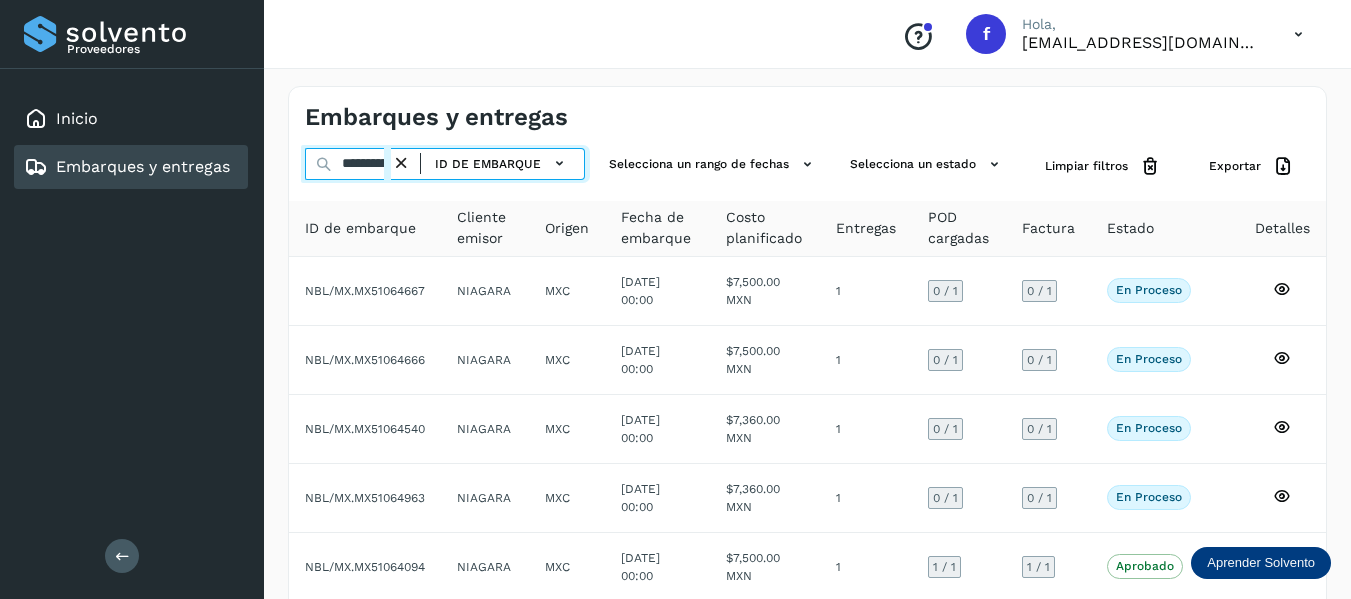 scroll, scrollTop: 0, scrollLeft: 32, axis: horizontal 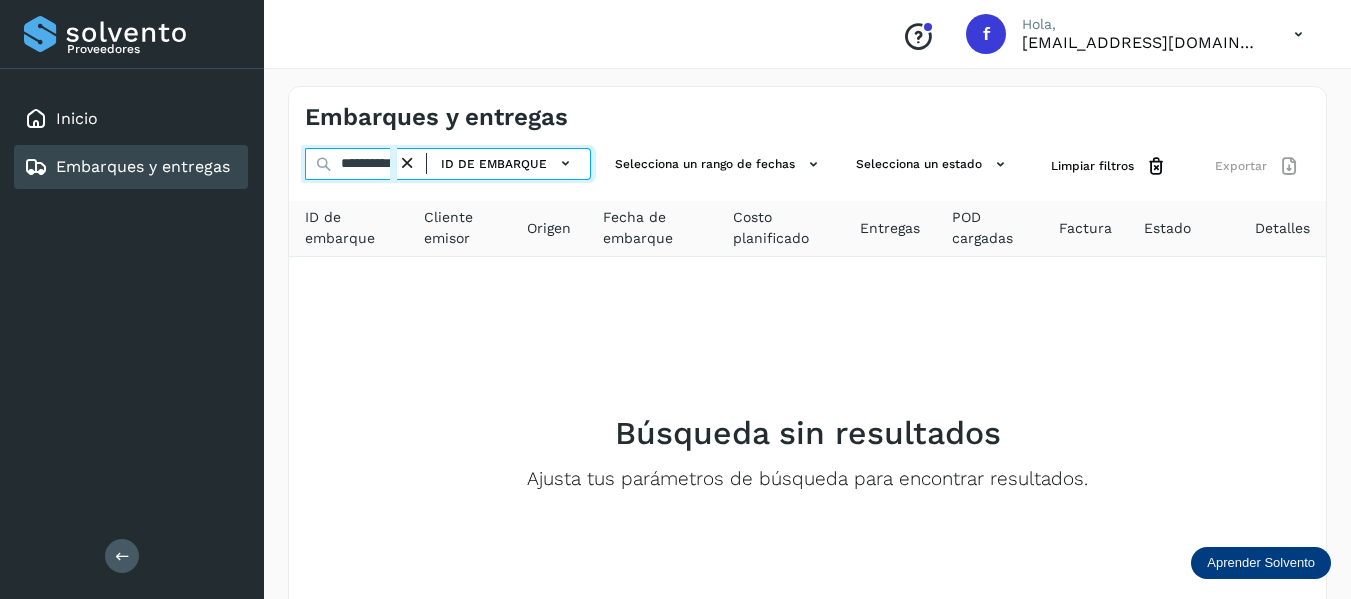 type on "**********" 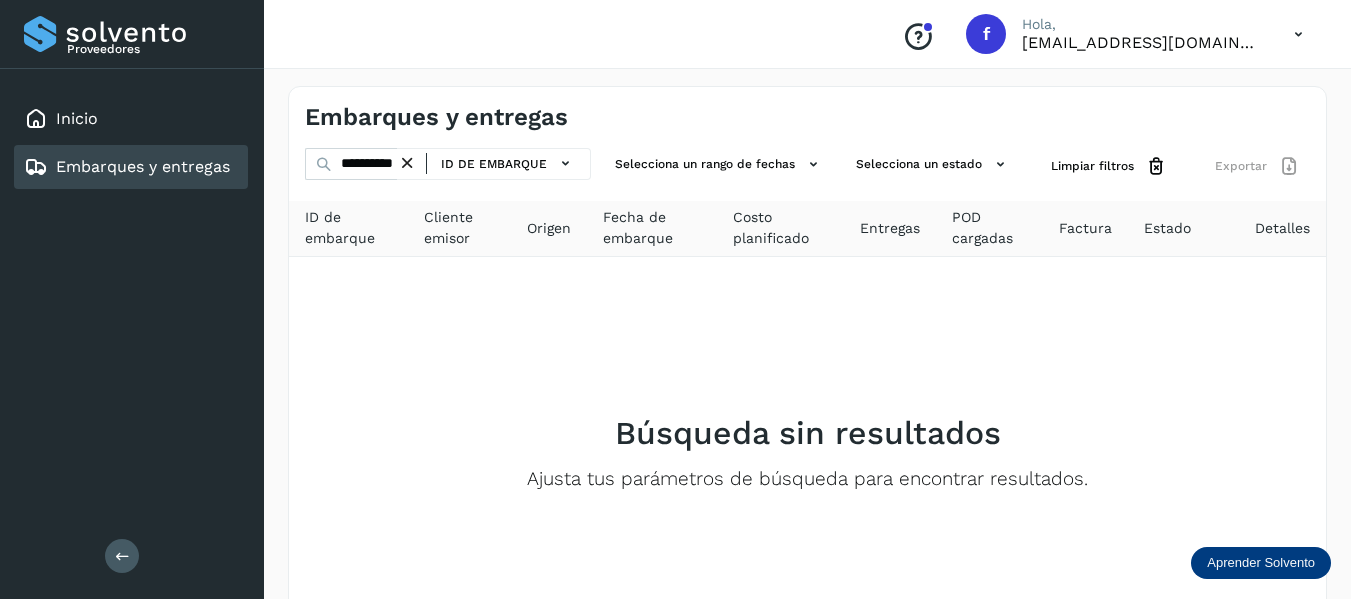 scroll, scrollTop: 0, scrollLeft: 0, axis: both 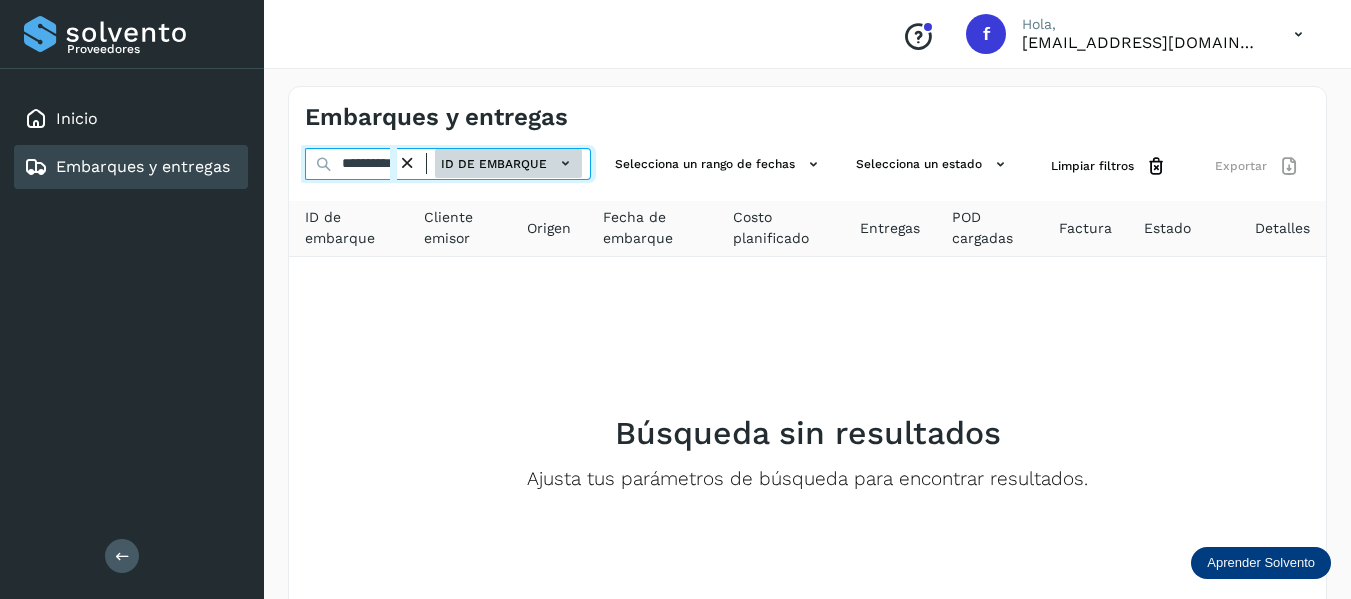 drag, startPoint x: 341, startPoint y: 161, endPoint x: 481, endPoint y: 161, distance: 140 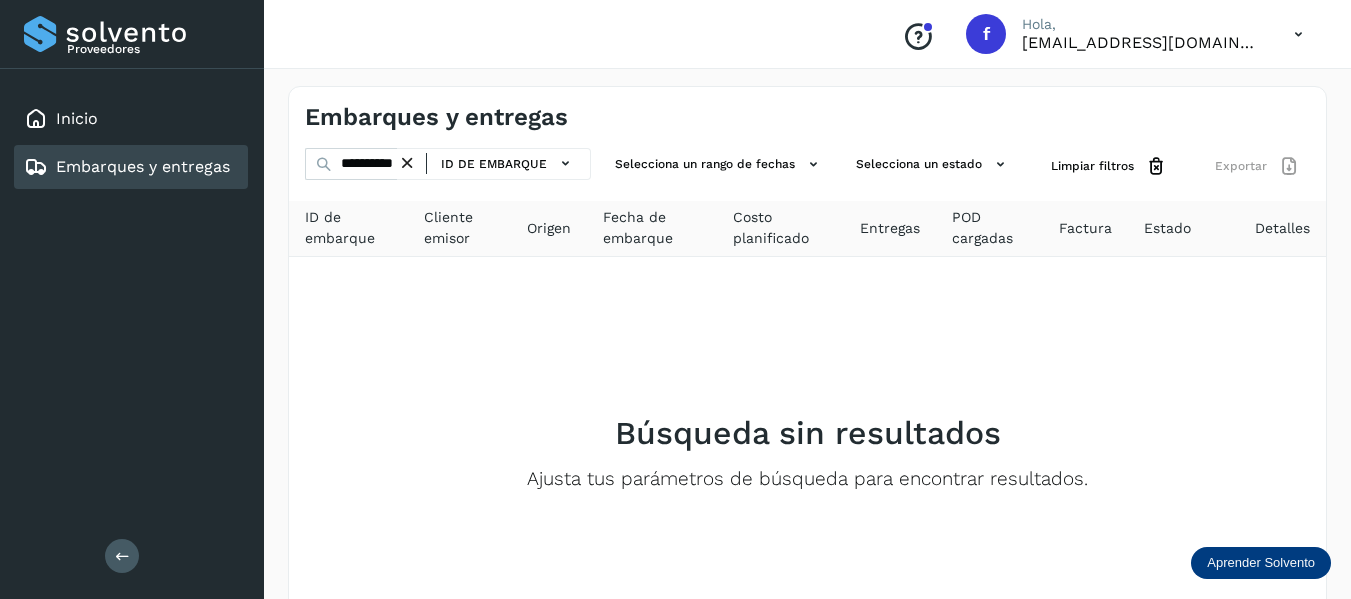 scroll, scrollTop: 0, scrollLeft: 0, axis: both 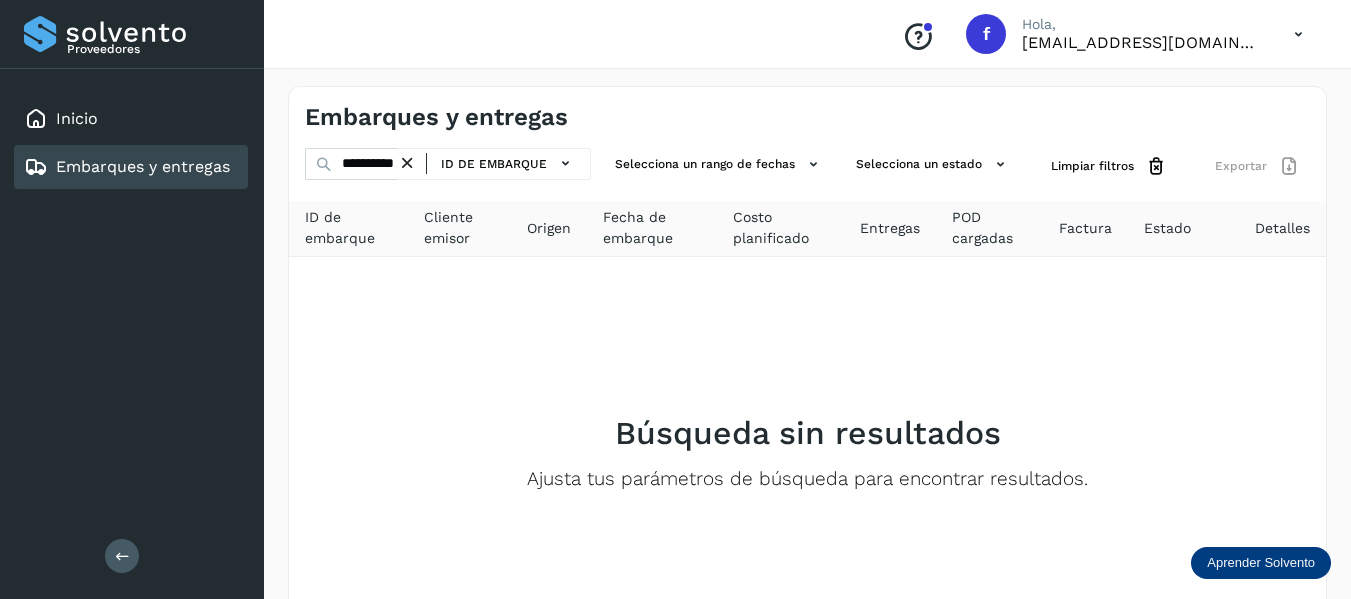 click on "Embarques y entregas" 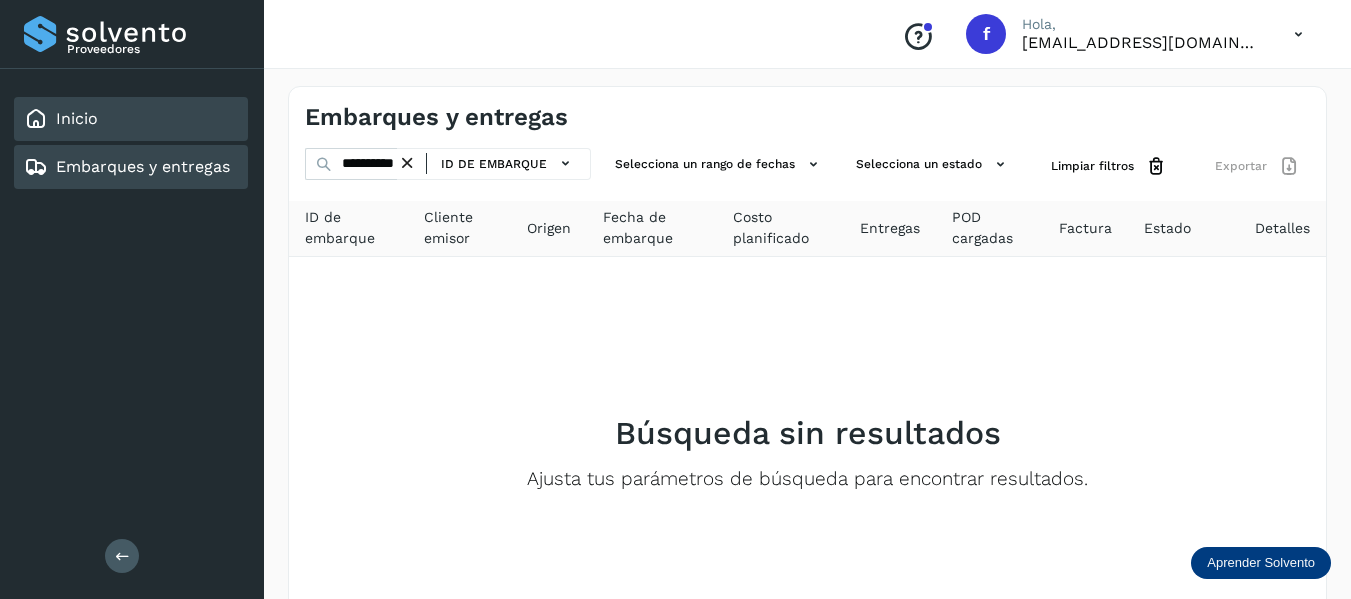 click on "Inicio" 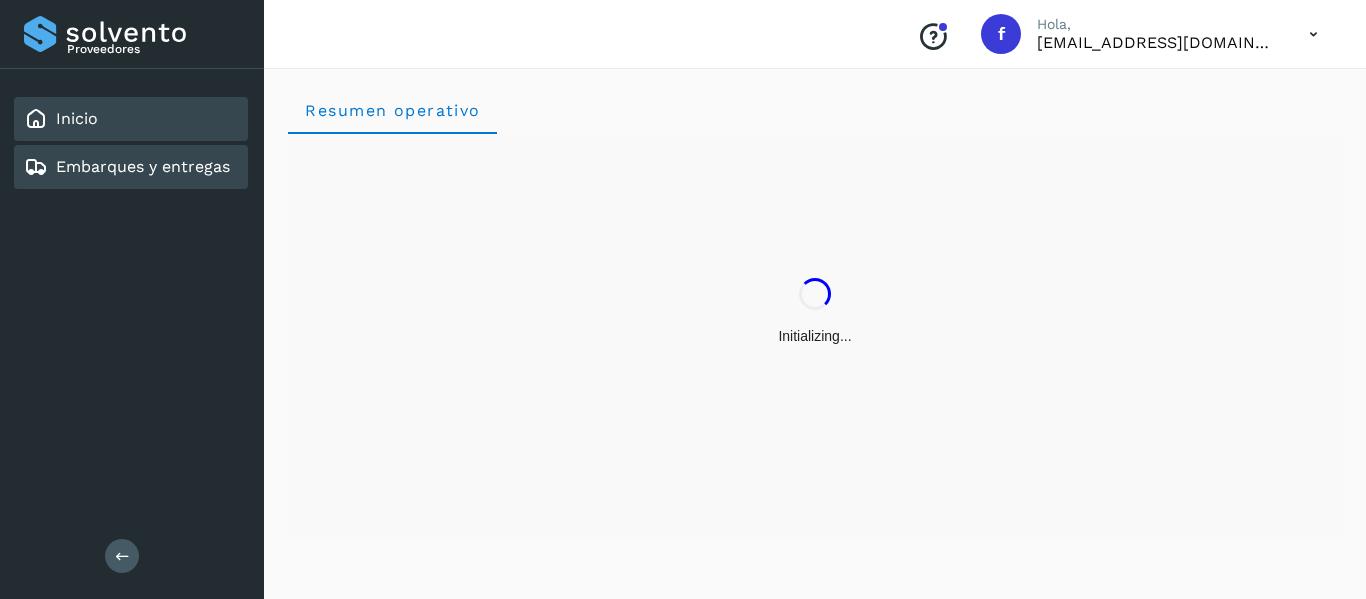 click on "Embarques y entregas" 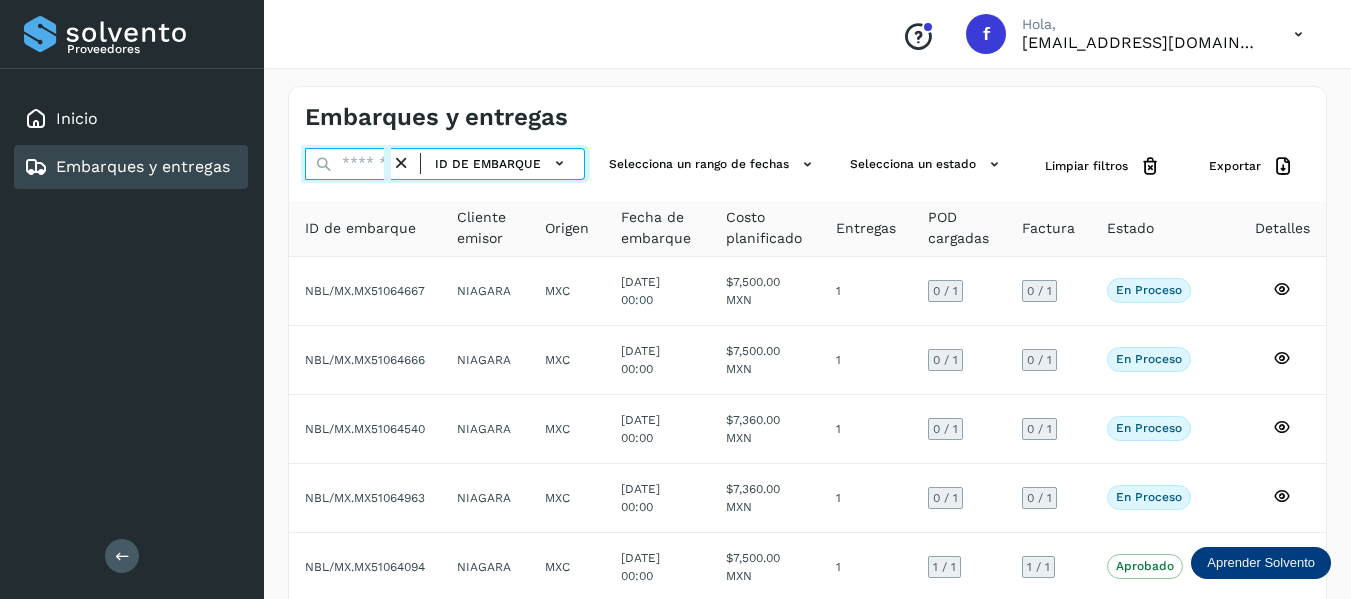 click at bounding box center (348, 164) 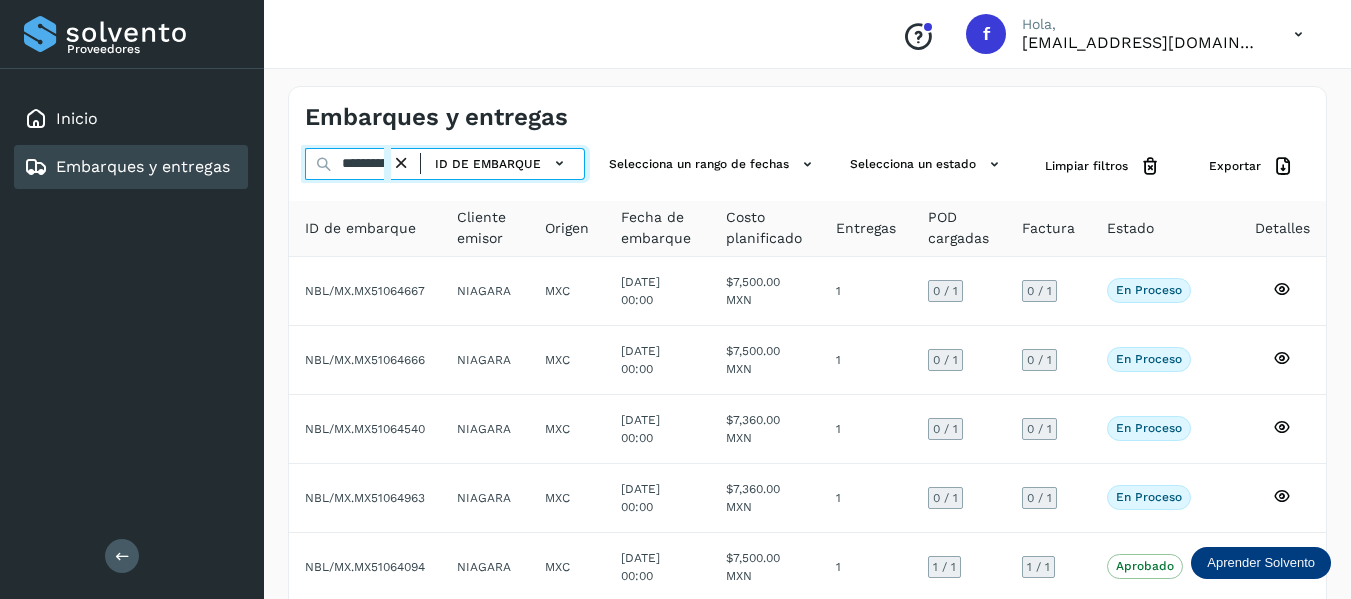 scroll, scrollTop: 0, scrollLeft: 232, axis: horizontal 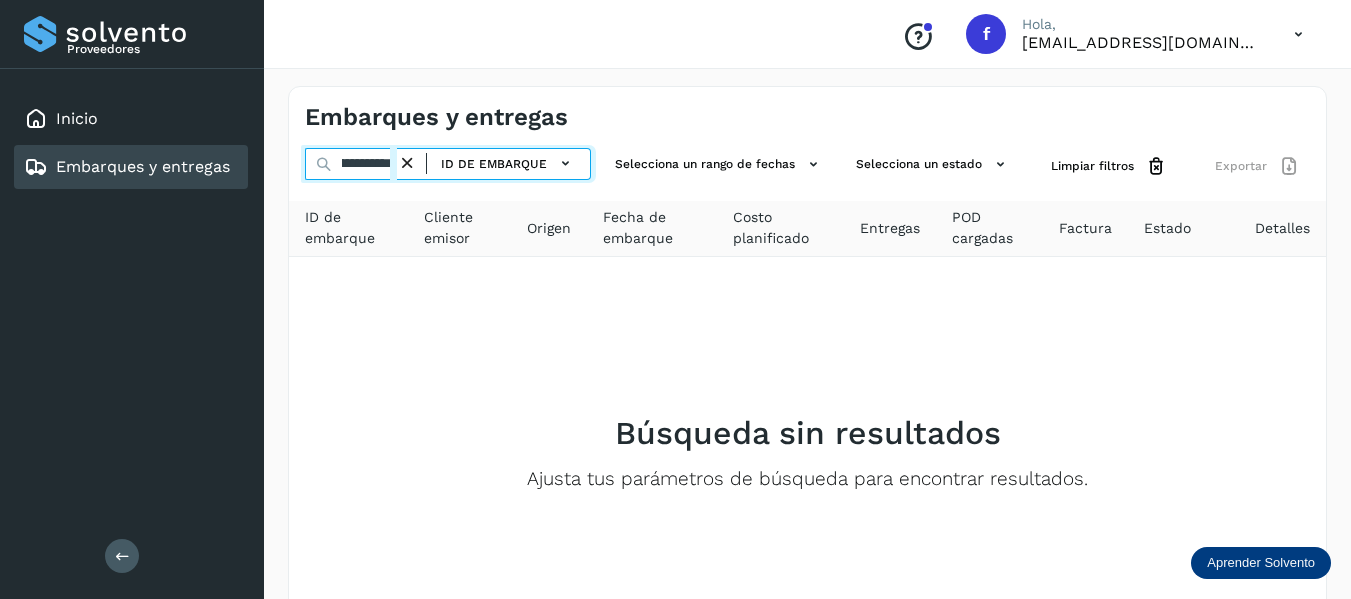 click on "**********" at bounding box center [351, 164] 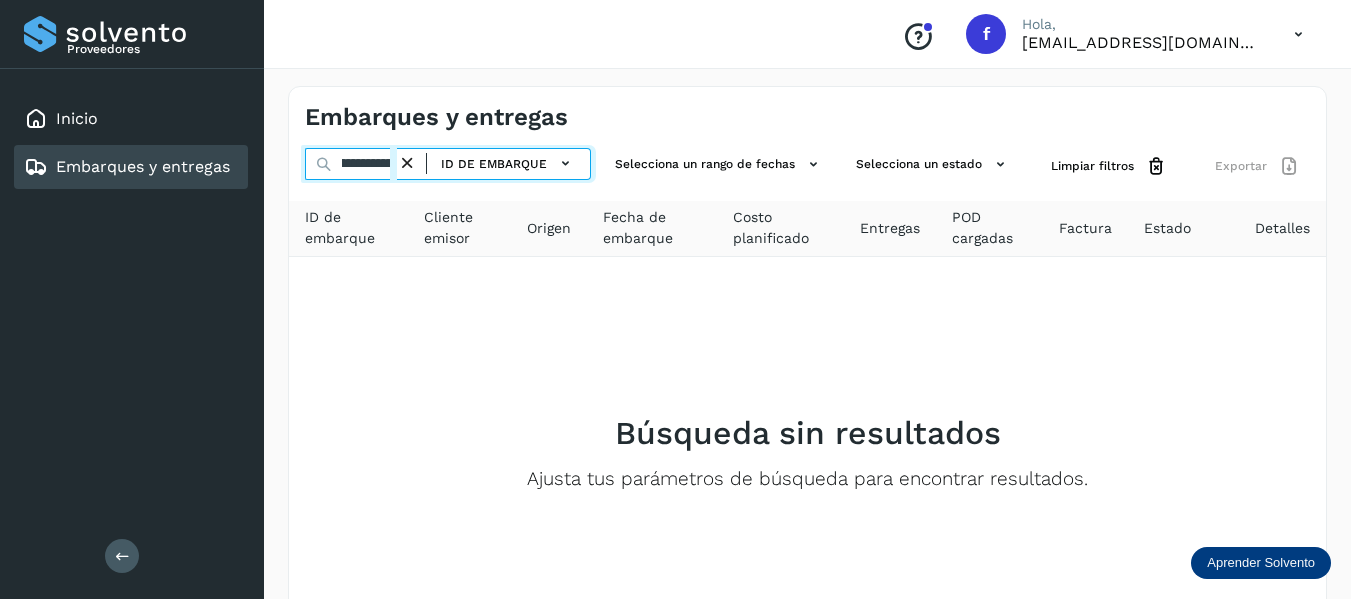 scroll, scrollTop: 0, scrollLeft: 0, axis: both 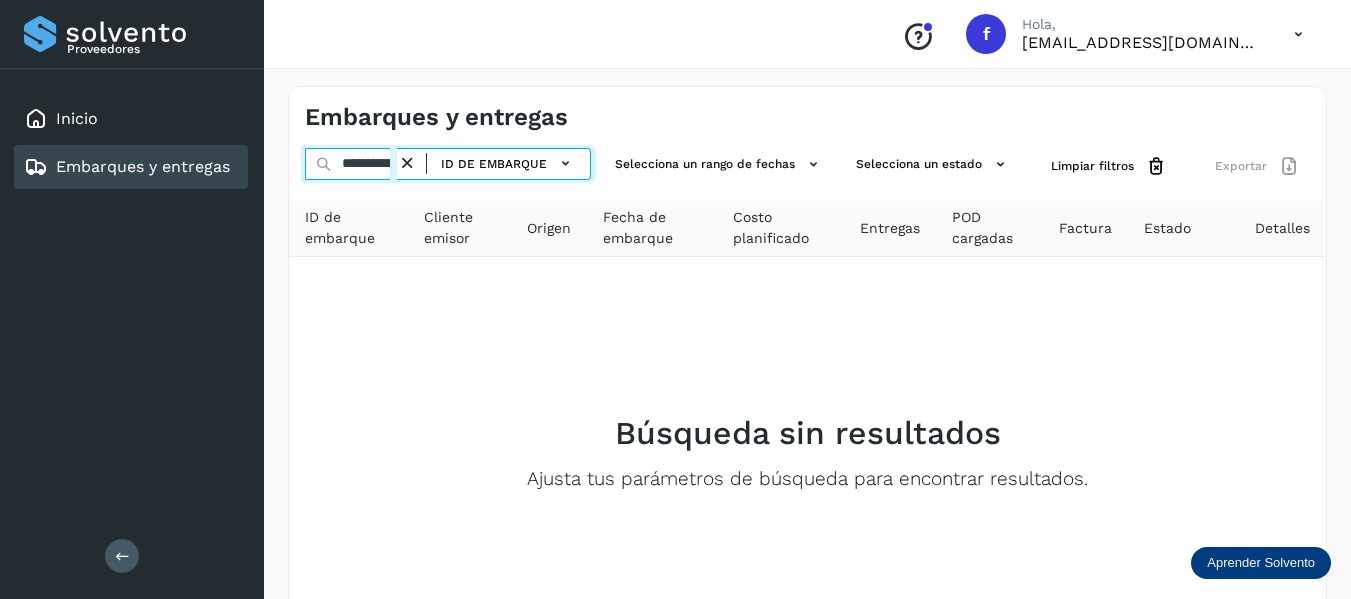 type on "**********" 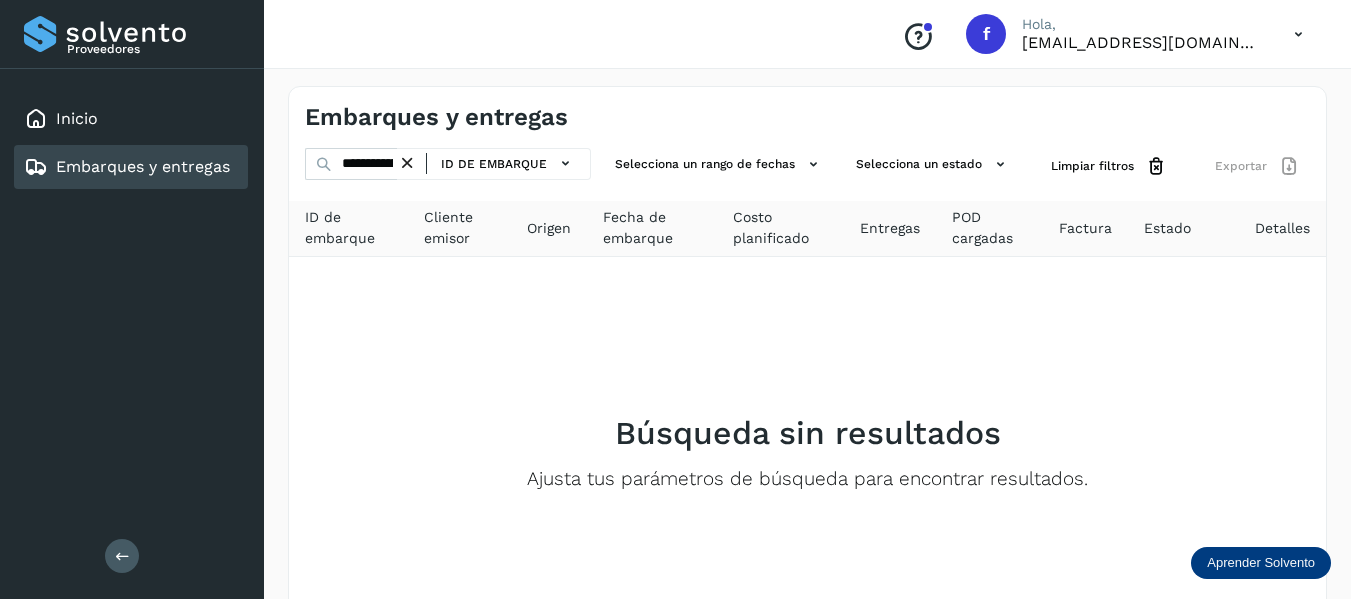 click on "Embarques y entregas" 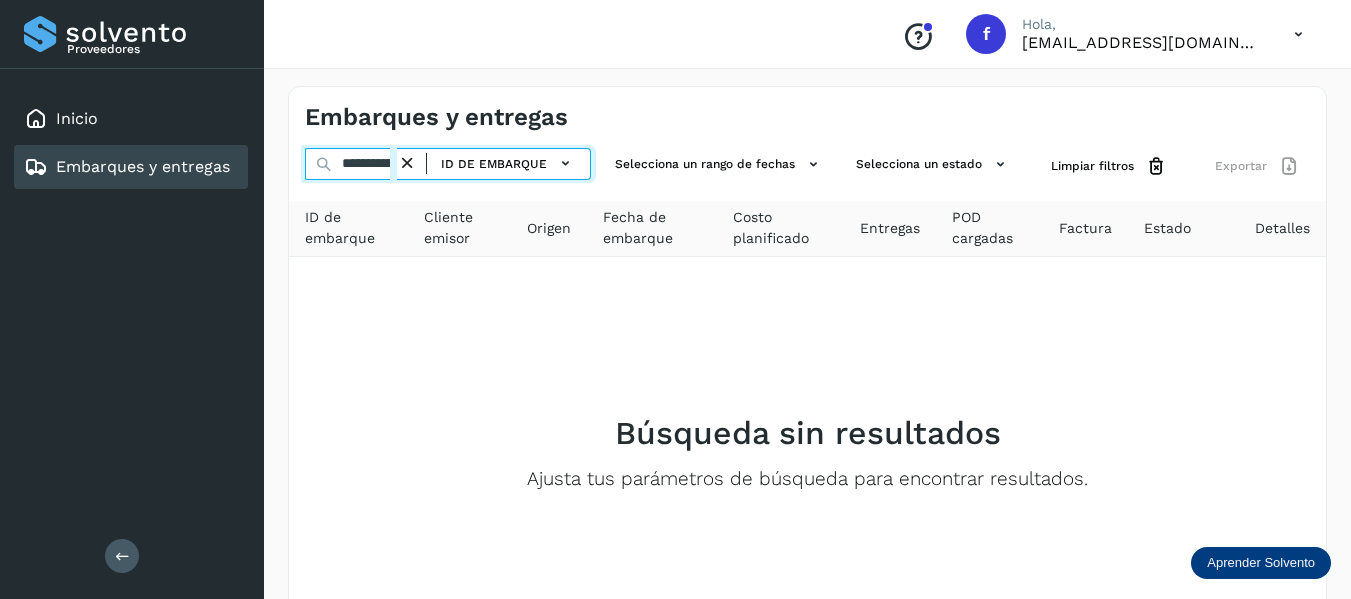 scroll, scrollTop: 0, scrollLeft: 232, axis: horizontal 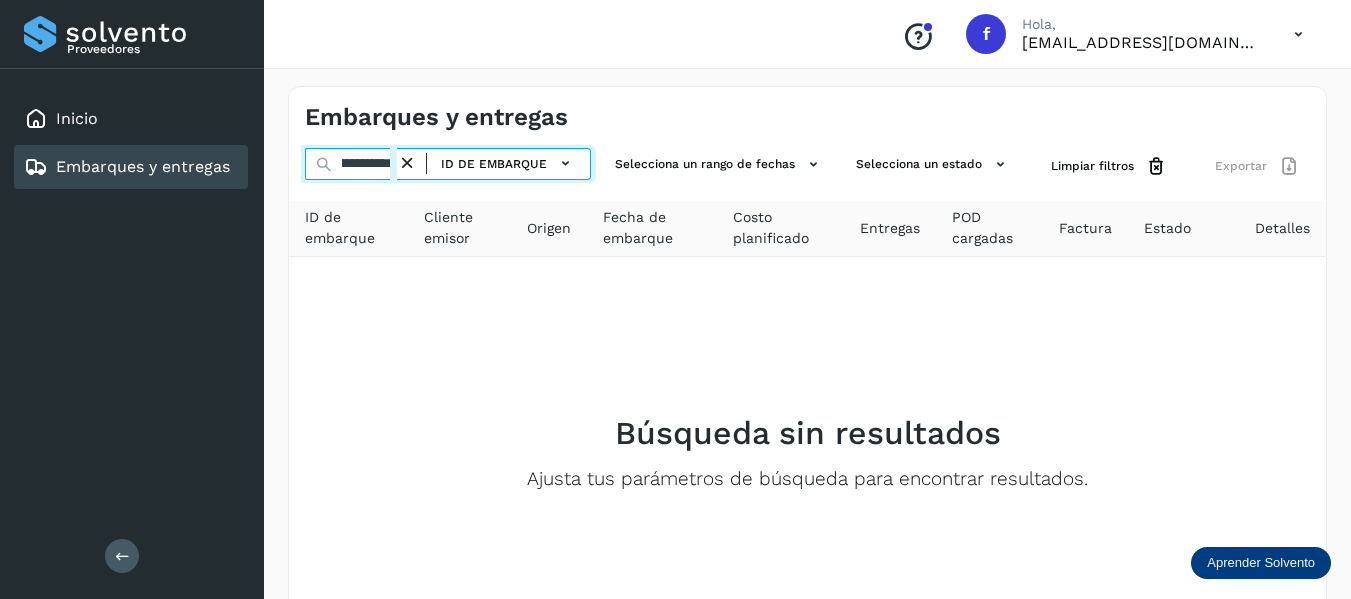 drag, startPoint x: 340, startPoint y: 160, endPoint x: 763, endPoint y: 186, distance: 423.7983 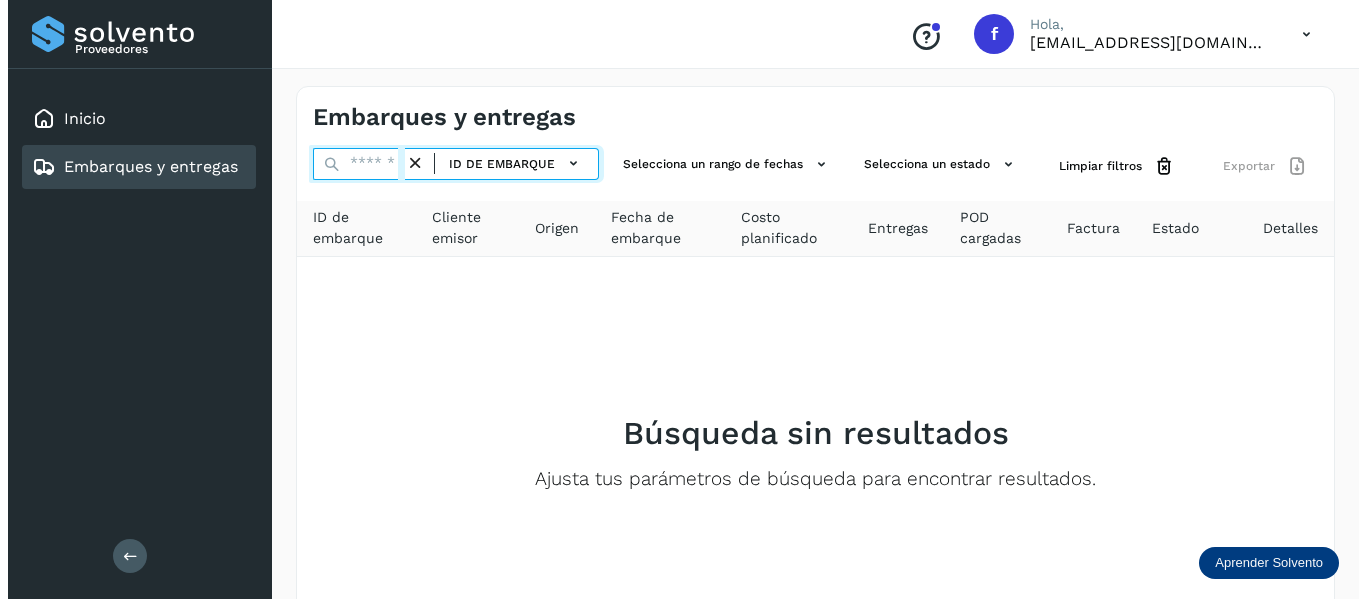 scroll, scrollTop: 0, scrollLeft: 0, axis: both 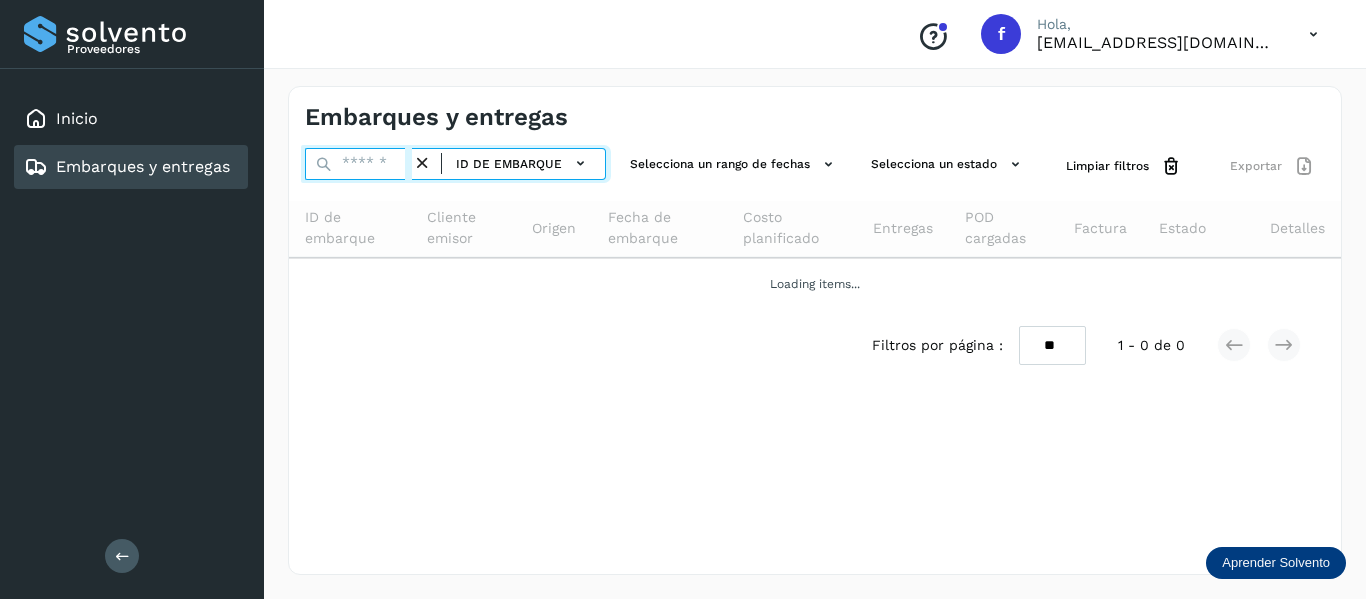 paste on "**********" 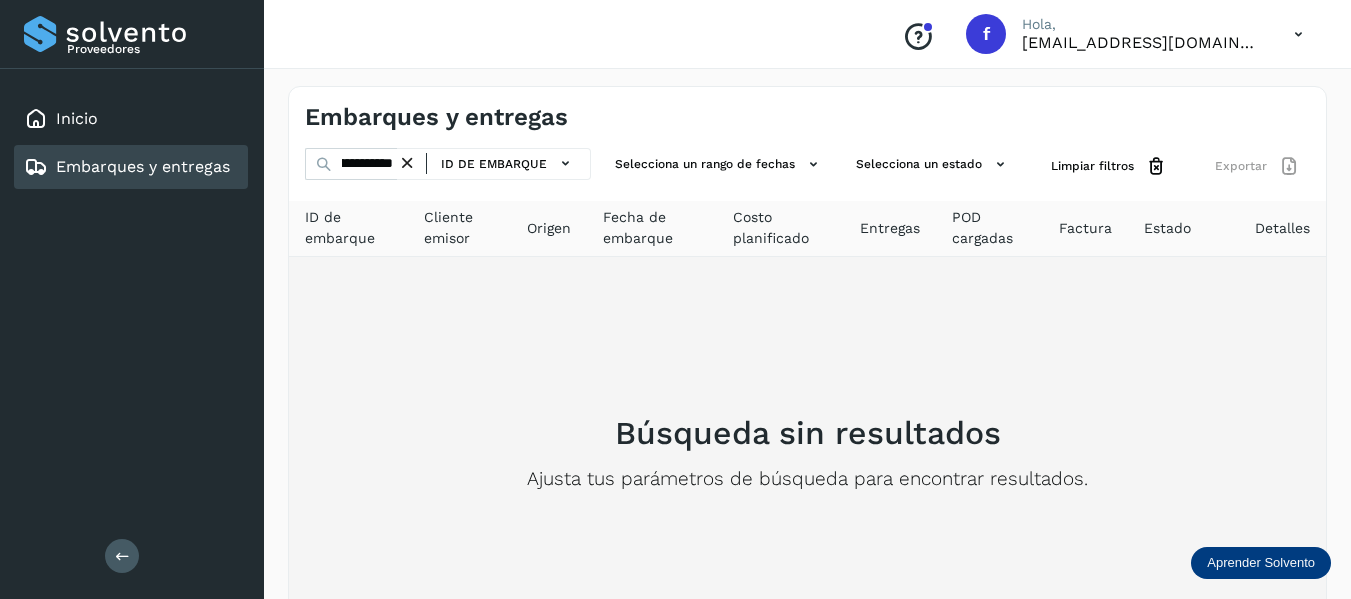 scroll, scrollTop: 0, scrollLeft: 0, axis: both 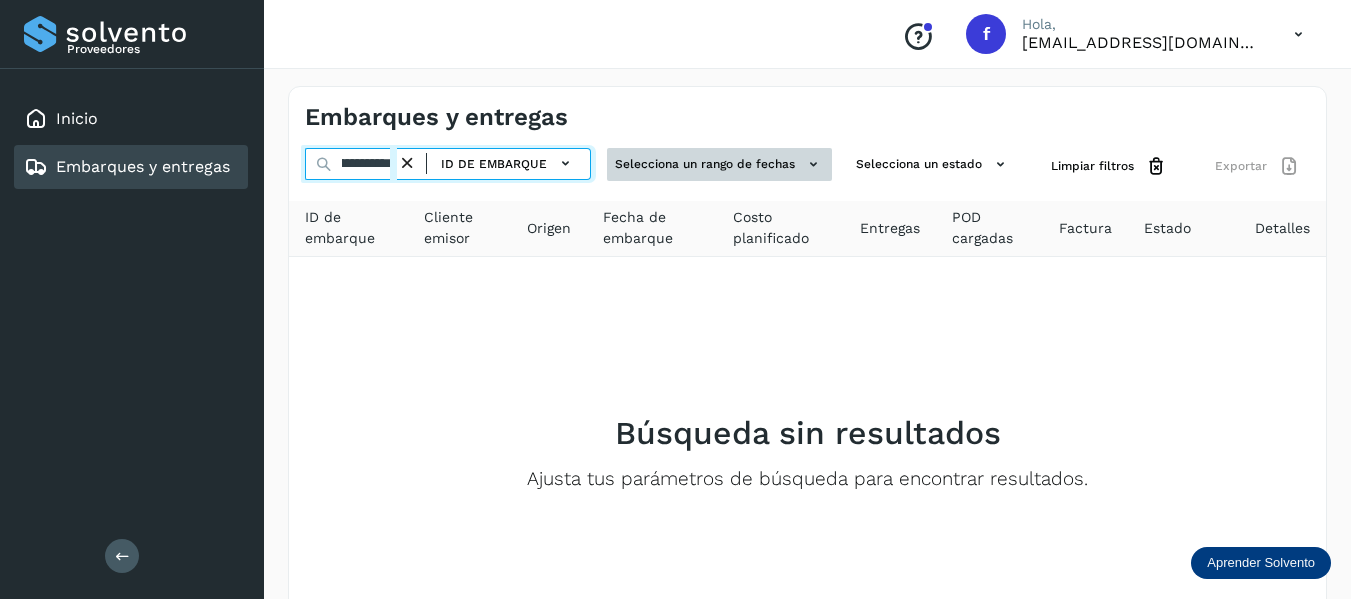 drag, startPoint x: 337, startPoint y: 154, endPoint x: 745, endPoint y: 174, distance: 408.4899 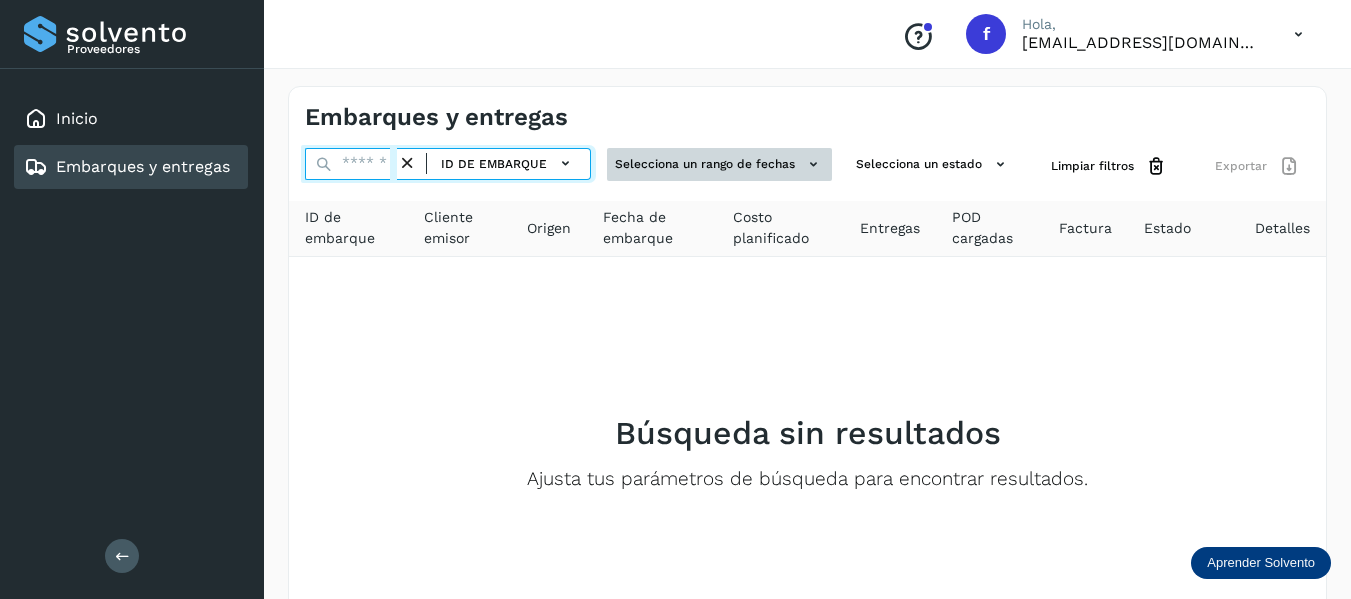 scroll, scrollTop: 0, scrollLeft: 0, axis: both 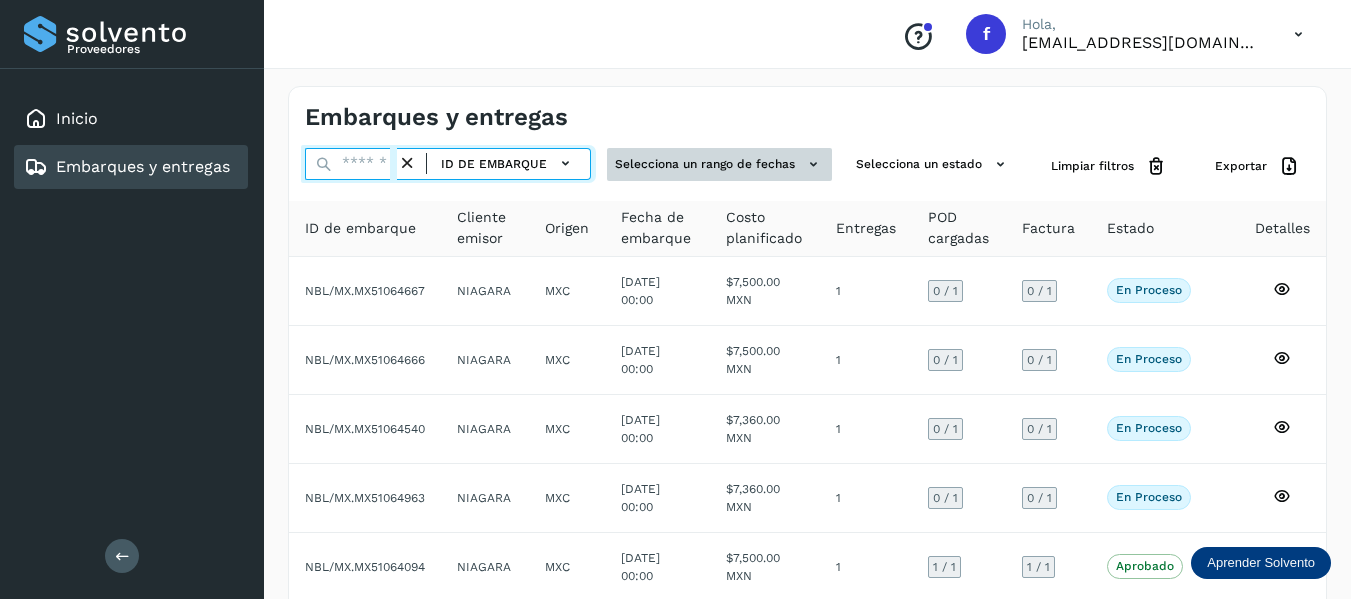 paste on "**********" 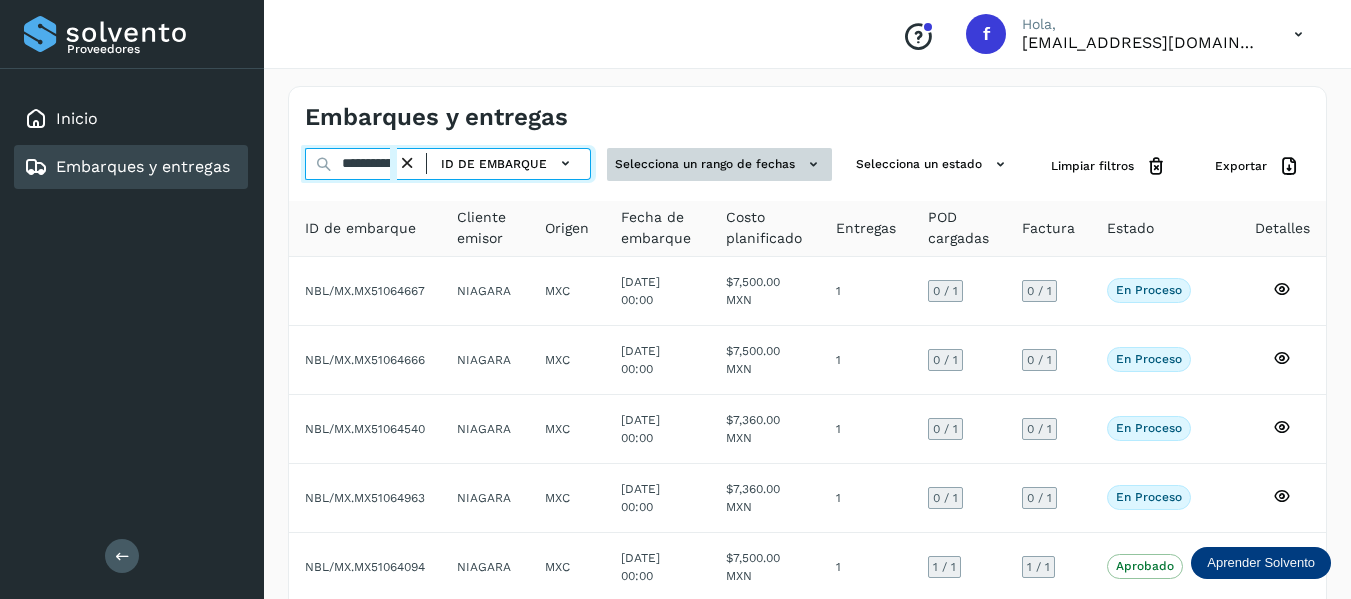 scroll, scrollTop: 0, scrollLeft: 232, axis: horizontal 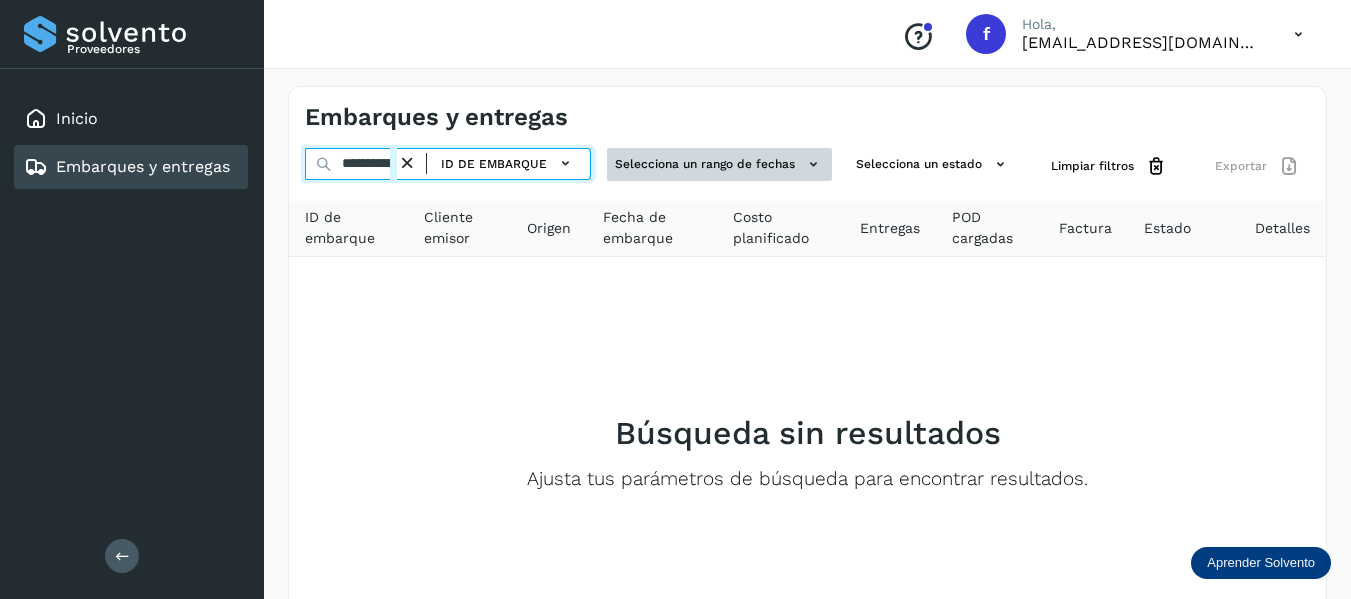 drag, startPoint x: 336, startPoint y: 168, endPoint x: 662, endPoint y: 157, distance: 326.18552 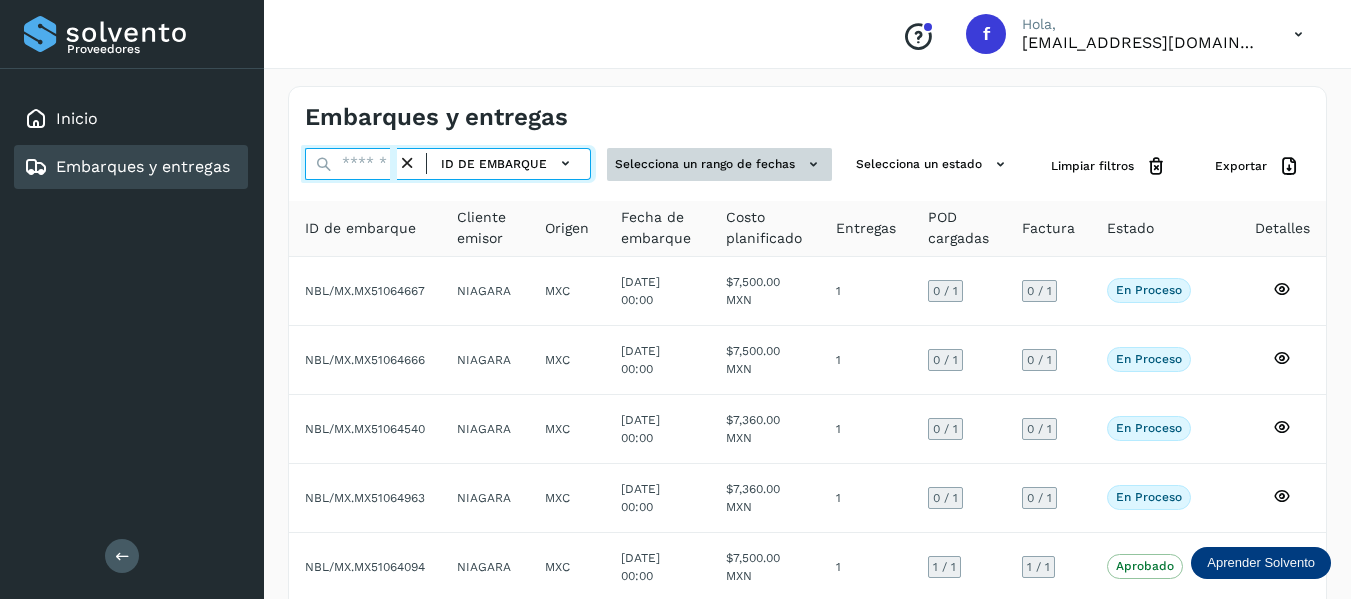 paste on "********" 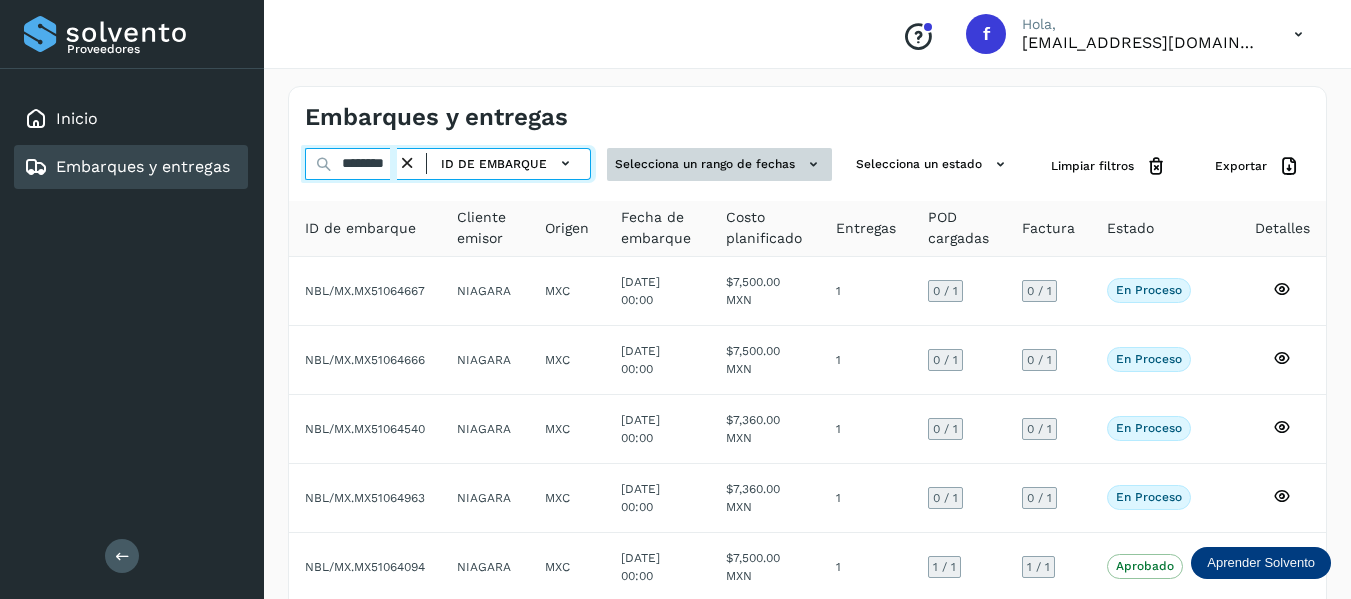 scroll, scrollTop: 0, scrollLeft: 11, axis: horizontal 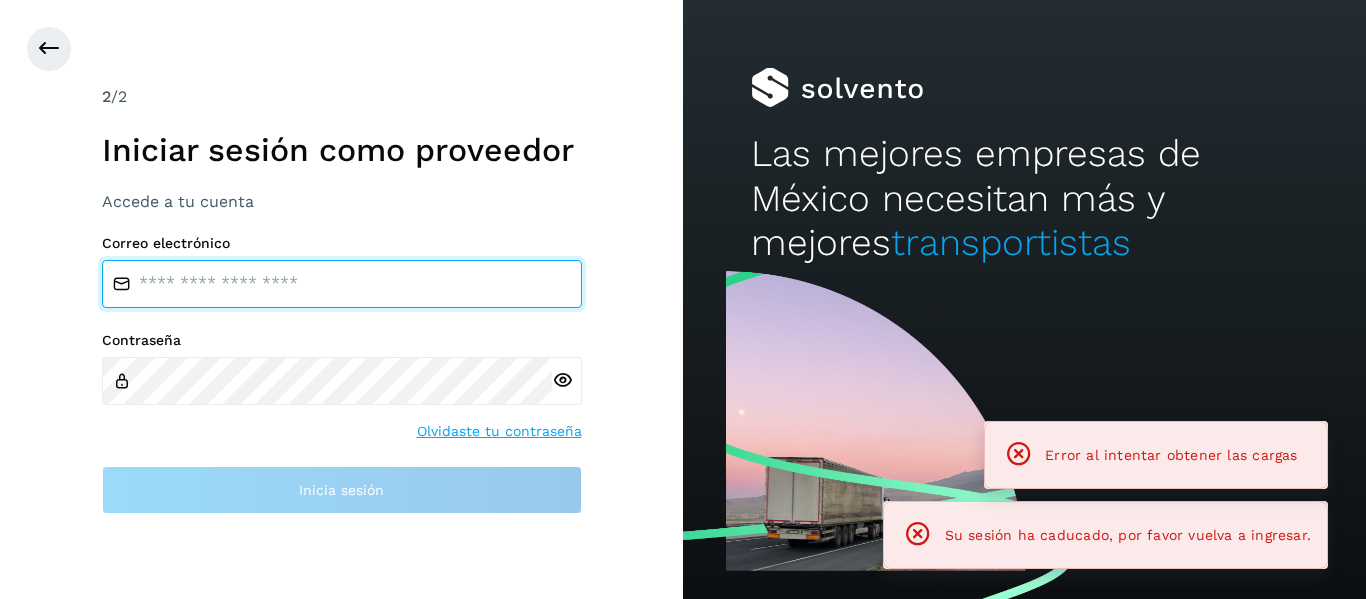type on "**********" 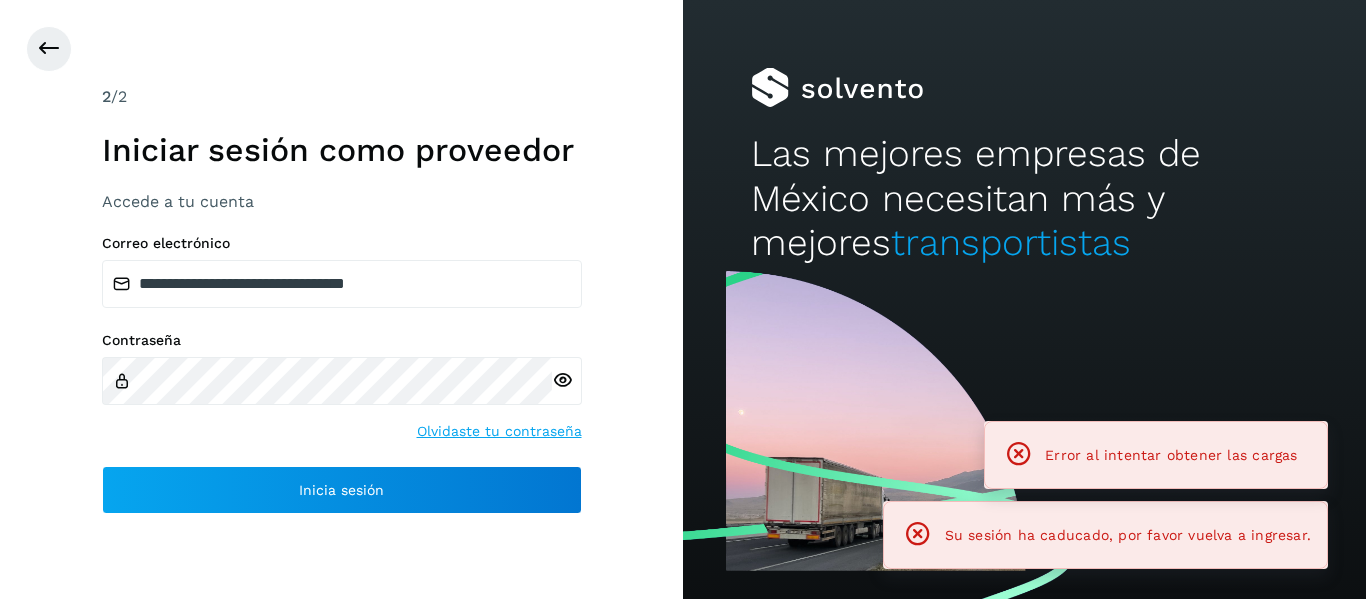 click on "**********" at bounding box center [341, 299] 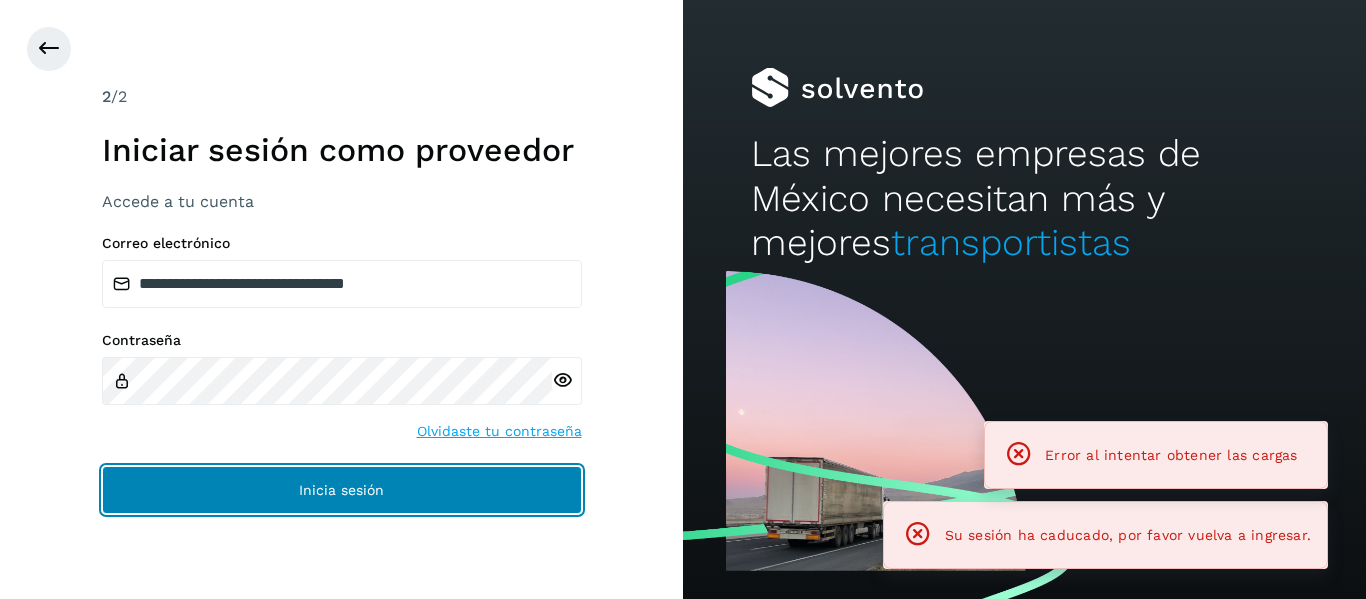 click on "Inicia sesión" at bounding box center [342, 490] 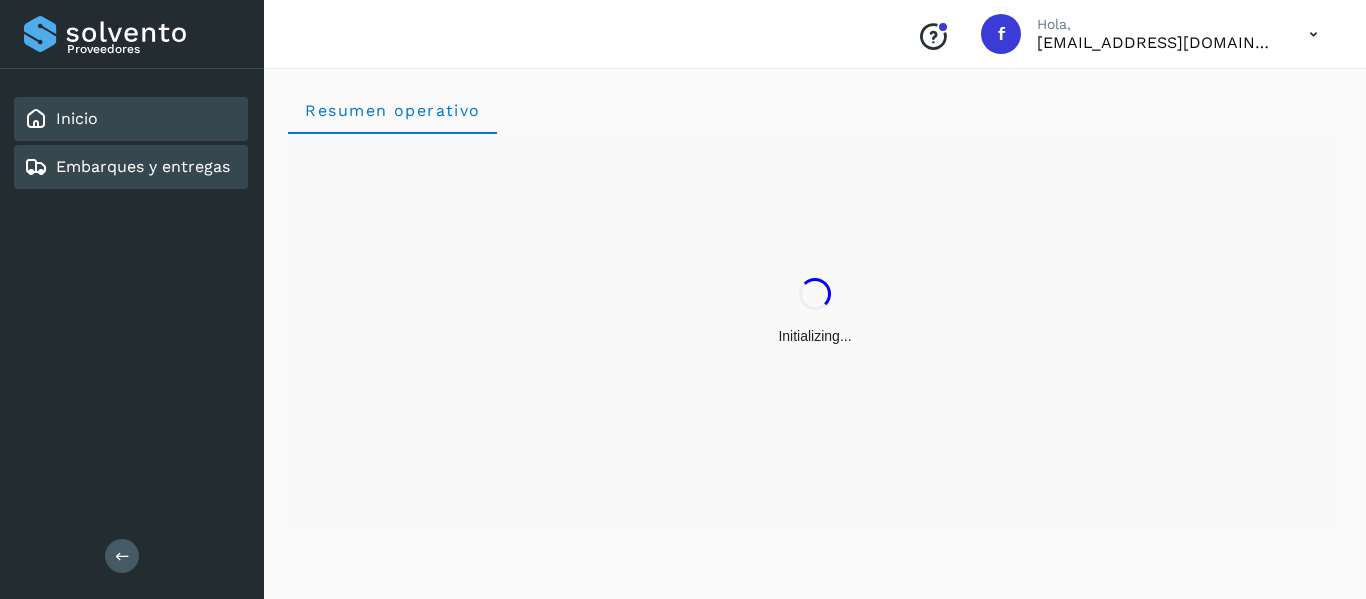 click on "Embarques y entregas" at bounding box center (143, 166) 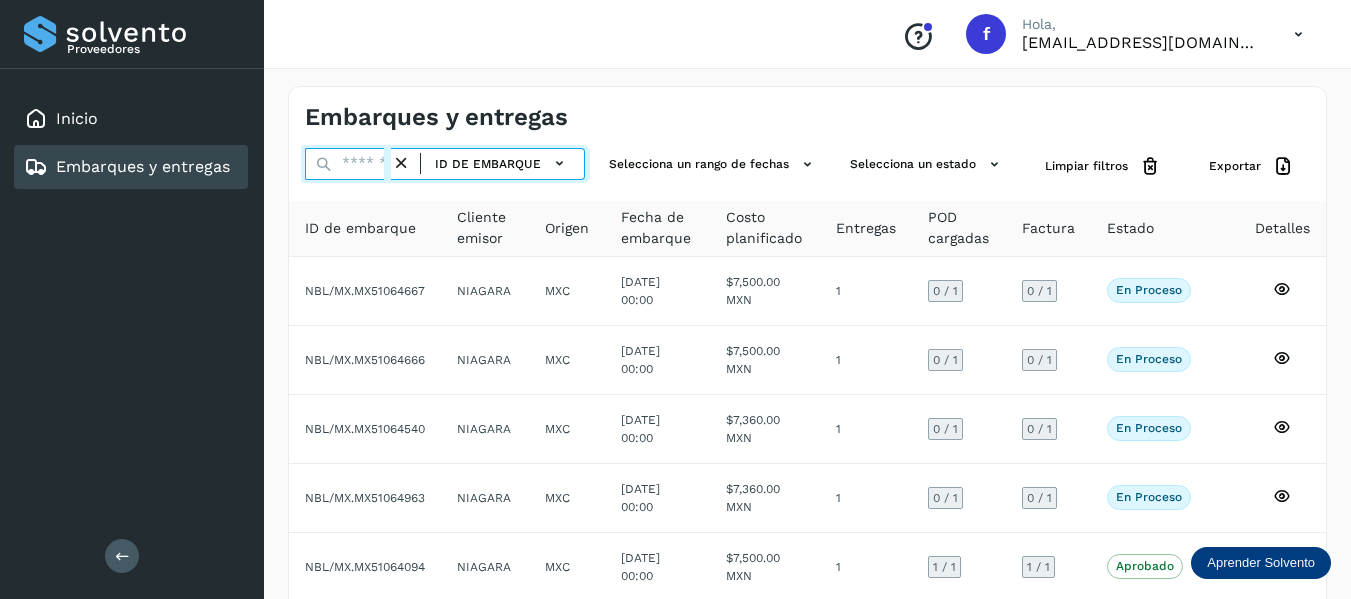 click at bounding box center [348, 164] 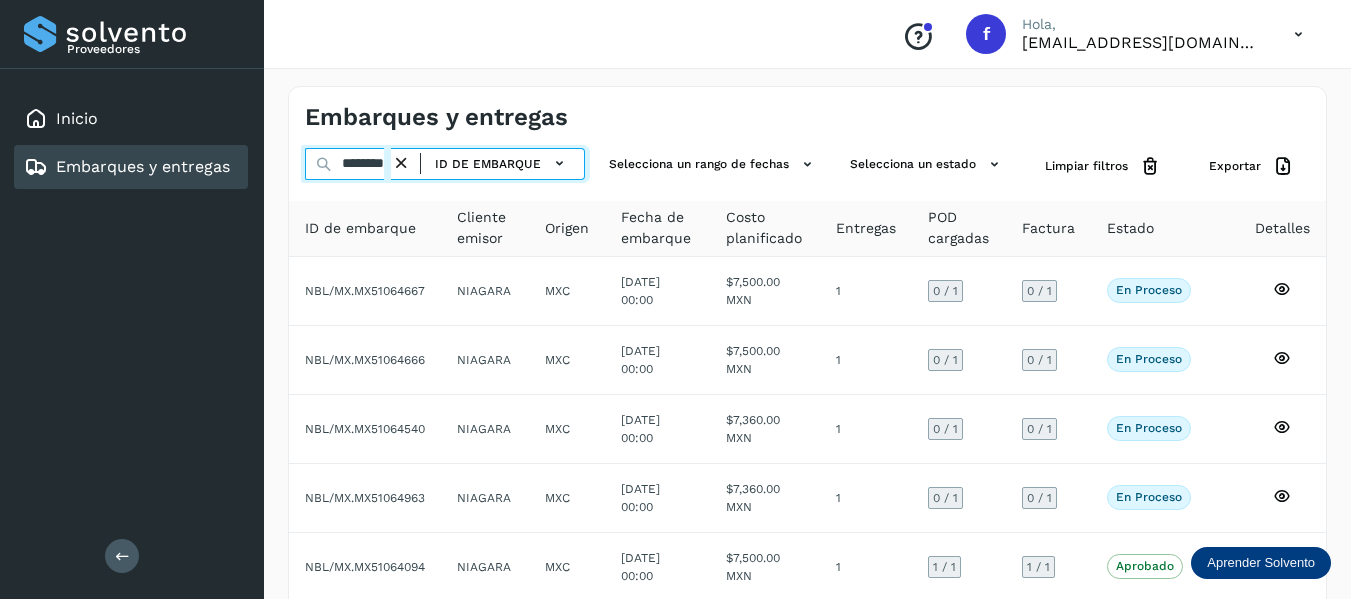 scroll, scrollTop: 0, scrollLeft: 11, axis: horizontal 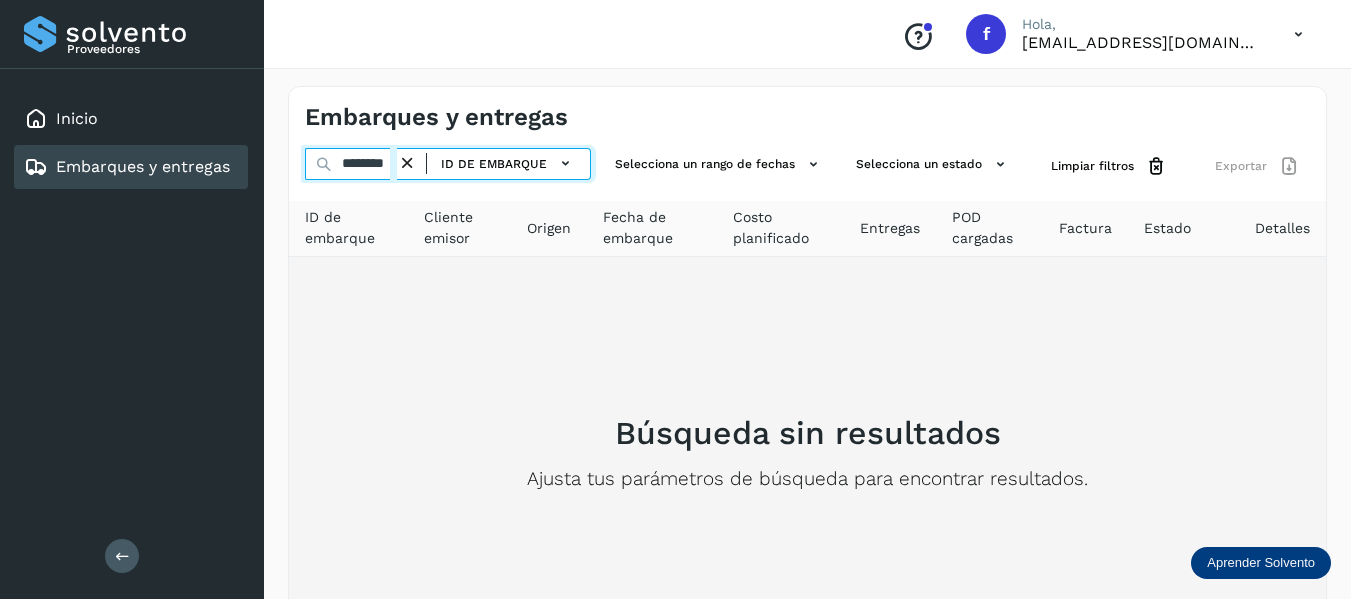 type on "********" 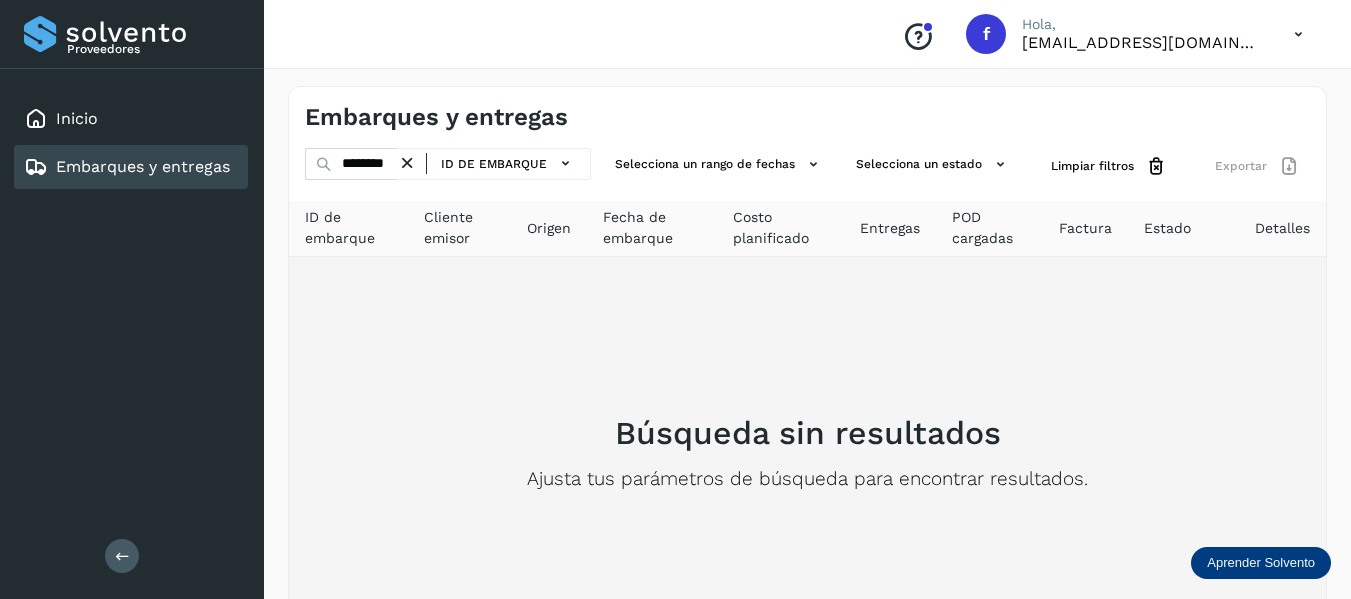 scroll, scrollTop: 0, scrollLeft: 0, axis: both 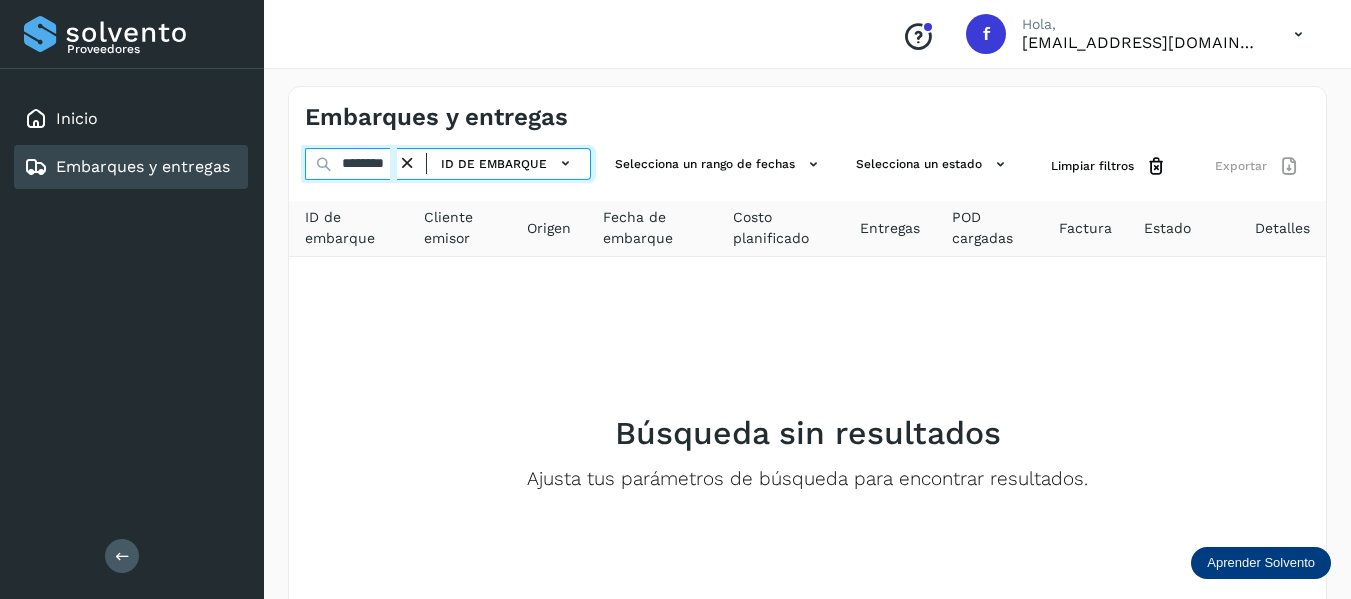 drag, startPoint x: 339, startPoint y: 167, endPoint x: 432, endPoint y: 181, distance: 94.04786 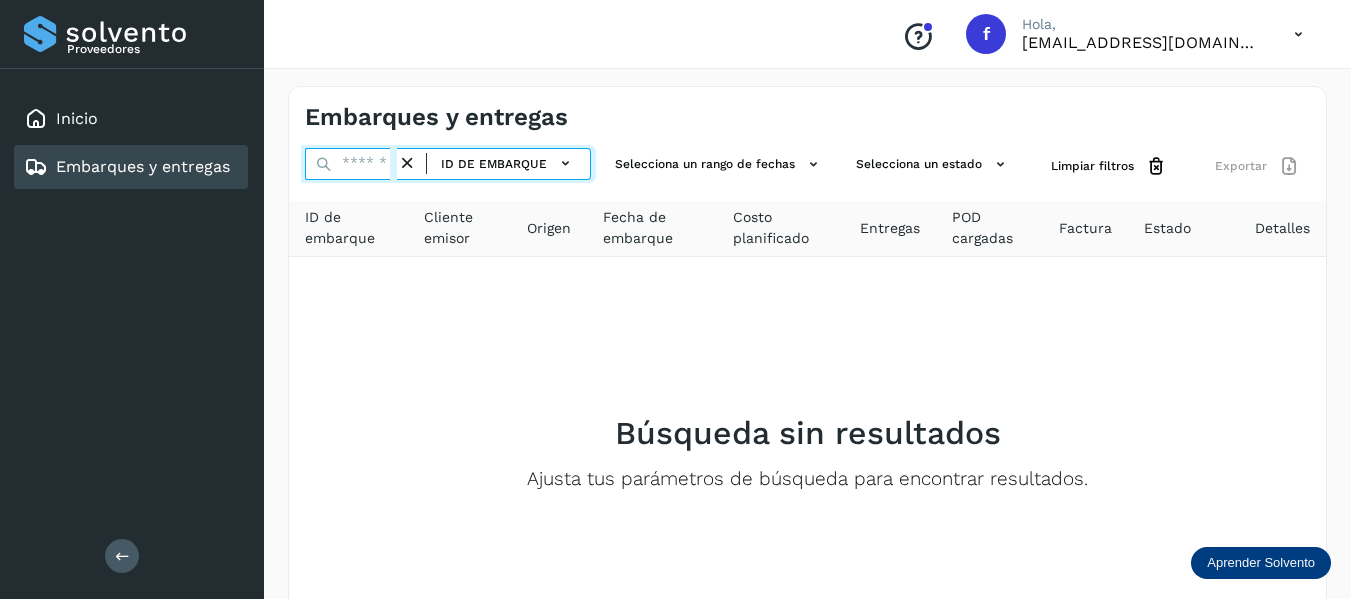 scroll, scrollTop: 0, scrollLeft: 0, axis: both 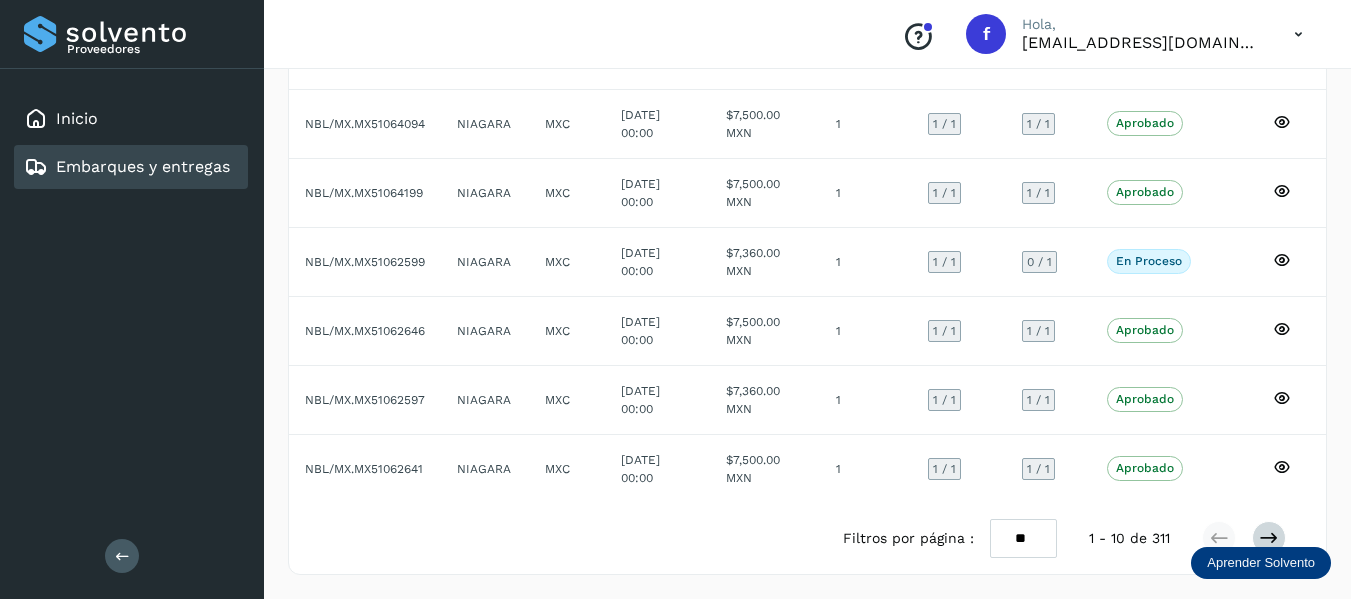 type 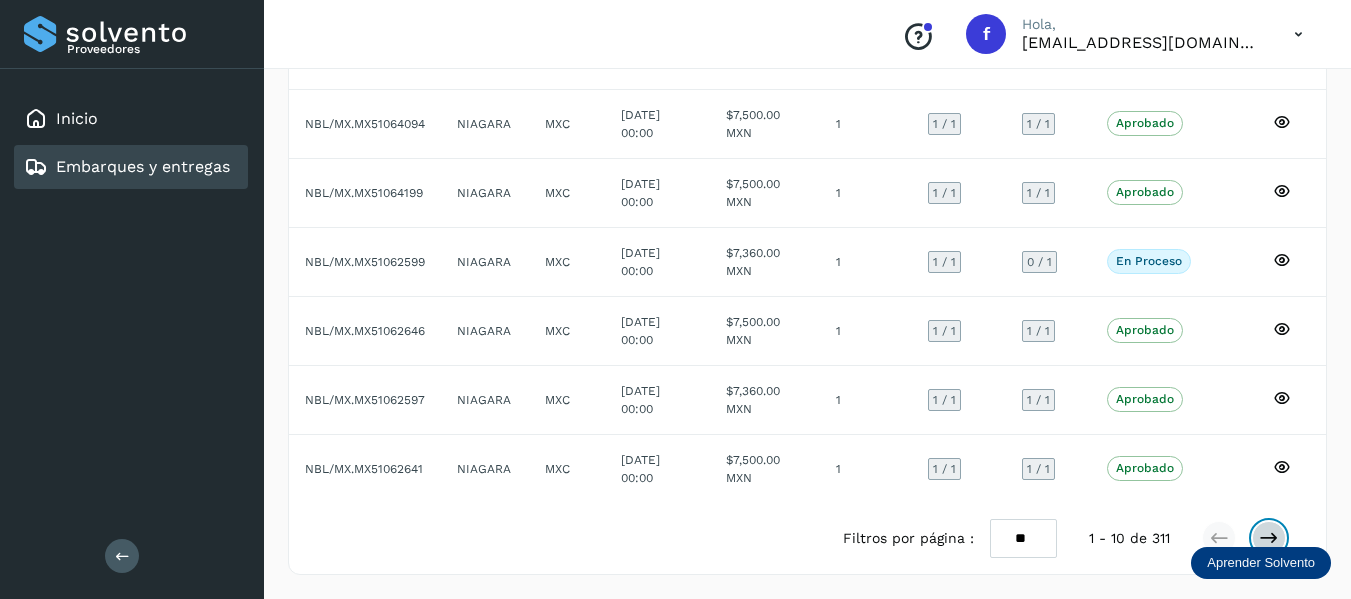 click at bounding box center (1269, 538) 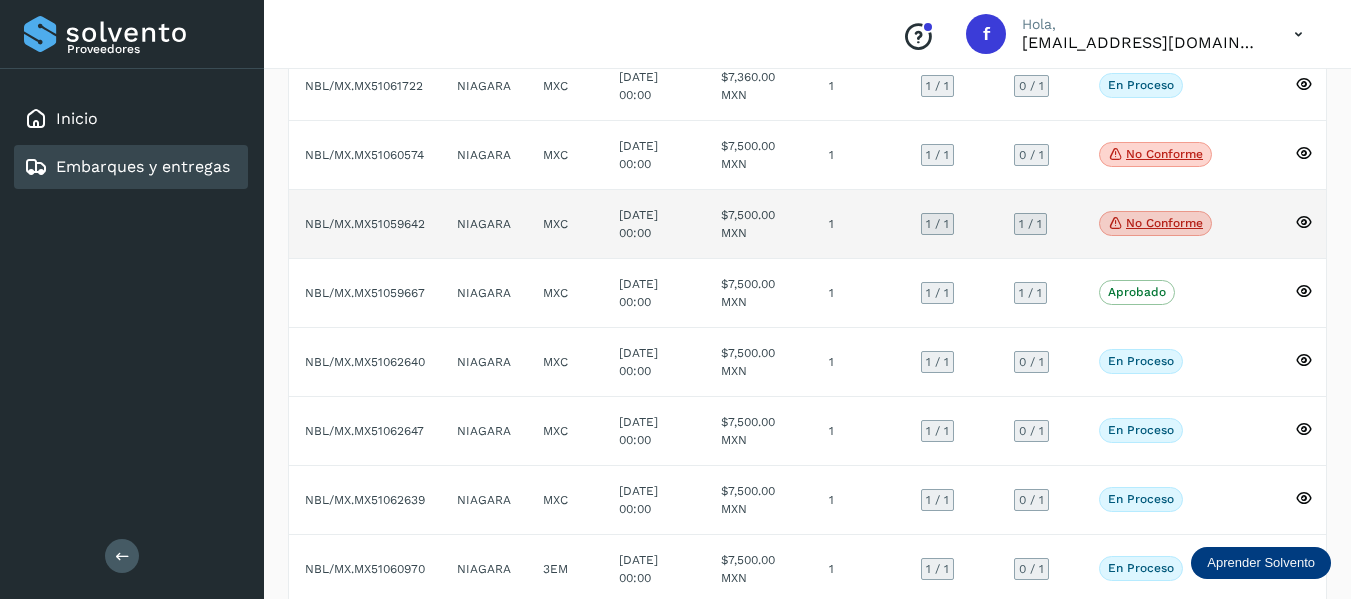 scroll, scrollTop: 443, scrollLeft: 0, axis: vertical 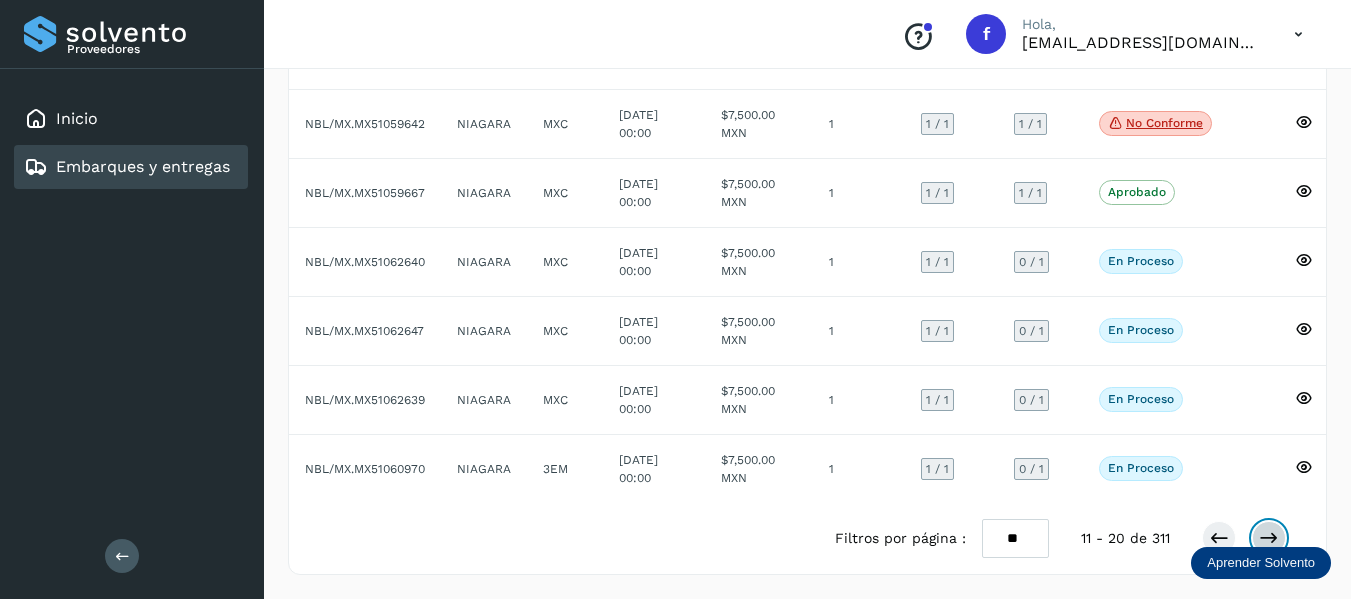 click at bounding box center [1269, 538] 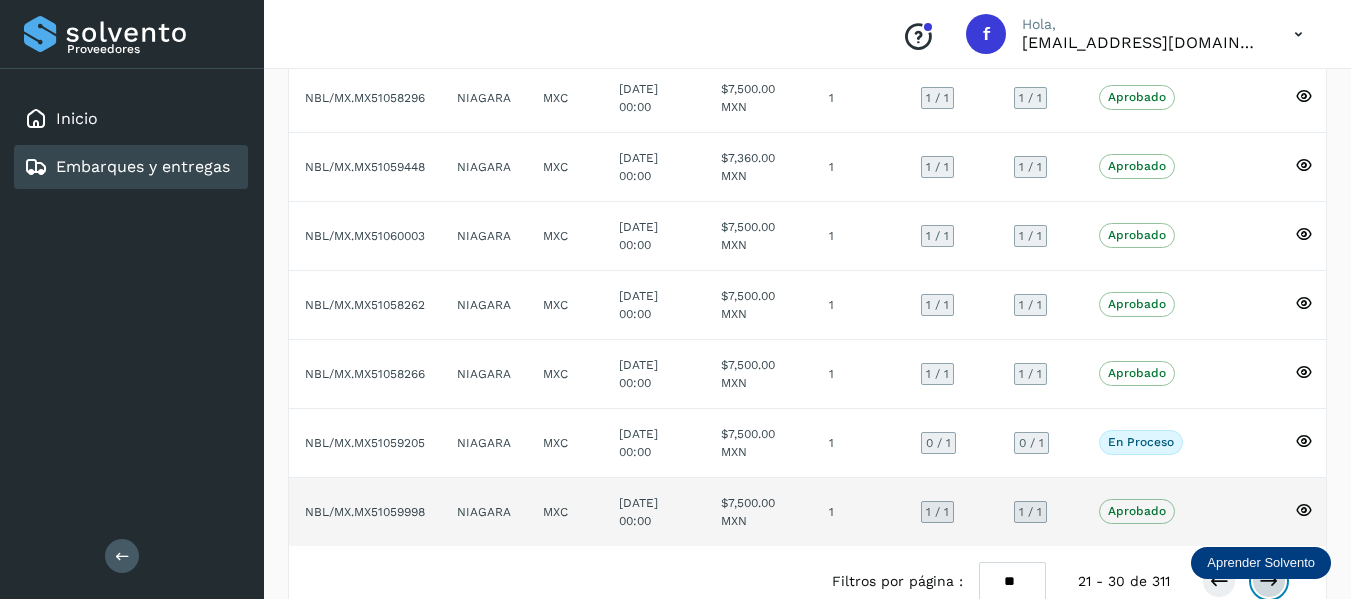 scroll, scrollTop: 458, scrollLeft: 0, axis: vertical 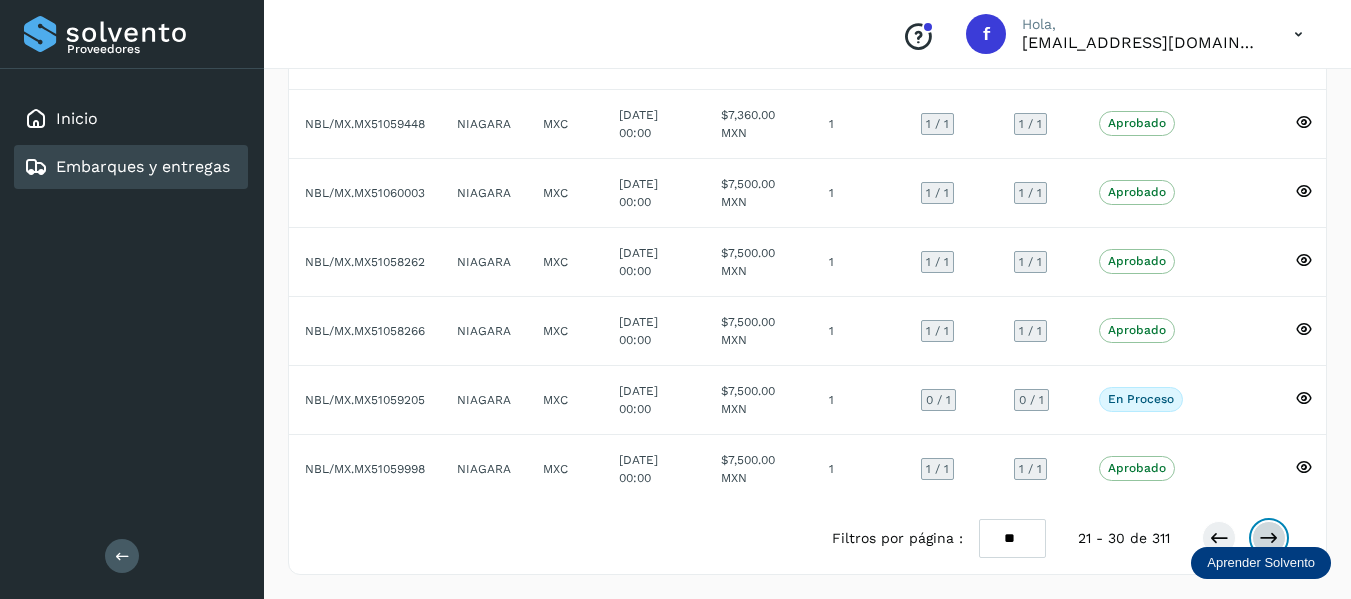 click at bounding box center (1269, 538) 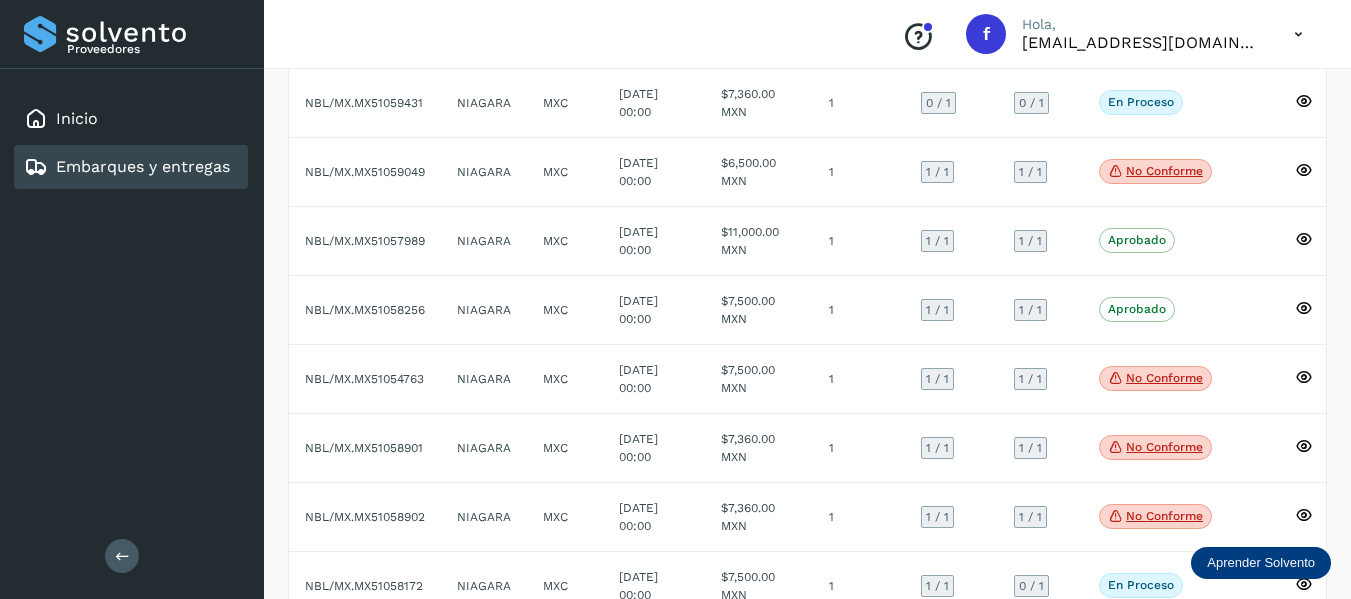 scroll, scrollTop: 258, scrollLeft: 0, axis: vertical 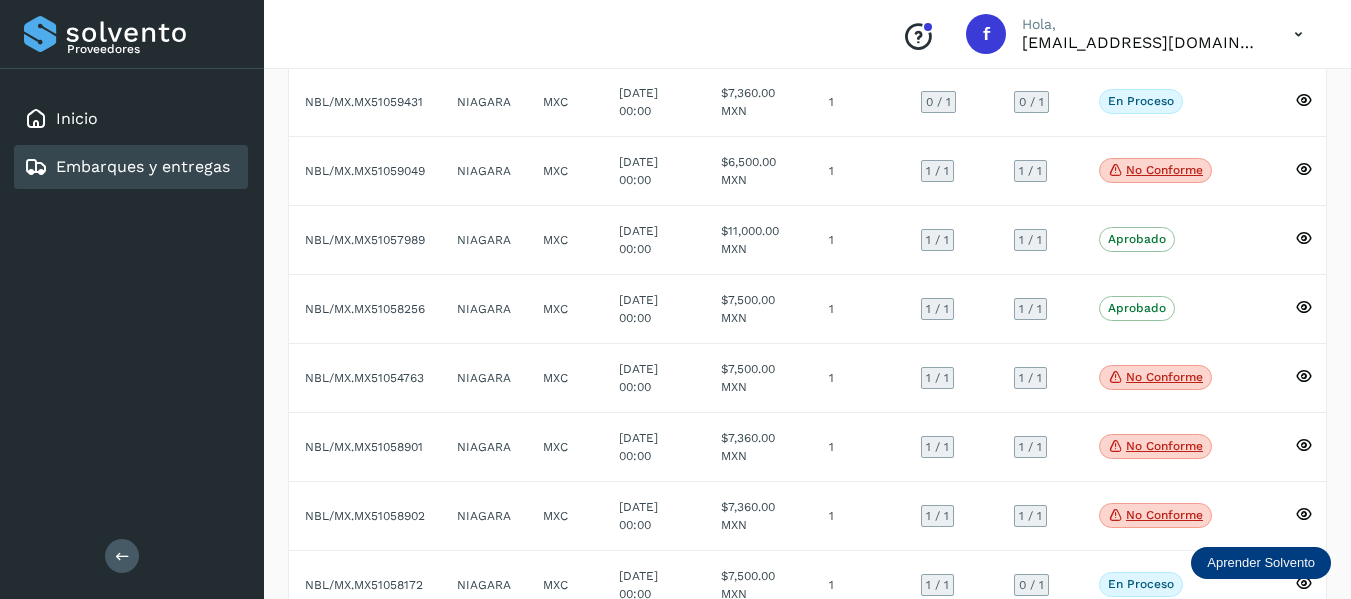 type 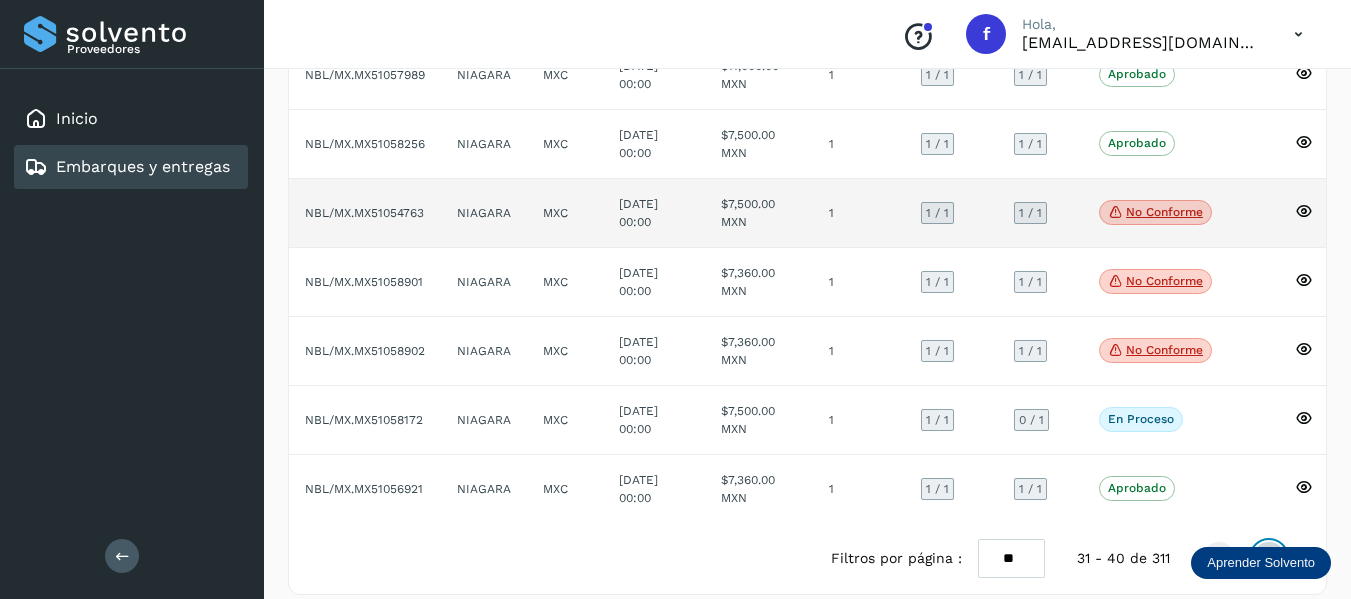scroll, scrollTop: 458, scrollLeft: 0, axis: vertical 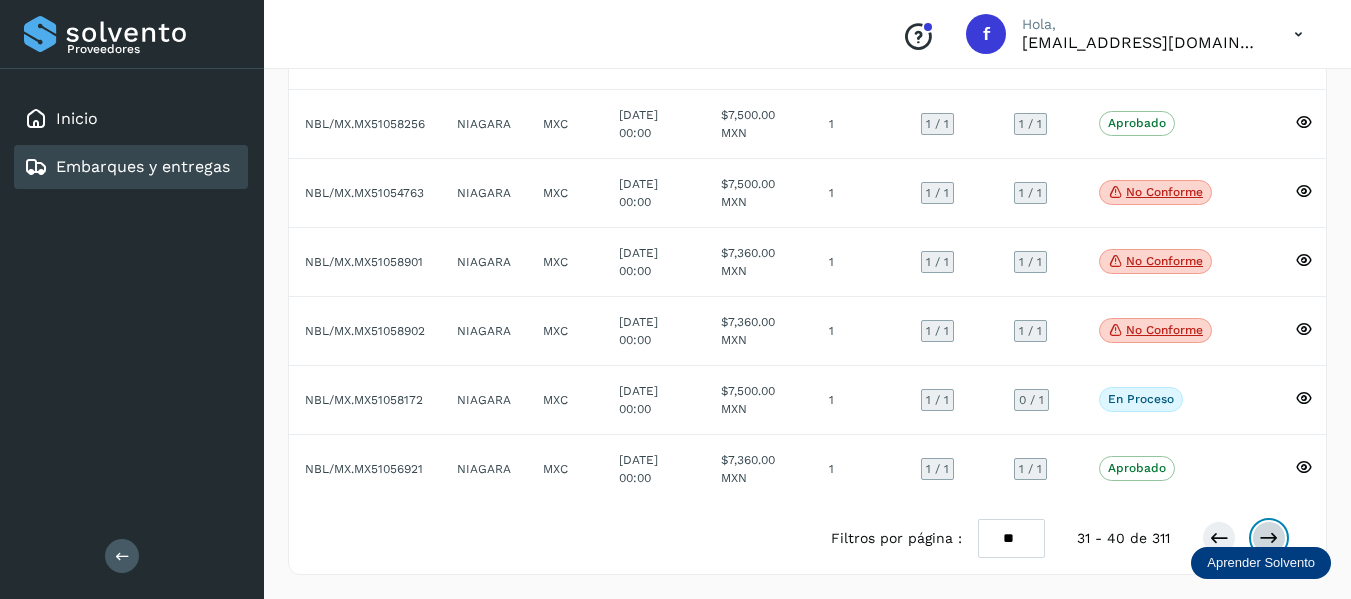 click at bounding box center (1269, 538) 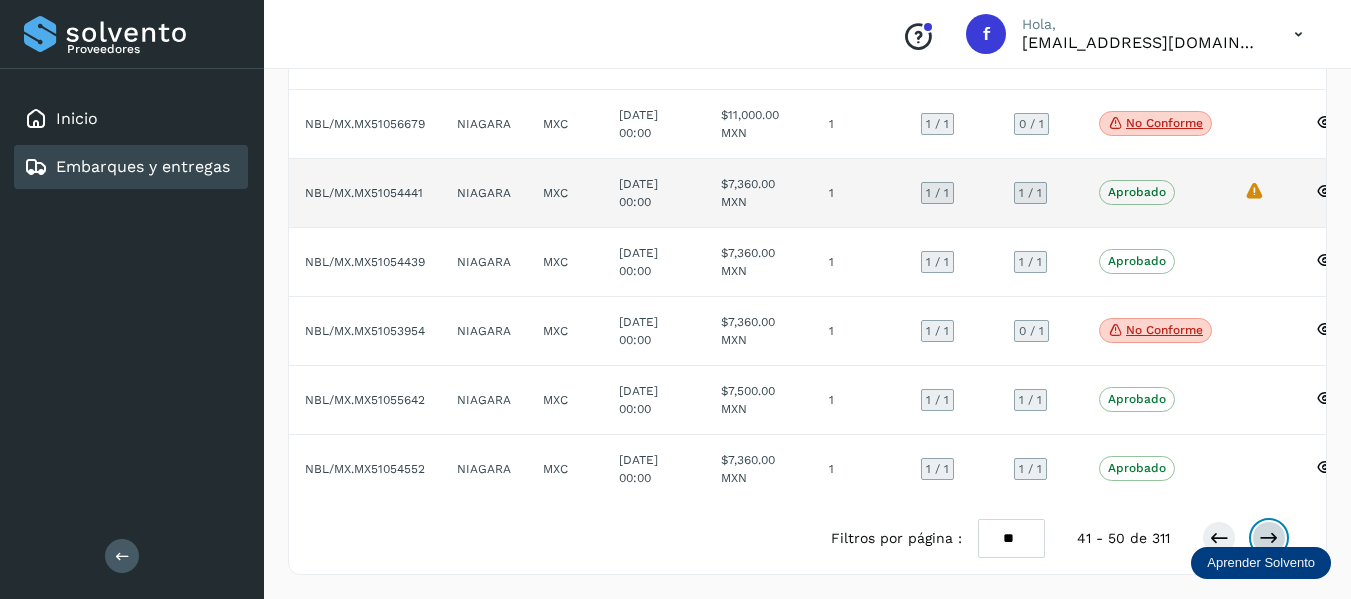 scroll, scrollTop: 458, scrollLeft: 0, axis: vertical 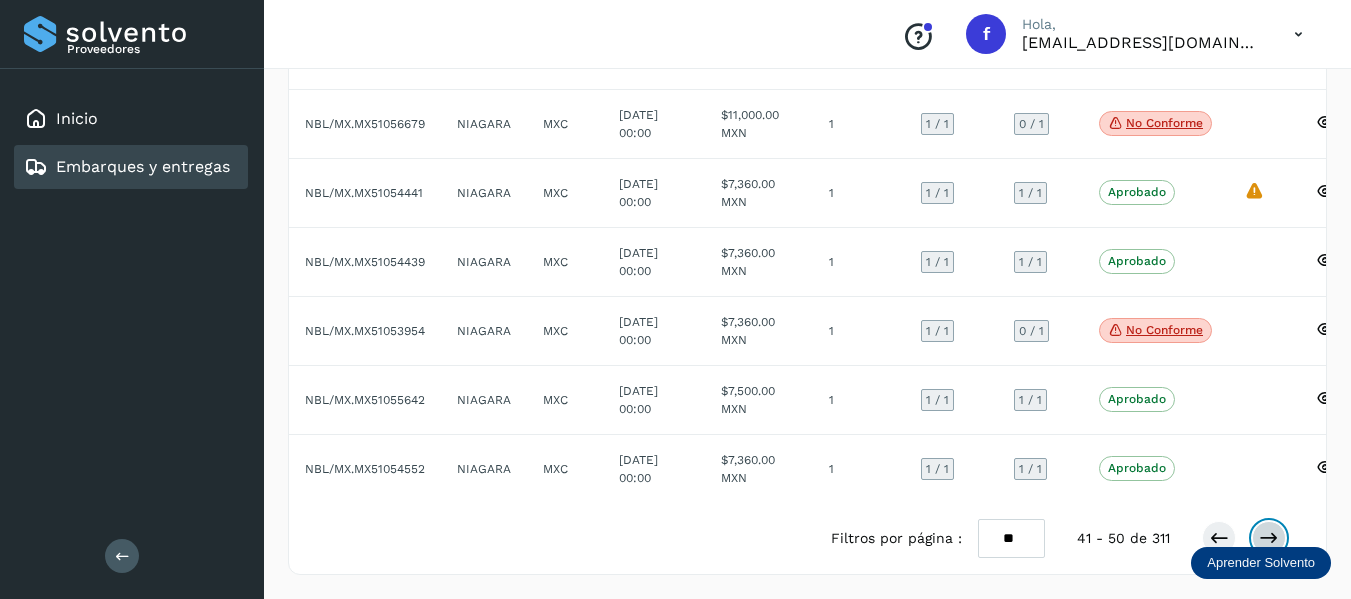 click at bounding box center [1269, 538] 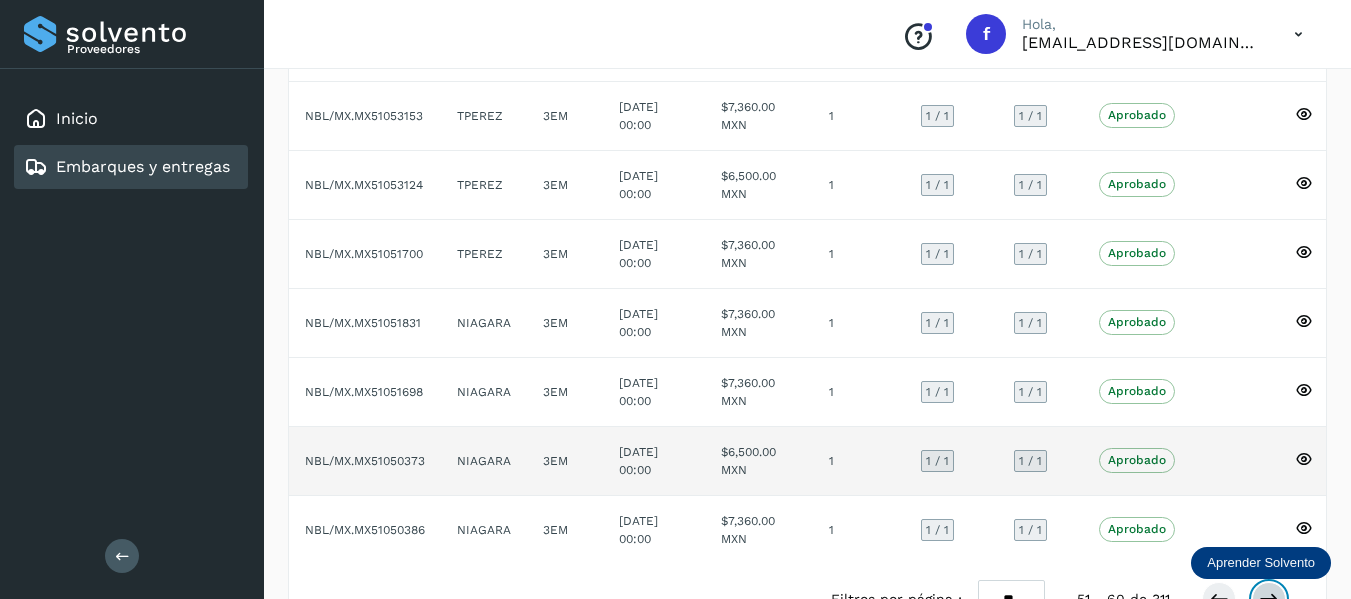 scroll, scrollTop: 458, scrollLeft: 0, axis: vertical 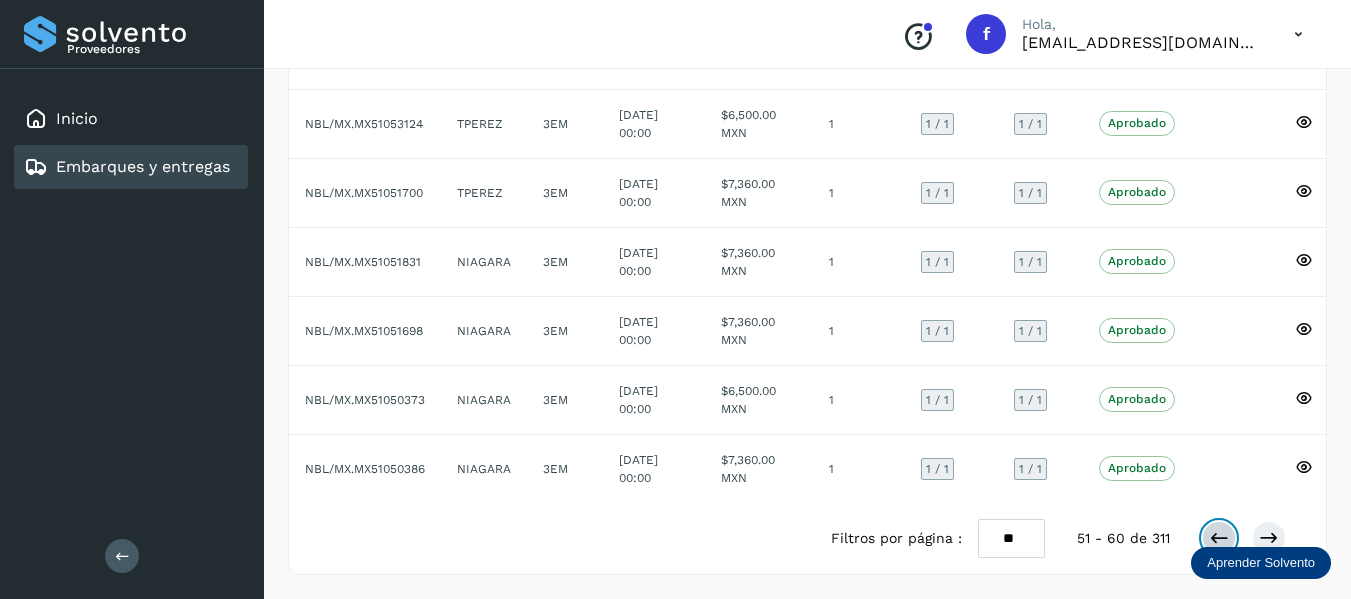 click at bounding box center [1219, 538] 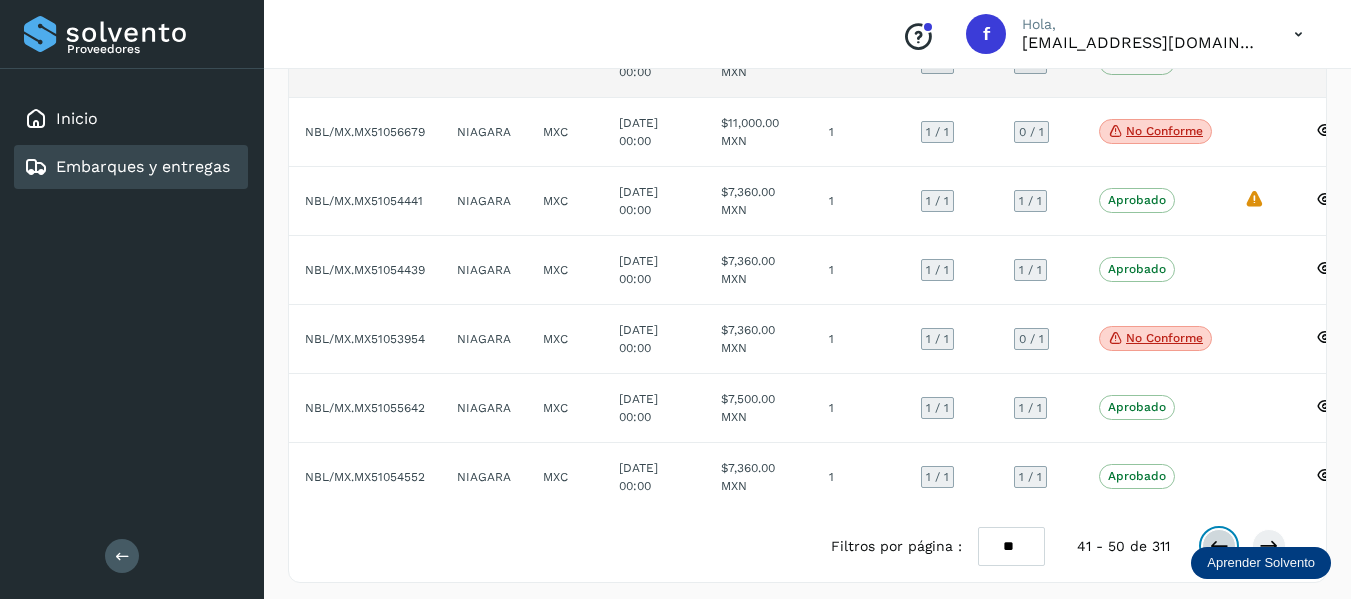 scroll, scrollTop: 458, scrollLeft: 0, axis: vertical 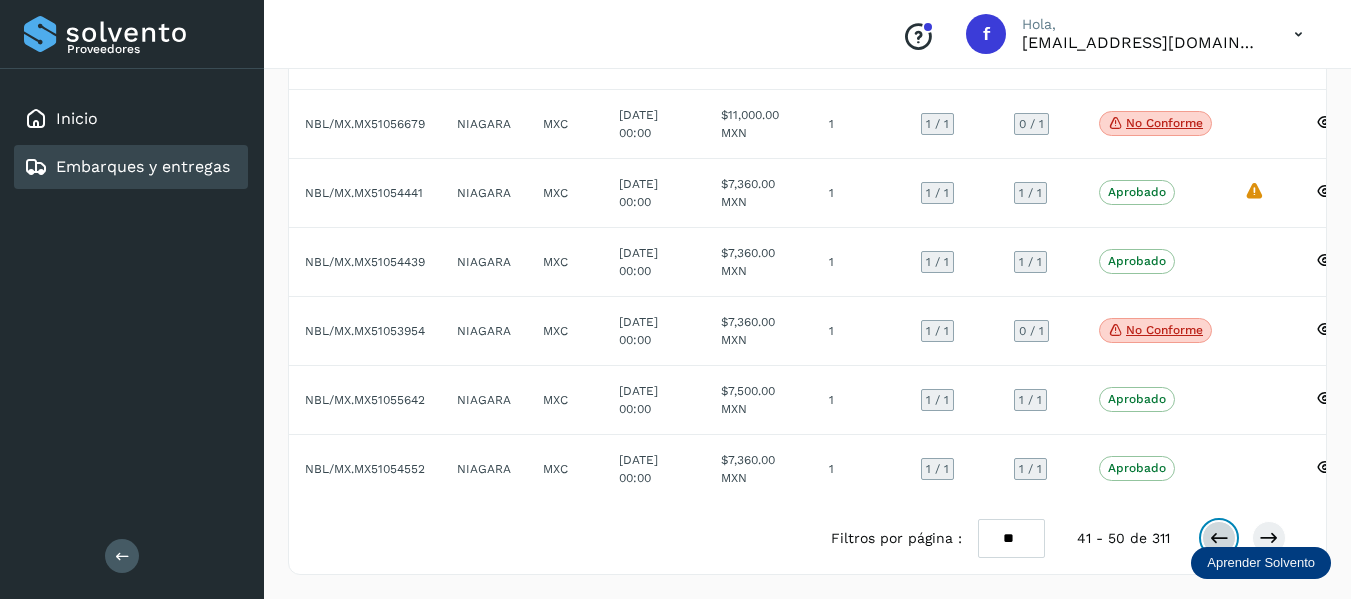 click at bounding box center (1219, 538) 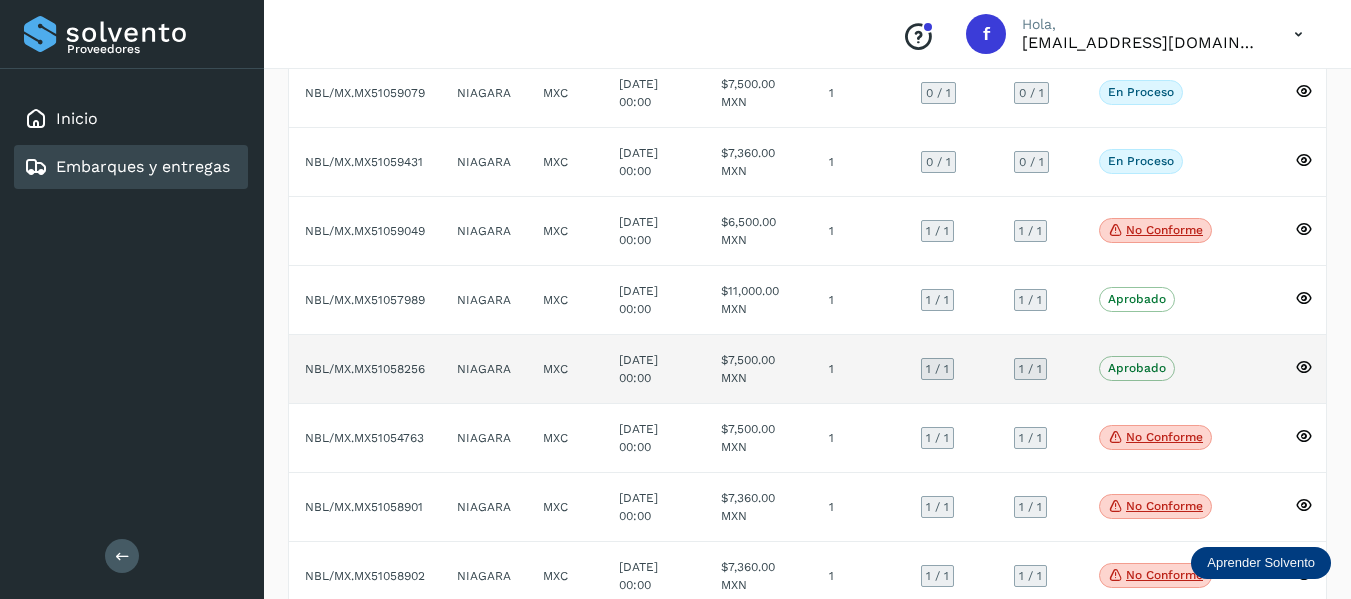 scroll, scrollTop: 458, scrollLeft: 0, axis: vertical 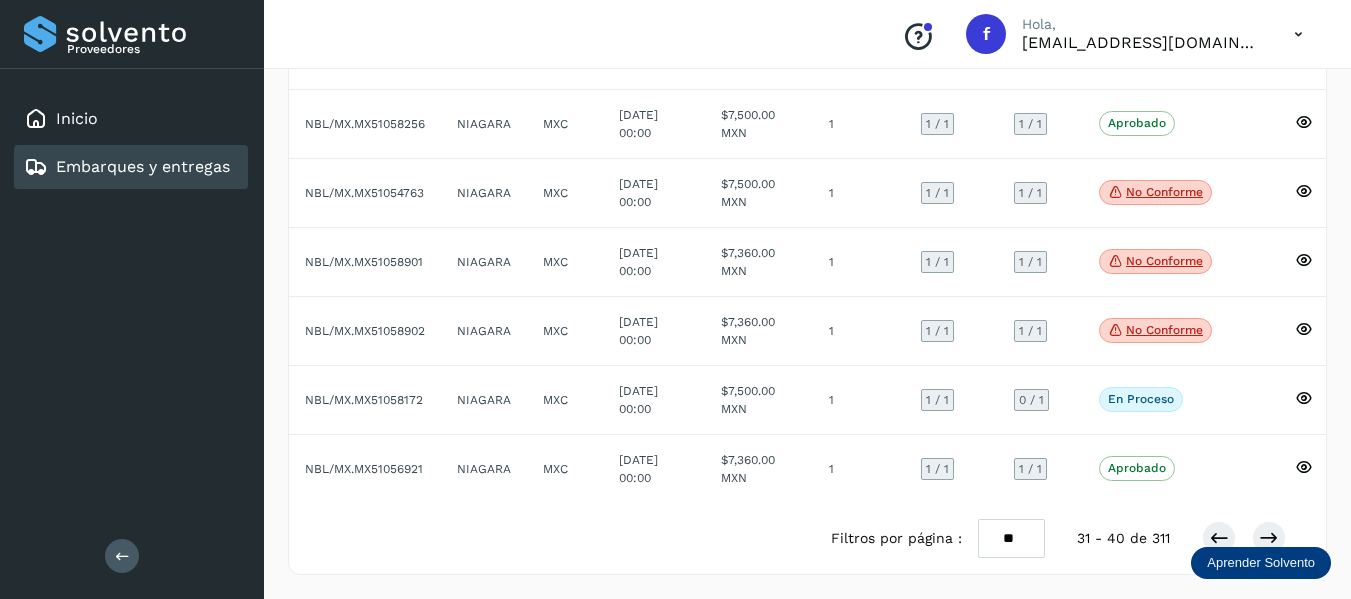 click at bounding box center [1244, 538] 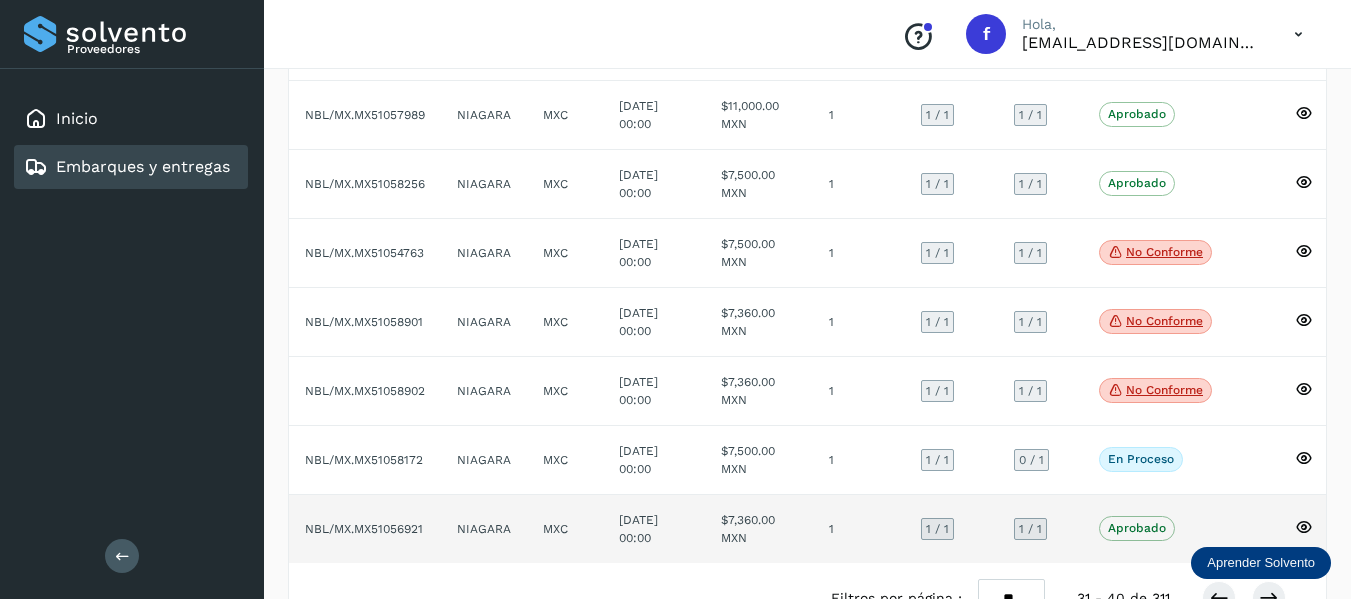 scroll, scrollTop: 458, scrollLeft: 0, axis: vertical 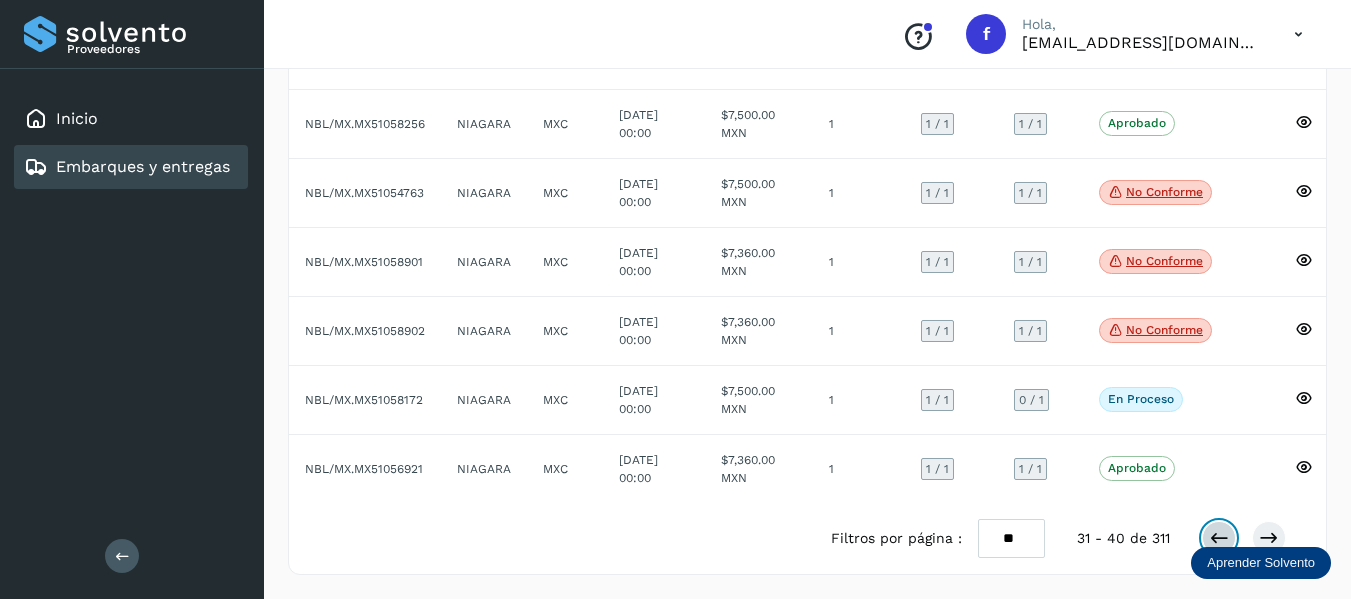 click at bounding box center (1219, 538) 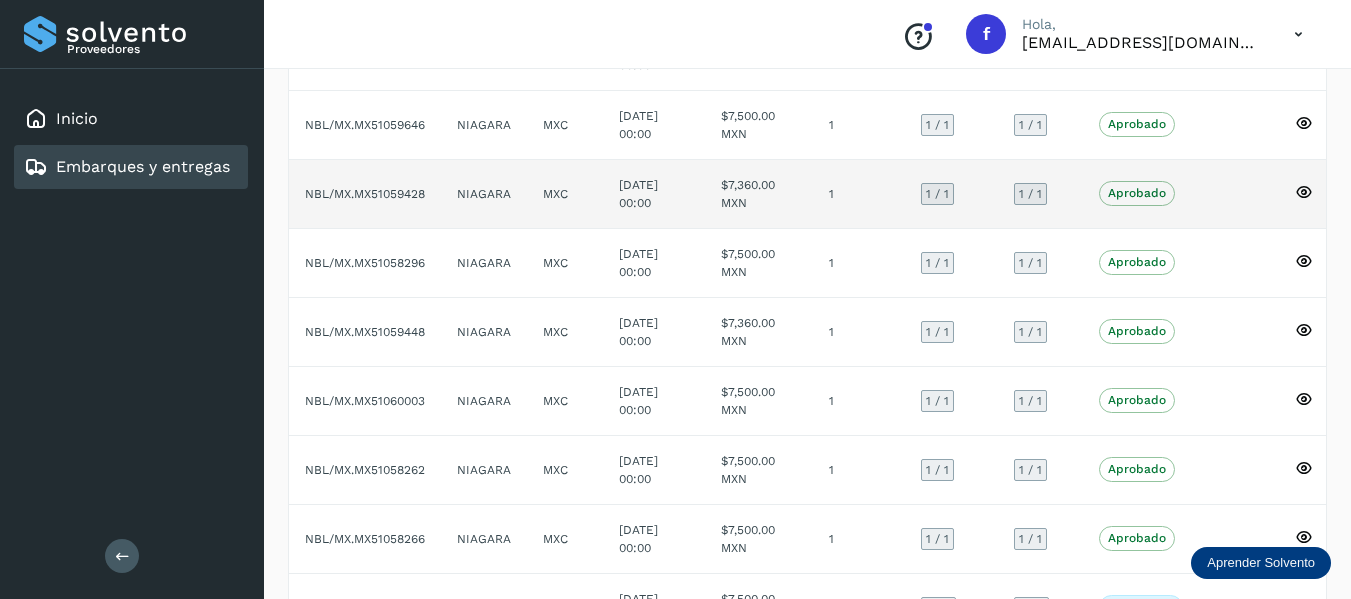 scroll, scrollTop: 458, scrollLeft: 0, axis: vertical 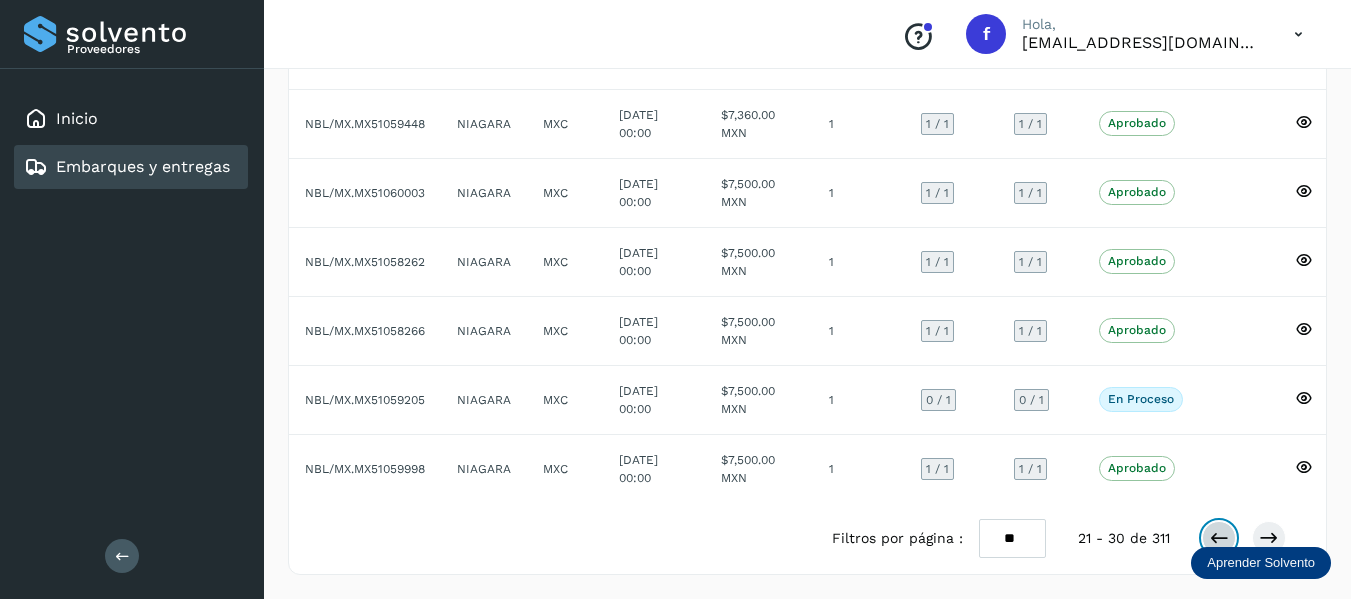click at bounding box center [1219, 538] 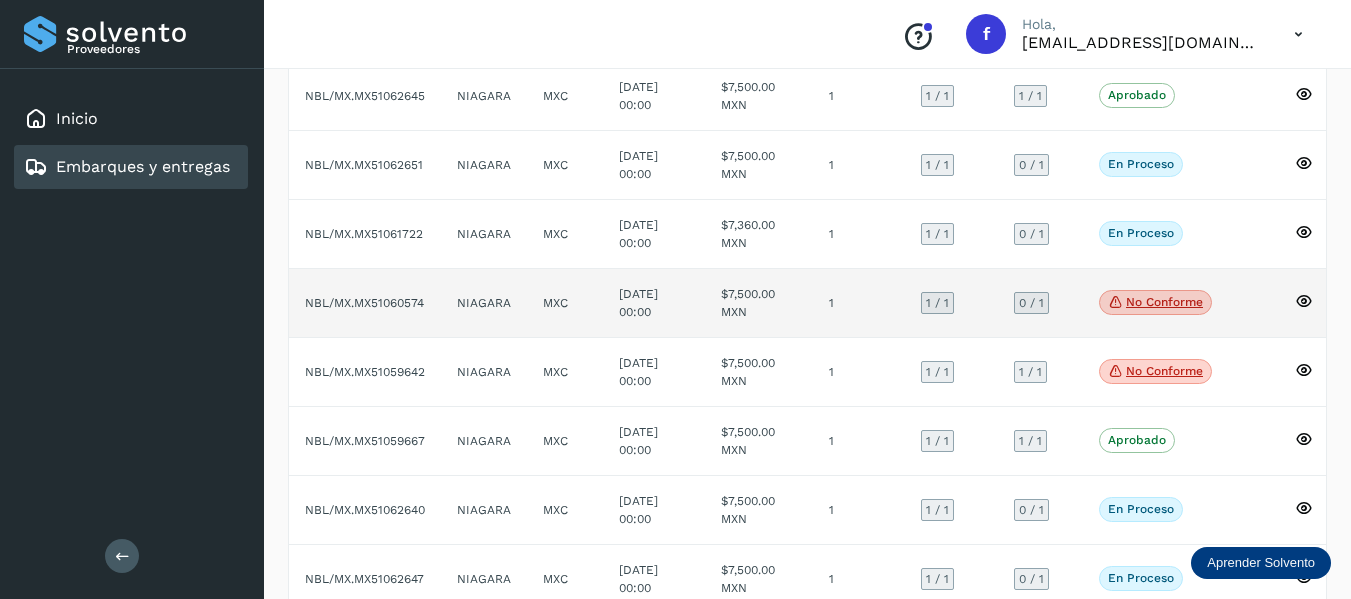 scroll, scrollTop: 458, scrollLeft: 0, axis: vertical 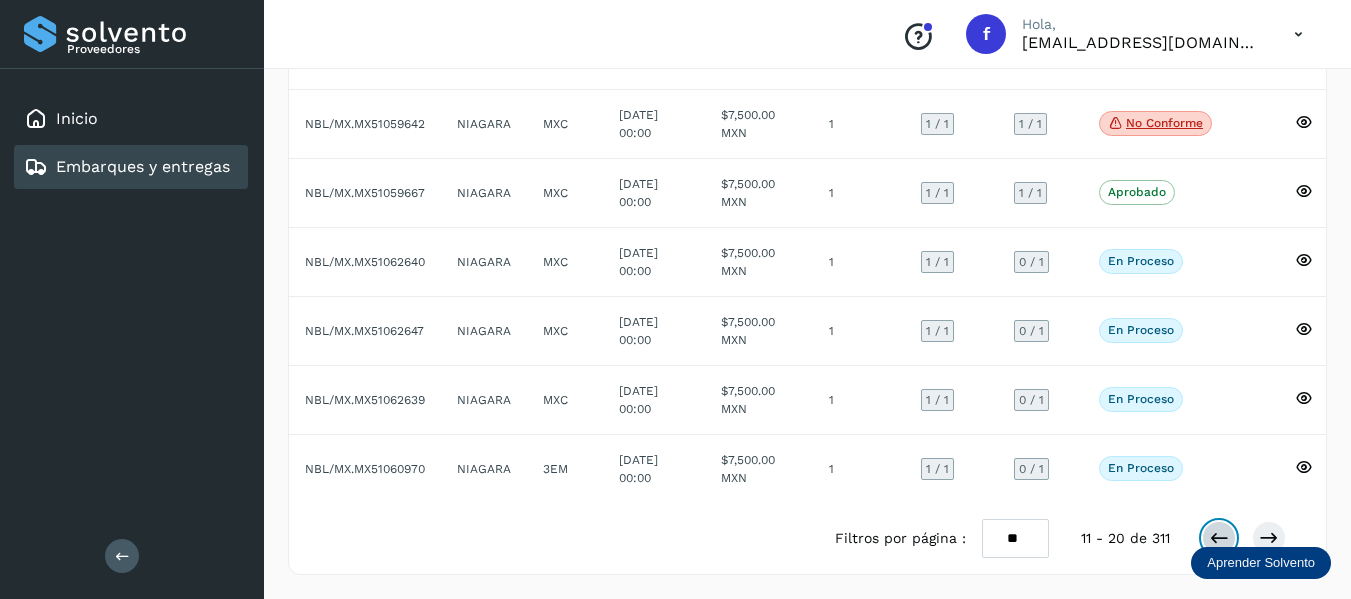 click at bounding box center [1219, 538] 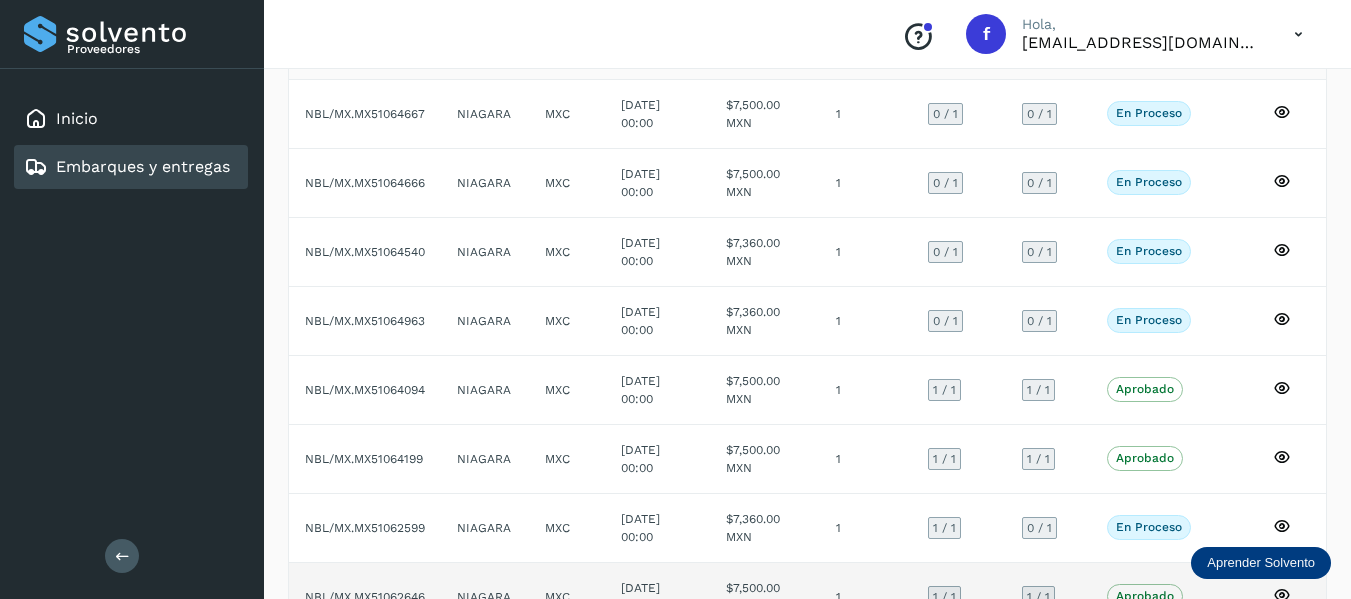 scroll, scrollTop: 43, scrollLeft: 0, axis: vertical 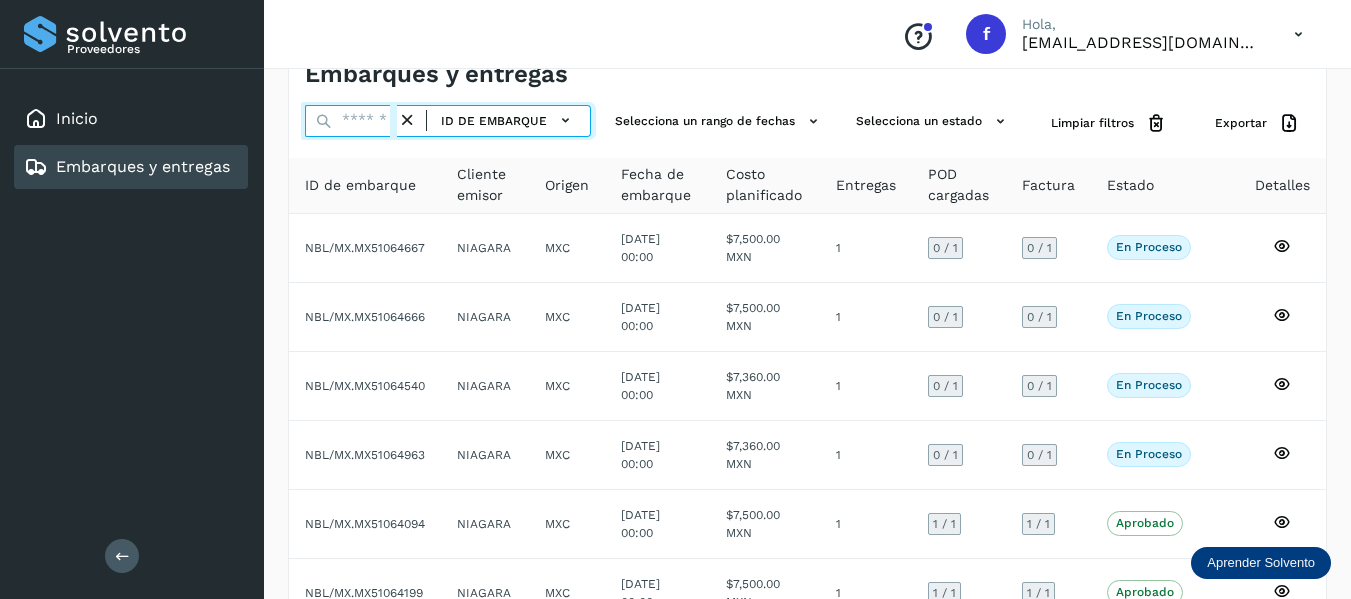 click at bounding box center [351, 121] 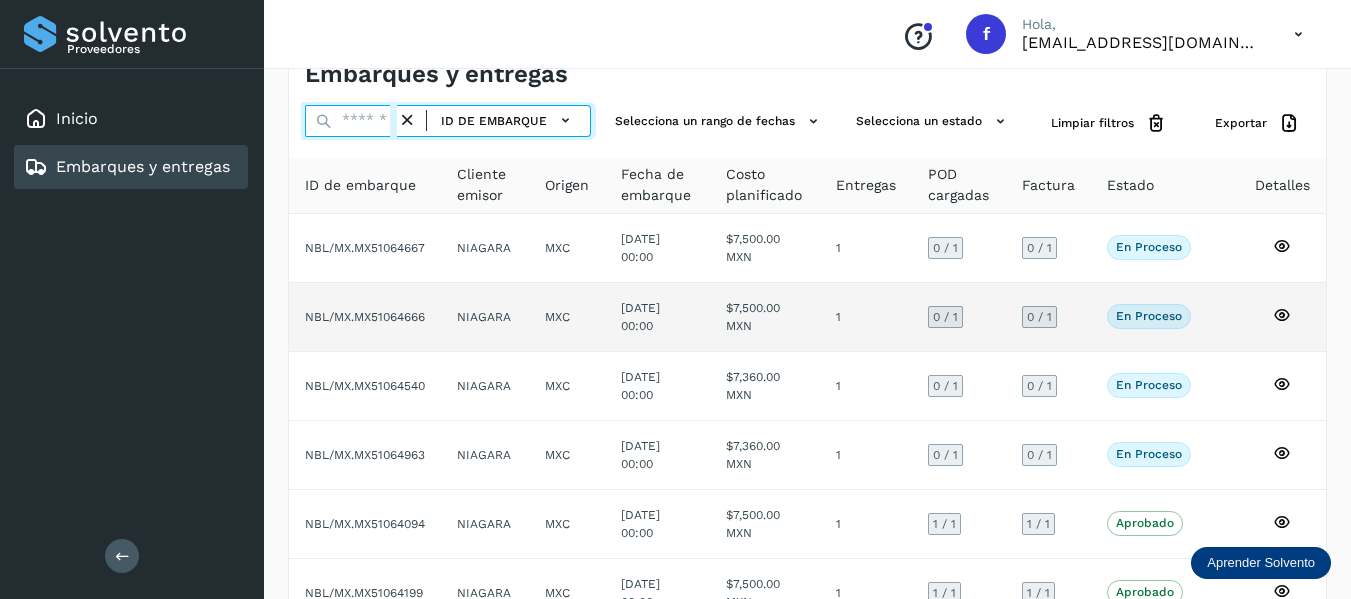 paste on "**********" 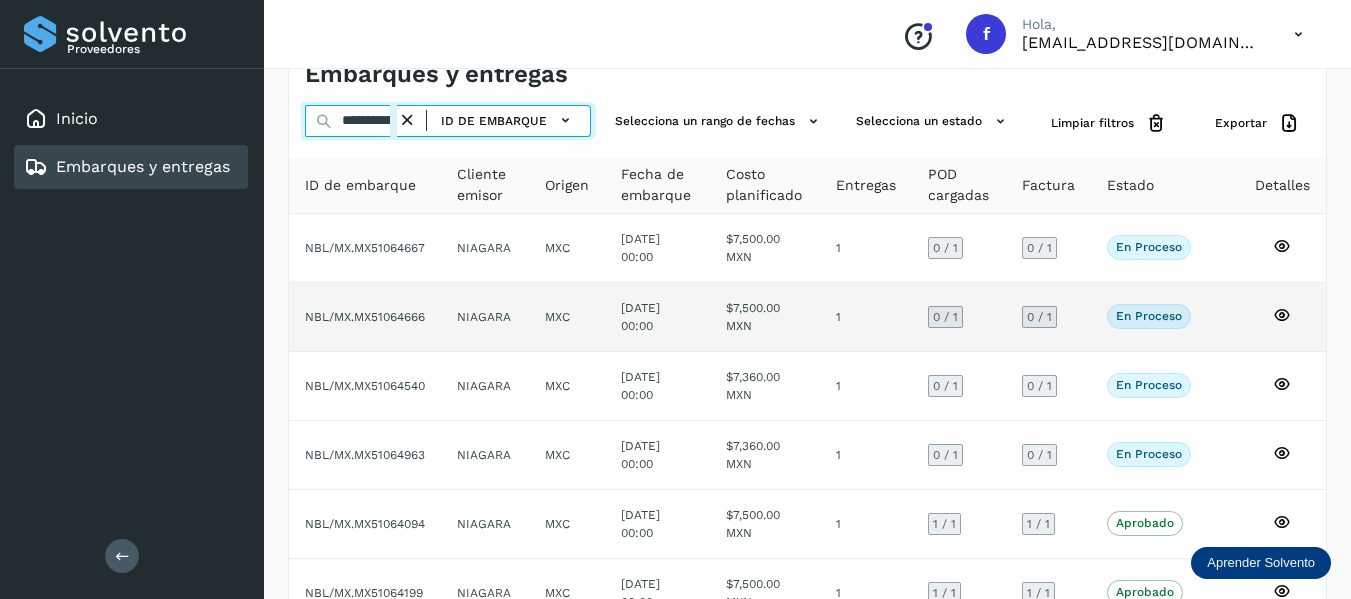 scroll, scrollTop: 0, scrollLeft: 92, axis: horizontal 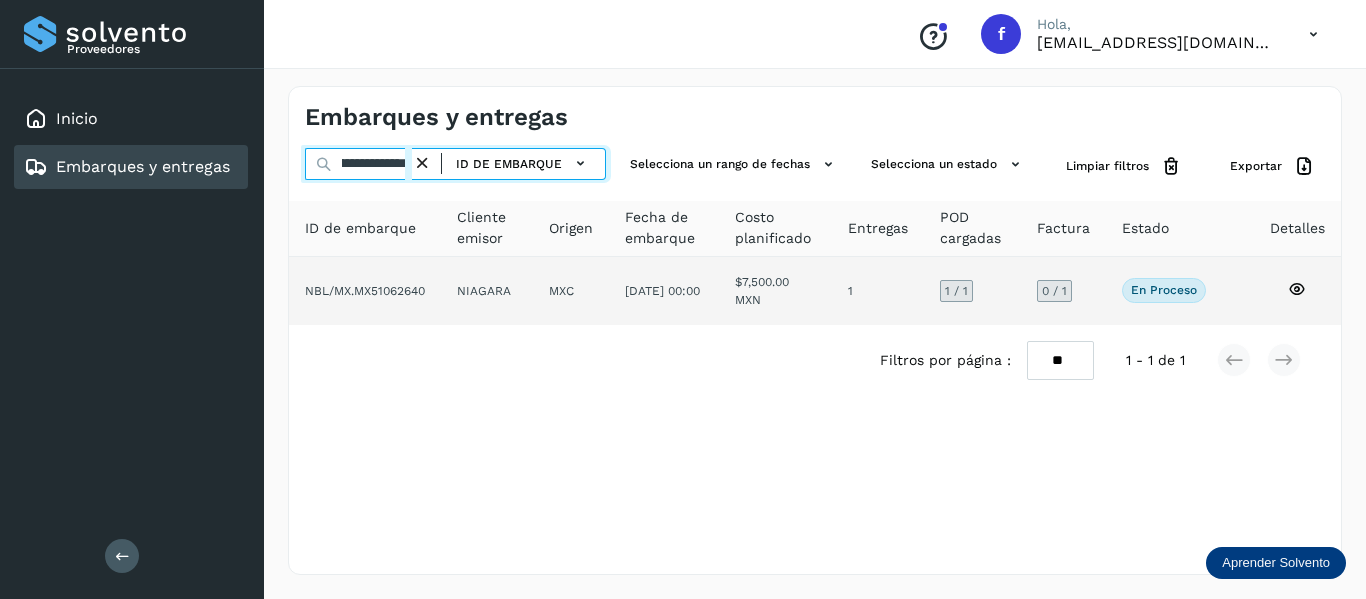 type on "**********" 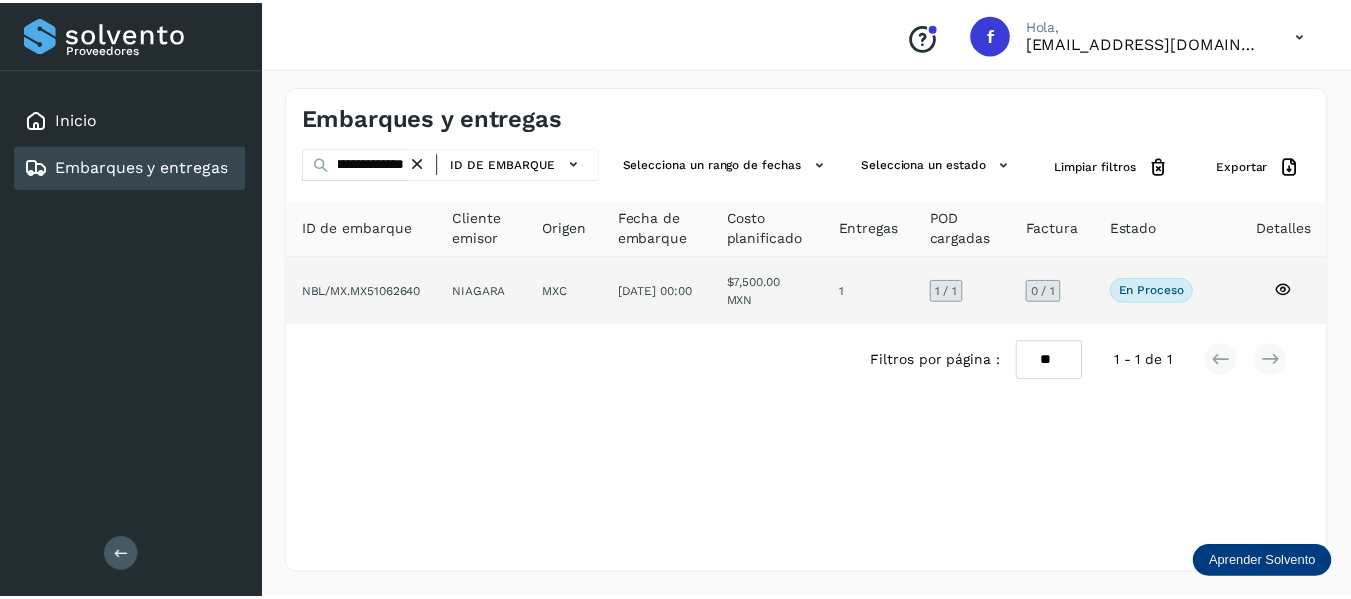 scroll, scrollTop: 0, scrollLeft: 0, axis: both 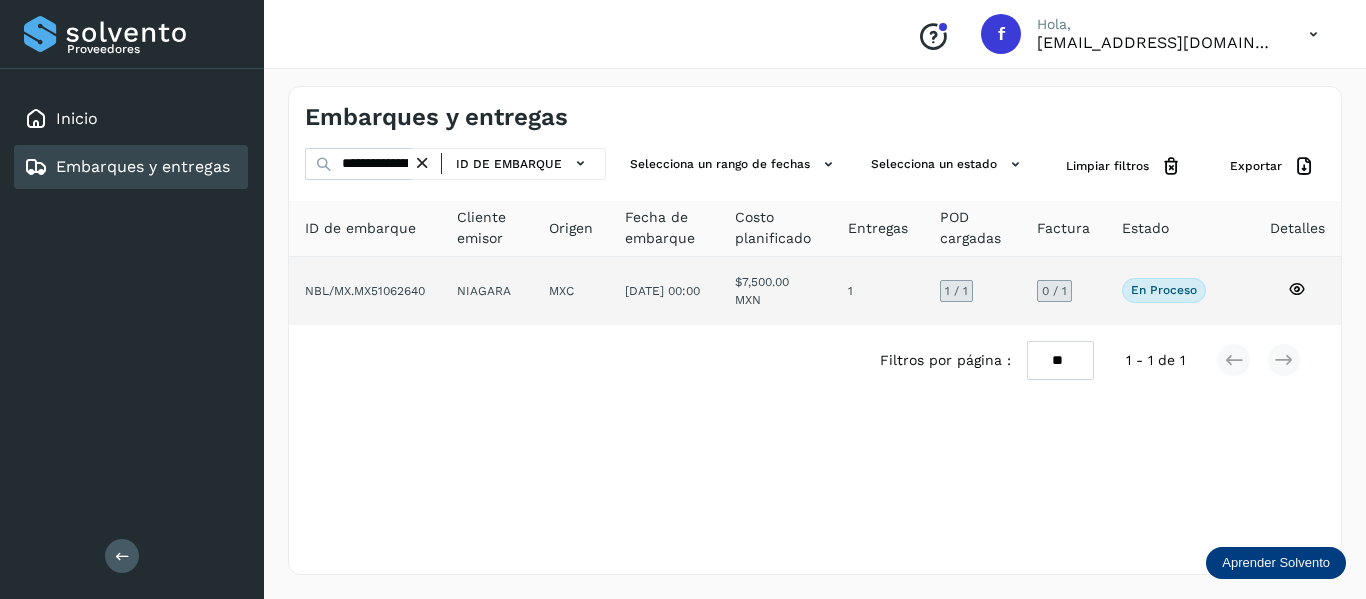 click 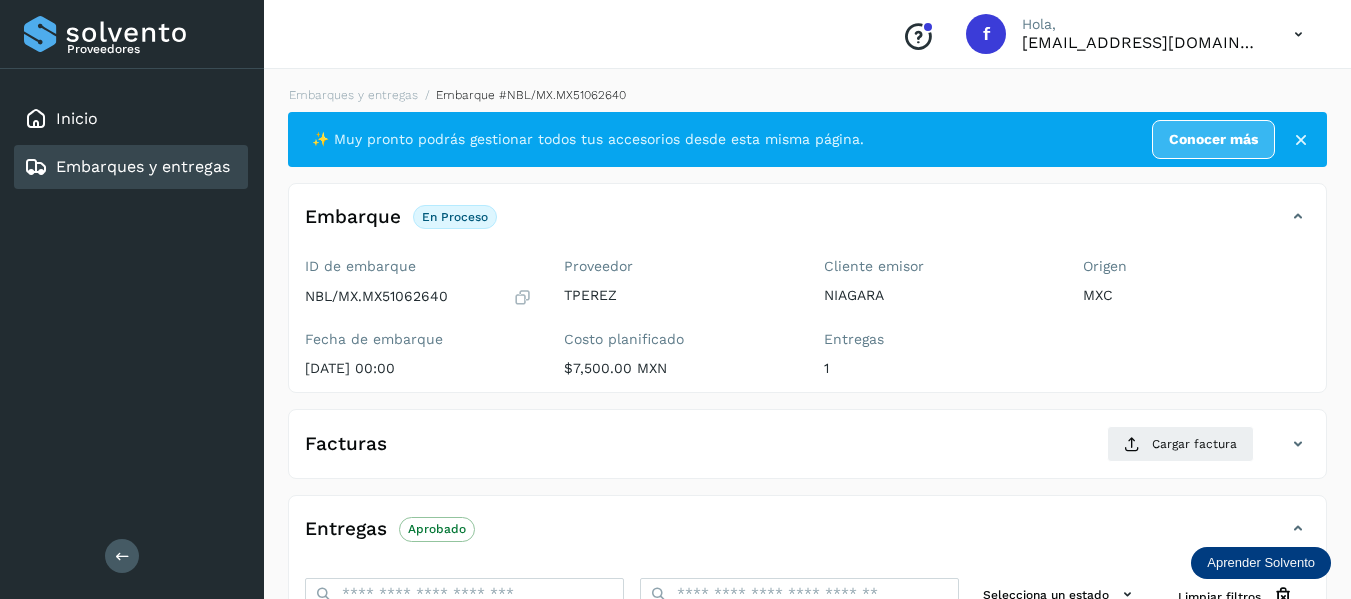 scroll, scrollTop: 100, scrollLeft: 0, axis: vertical 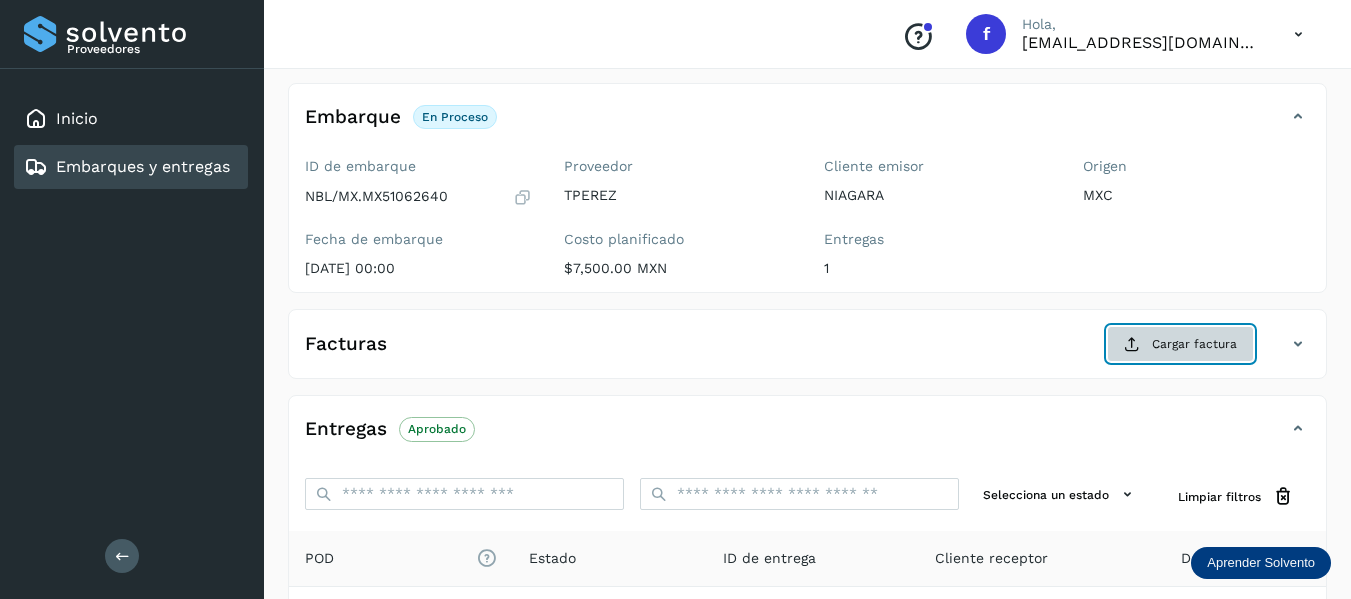 click on "Cargar factura" 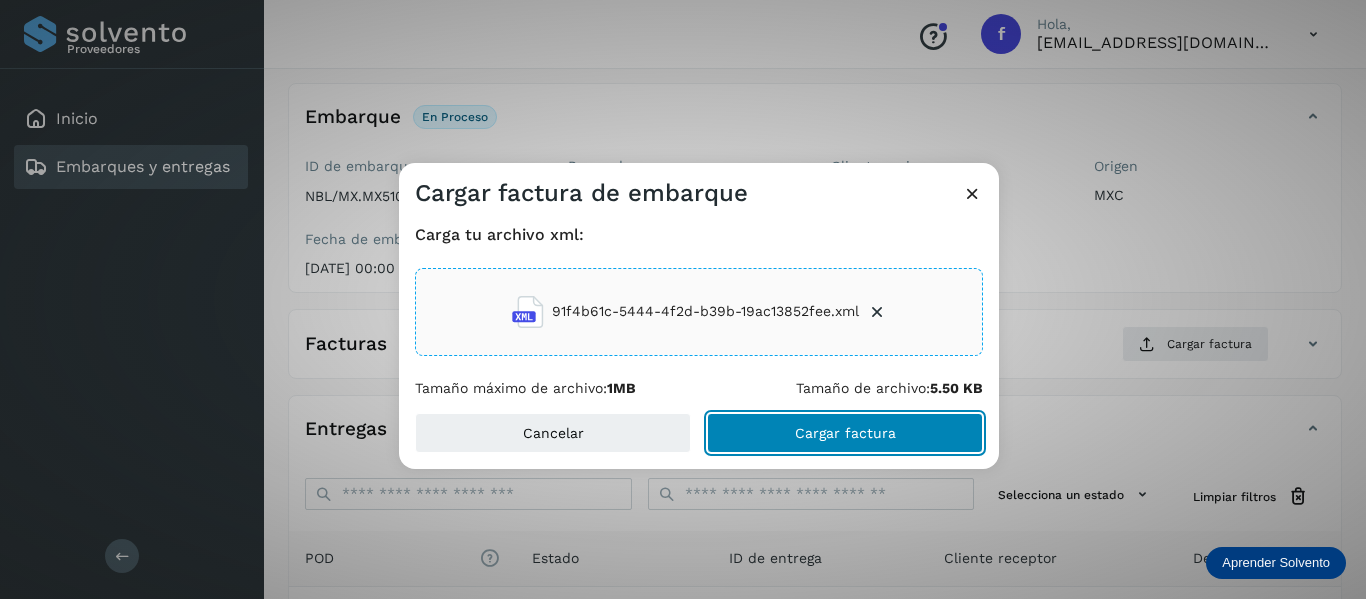 click on "Cargar factura" 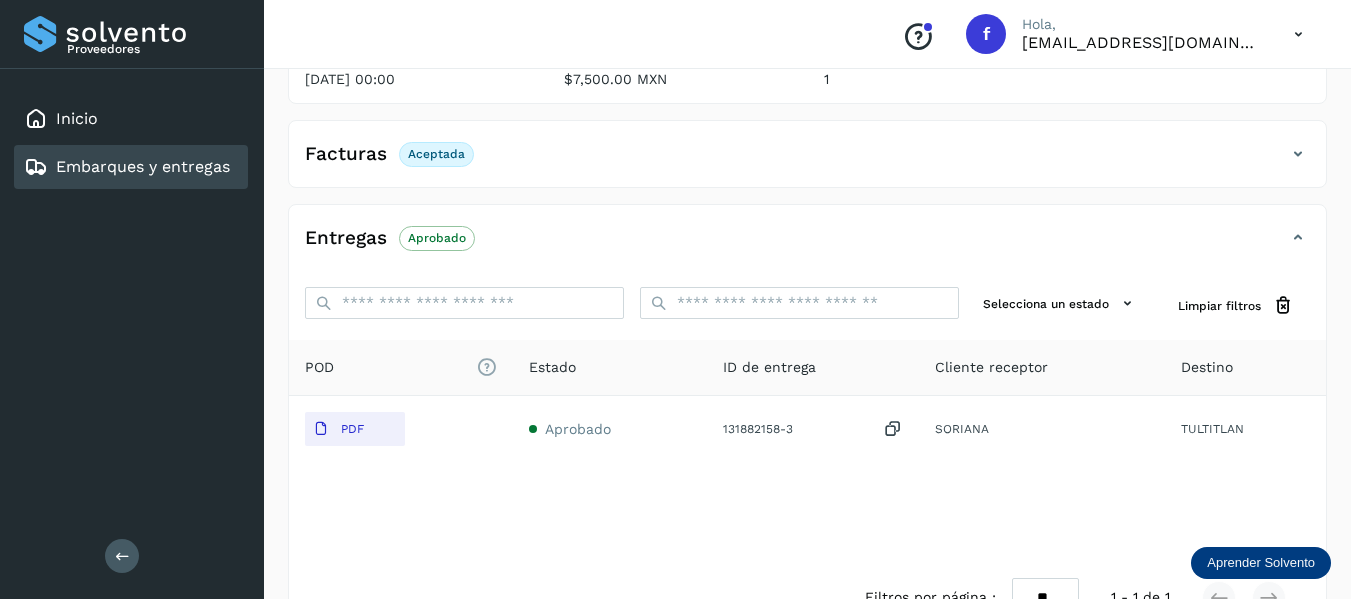 scroll, scrollTop: 300, scrollLeft: 0, axis: vertical 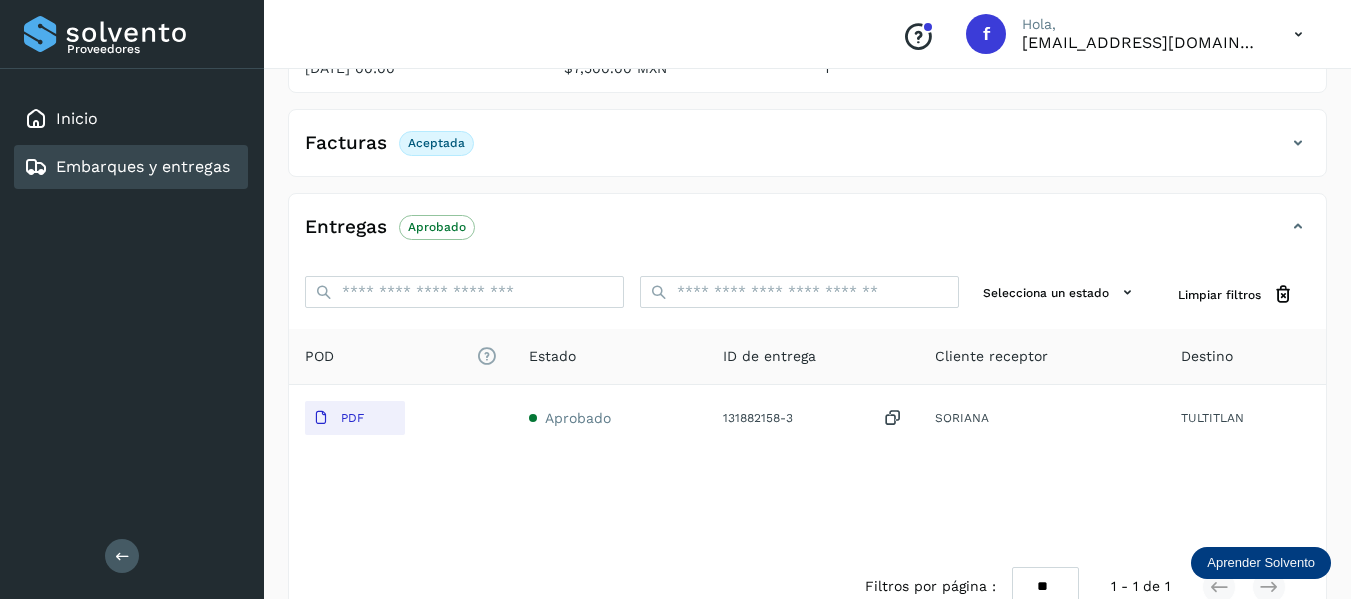 click on "Embarques y entregas" at bounding box center [143, 166] 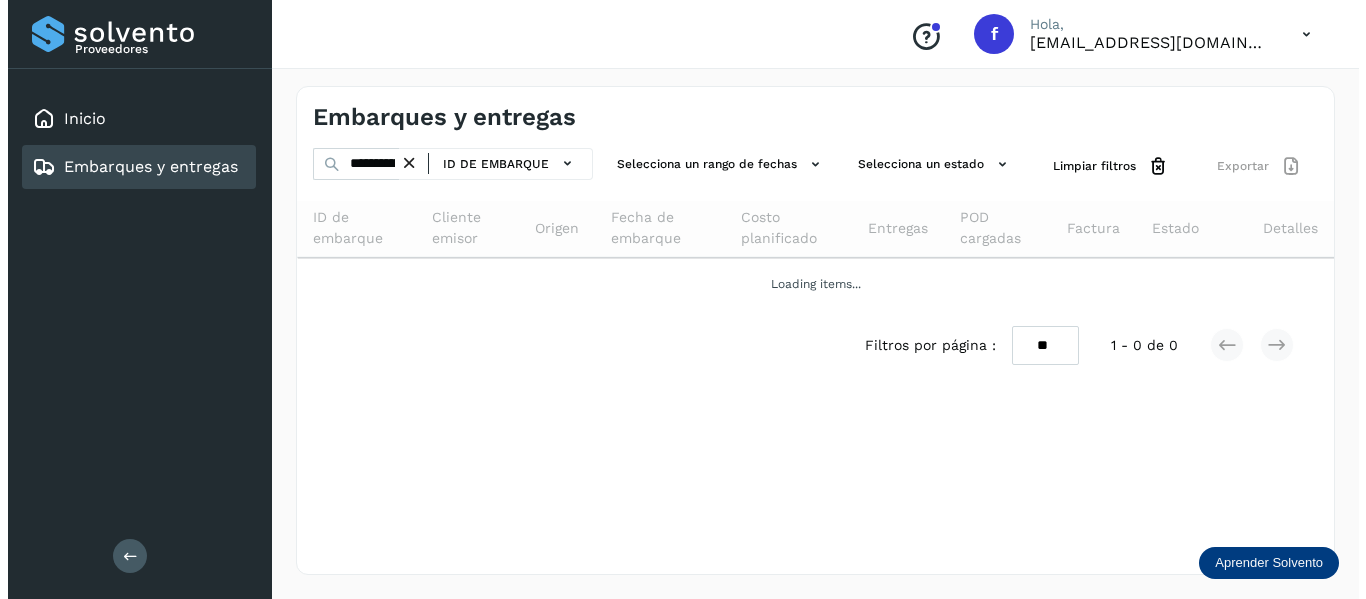 scroll, scrollTop: 0, scrollLeft: 0, axis: both 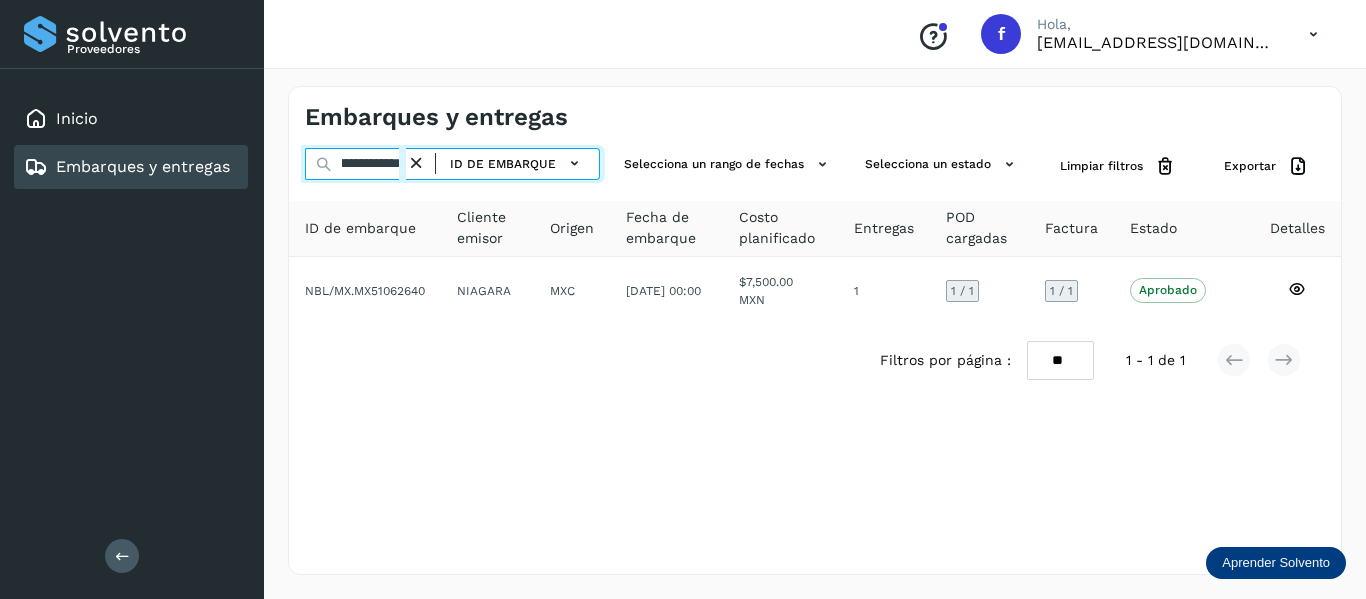drag, startPoint x: 341, startPoint y: 163, endPoint x: 649, endPoint y: 227, distance: 314.57907 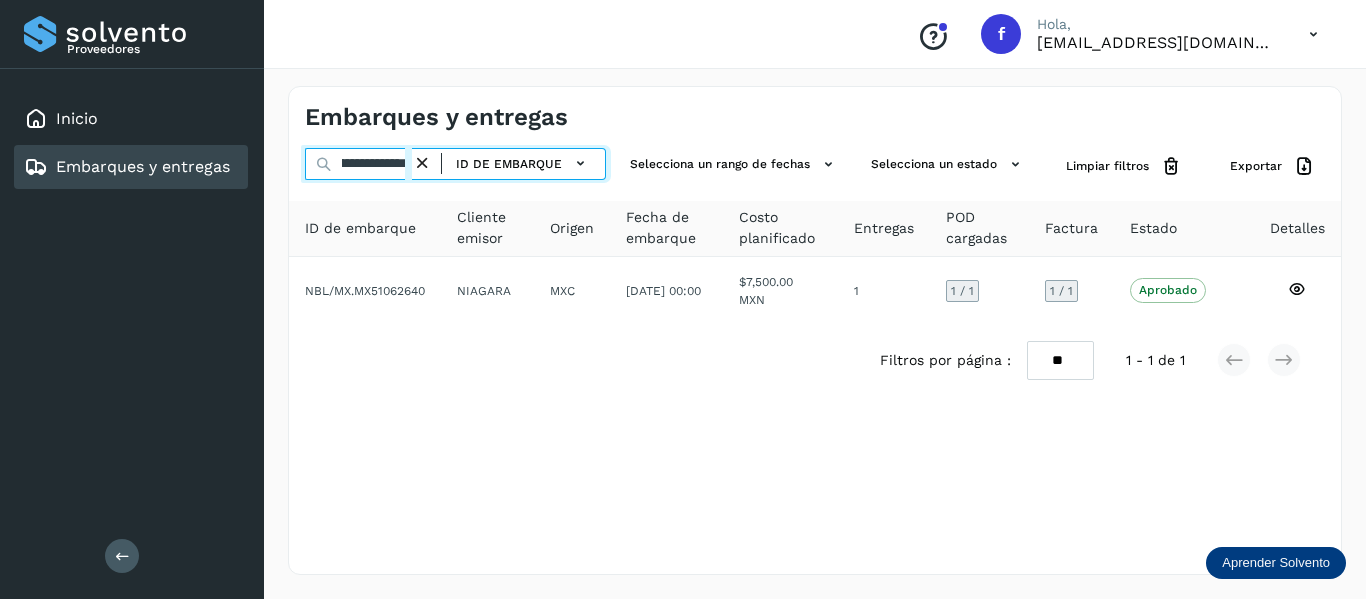 paste 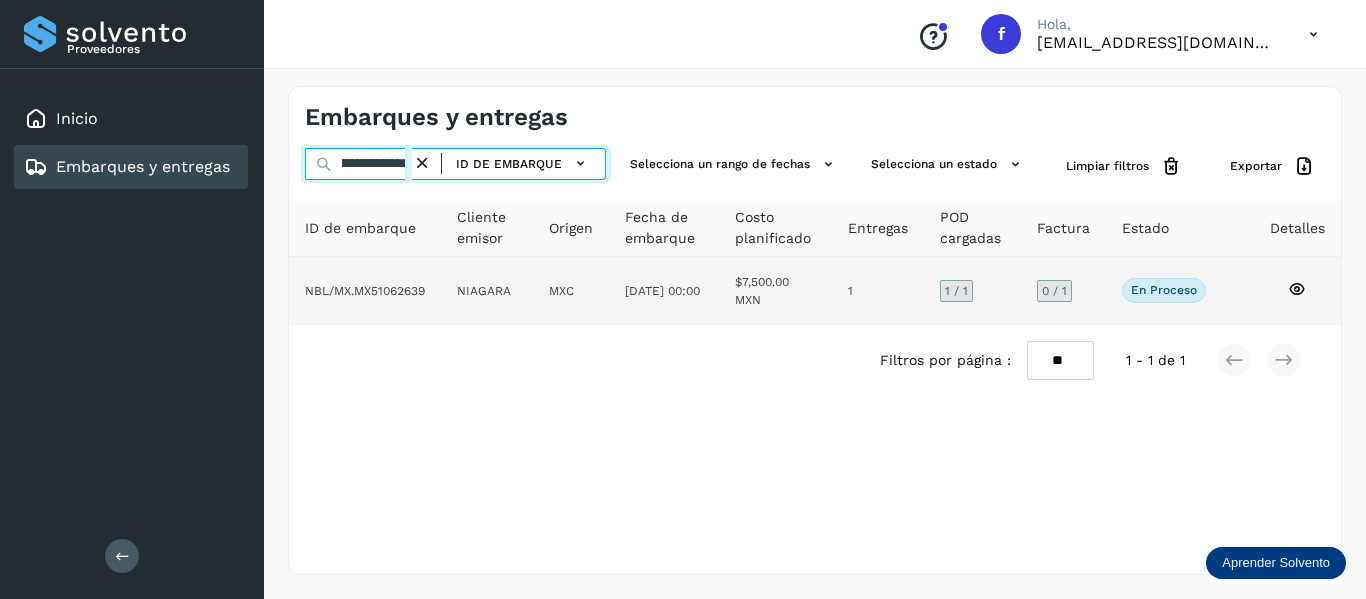 type on "**********" 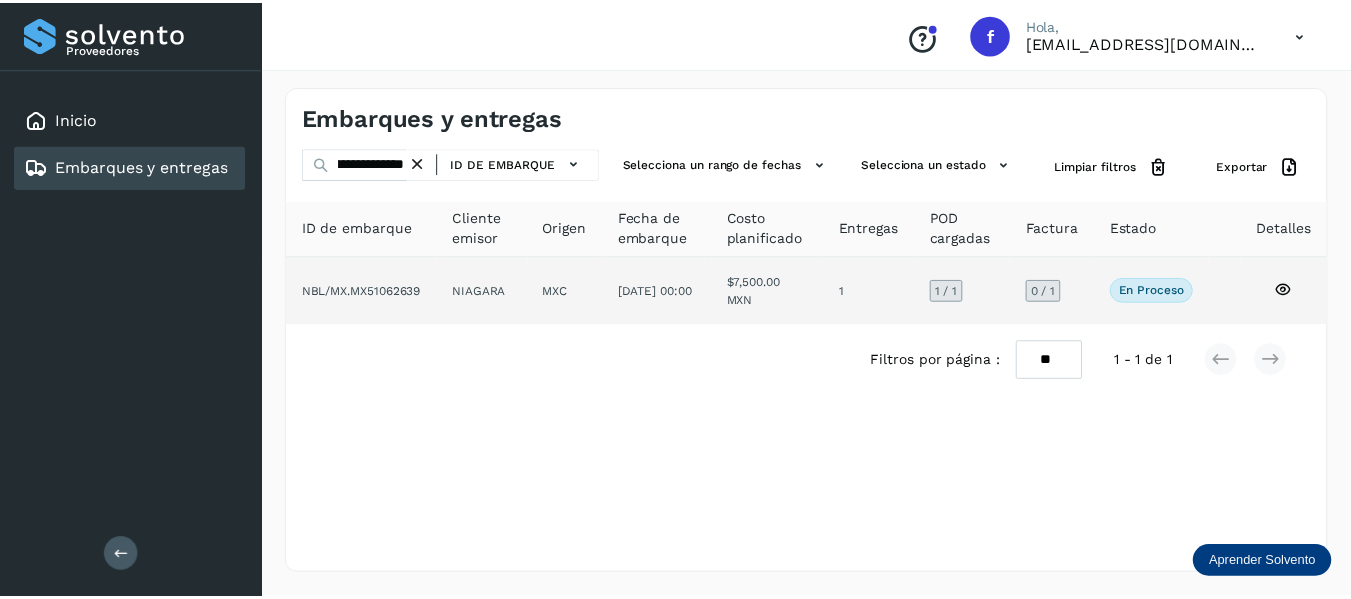 scroll, scrollTop: 0, scrollLeft: 0, axis: both 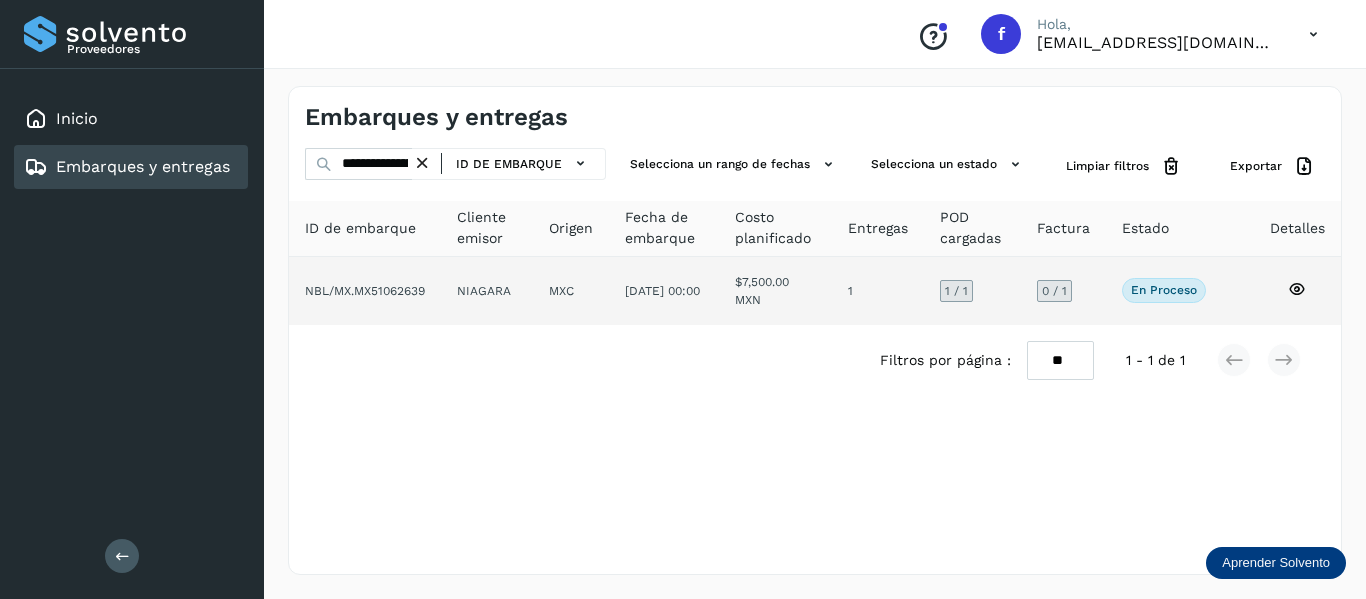click 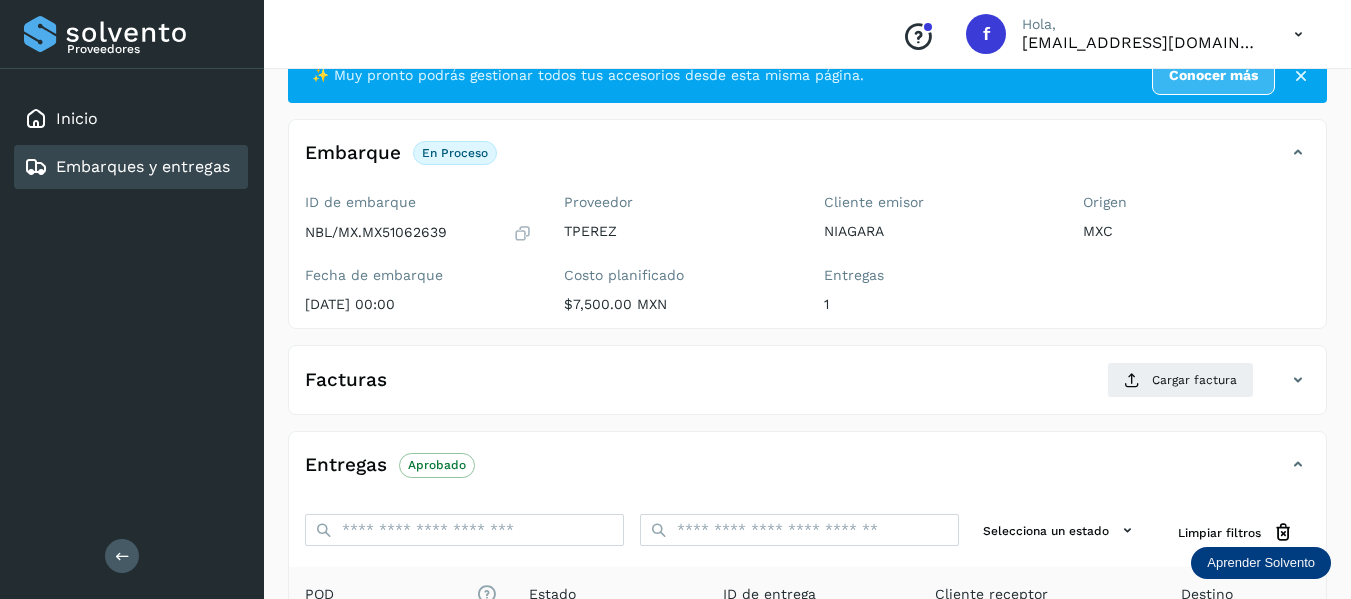 scroll, scrollTop: 100, scrollLeft: 0, axis: vertical 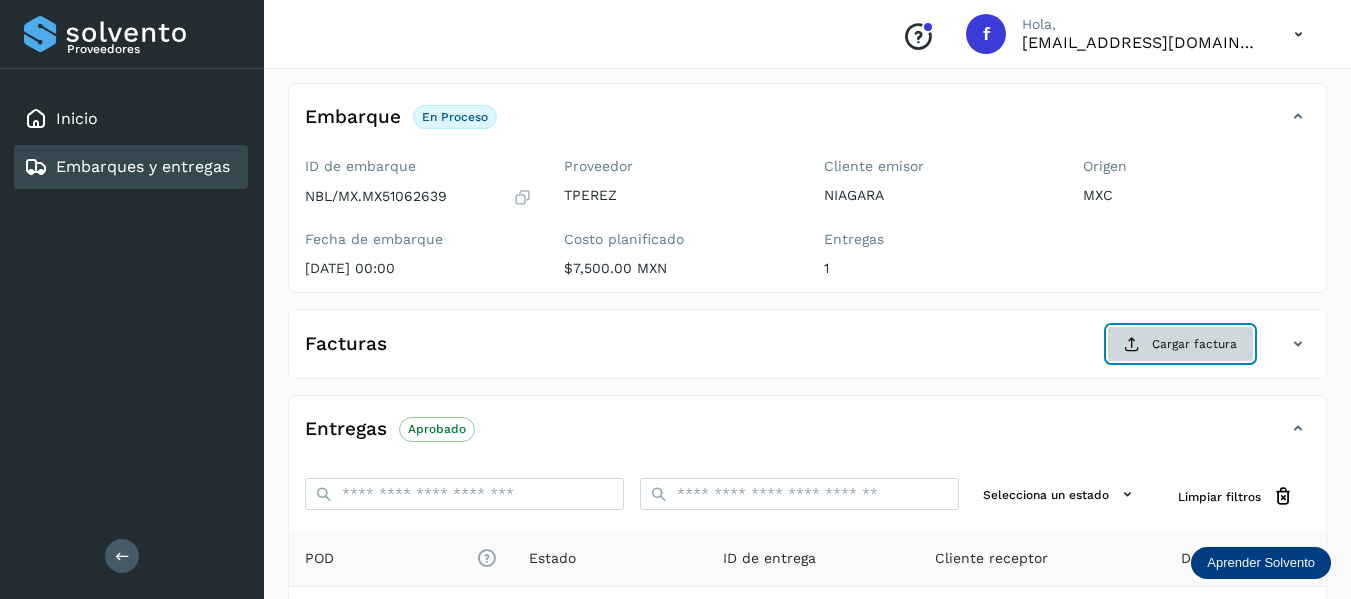 click on "Cargar factura" 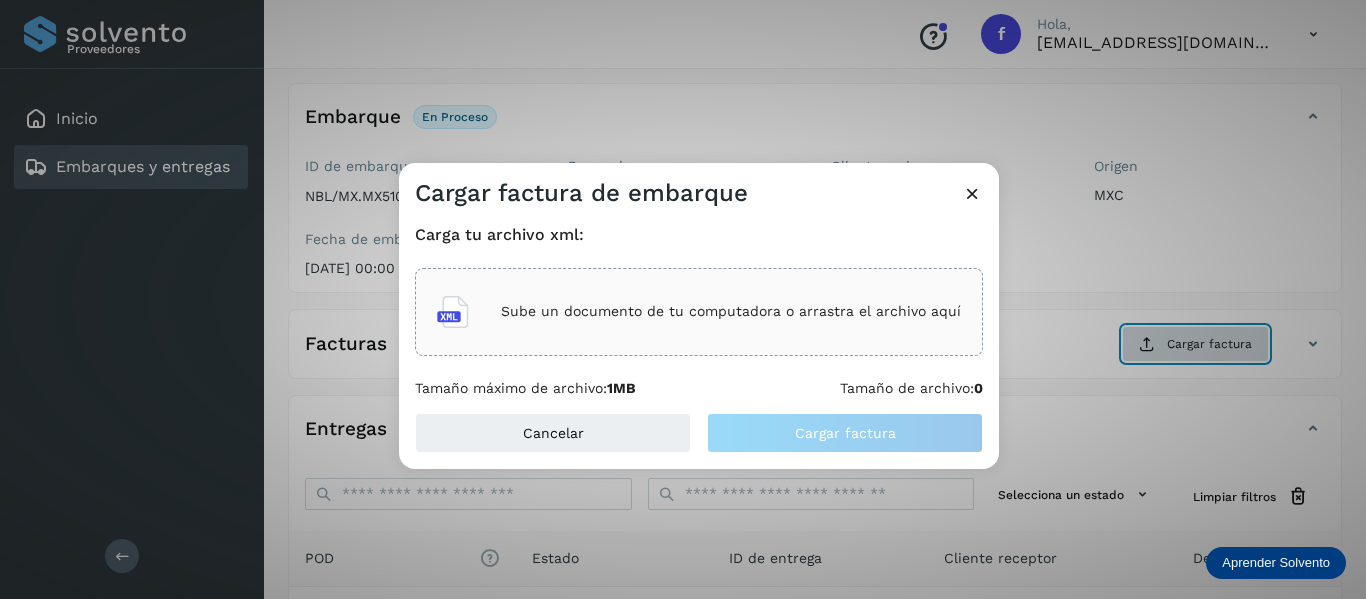 type 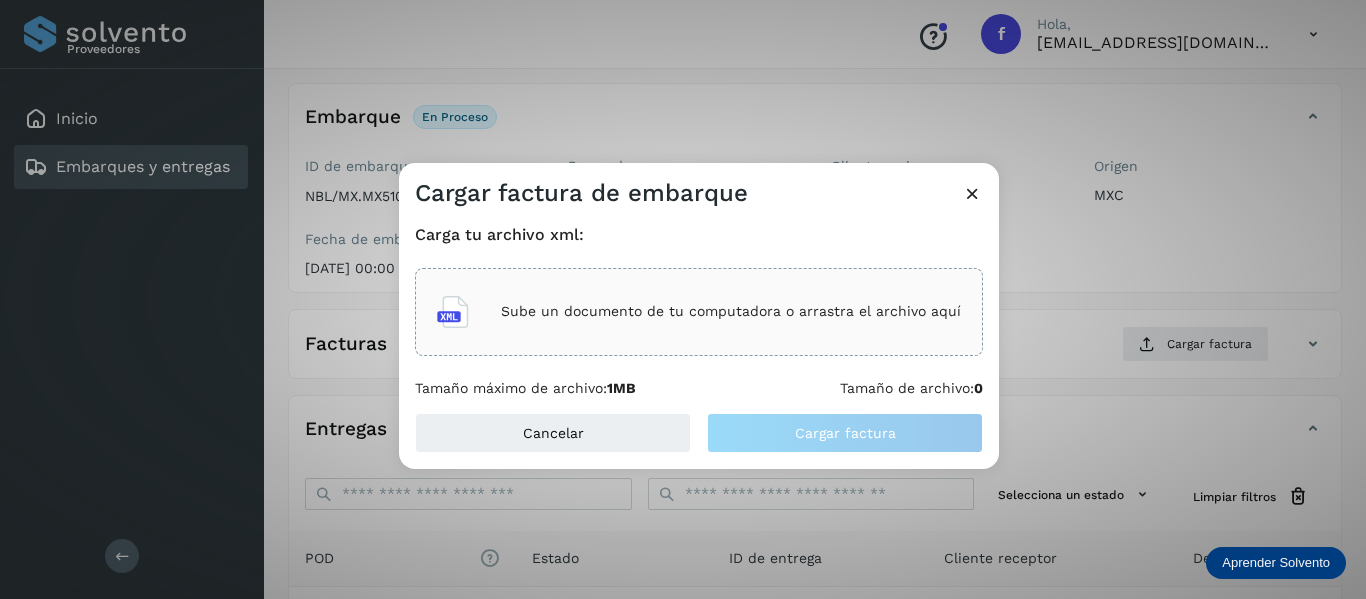click on "Sube un documento de tu computadora o arrastra el archivo aquí" at bounding box center [731, 311] 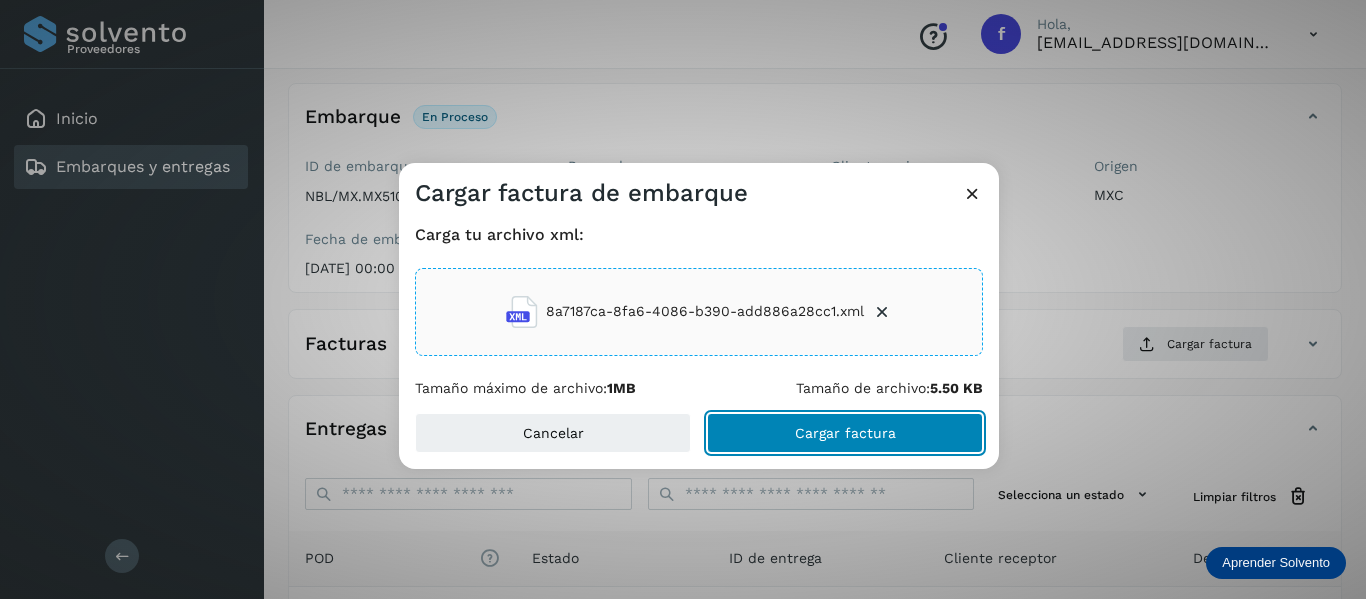 click on "Cargar factura" 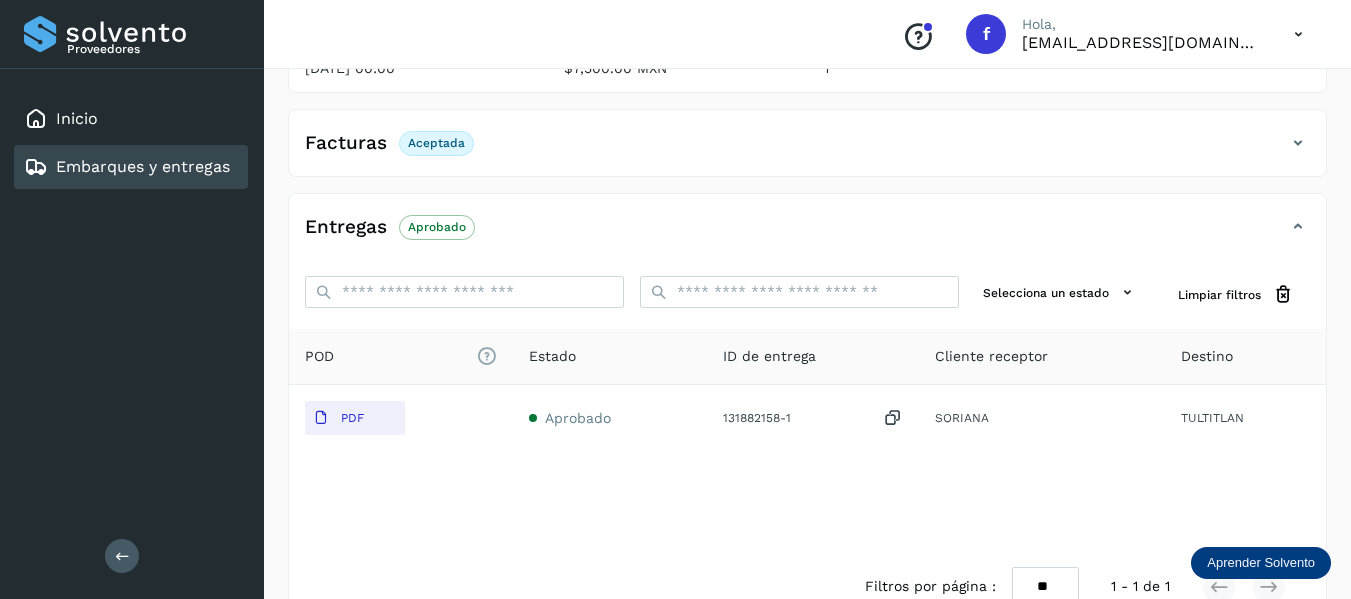 scroll, scrollTop: 200, scrollLeft: 0, axis: vertical 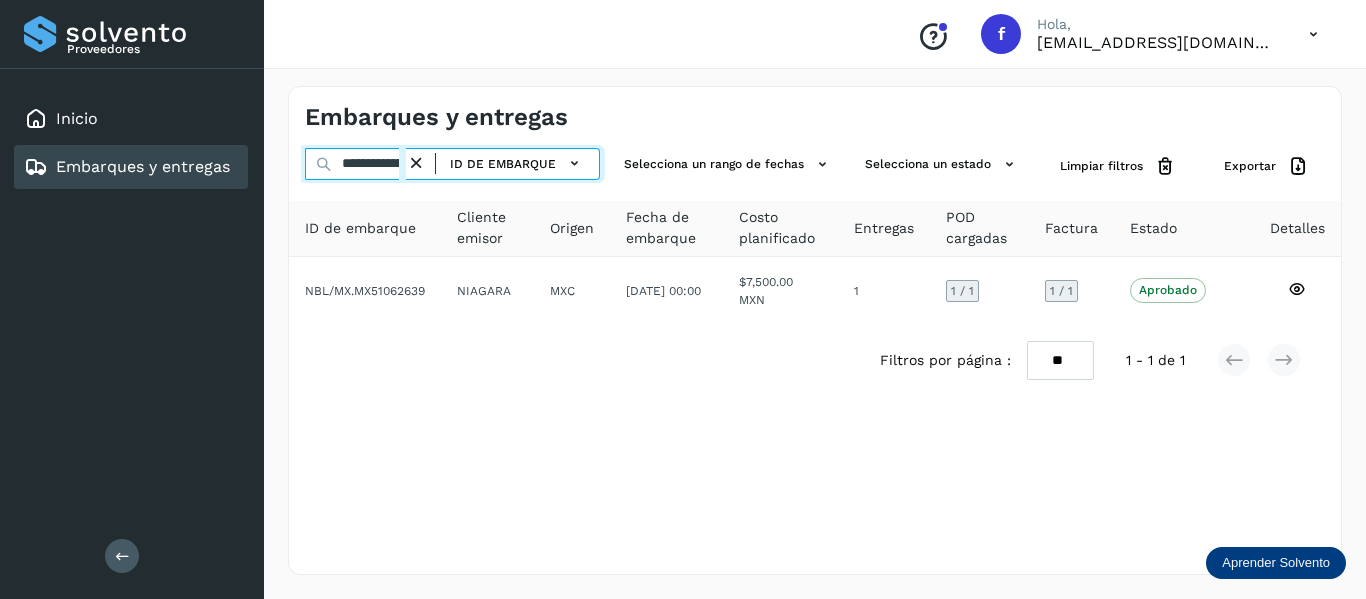 click on "**********" at bounding box center (355, 164) 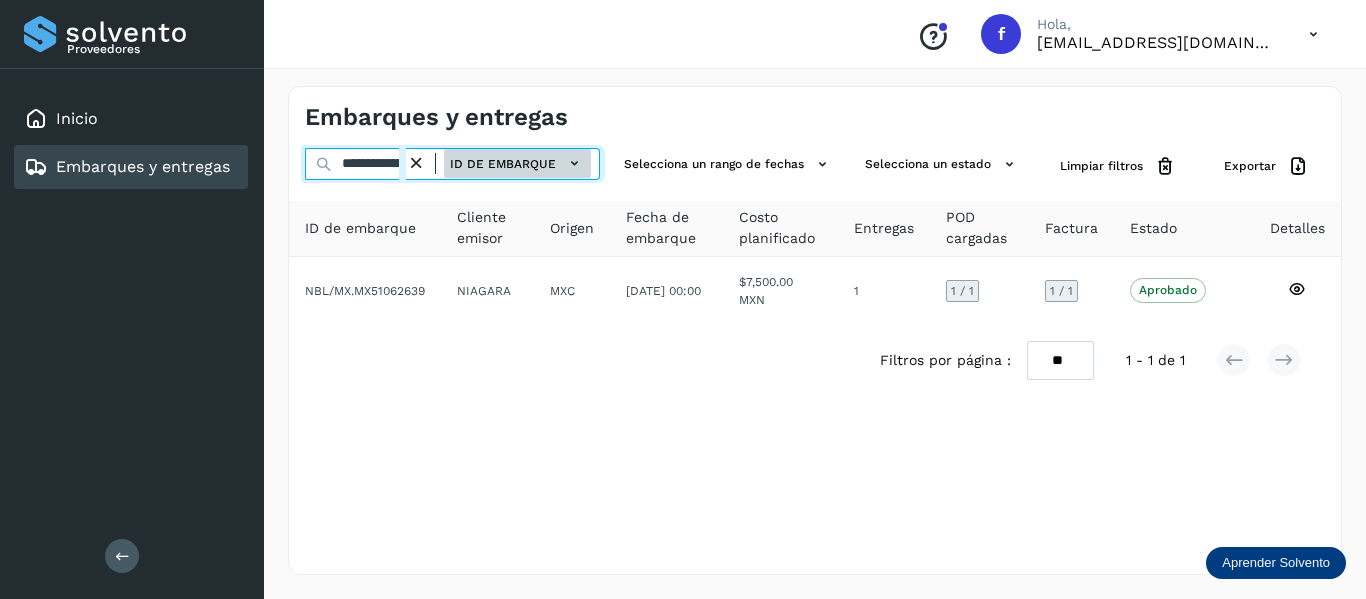 scroll, scrollTop: 0, scrollLeft: 77, axis: horizontal 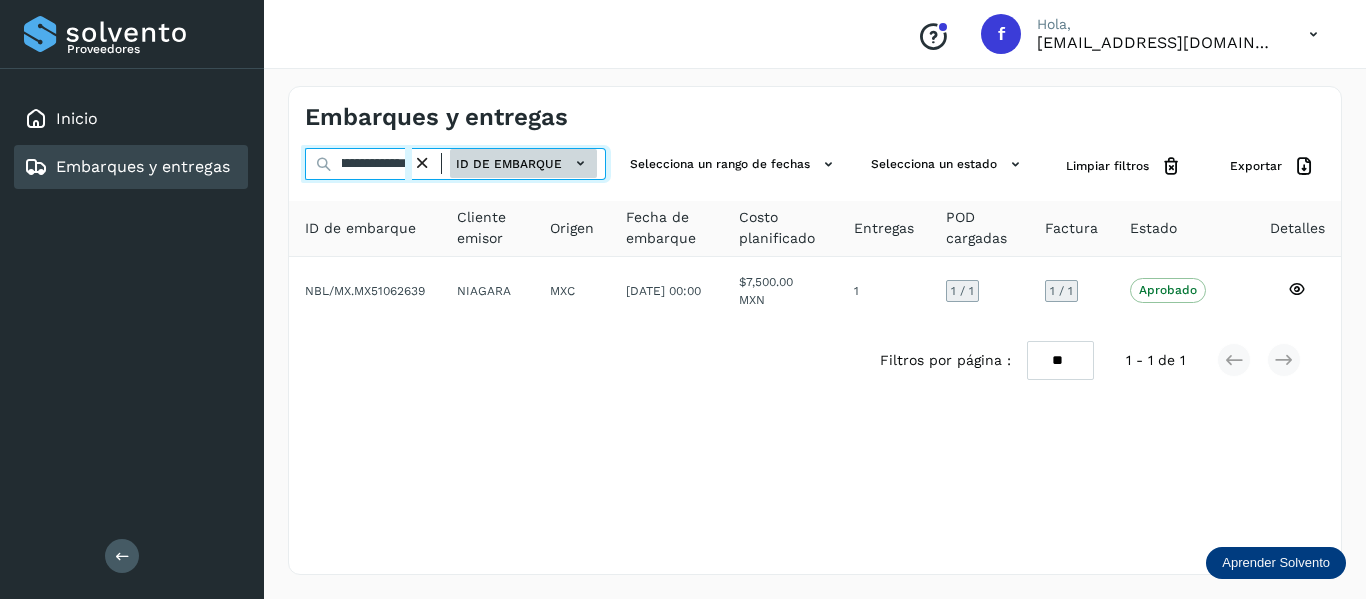 drag, startPoint x: 344, startPoint y: 163, endPoint x: 500, endPoint y: 172, distance: 156.2594 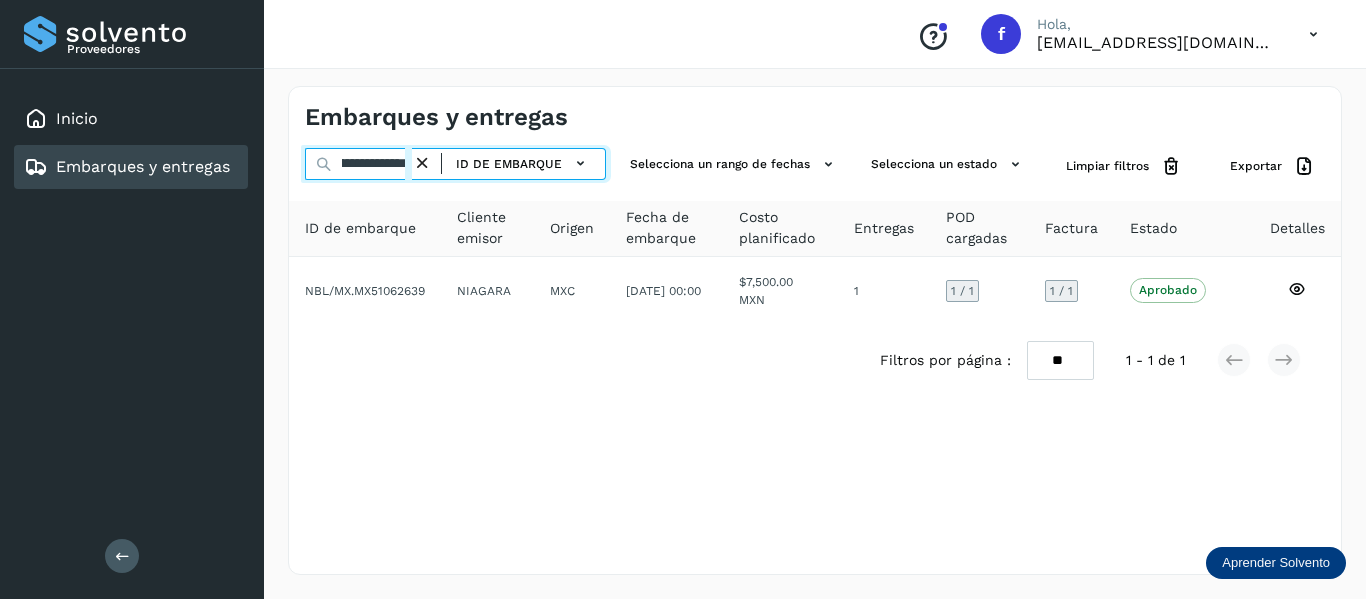 paste 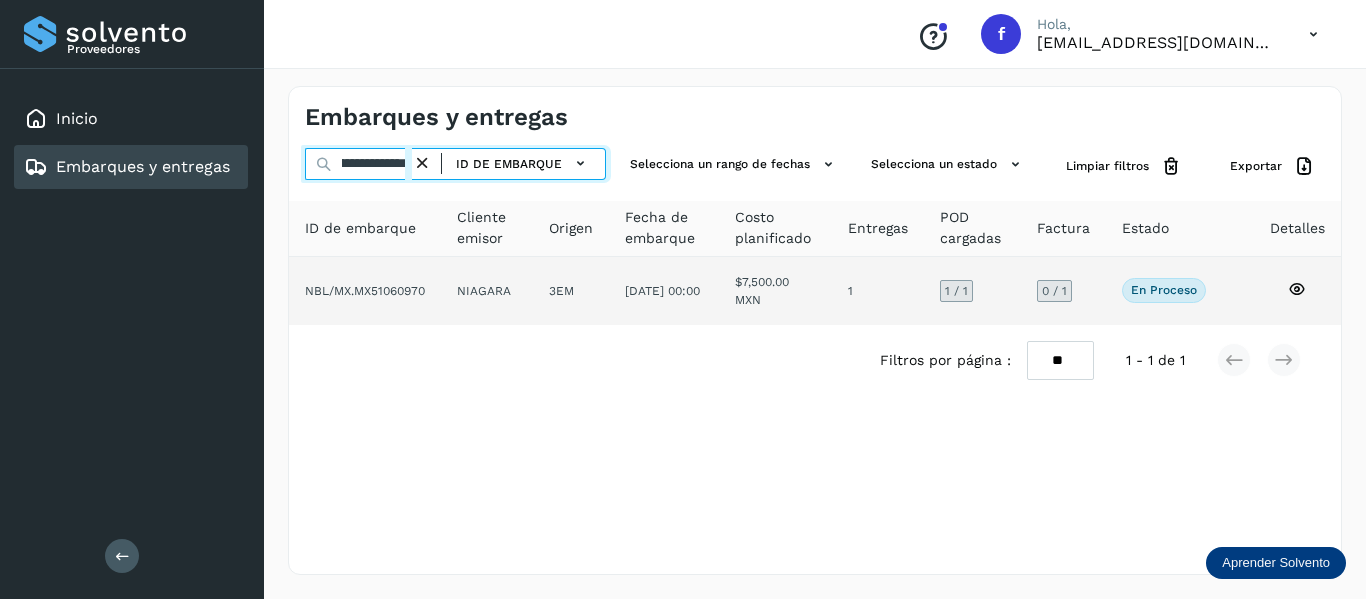 type on "**********" 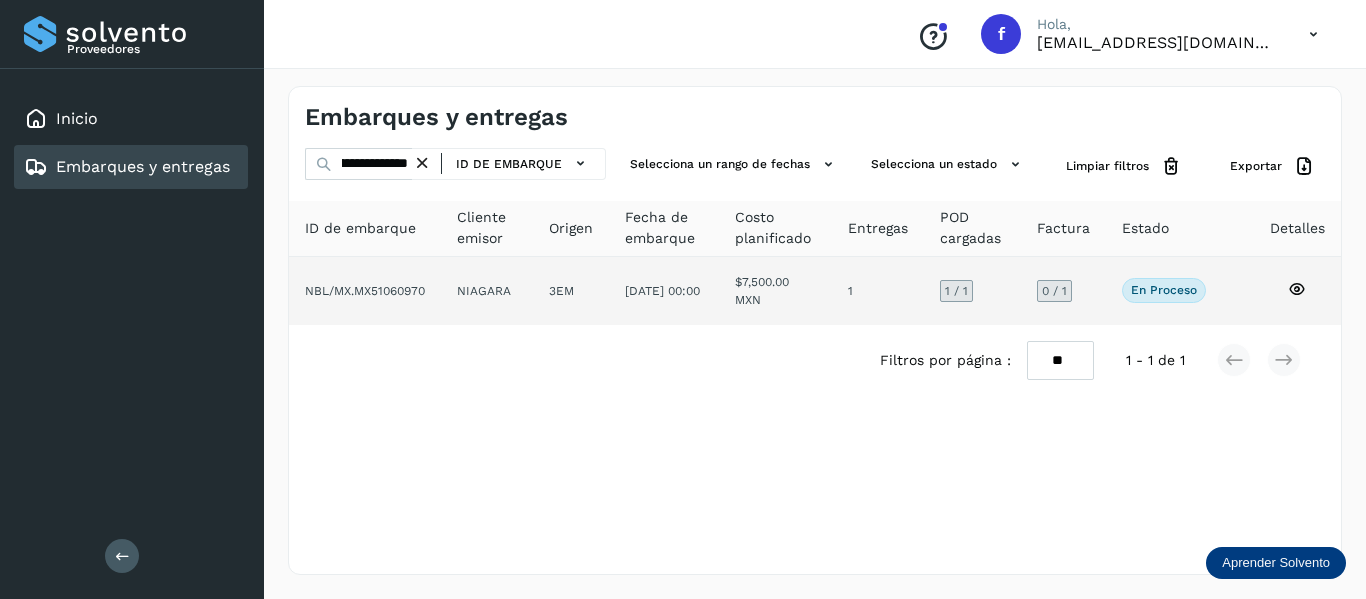 scroll, scrollTop: 0, scrollLeft: 0, axis: both 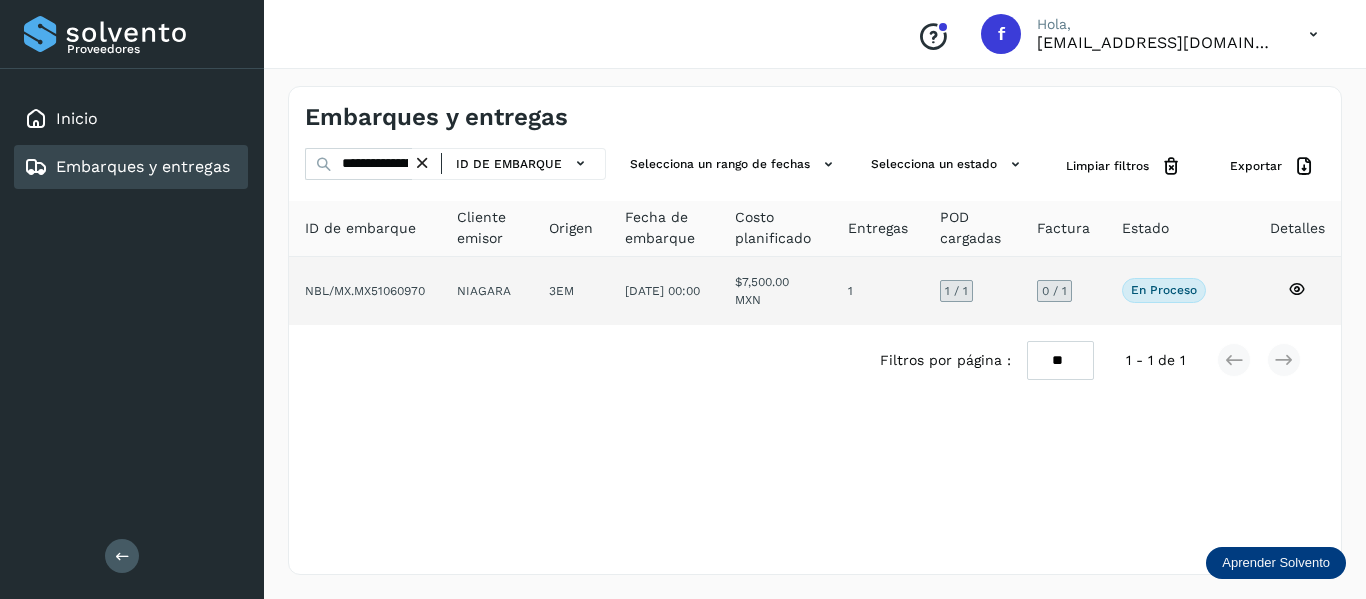 click 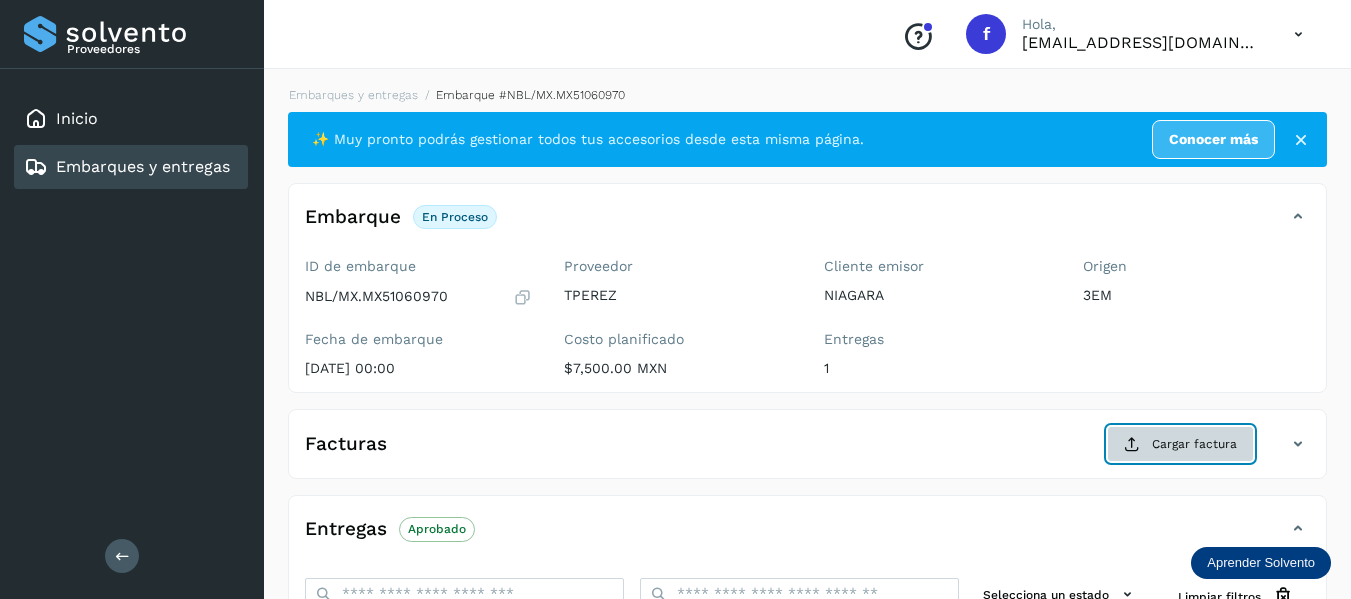 click on "Cargar factura" 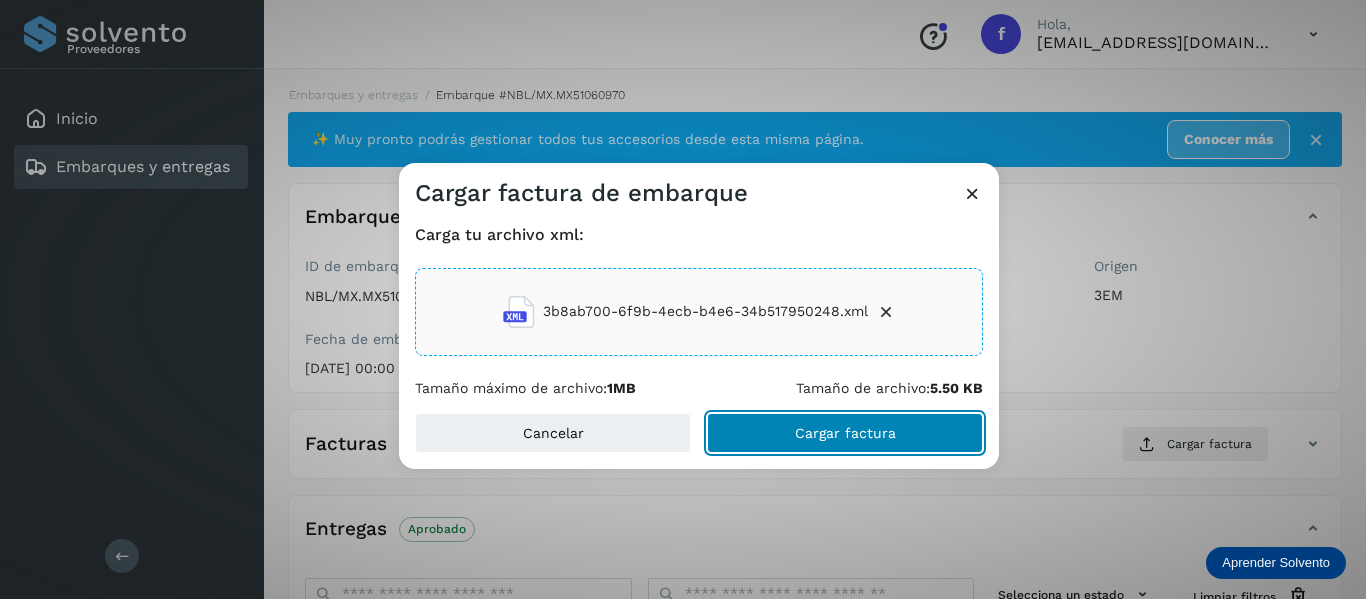 click on "Cargar factura" 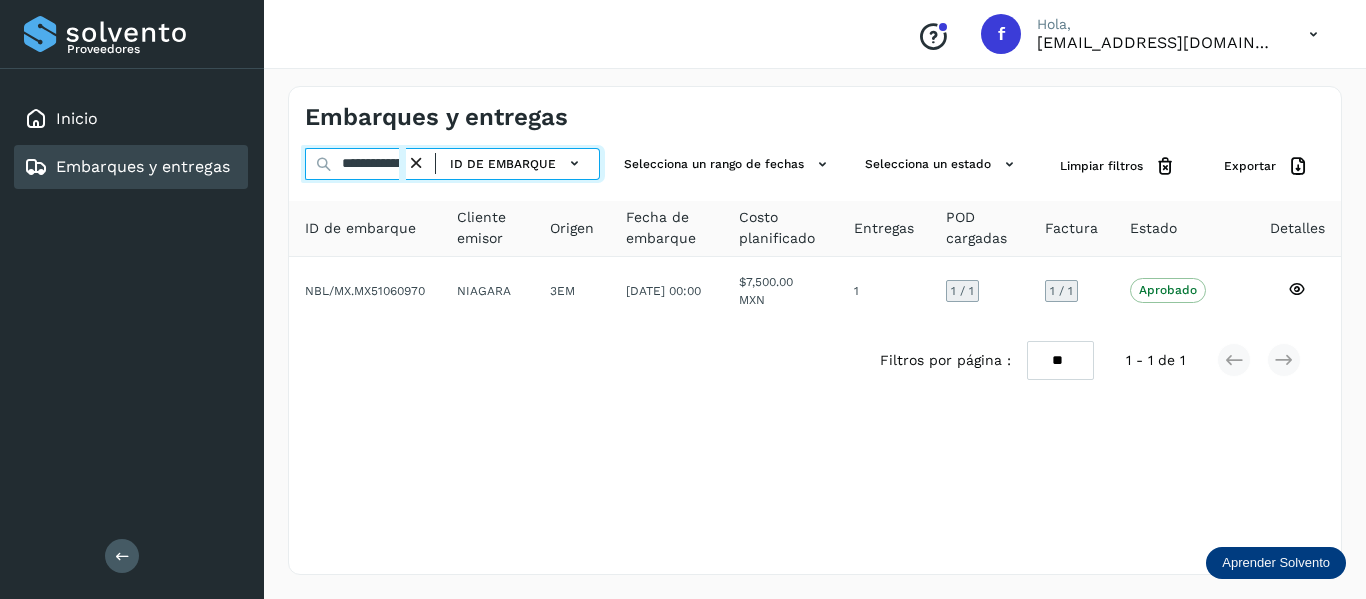 scroll, scrollTop: 0, scrollLeft: 77, axis: horizontal 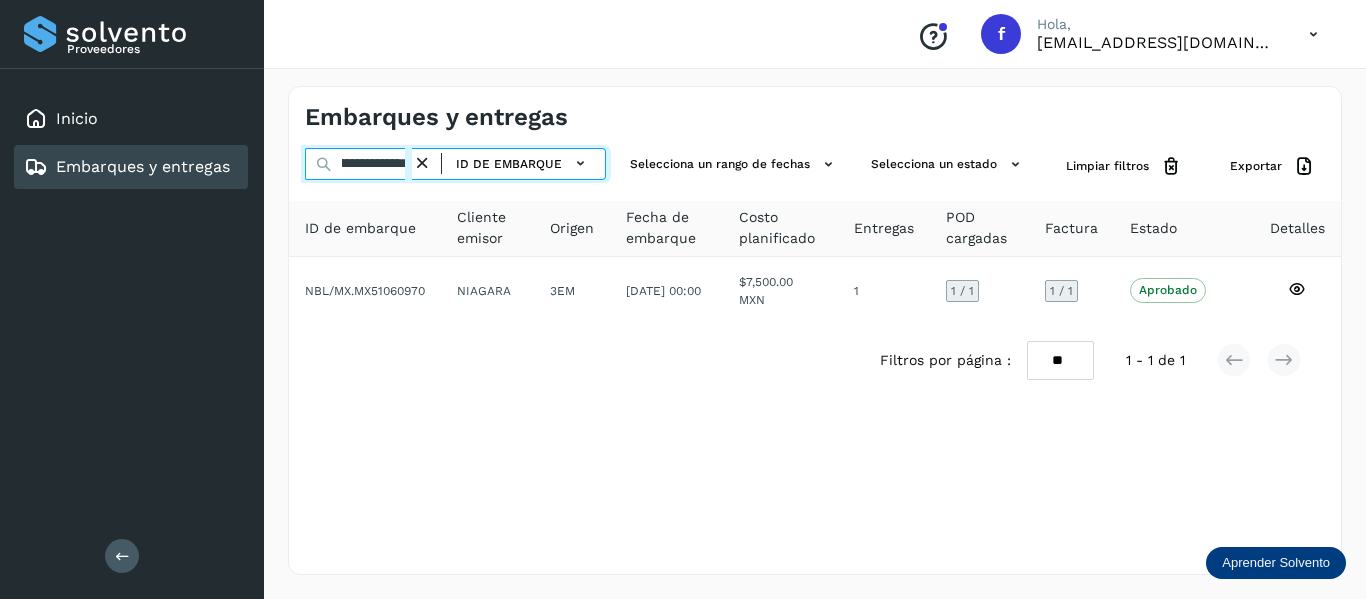 drag, startPoint x: 343, startPoint y: 172, endPoint x: 451, endPoint y: 187, distance: 109.03669 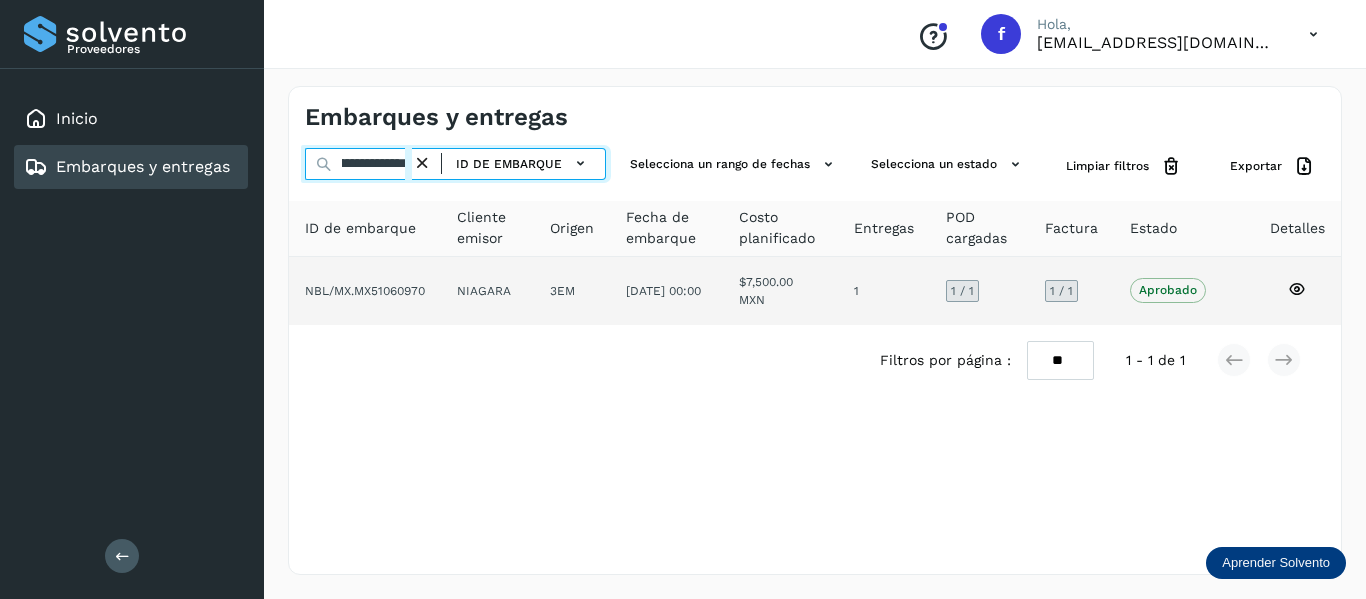 paste 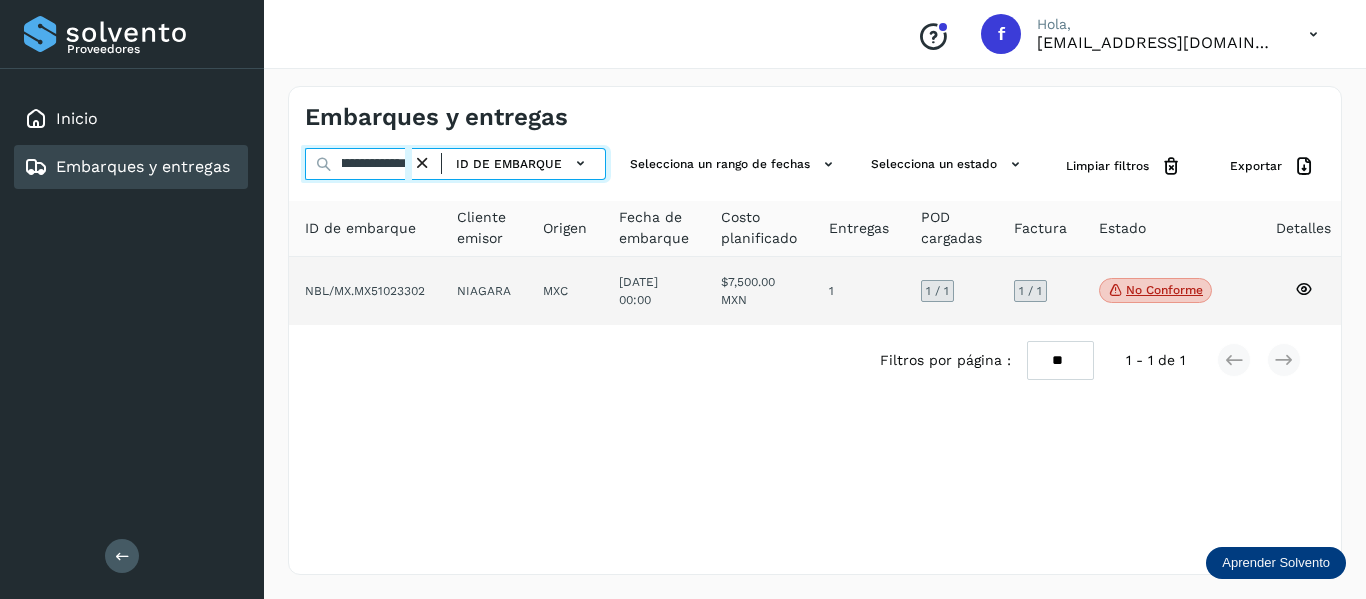 type on "**********" 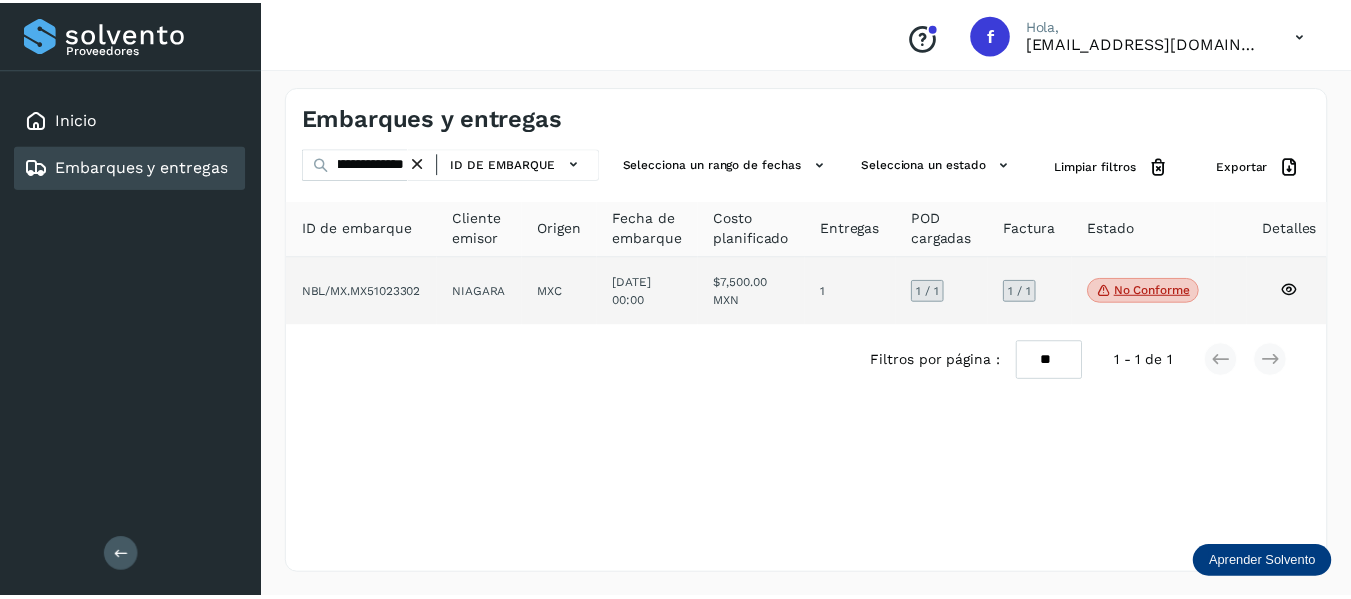 scroll, scrollTop: 0, scrollLeft: 0, axis: both 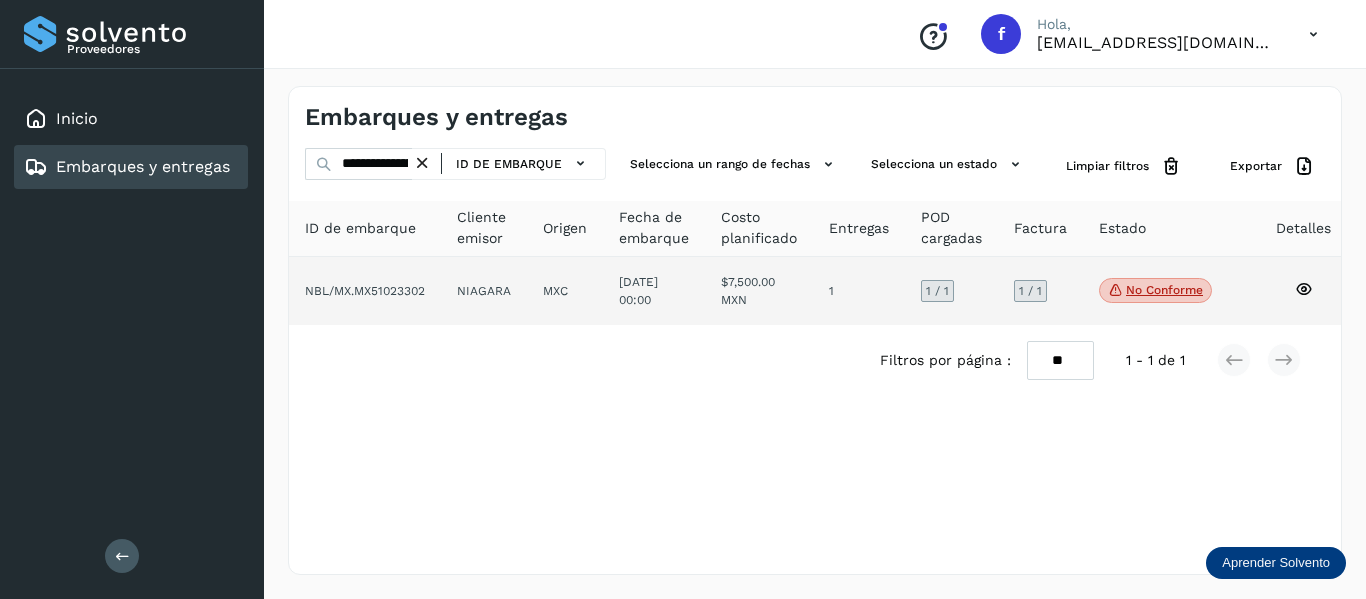 click on "No conforme
Verifica el estado de la factura o entregas asociadas a este embarque" 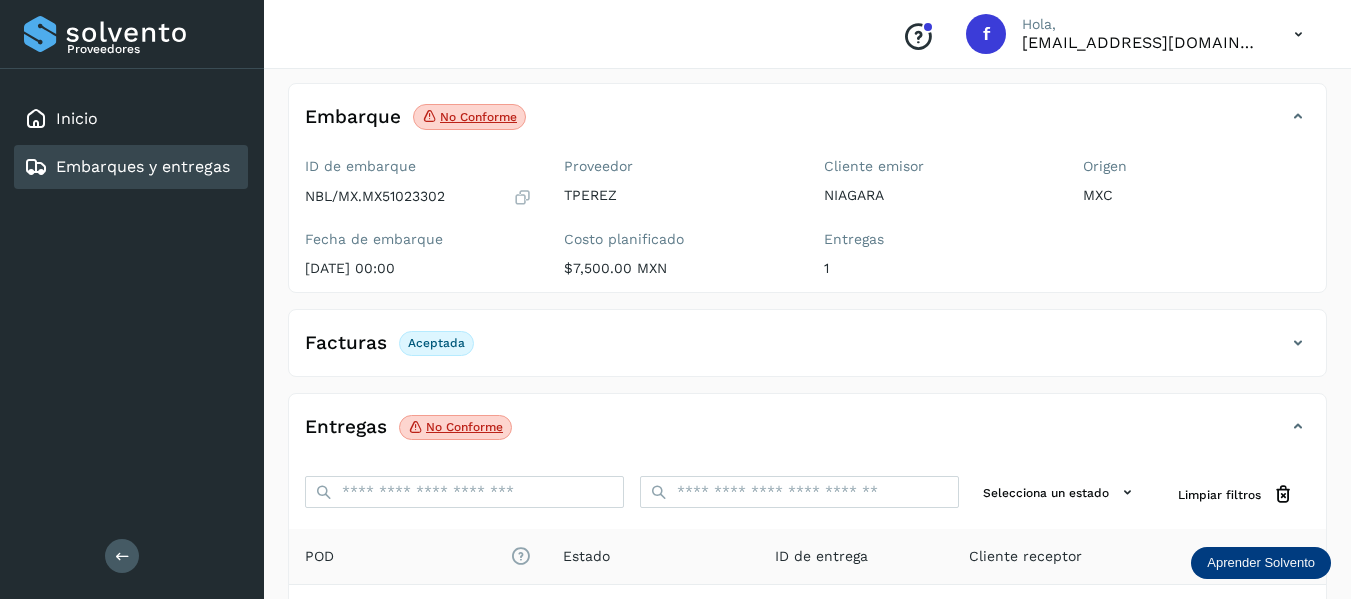 scroll, scrollTop: 200, scrollLeft: 0, axis: vertical 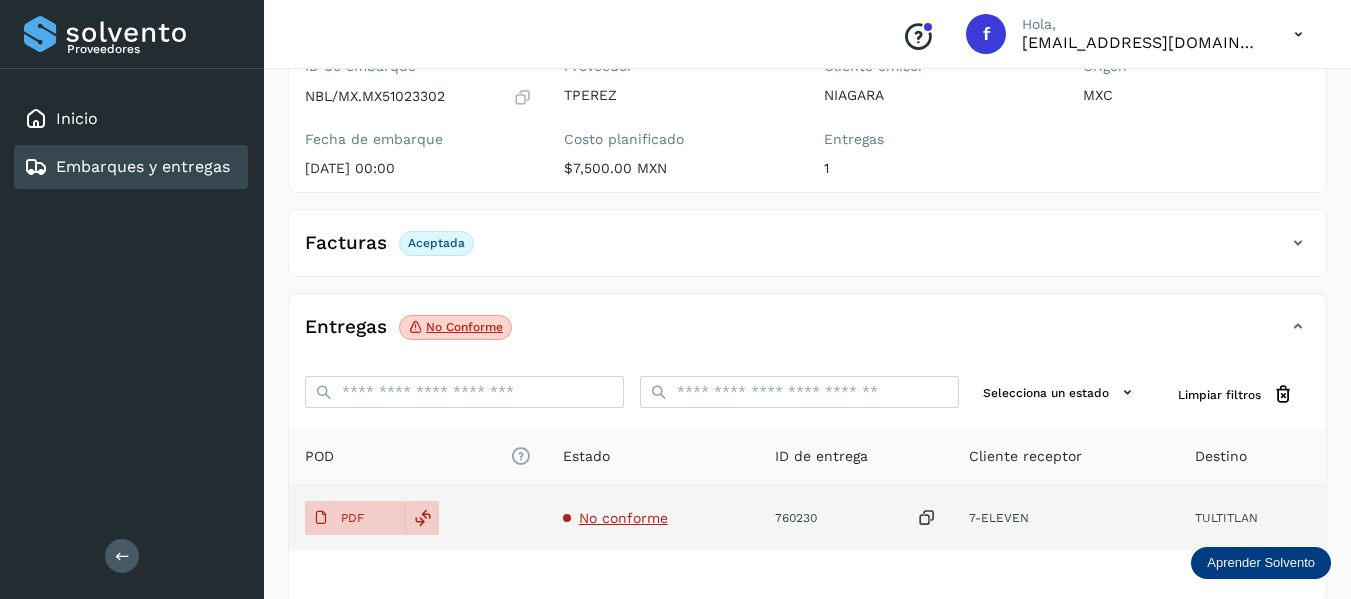 click on "No conforme" at bounding box center [623, 518] 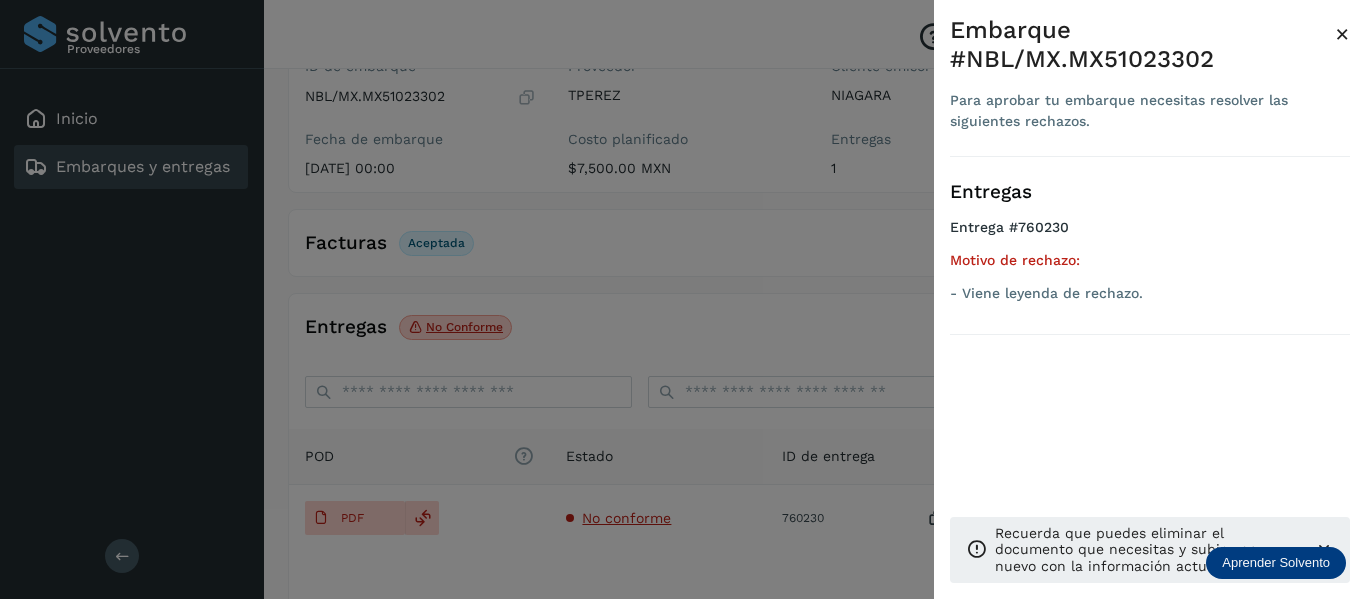 click on "×" at bounding box center (1342, 34) 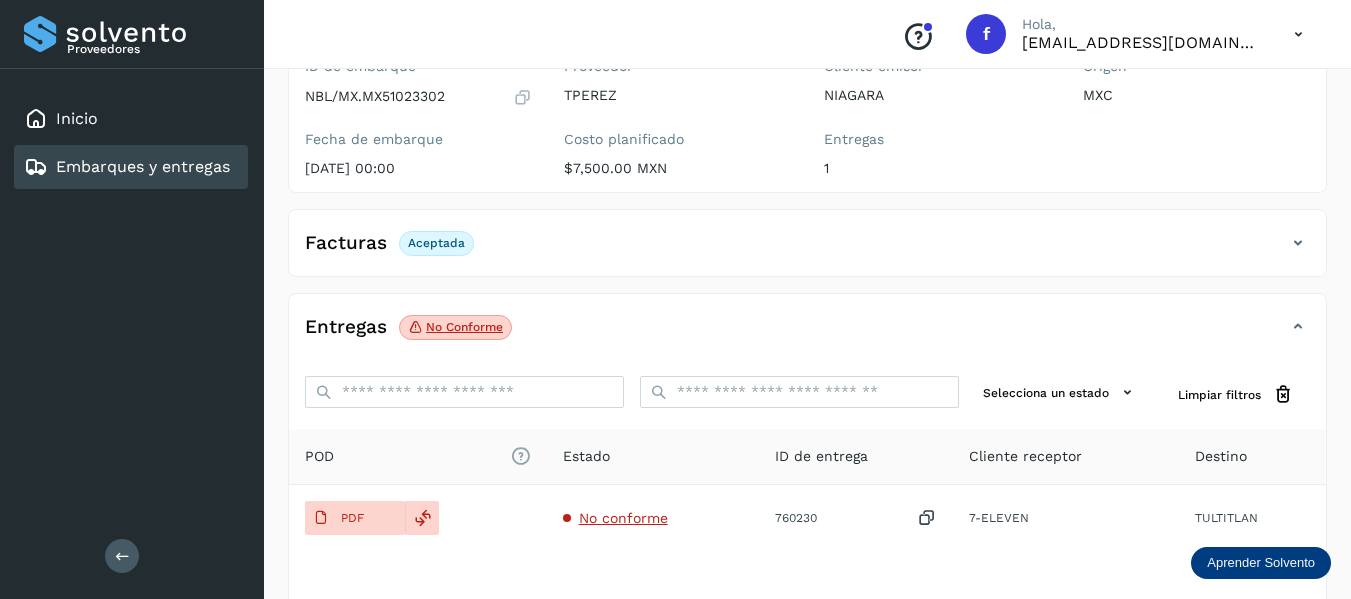 type 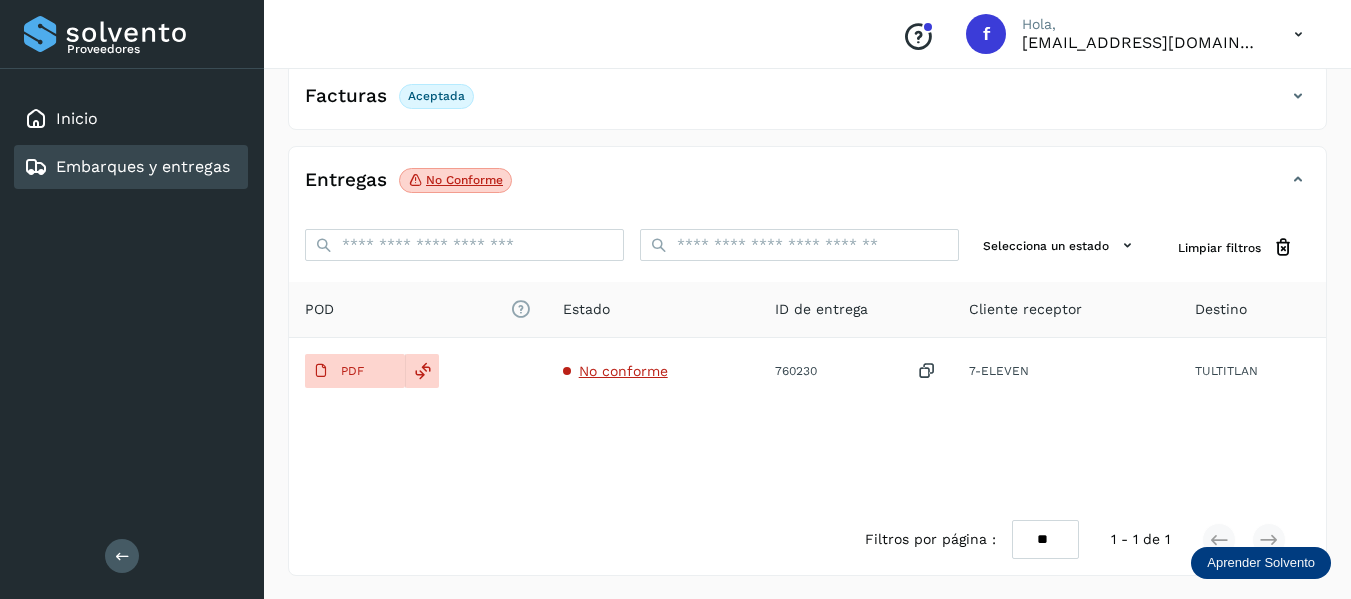 scroll, scrollTop: 348, scrollLeft: 0, axis: vertical 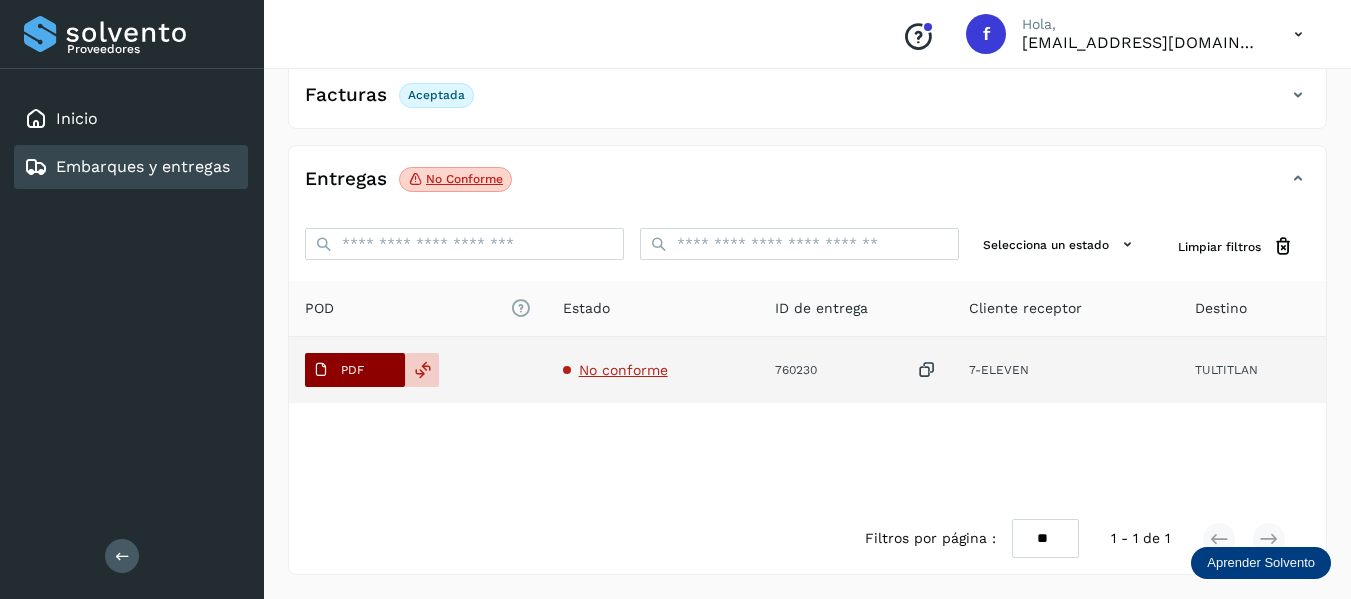 click on "PDF" at bounding box center (355, 370) 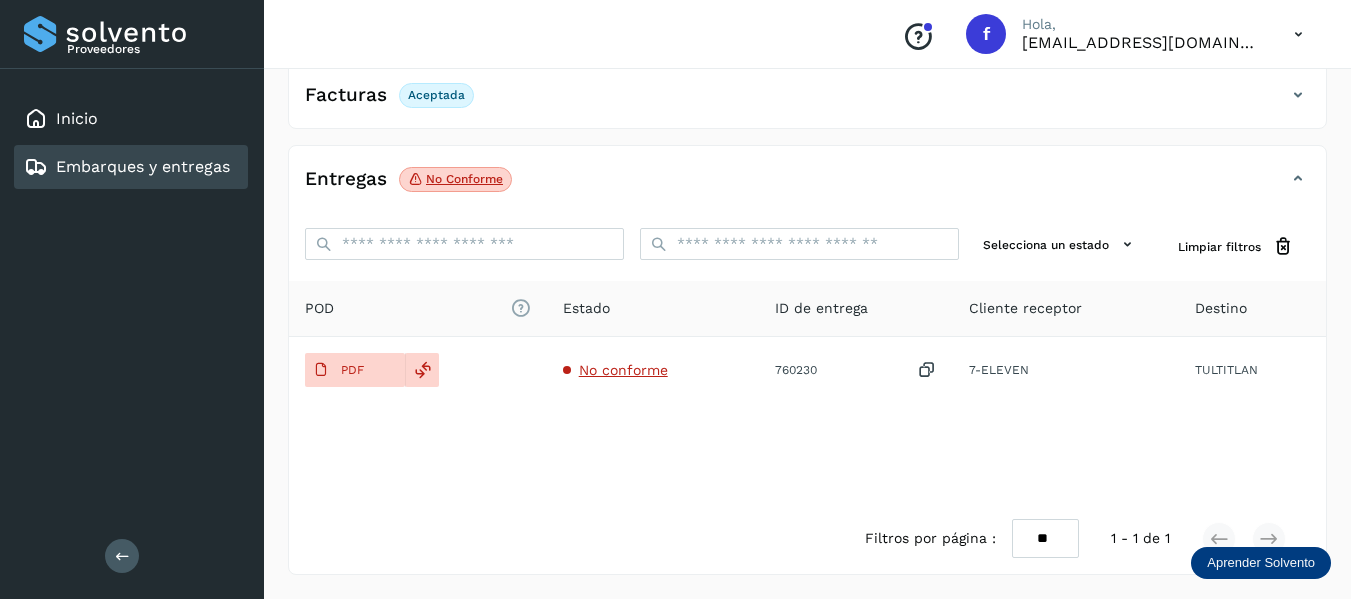 type 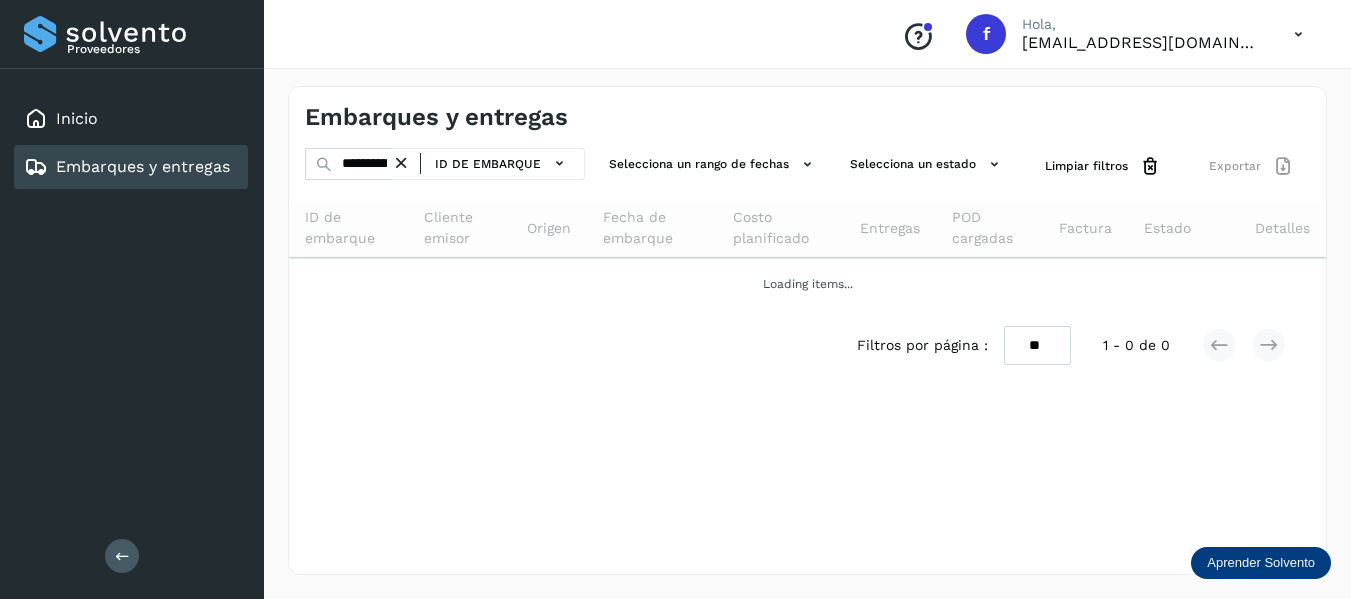 scroll, scrollTop: 0, scrollLeft: 0, axis: both 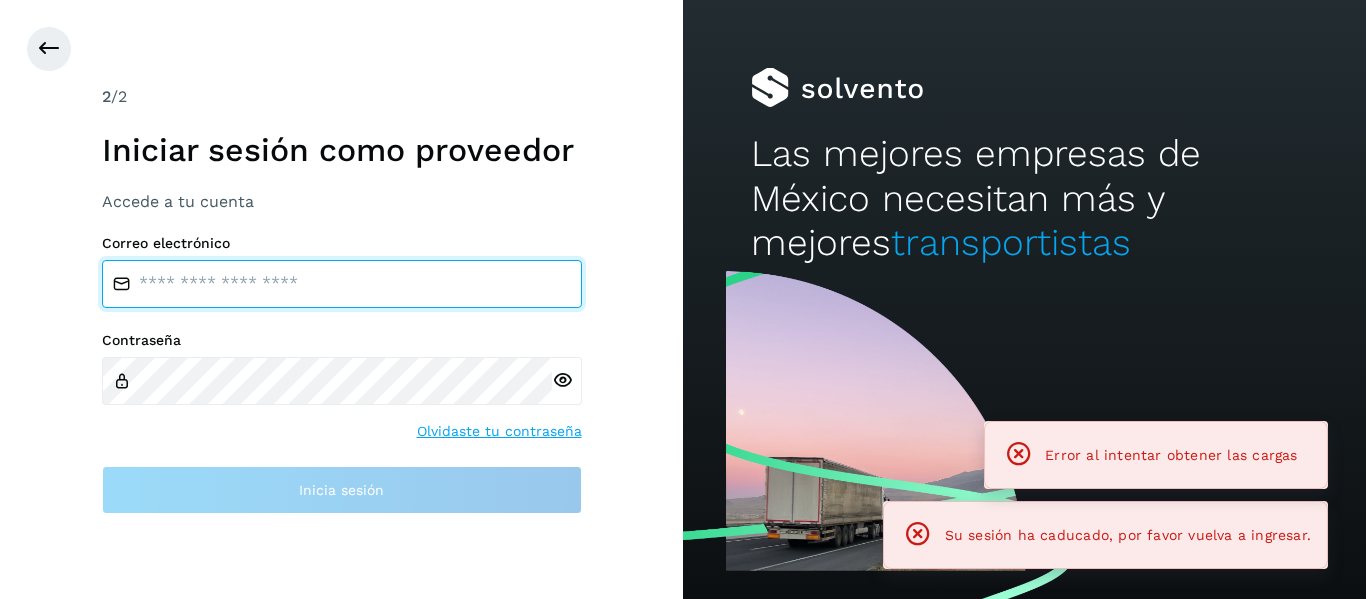 type on "**********" 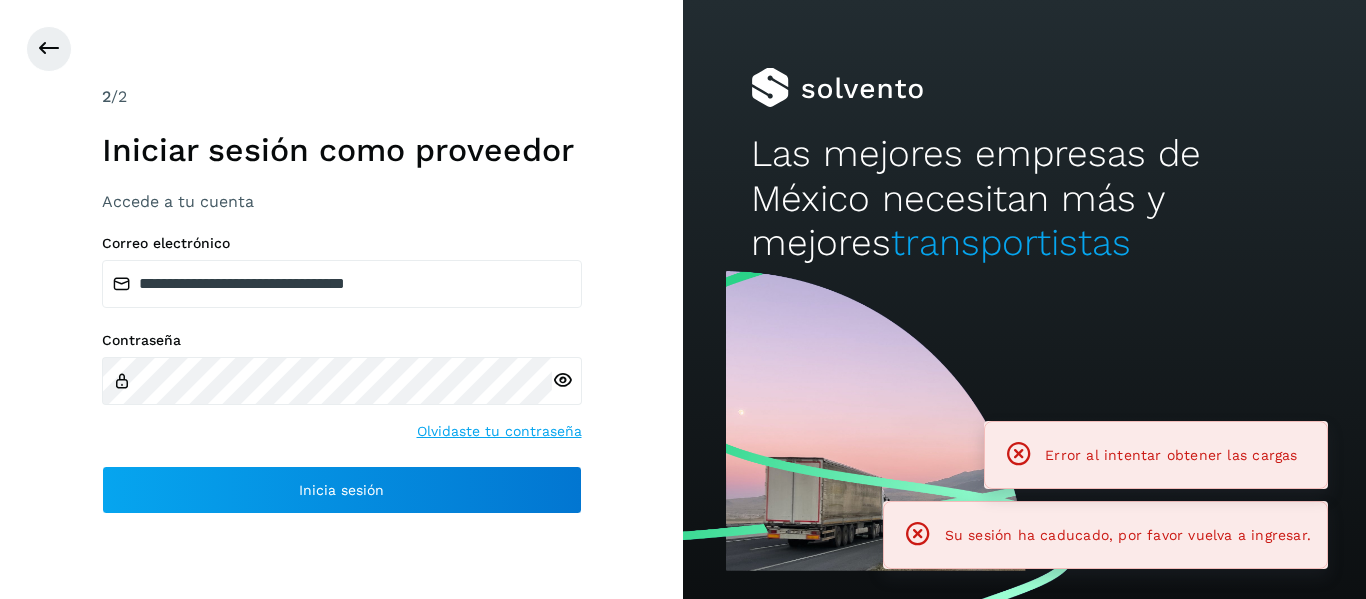 click on "Iniciar sesión como proveedor" at bounding box center [342, 150] 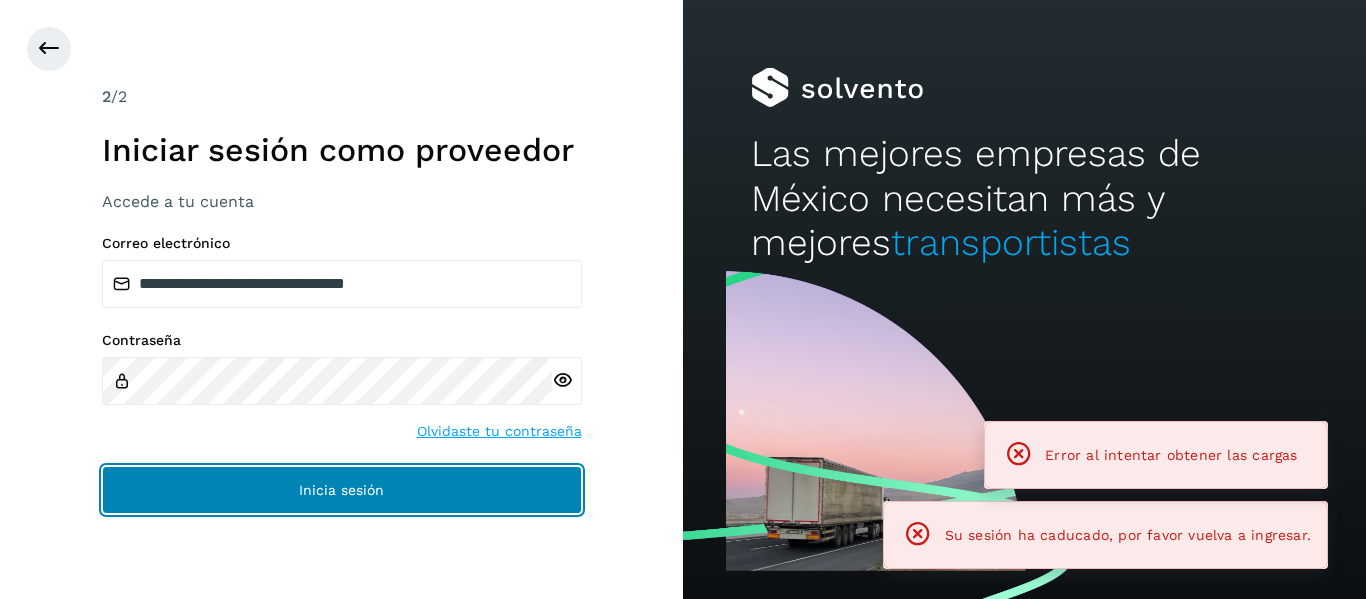 click on "Inicia sesión" at bounding box center (342, 490) 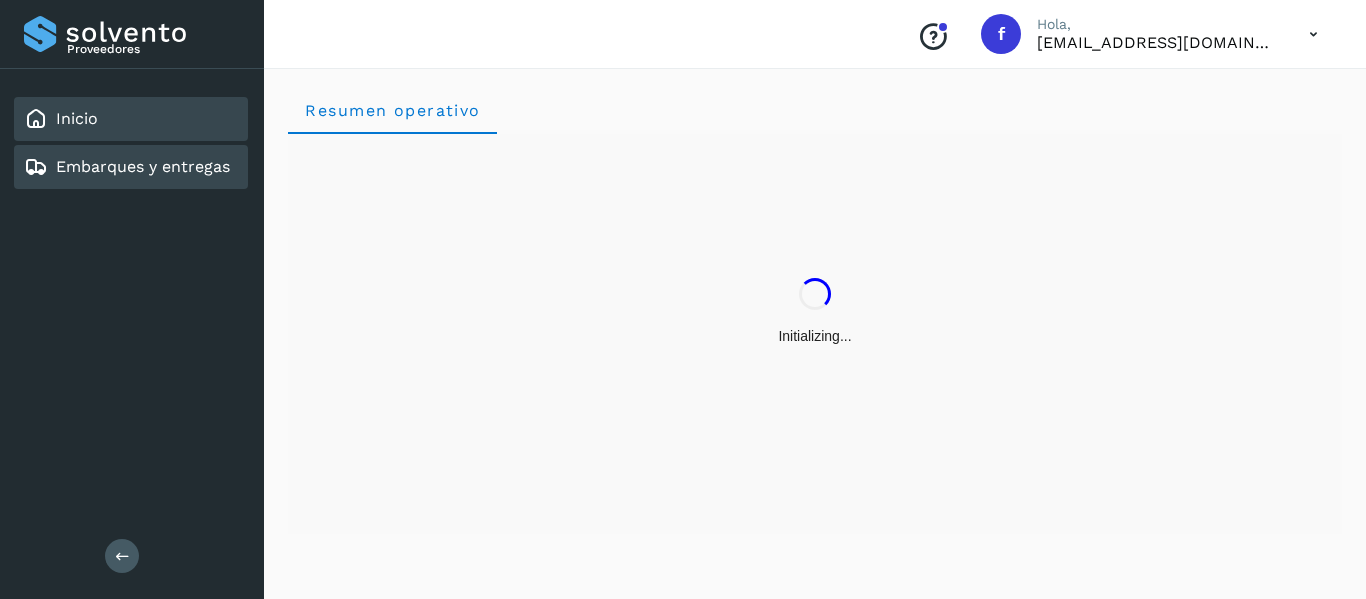 click on "Embarques y entregas" 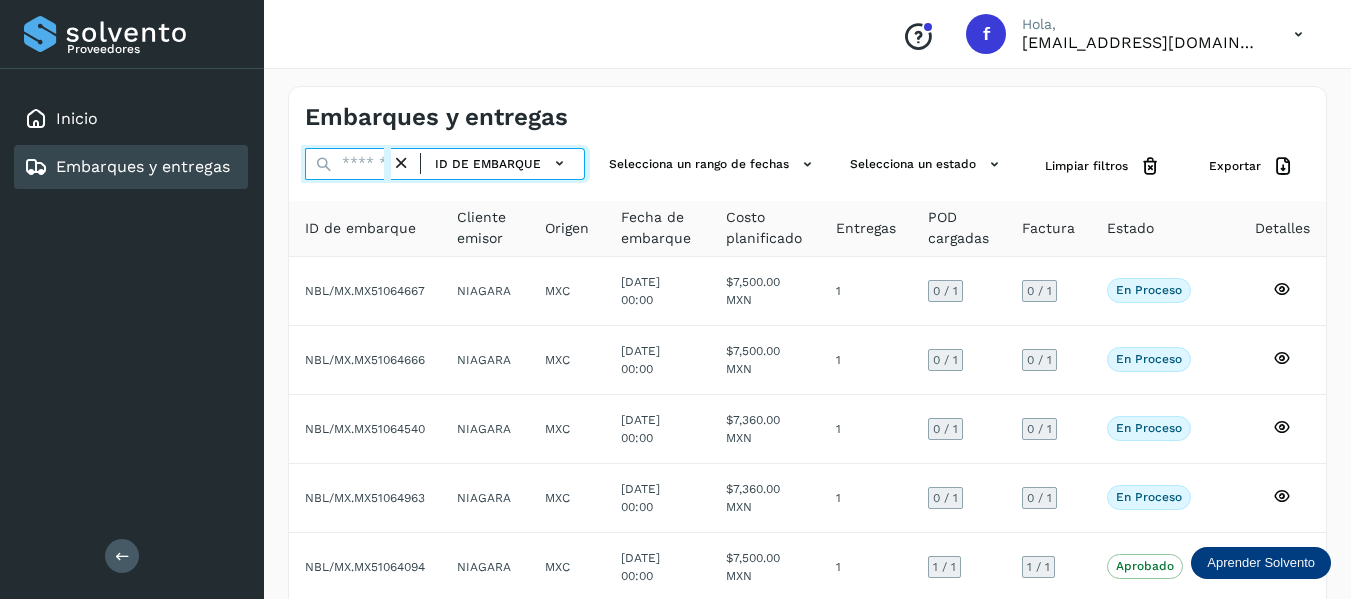 click at bounding box center [348, 164] 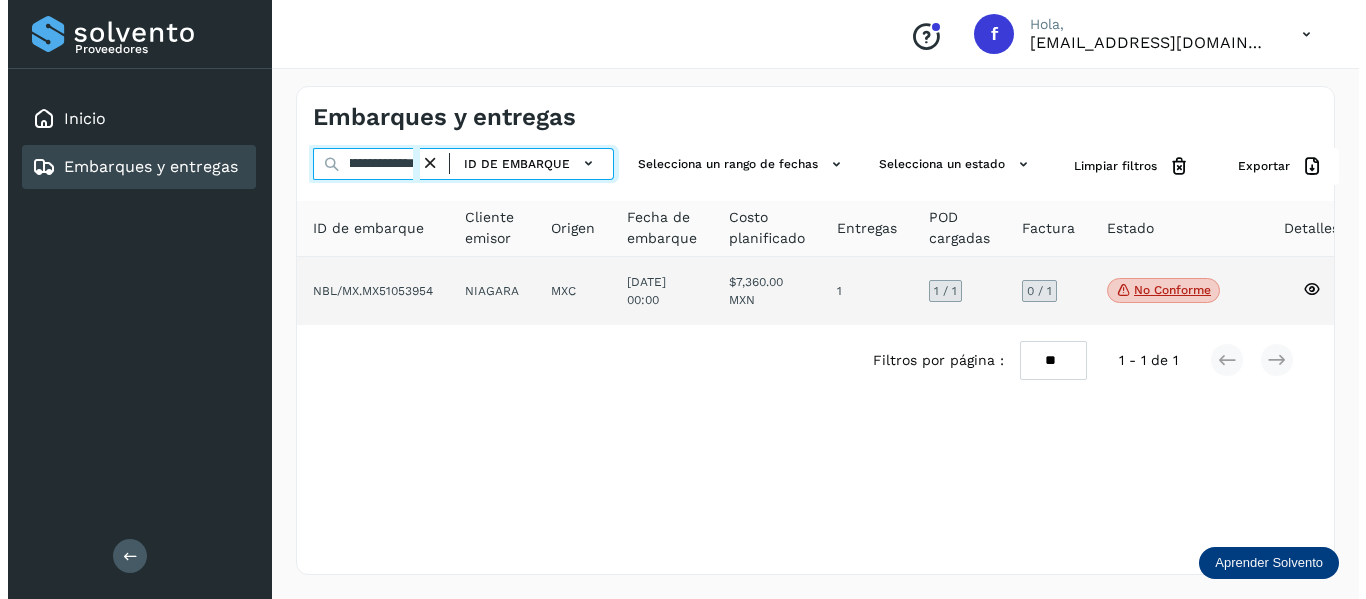 scroll, scrollTop: 0, scrollLeft: 76, axis: horizontal 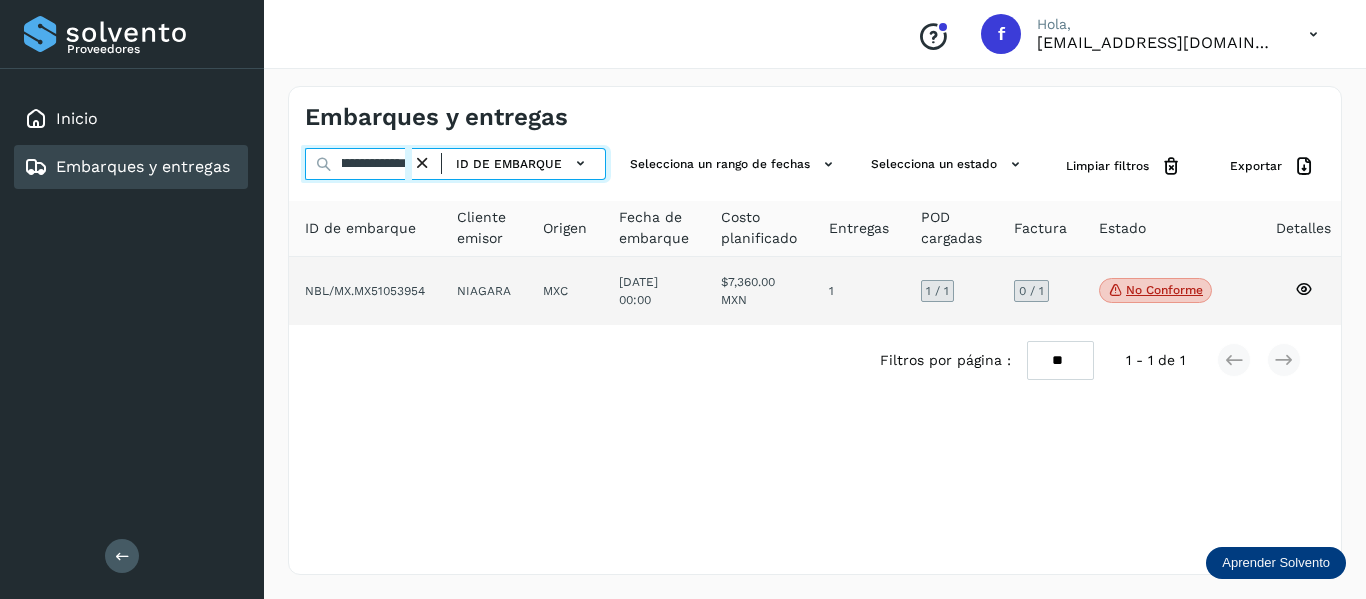 type on "**********" 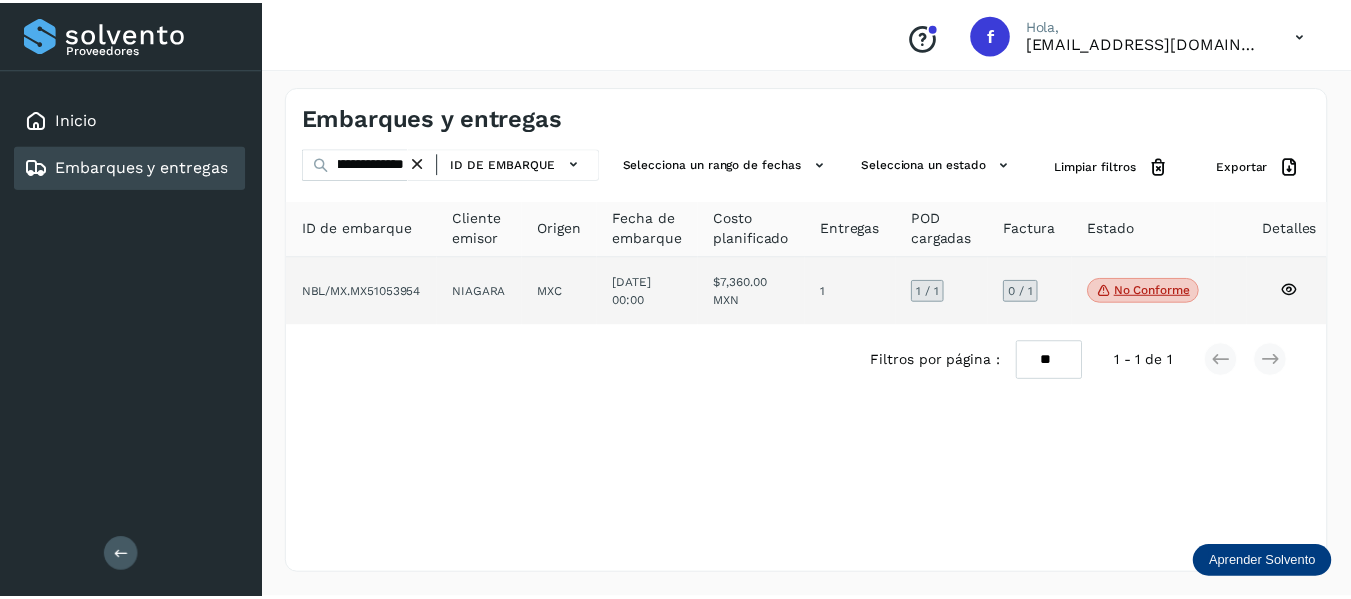 scroll, scrollTop: 0, scrollLeft: 0, axis: both 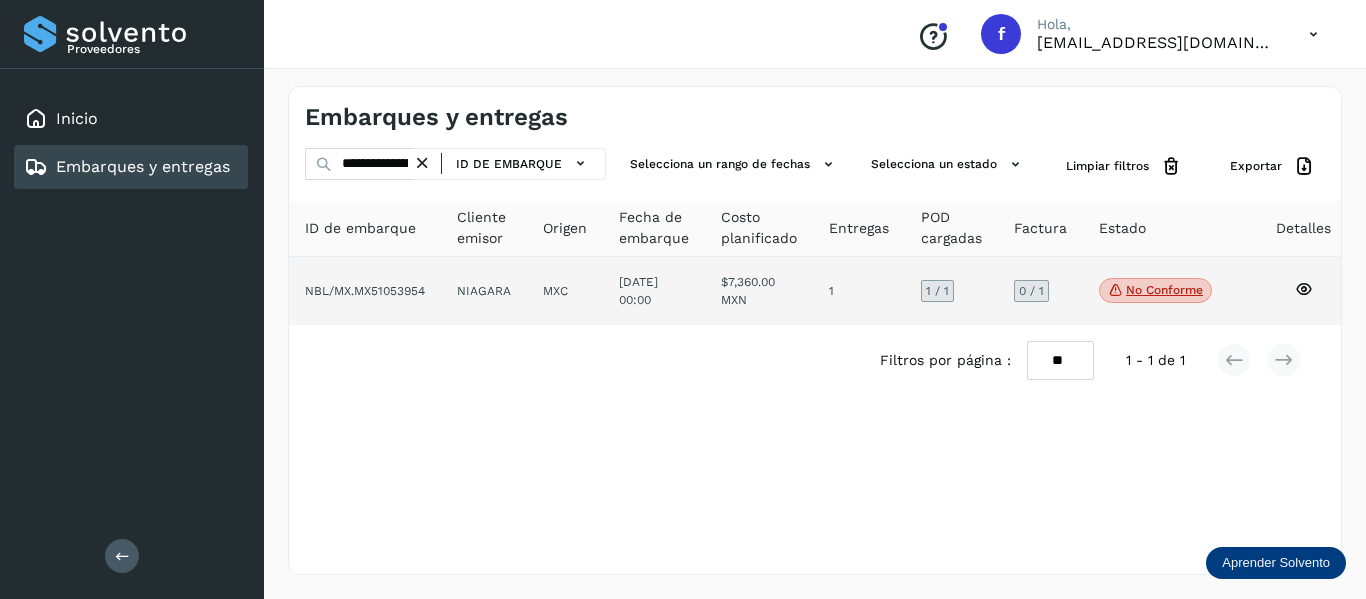 click 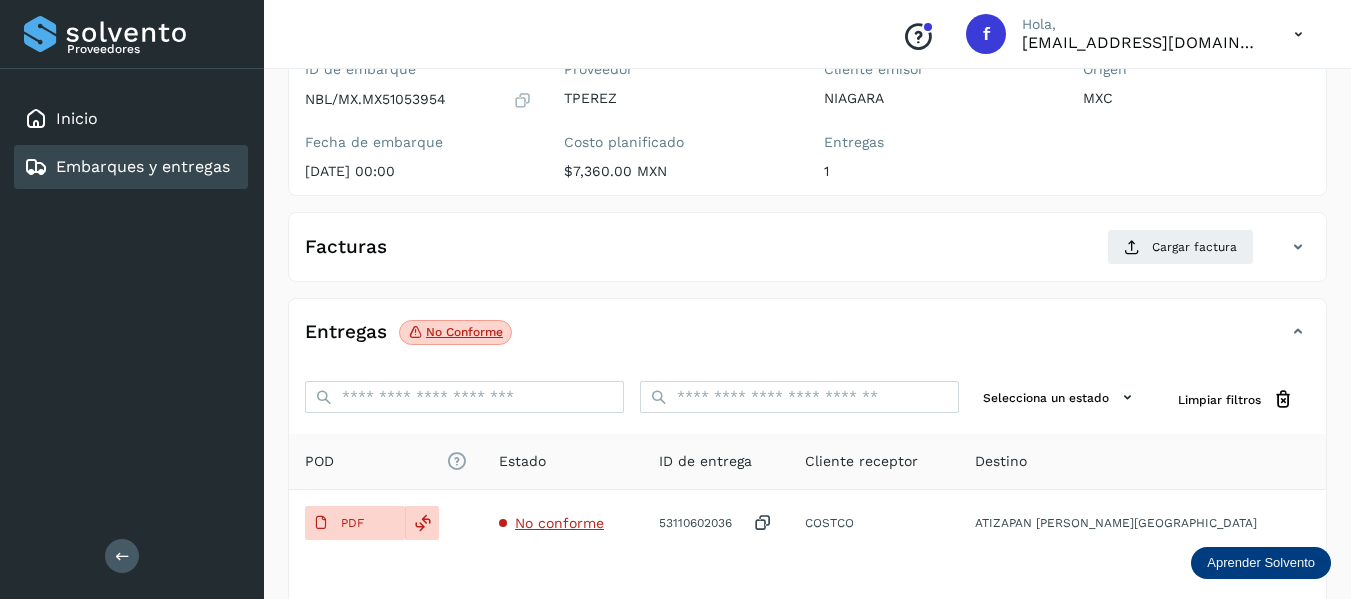 scroll, scrollTop: 200, scrollLeft: 0, axis: vertical 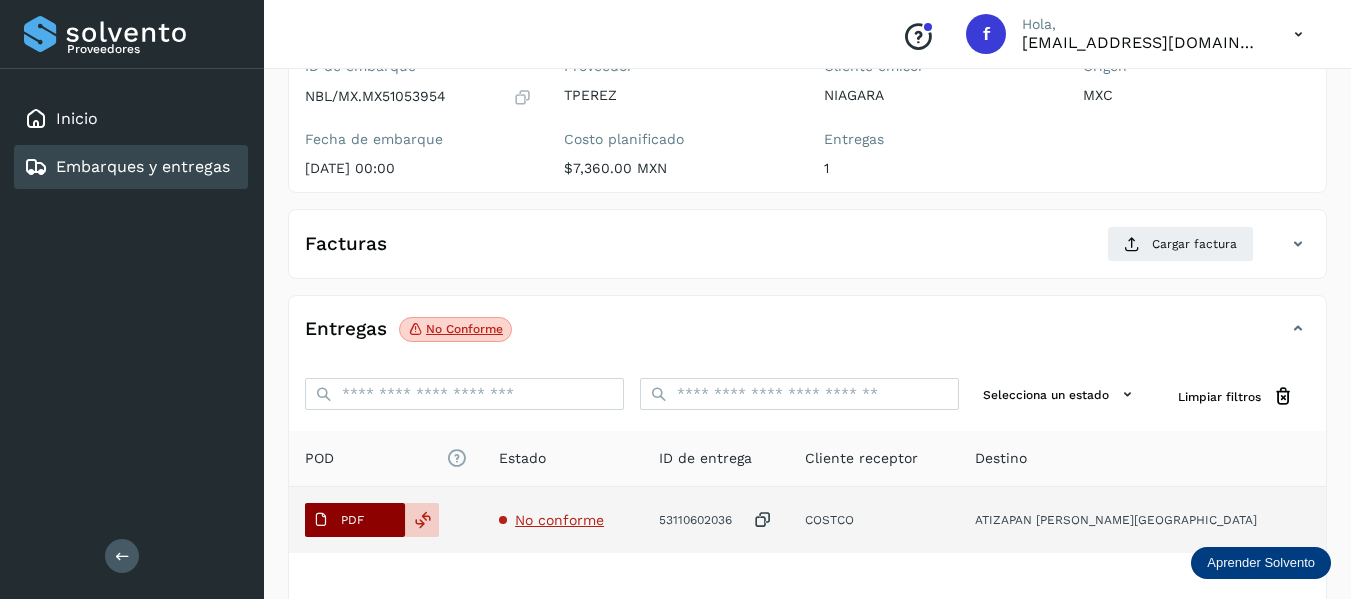 click on "PDF" at bounding box center (352, 520) 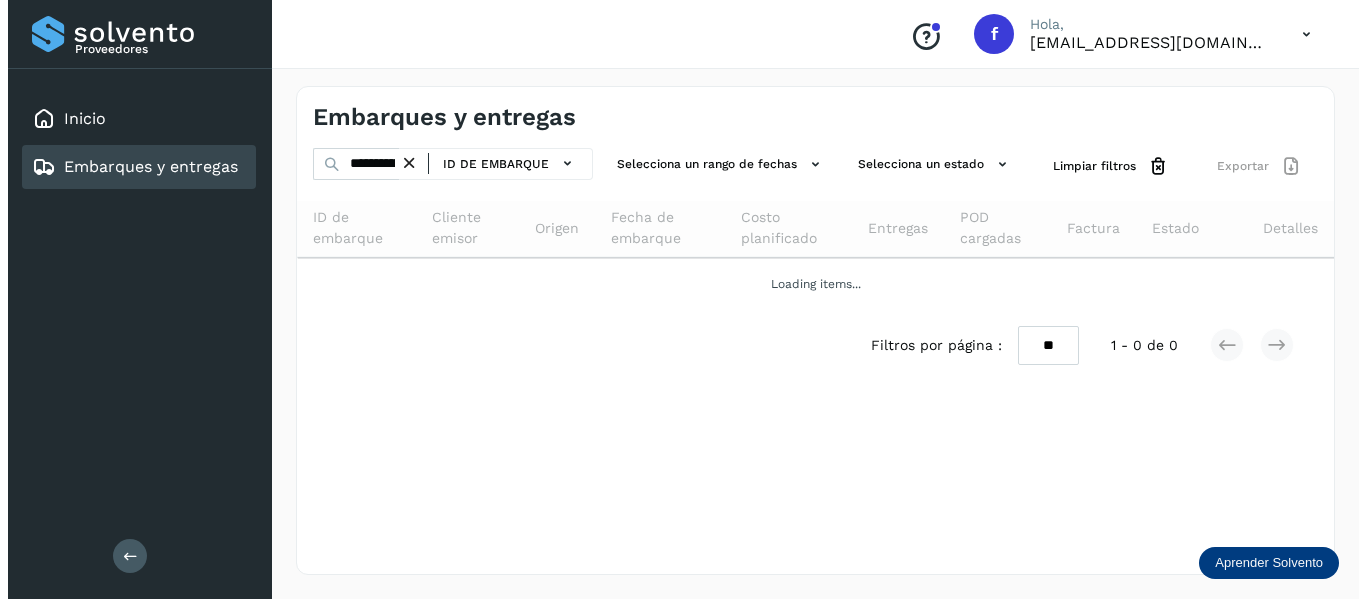 scroll, scrollTop: 0, scrollLeft: 0, axis: both 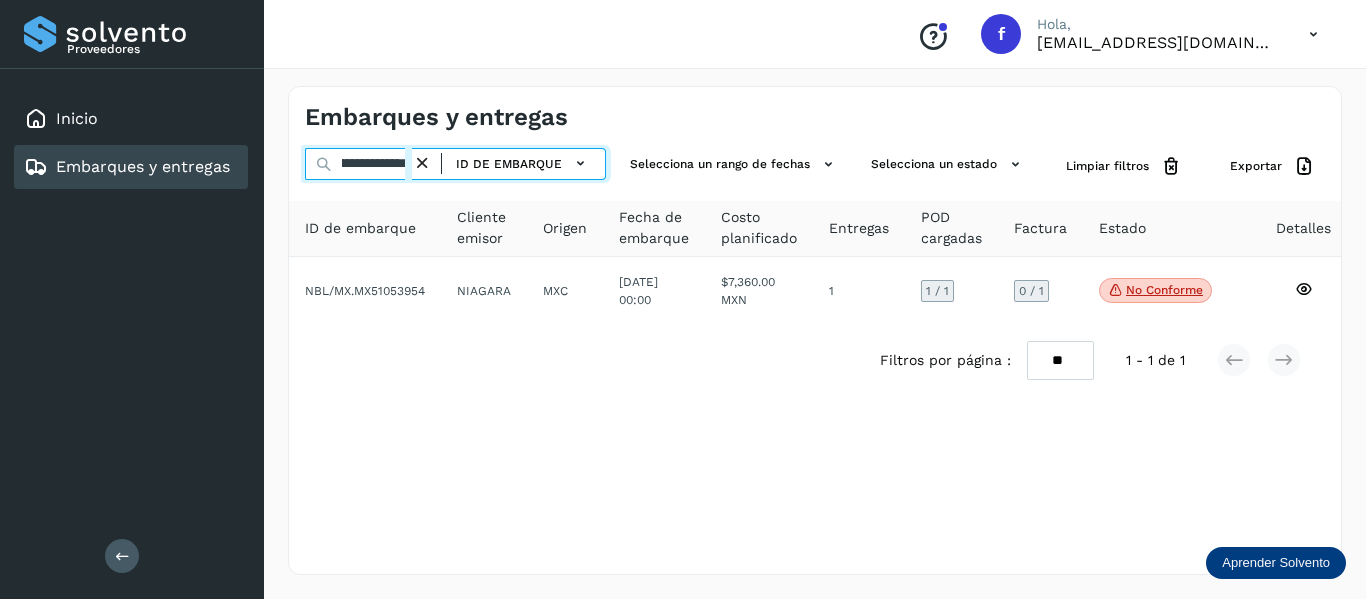drag, startPoint x: 335, startPoint y: 162, endPoint x: 607, endPoint y: 176, distance: 272.36005 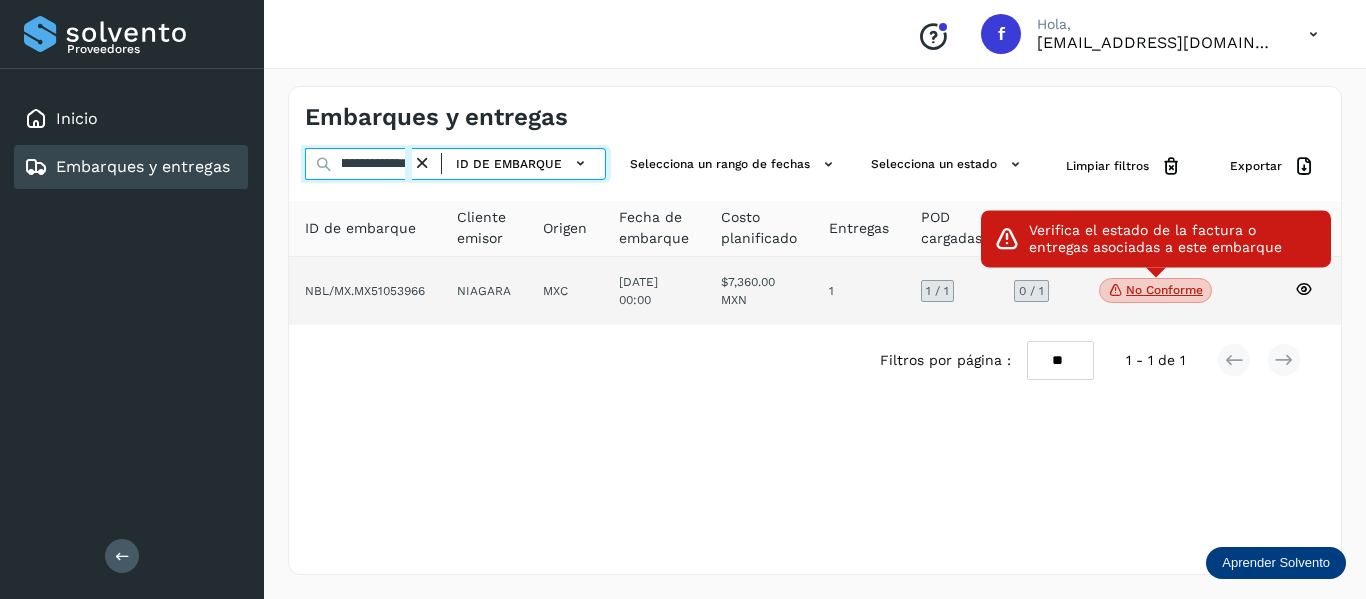 type on "**********" 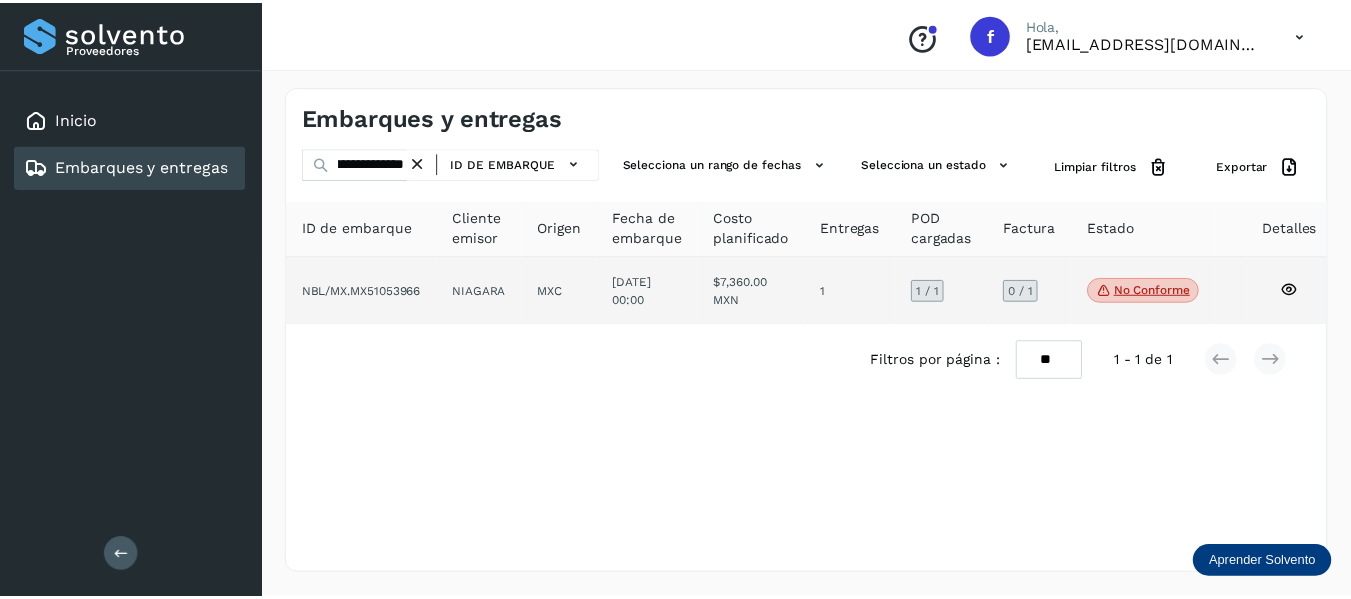 scroll, scrollTop: 0, scrollLeft: 0, axis: both 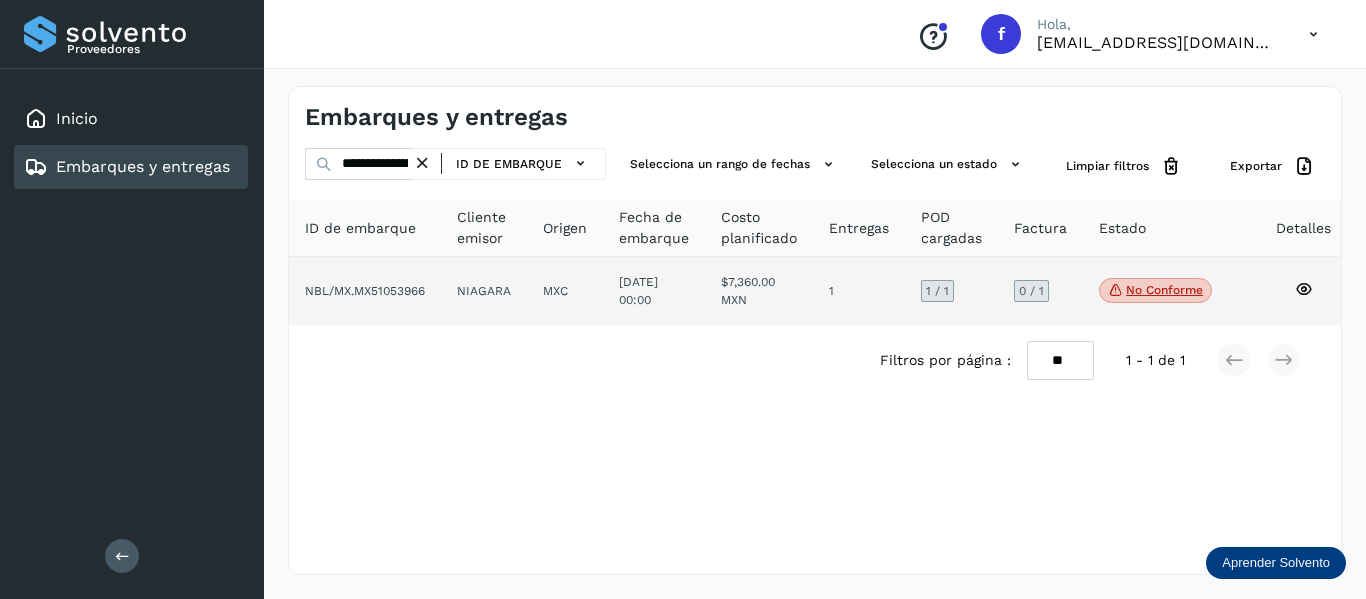 click on "No conforme
Verifica el estado de la factura o entregas asociadas a este embarque" 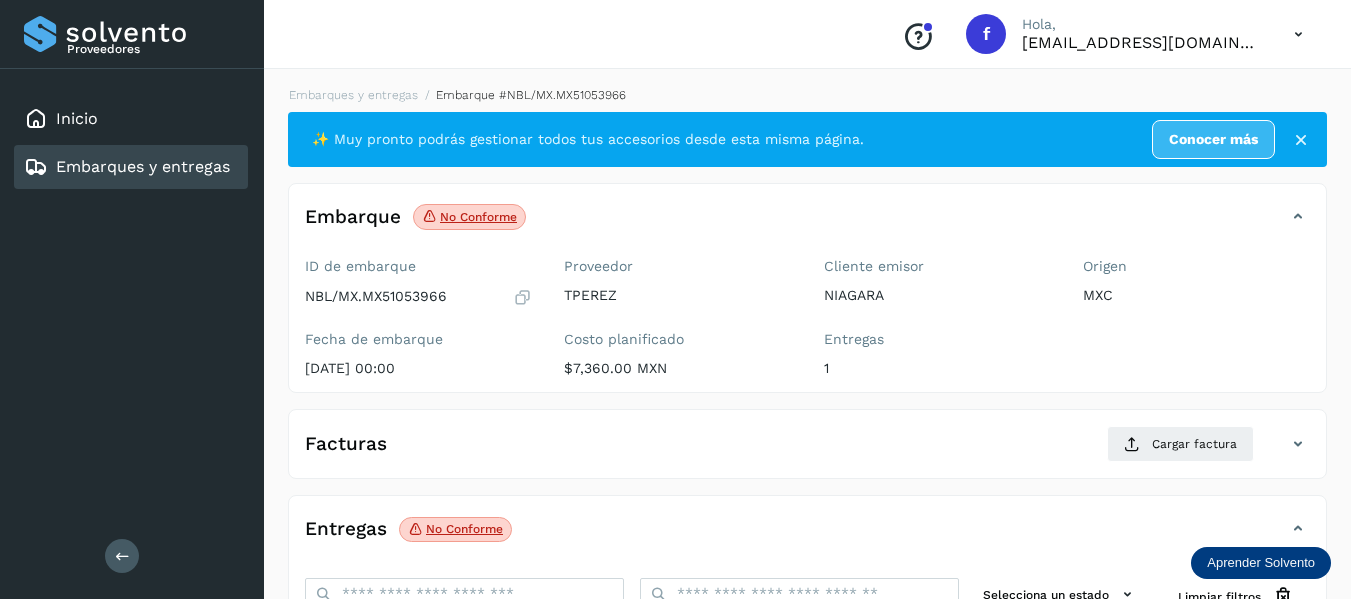 scroll, scrollTop: 200, scrollLeft: 0, axis: vertical 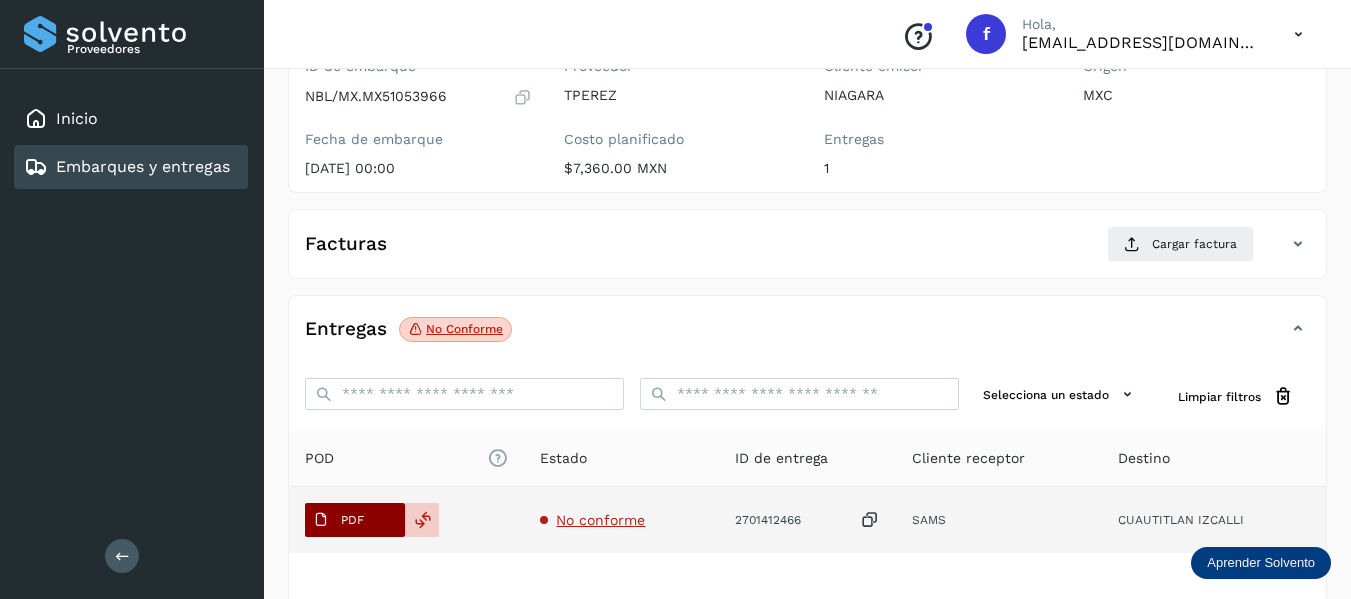 click on "PDF" at bounding box center (355, 520) 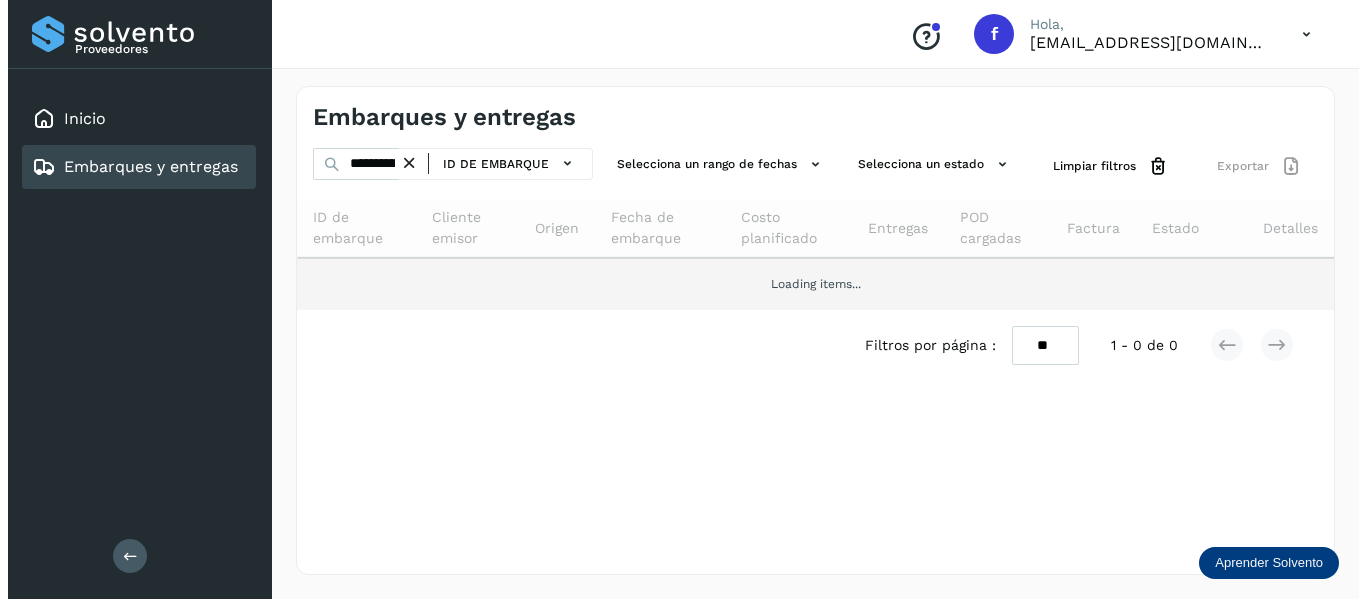 scroll, scrollTop: 0, scrollLeft: 0, axis: both 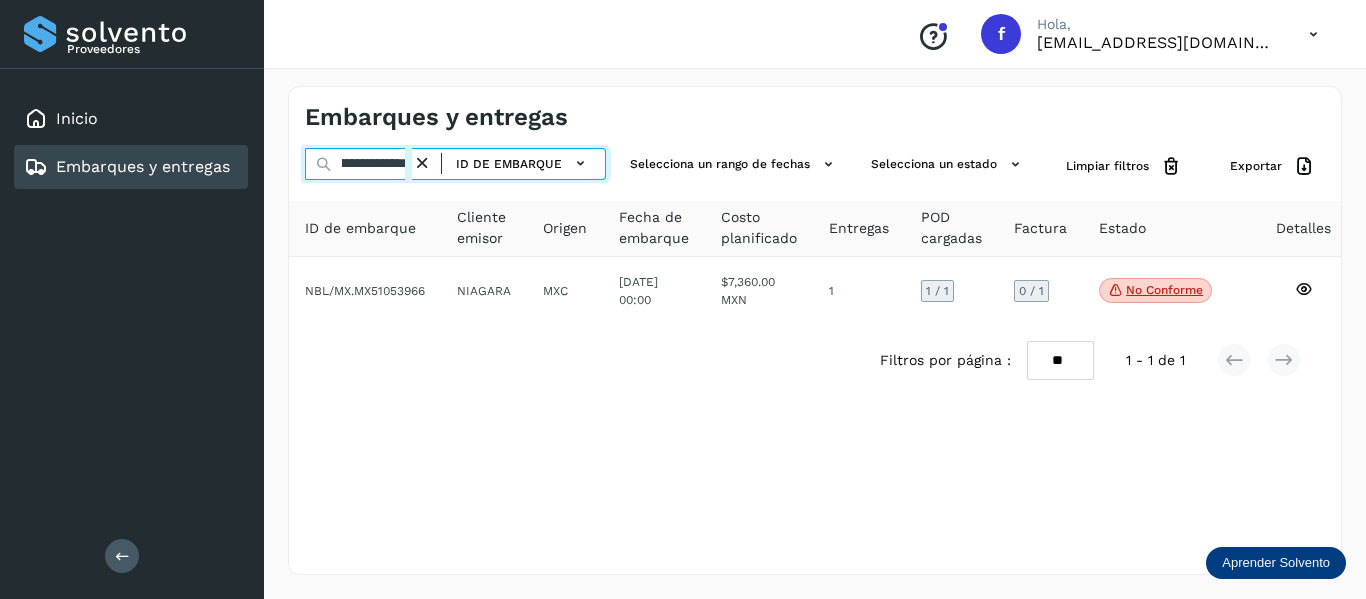drag, startPoint x: 343, startPoint y: 168, endPoint x: 585, endPoint y: 204, distance: 244.66304 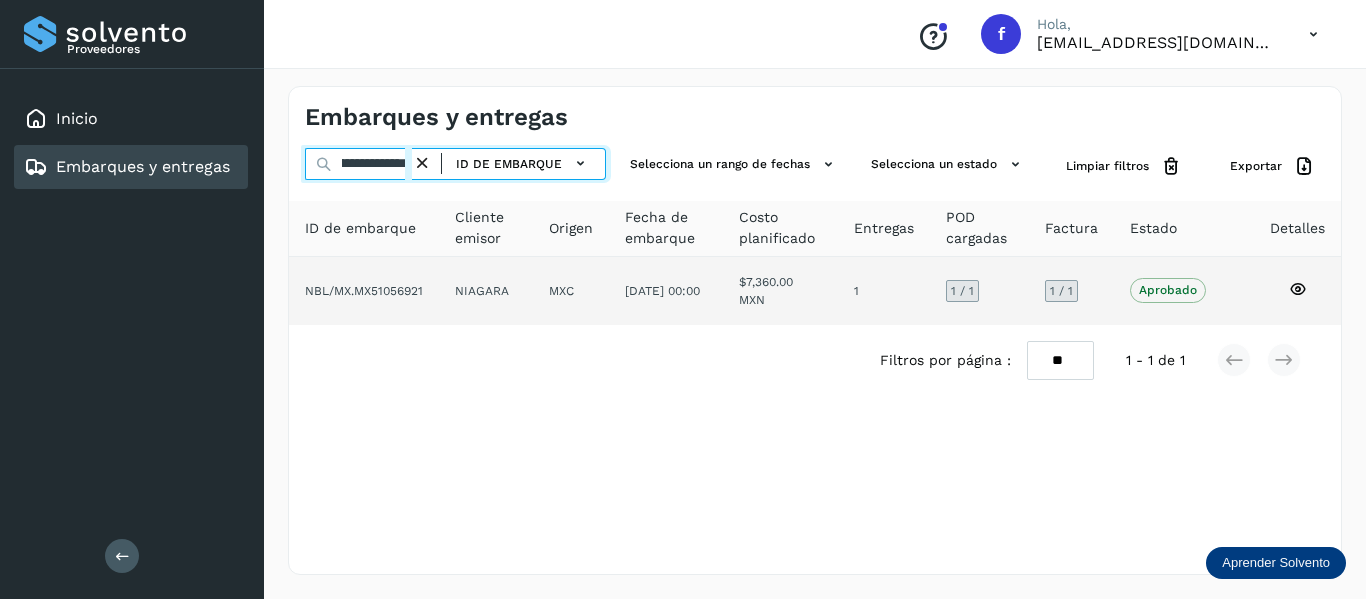 type on "**********" 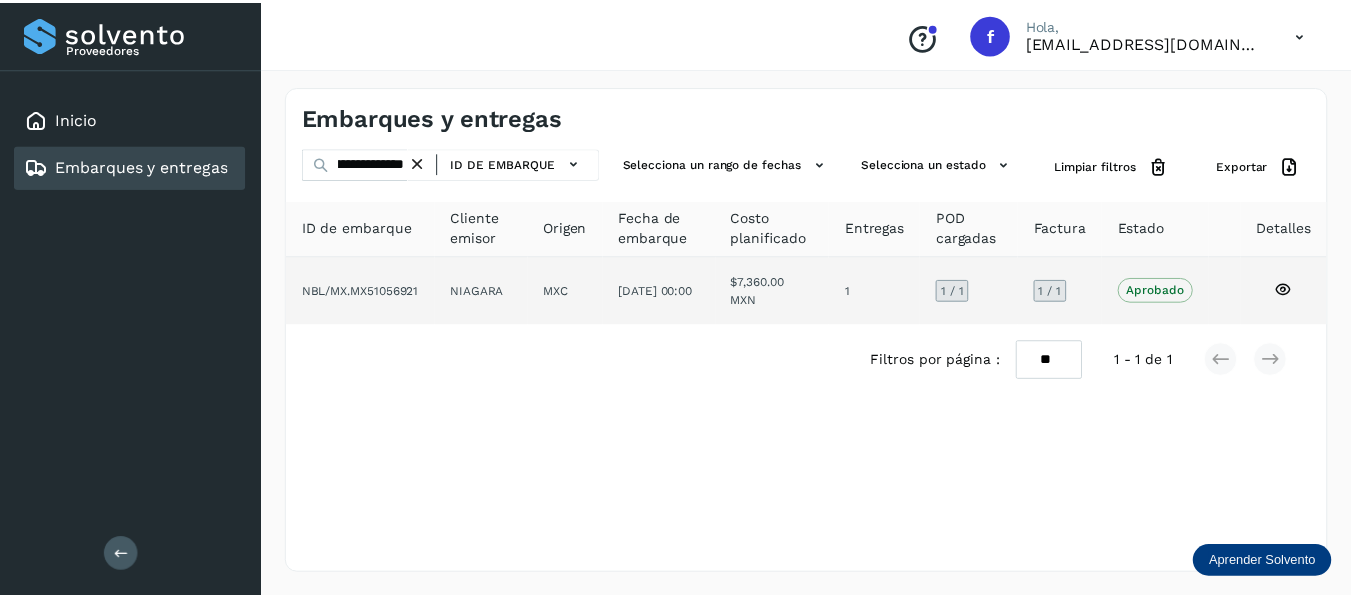 scroll, scrollTop: 0, scrollLeft: 0, axis: both 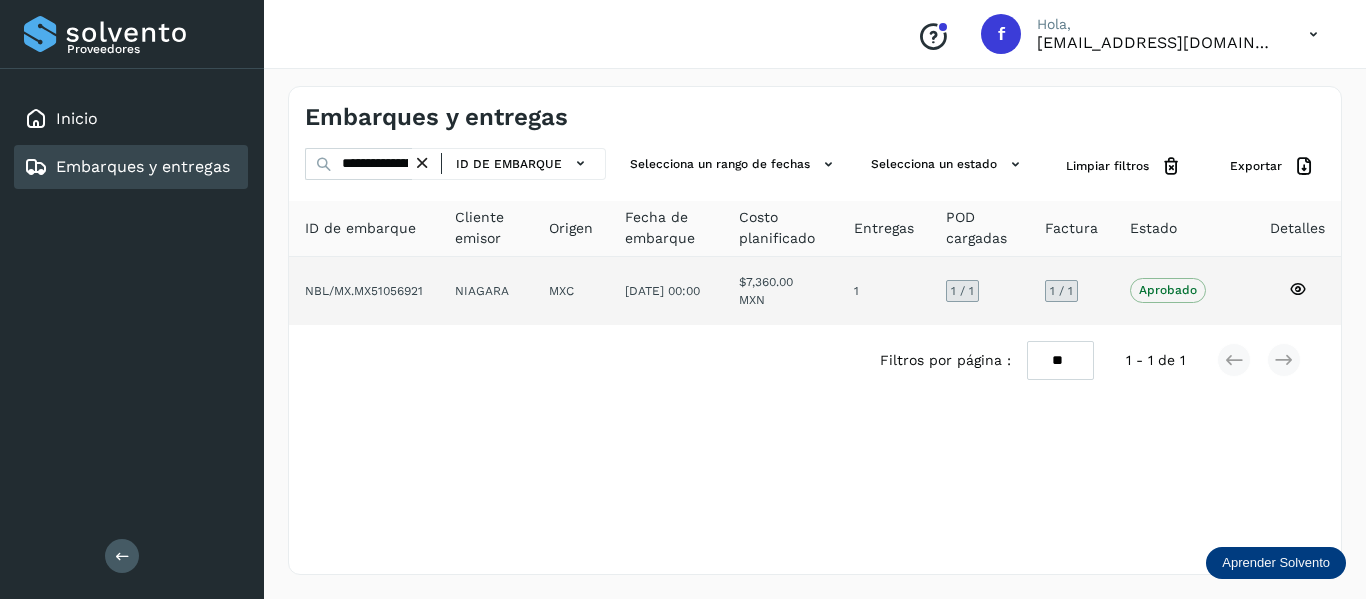 click 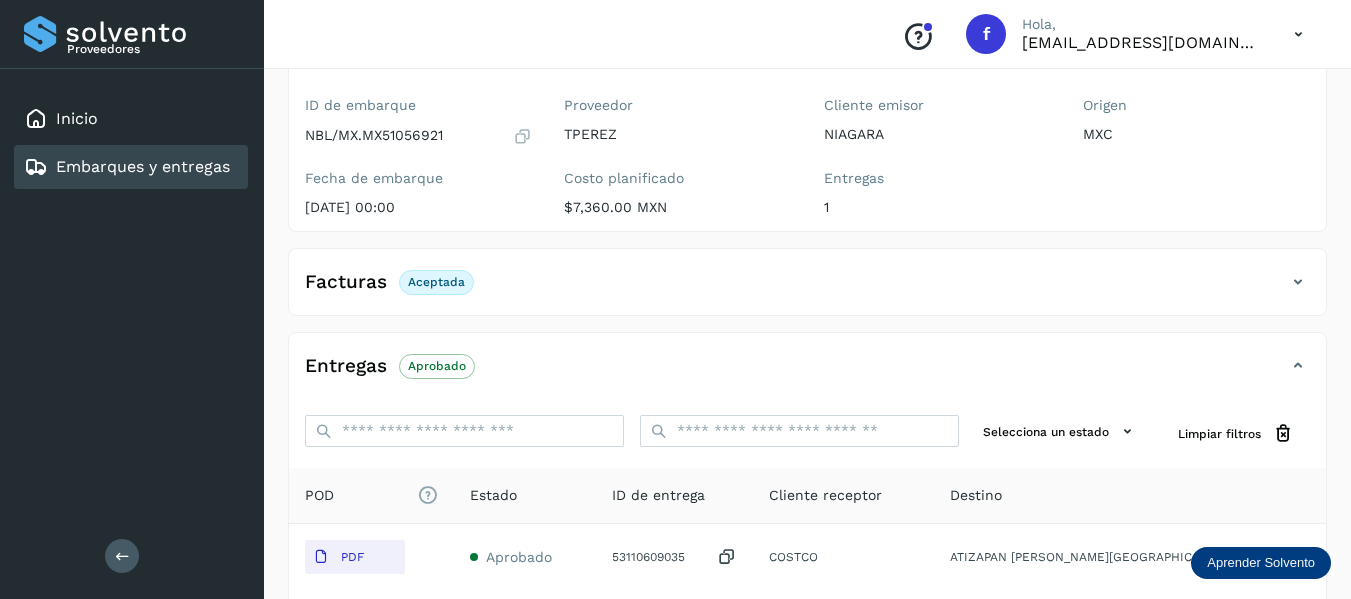 scroll, scrollTop: 100, scrollLeft: 0, axis: vertical 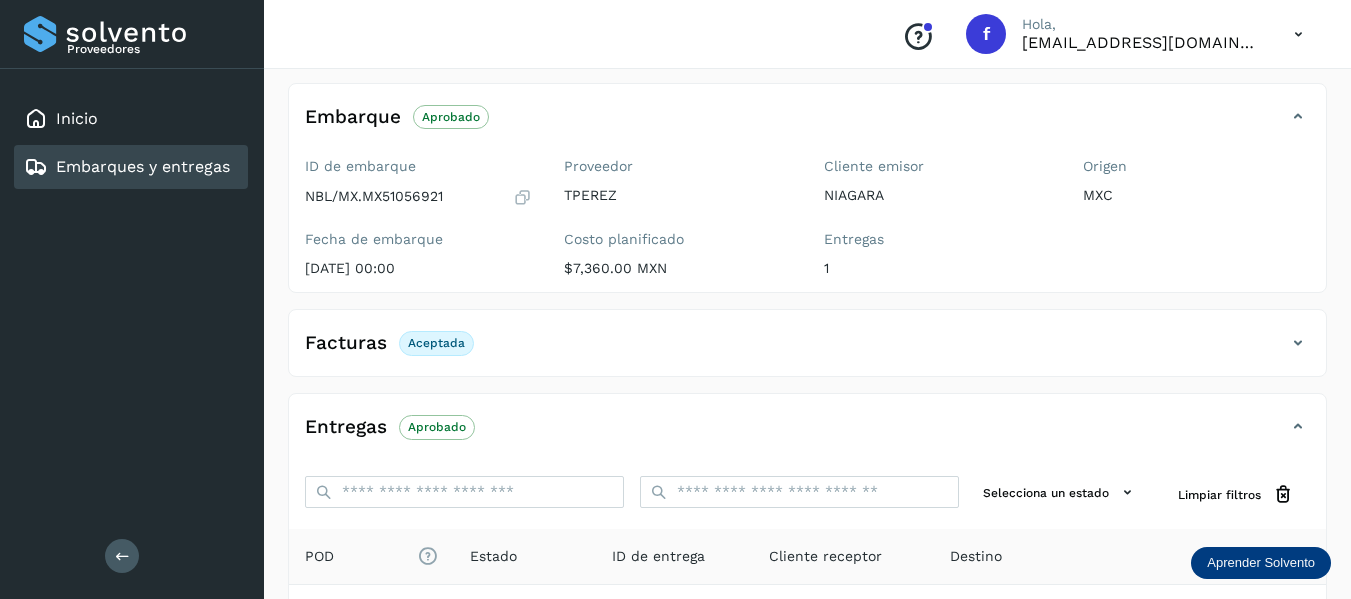 click at bounding box center [1298, 343] 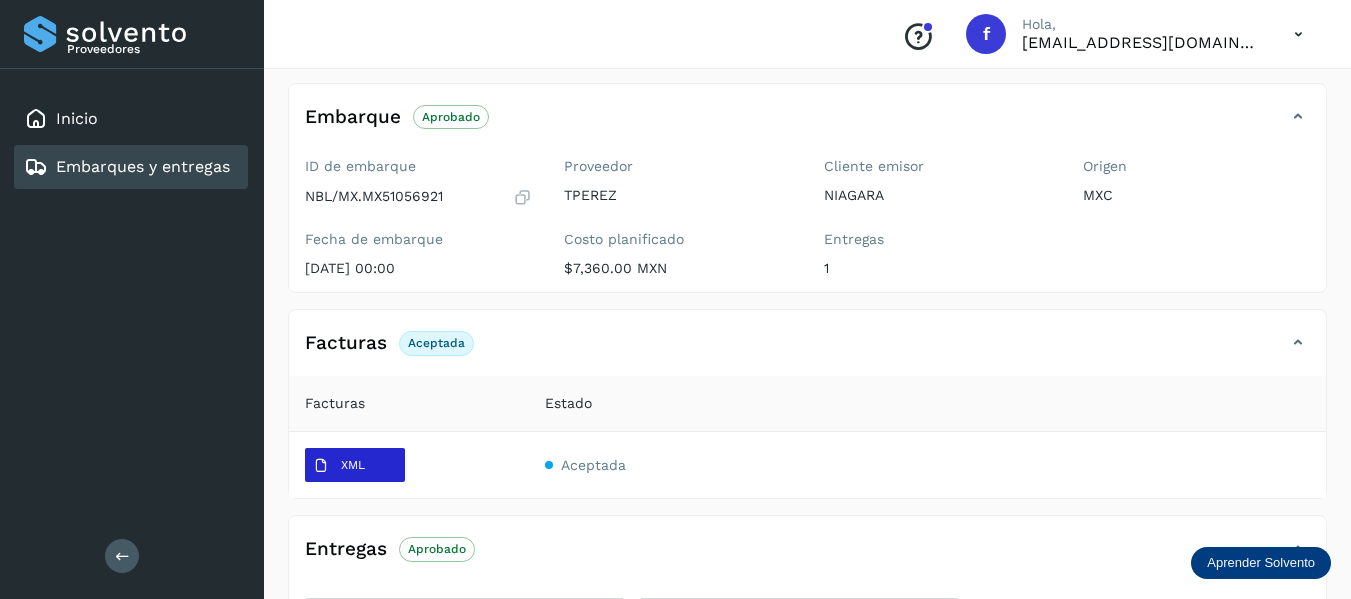 click on "XML" at bounding box center (339, 466) 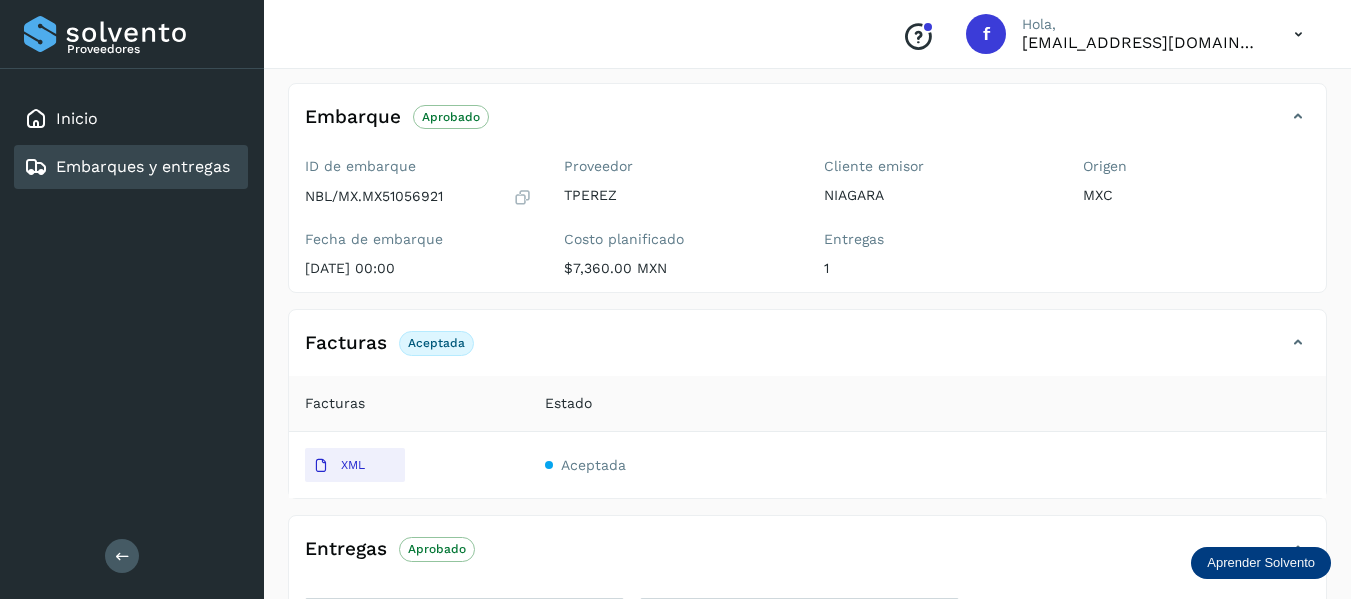 type 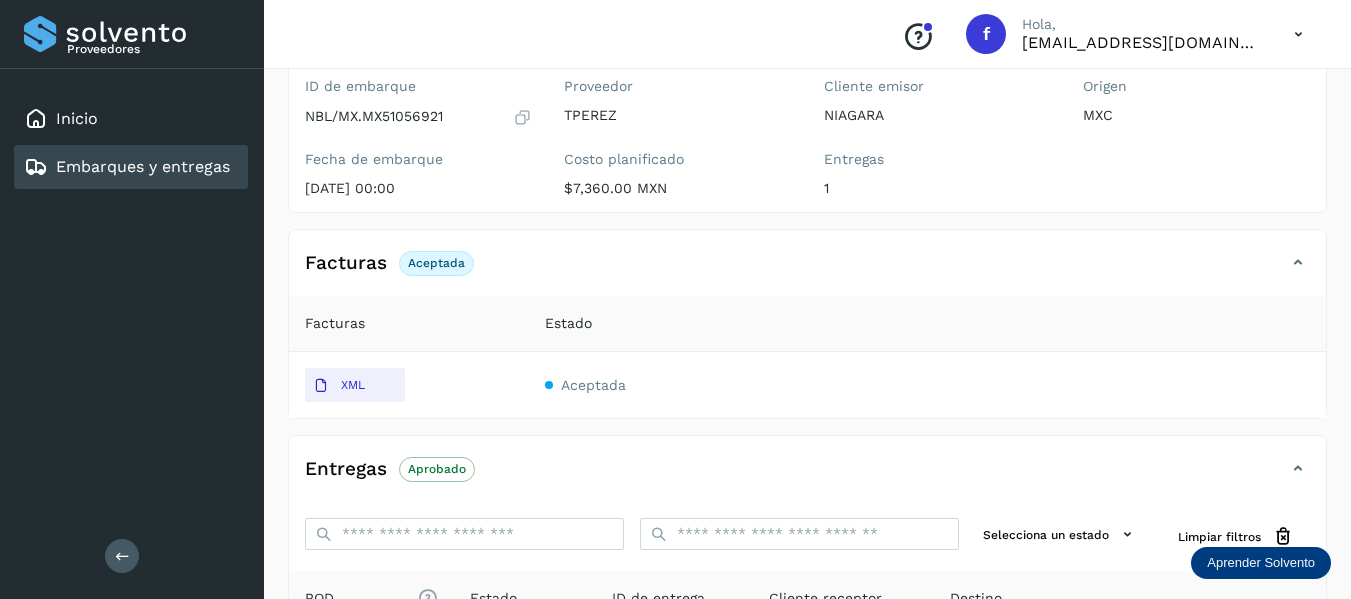 scroll, scrollTop: 400, scrollLeft: 0, axis: vertical 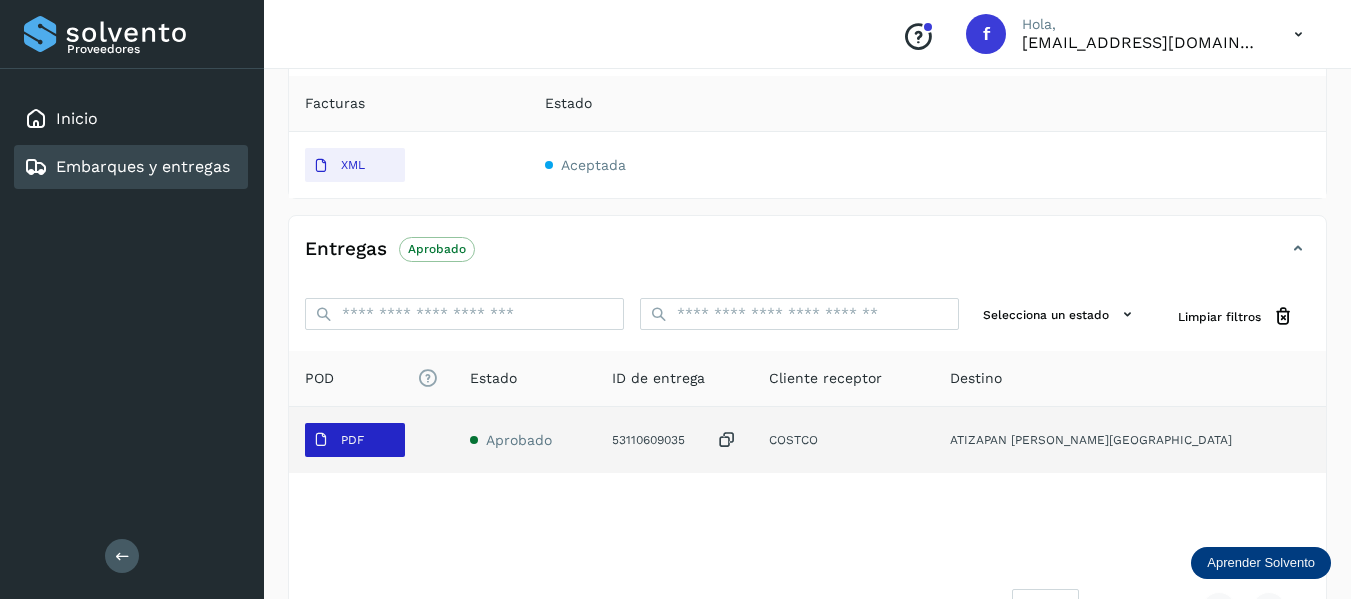 click on "PDF" at bounding box center [338, 440] 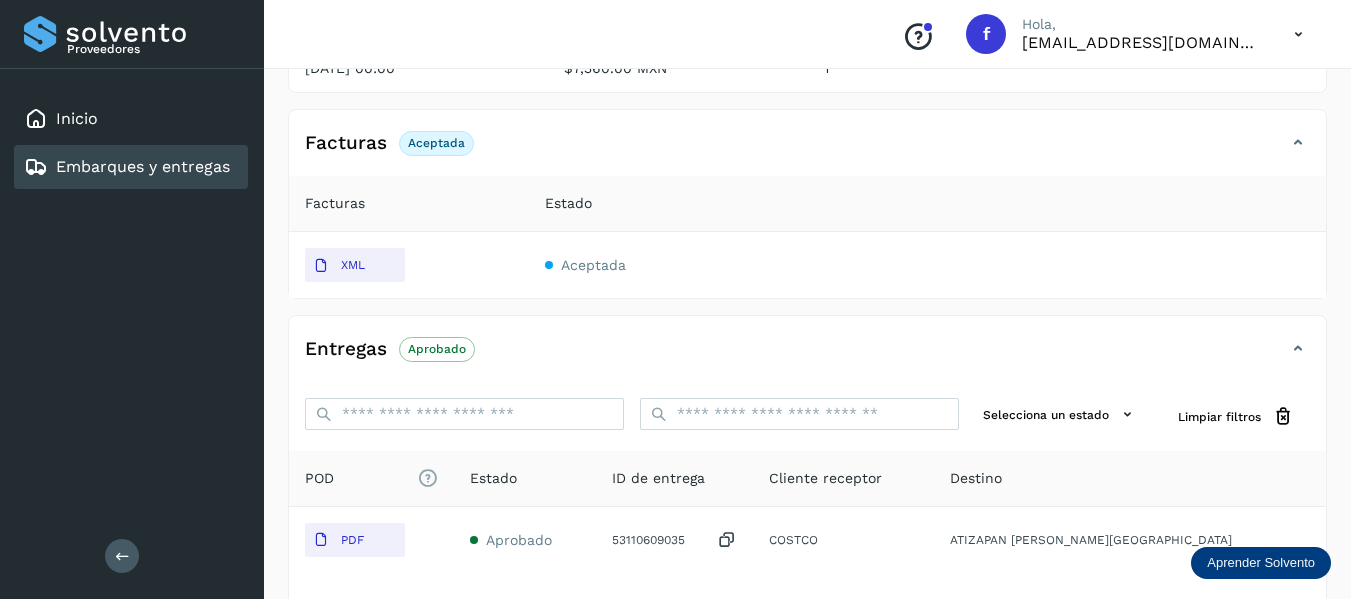 scroll, scrollTop: 200, scrollLeft: 0, axis: vertical 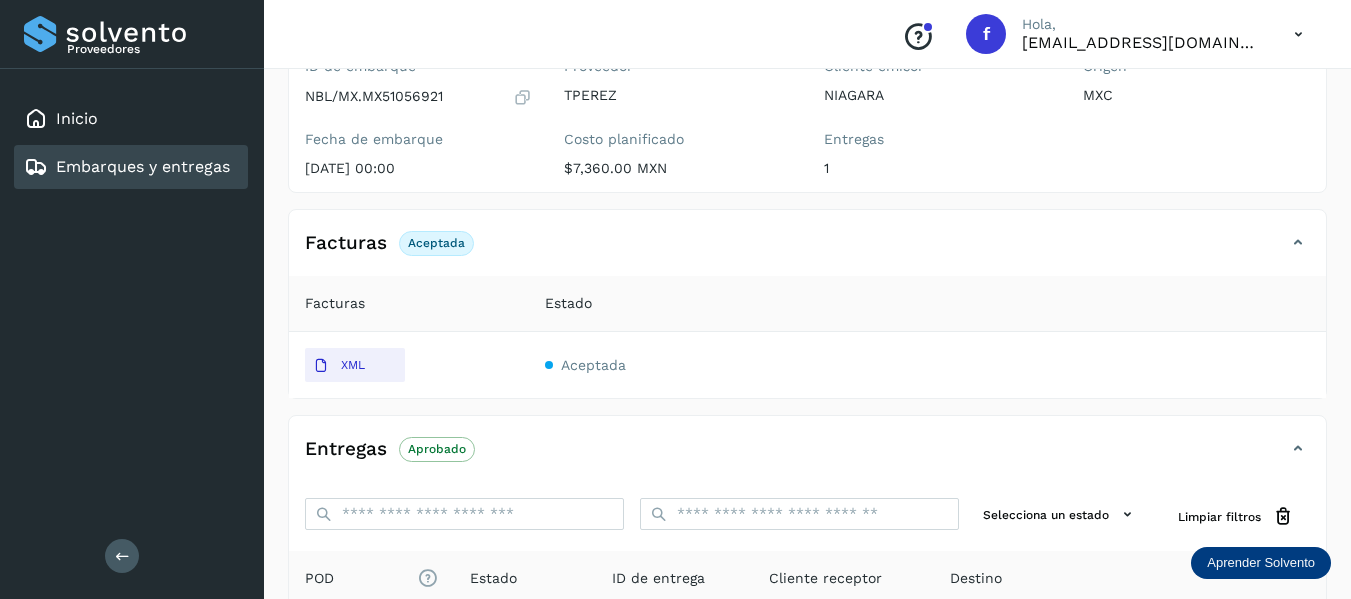 type 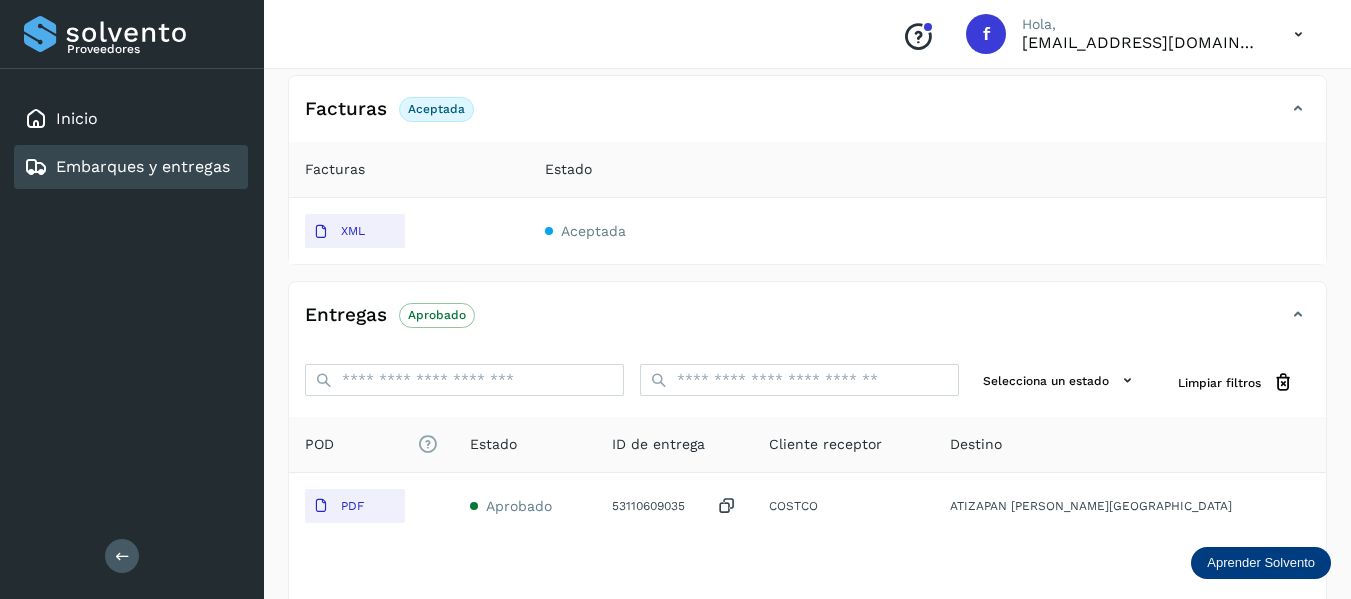 scroll, scrollTop: 200, scrollLeft: 0, axis: vertical 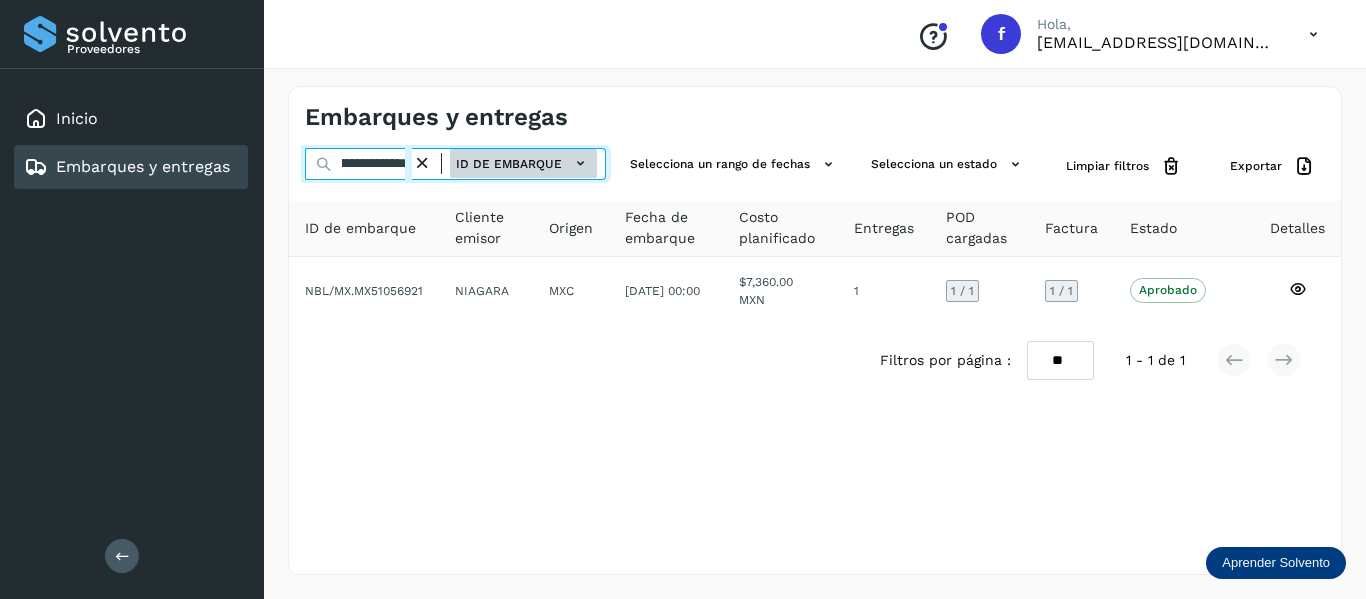 drag, startPoint x: 344, startPoint y: 166, endPoint x: 570, endPoint y: 173, distance: 226.10838 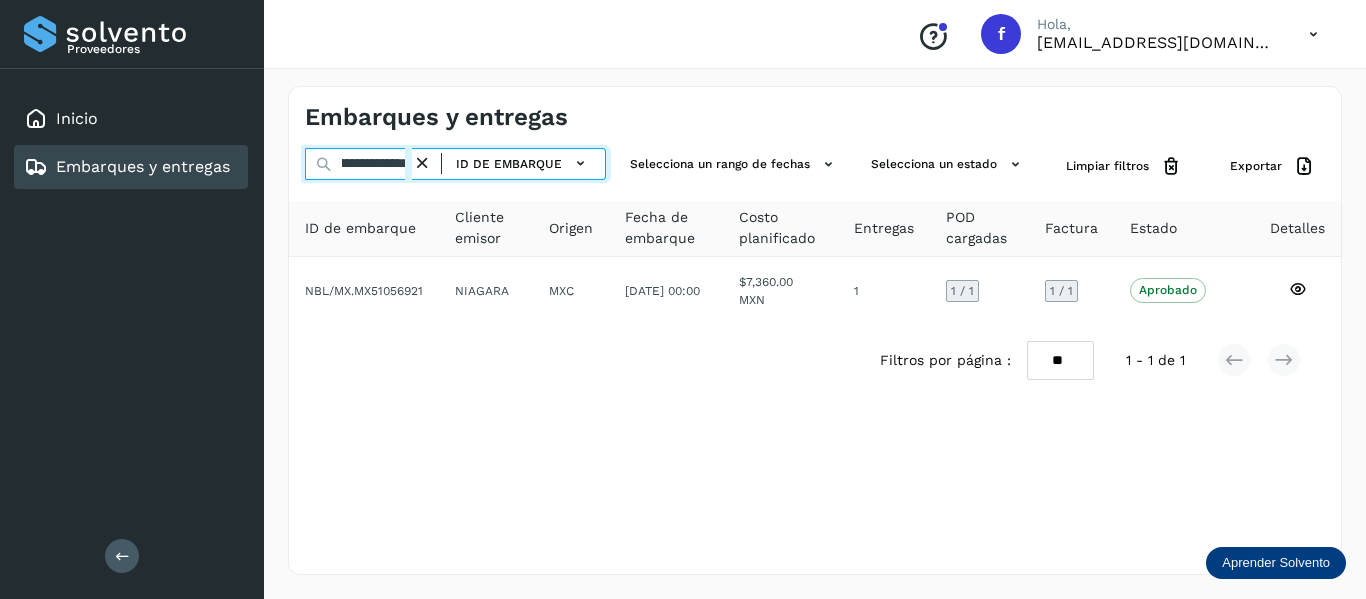 paste 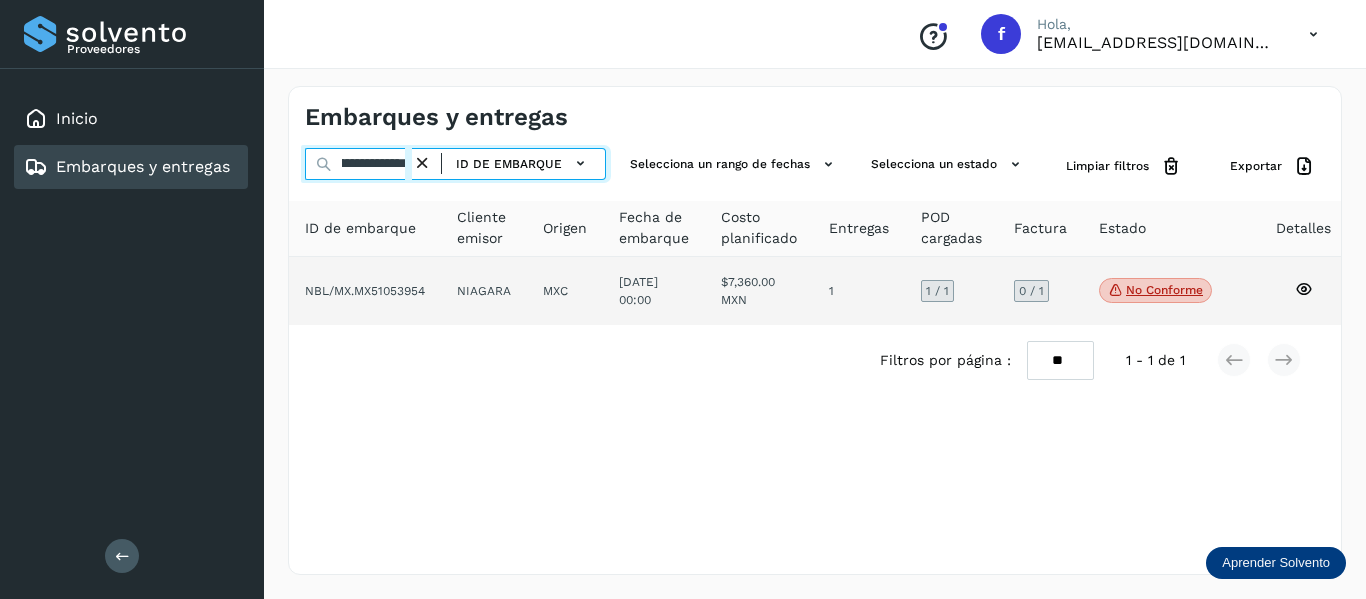 type on "**********" 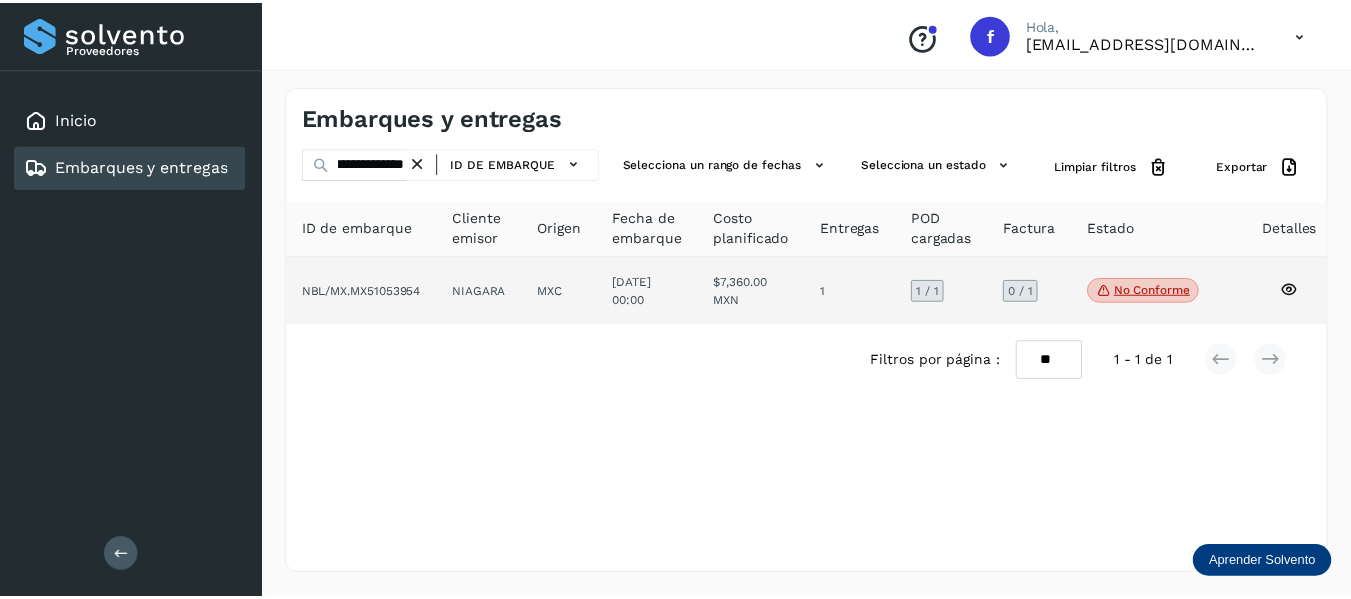 scroll, scrollTop: 0, scrollLeft: 0, axis: both 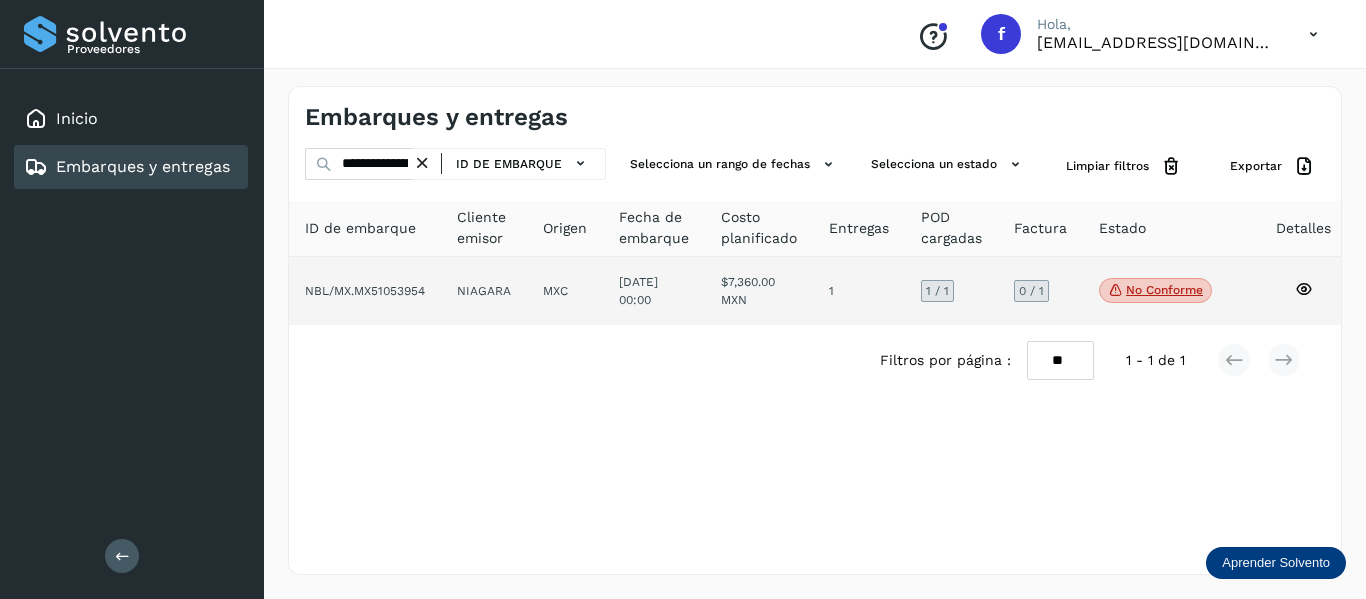 click 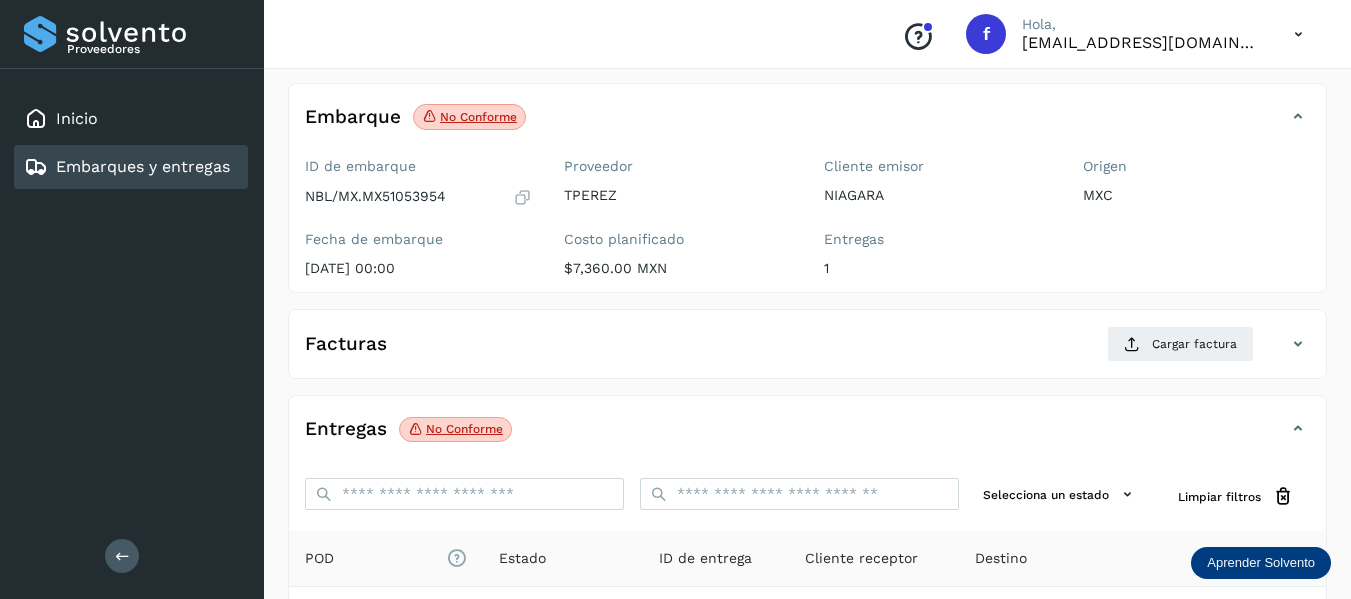 scroll, scrollTop: 200, scrollLeft: 0, axis: vertical 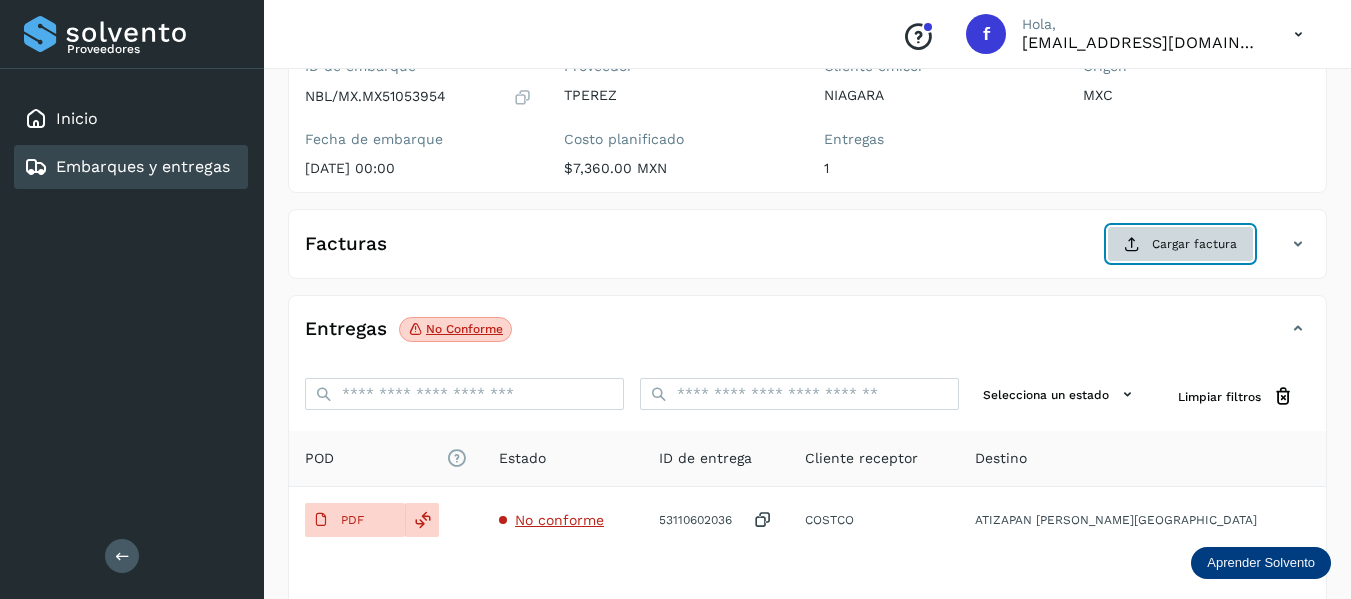 click on "Cargar factura" 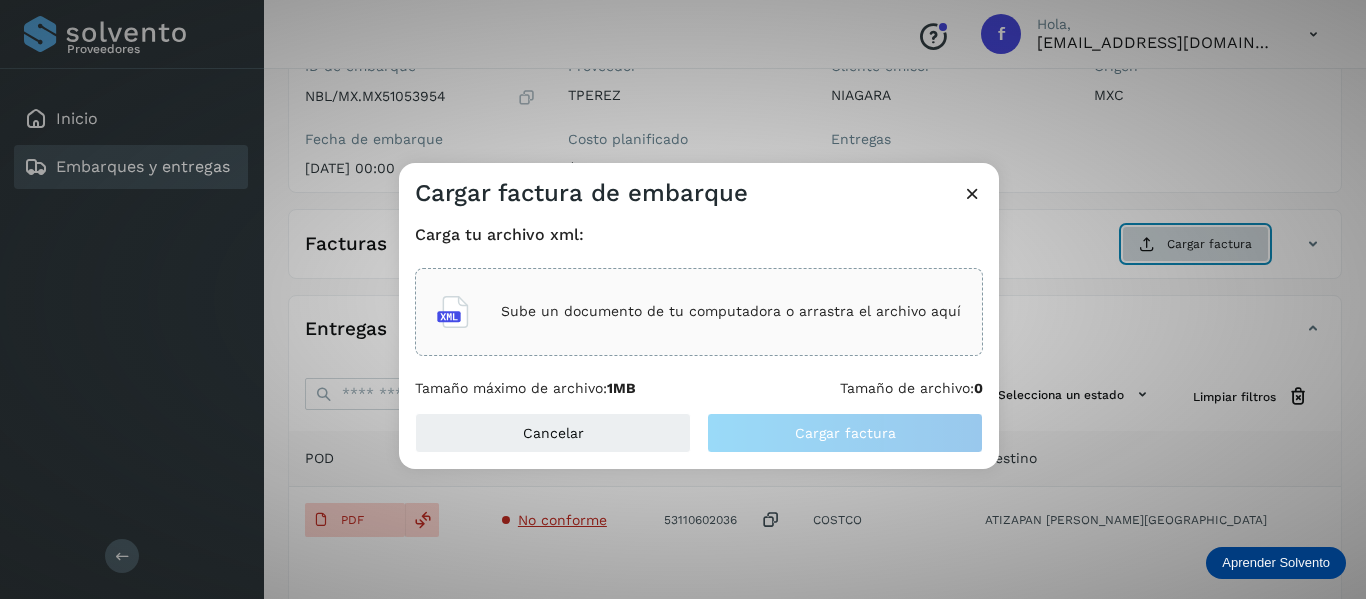 type 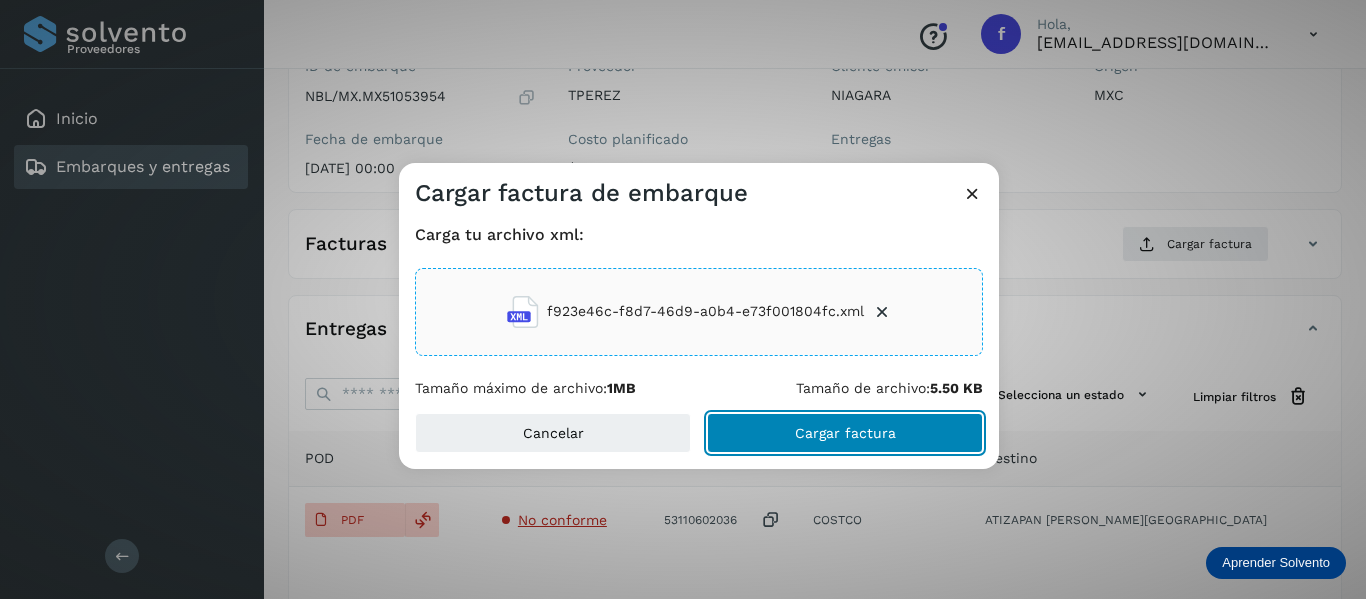 click on "Cargar factura" 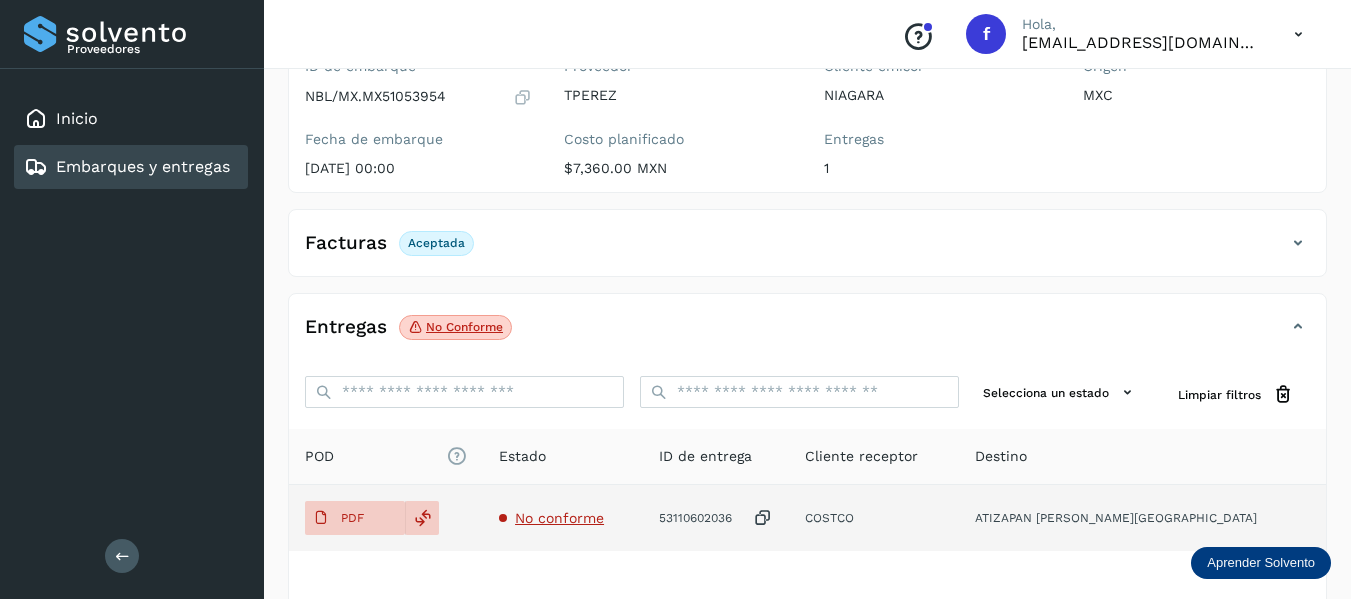 click on "No conforme" at bounding box center [559, 518] 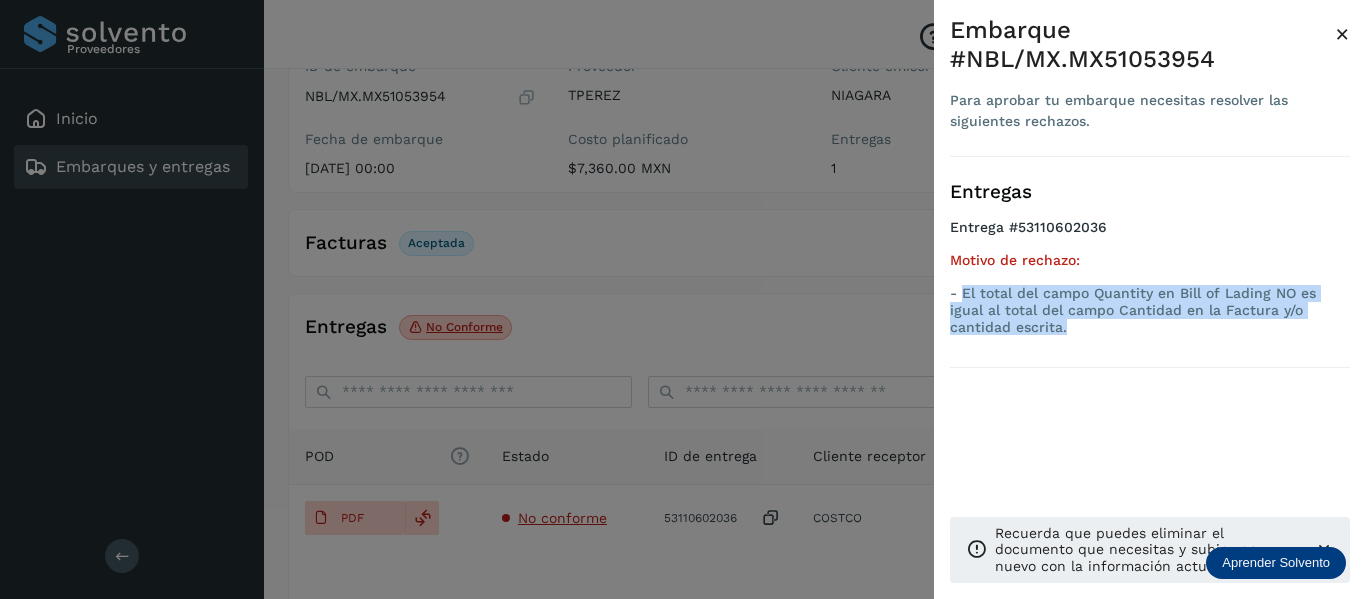 drag, startPoint x: 965, startPoint y: 293, endPoint x: 1055, endPoint y: 336, distance: 99.744675 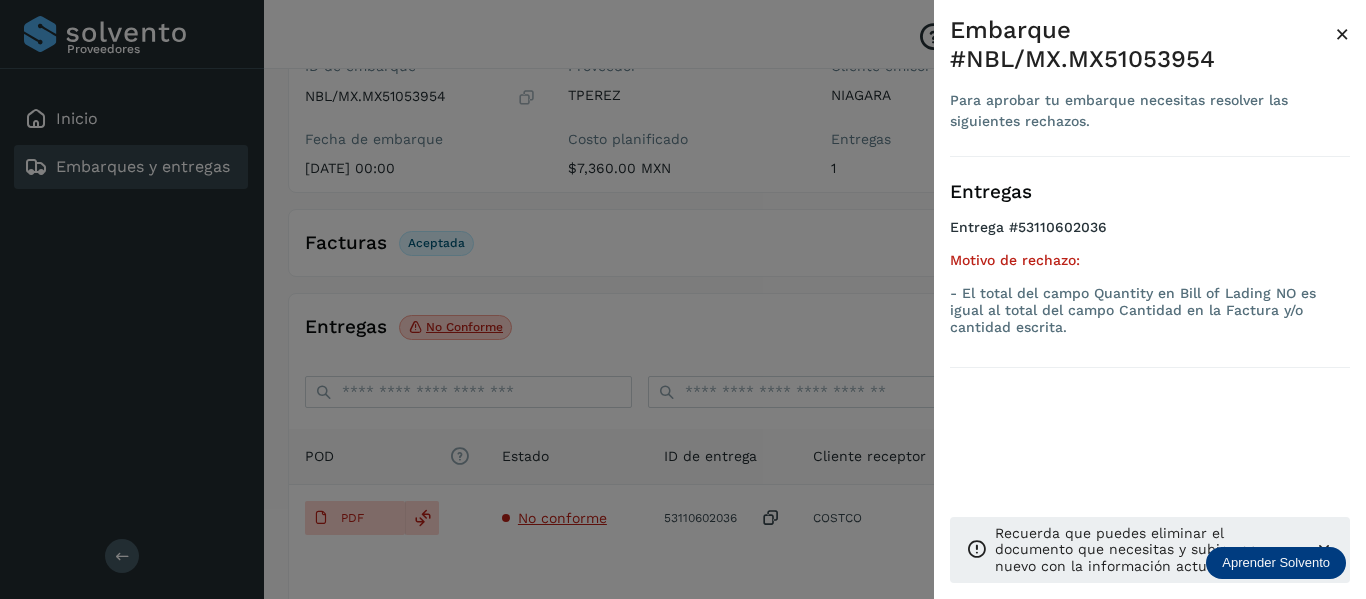 click on "Embarque #NBL/MX.MX51053954 Para aprobar tu embarque necesitas resolver las siguientes rechazos. × Entregas Entrega #53110602036 Motivo de rechazo: - El total del campo Quantity en Bill of Lading NO es igual al total del campo Cantidad en la Factura y/o cantidad escrita. Recuerda que puedes eliminar el documento que necesitas y subir uno nuevo con la información actualizada." at bounding box center (1150, 315) 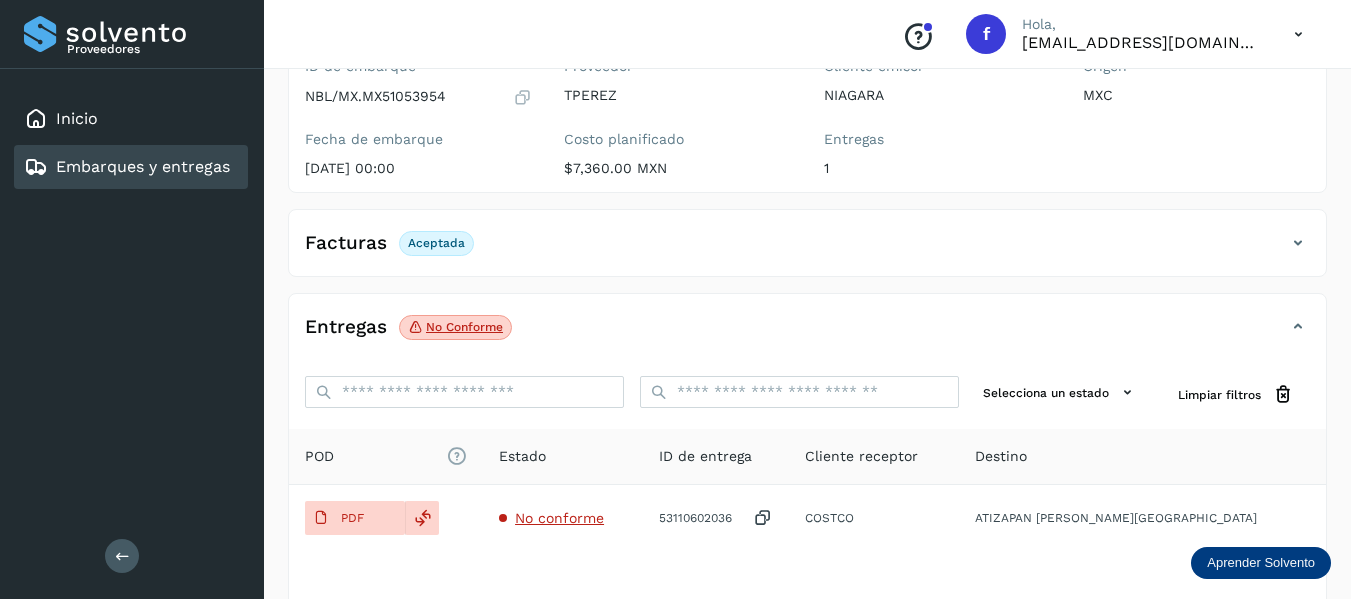 click on "Facturas Aceptada" 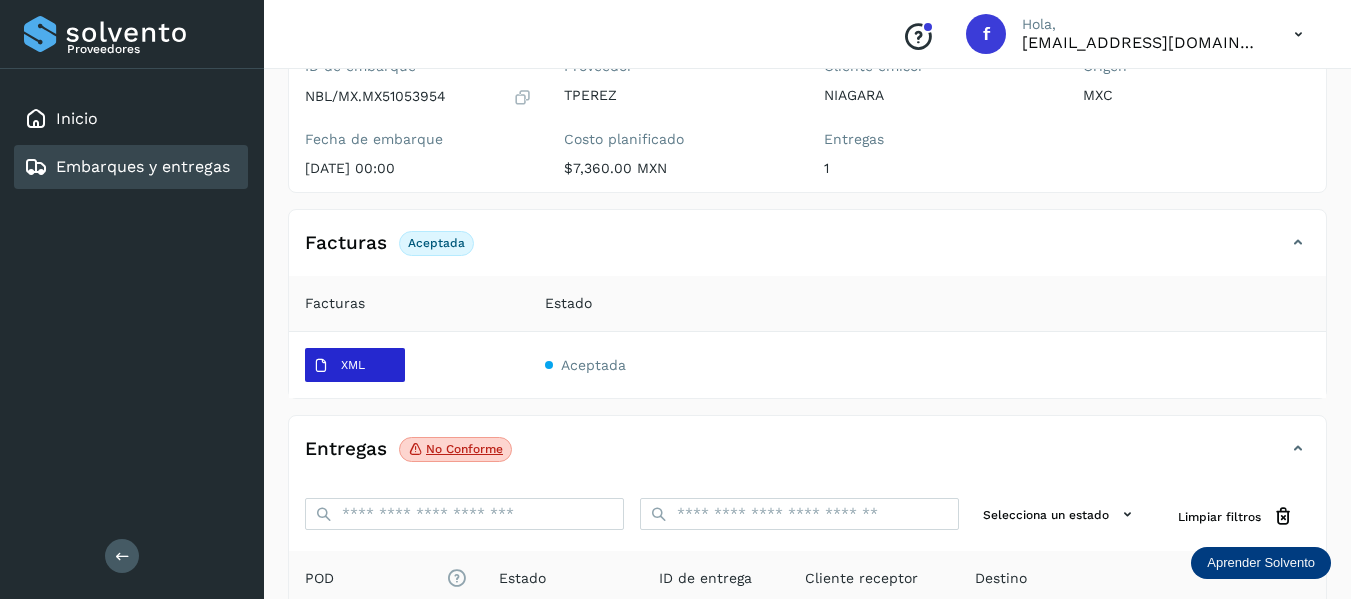 click on "XML" at bounding box center [339, 366] 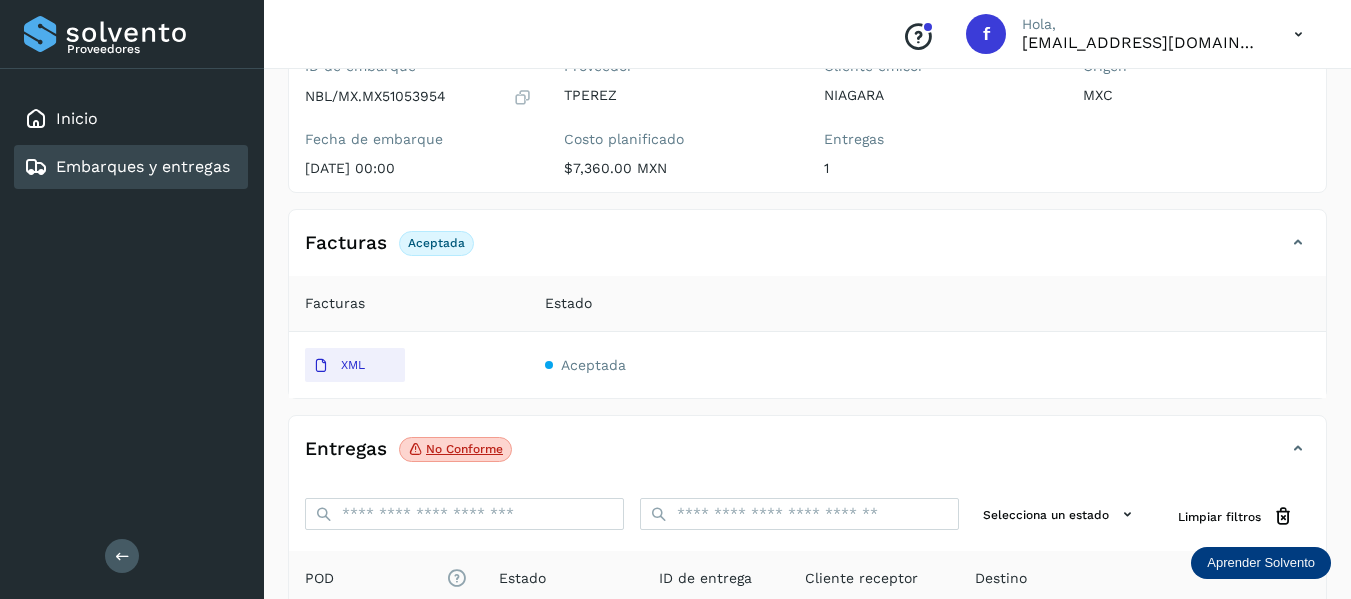 click on "Facturas Aceptada" 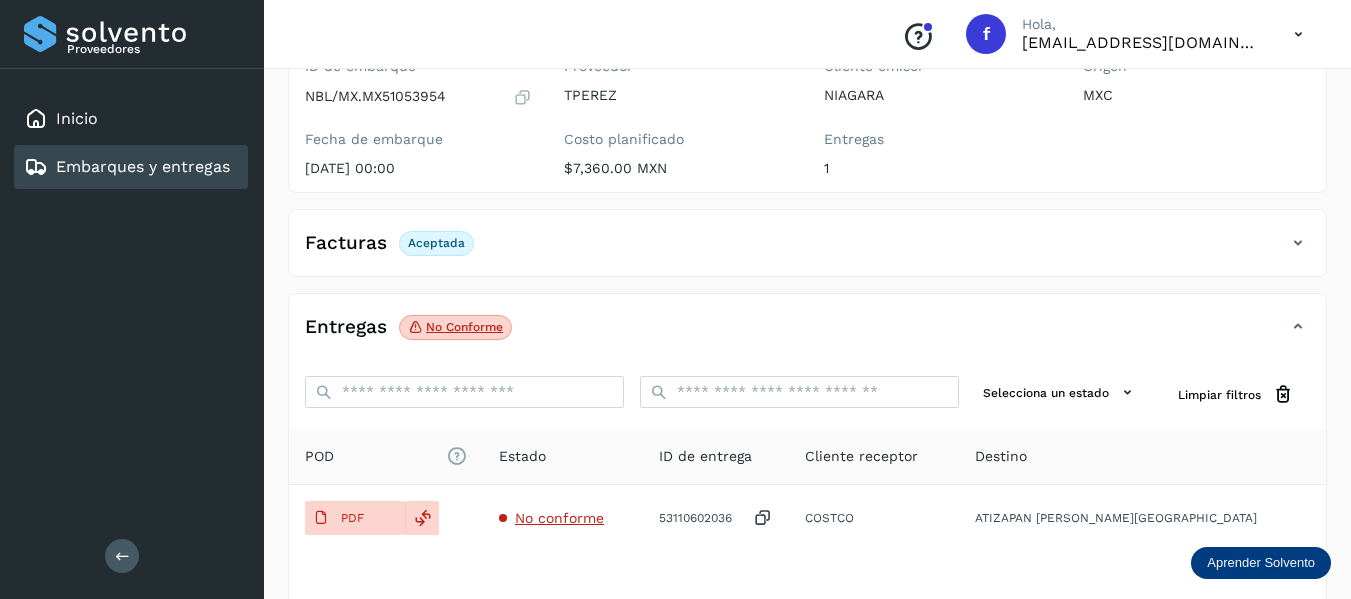 click on "Facturas Aceptada" 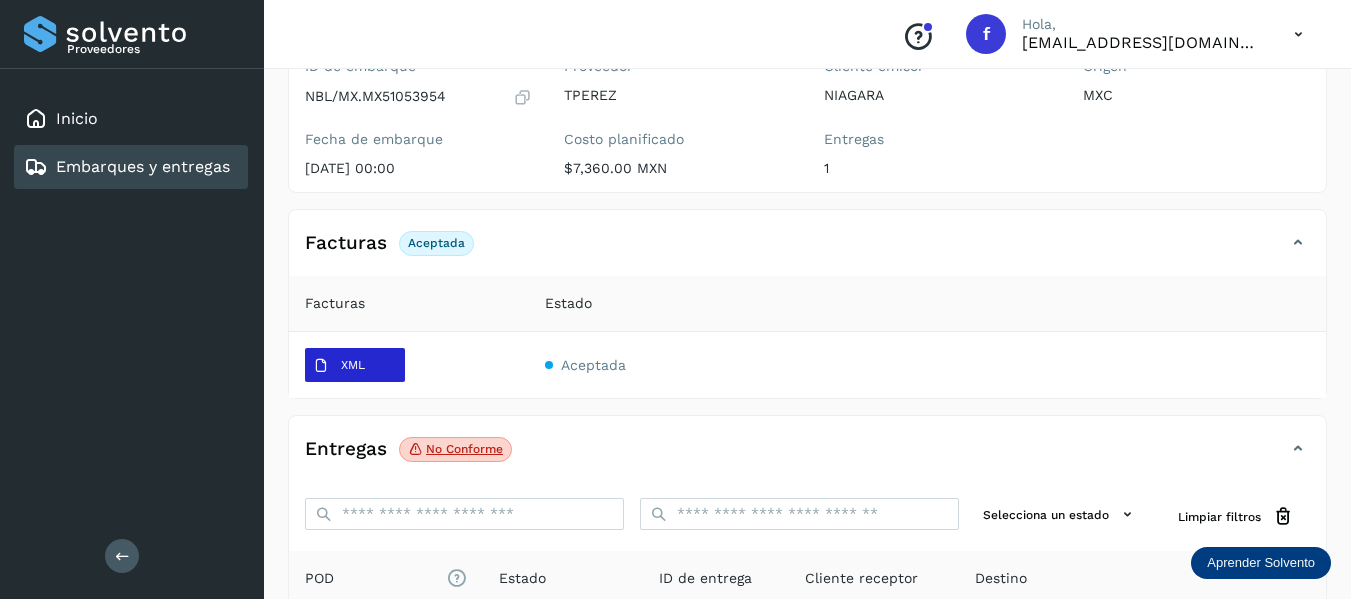click on "XML" at bounding box center [339, 366] 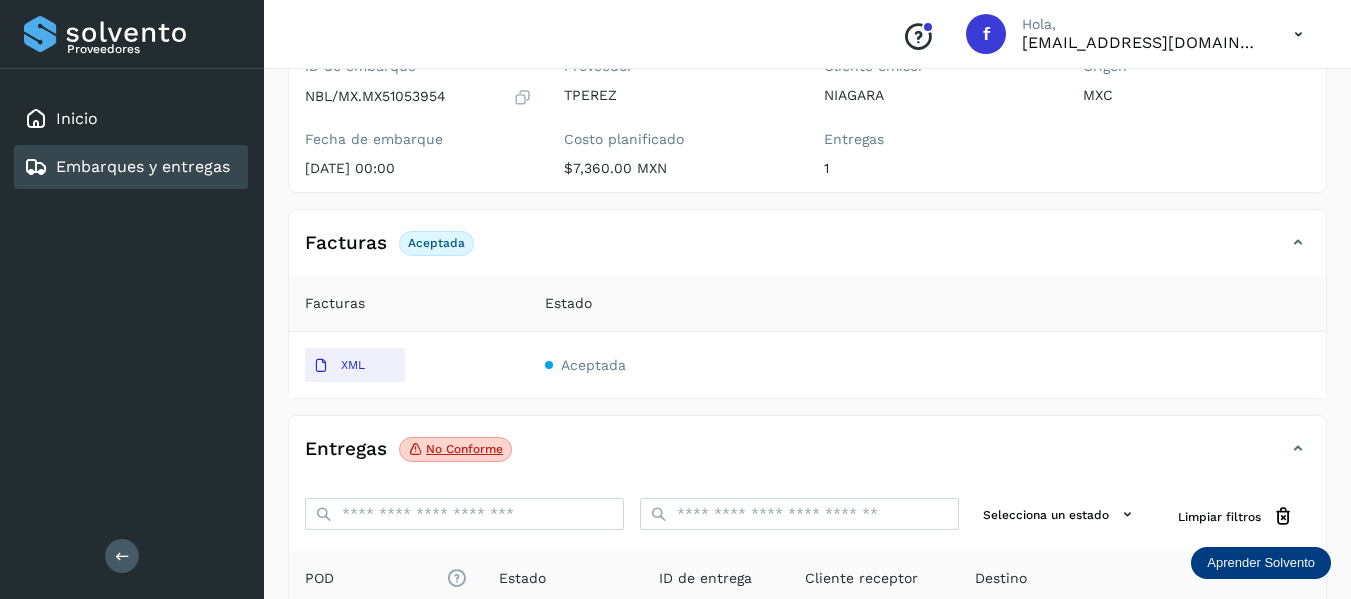 type 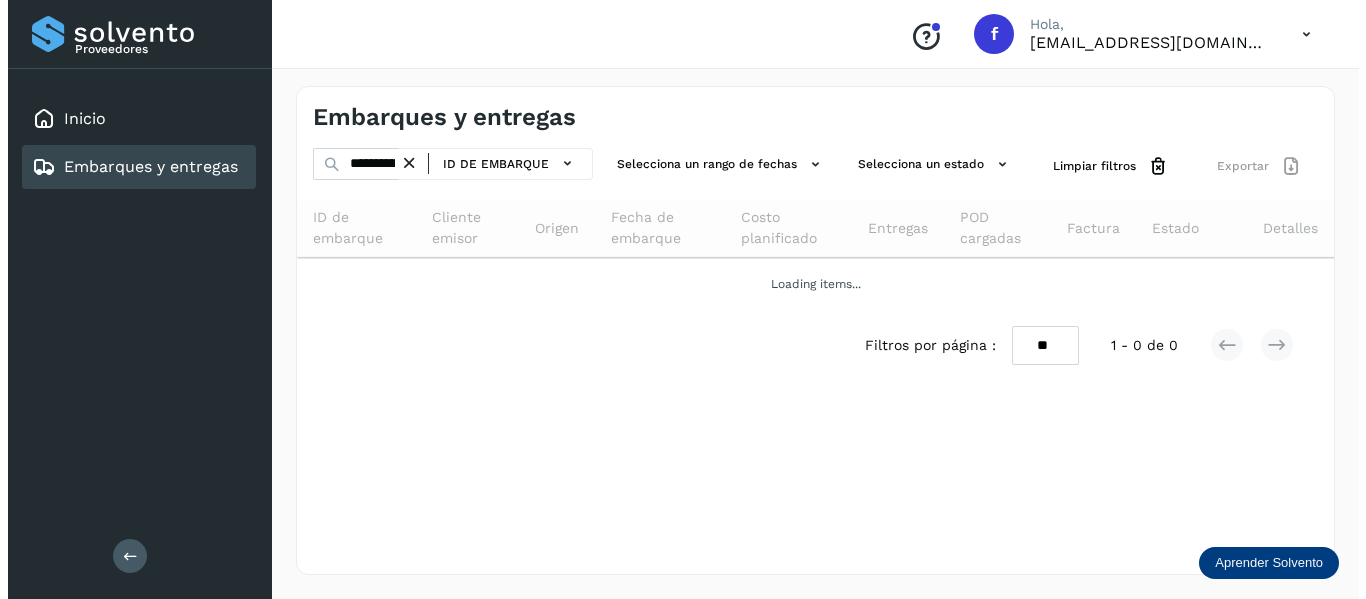 scroll, scrollTop: 0, scrollLeft: 0, axis: both 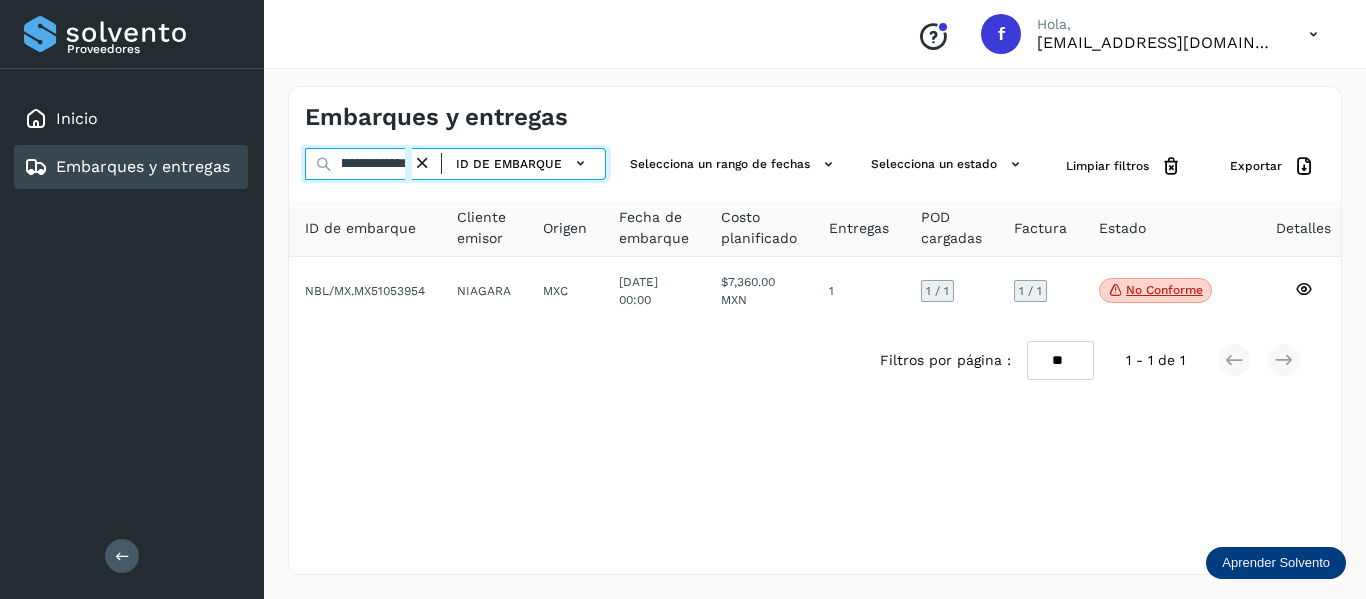 drag, startPoint x: 342, startPoint y: 168, endPoint x: 609, endPoint y: 219, distance: 271.82715 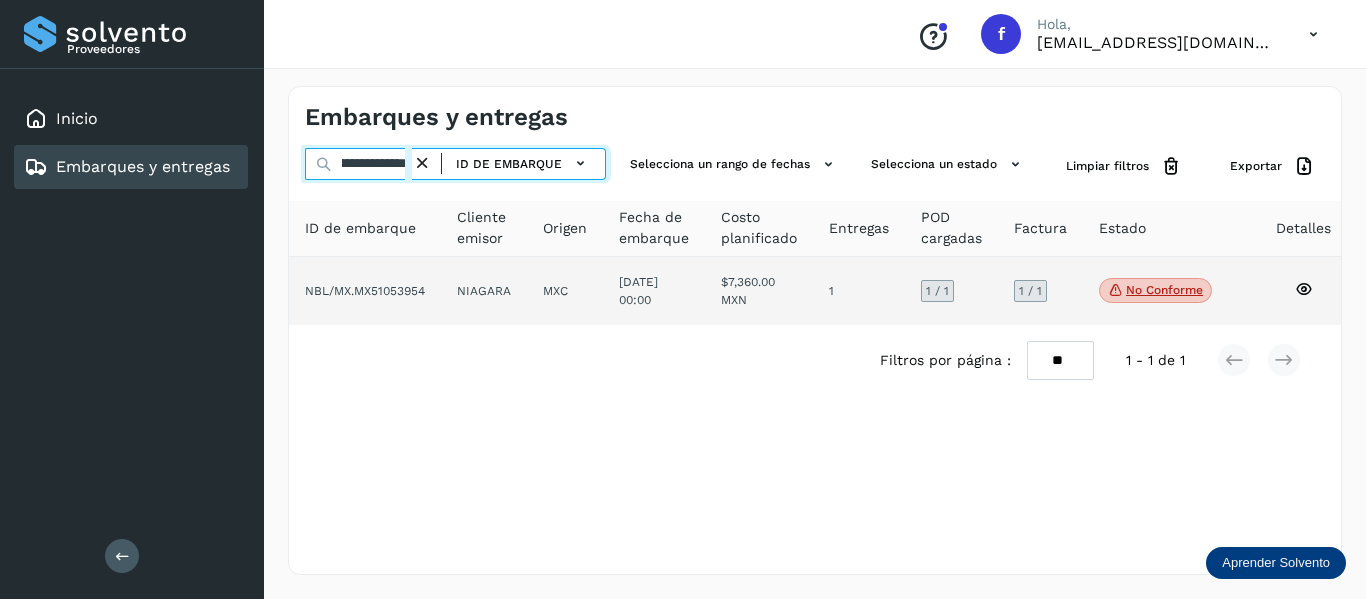 paste 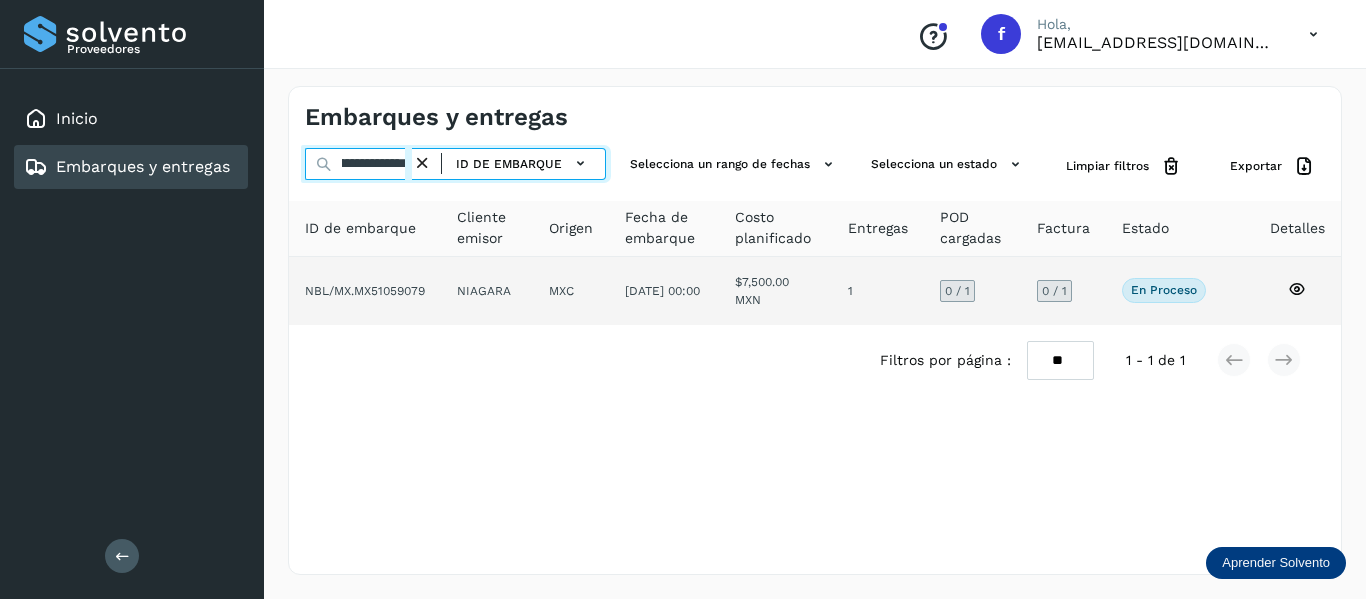 type on "**********" 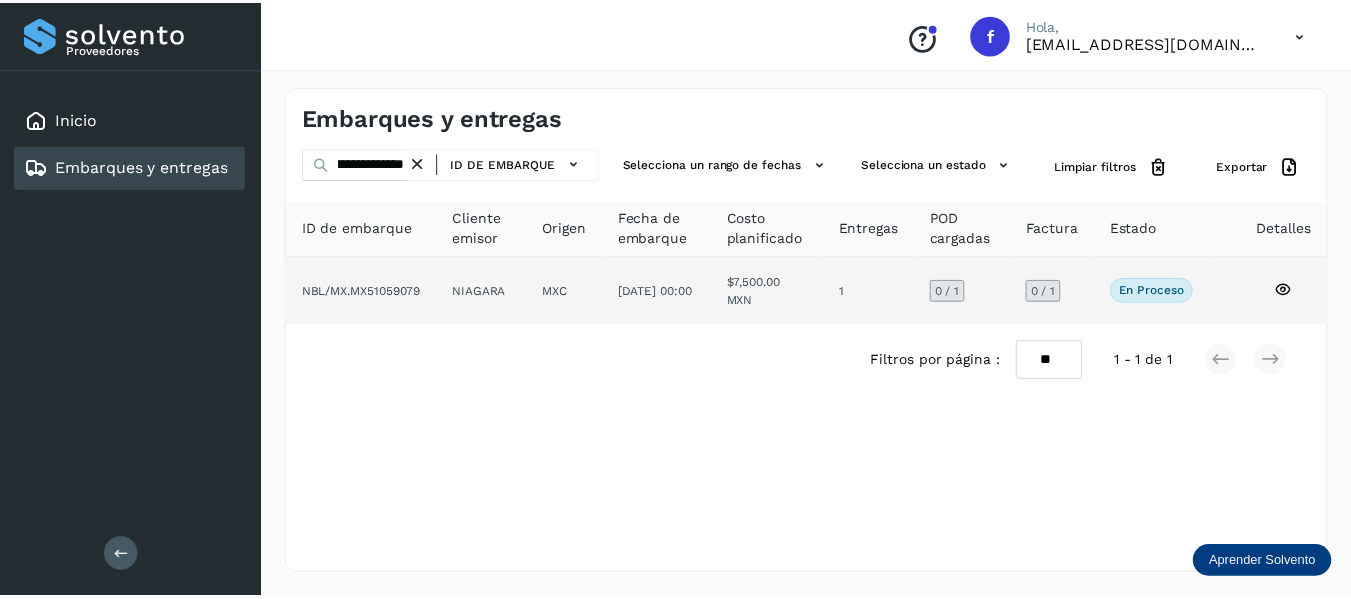 scroll, scrollTop: 0, scrollLeft: 0, axis: both 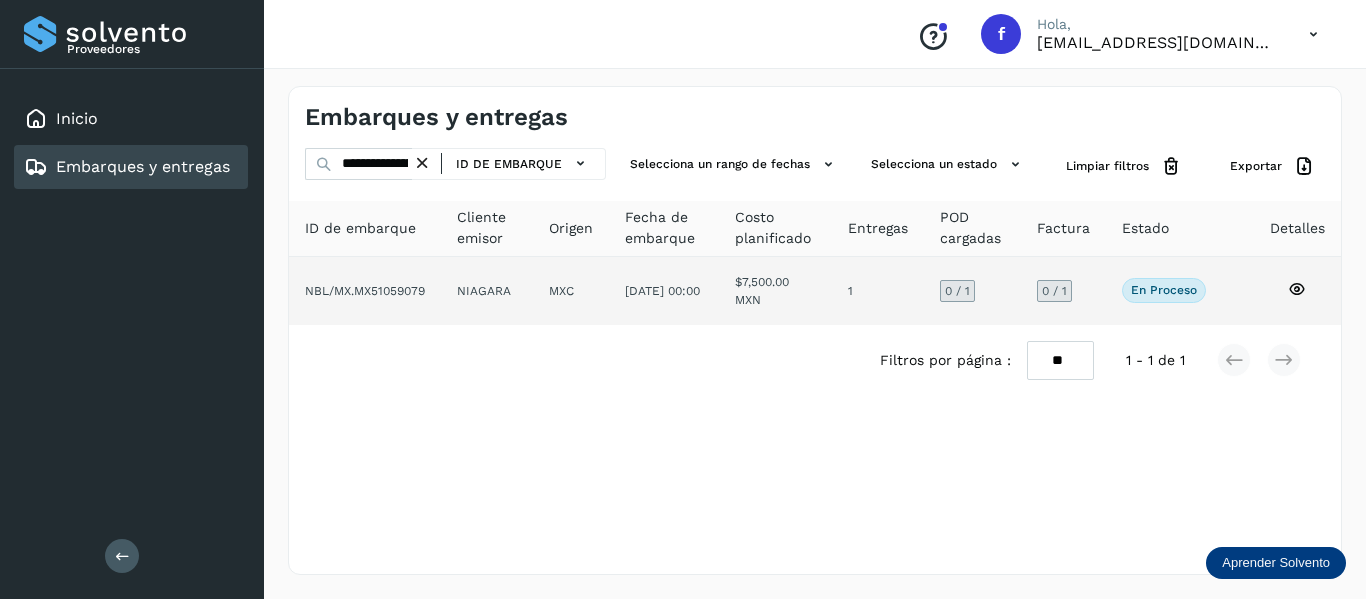 click 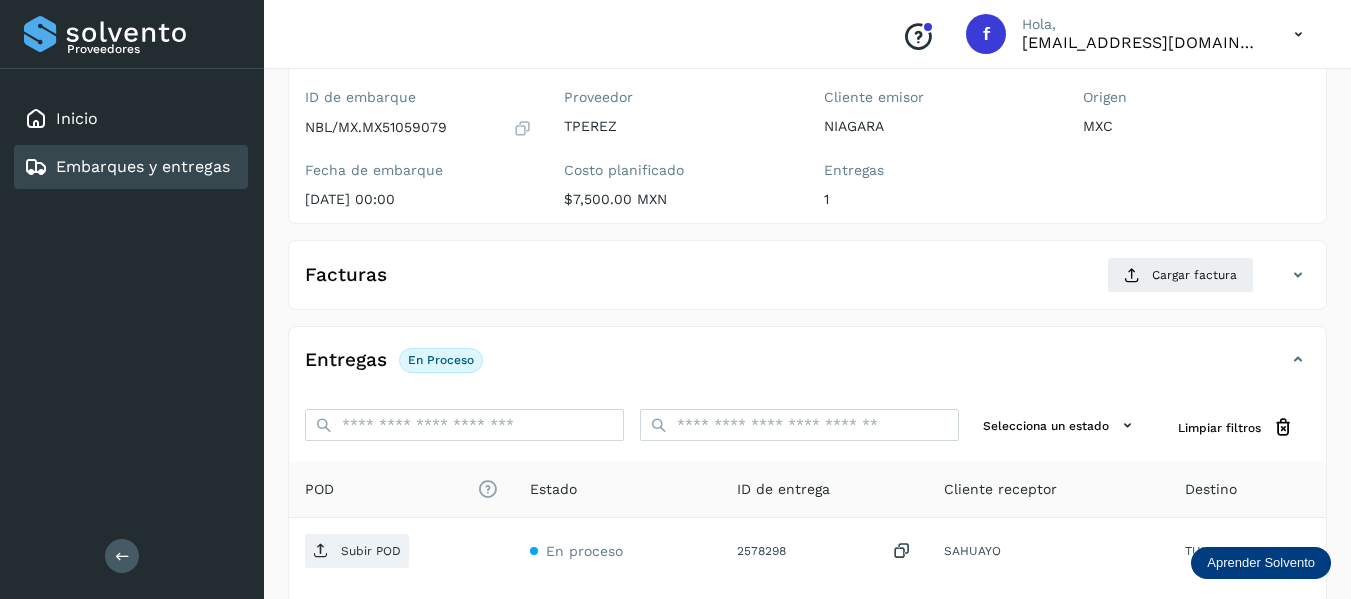 scroll, scrollTop: 200, scrollLeft: 0, axis: vertical 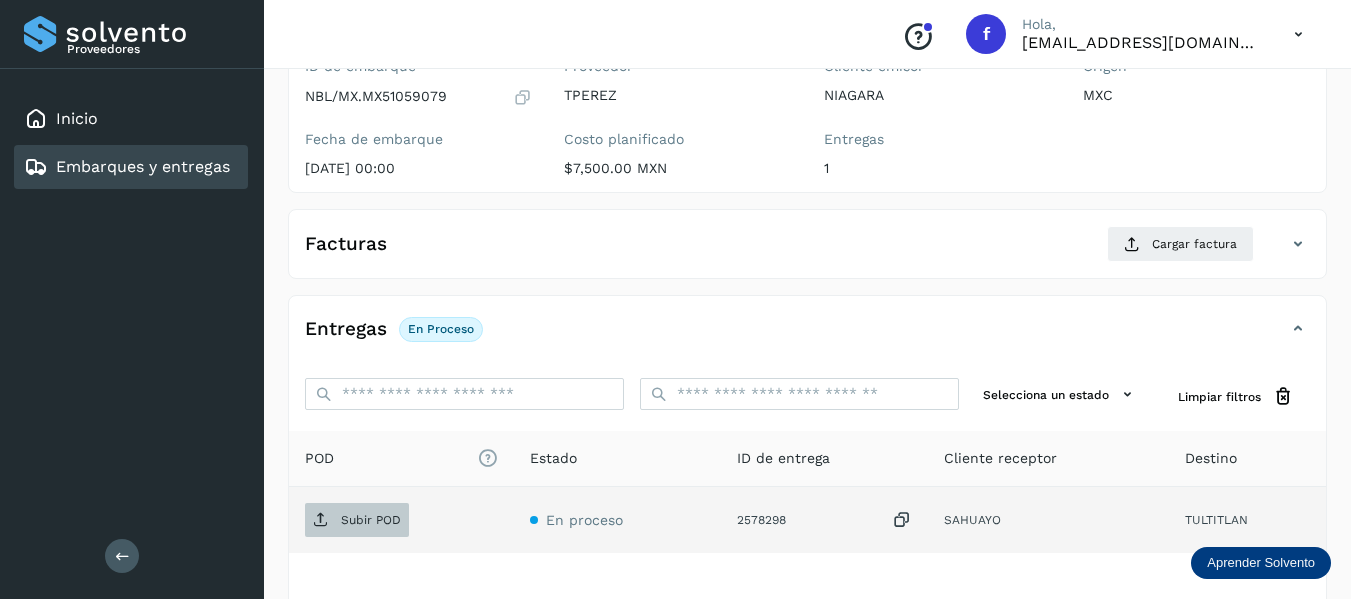 click on "Subir POD" at bounding box center (371, 520) 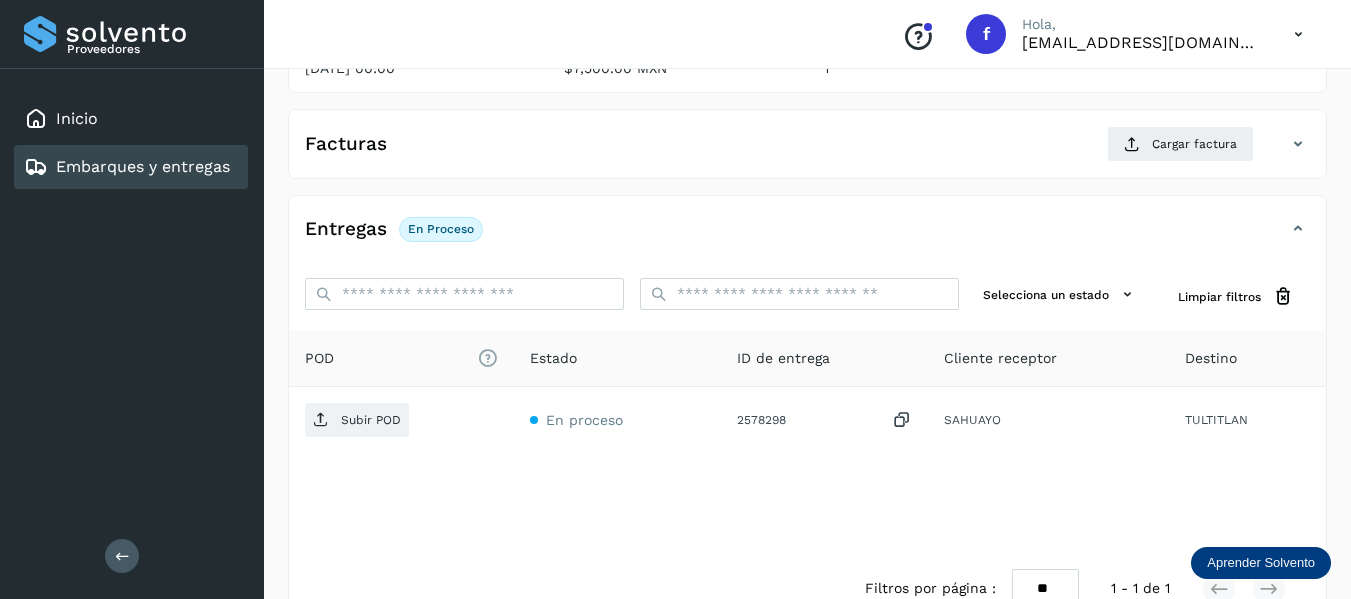 scroll, scrollTop: 200, scrollLeft: 0, axis: vertical 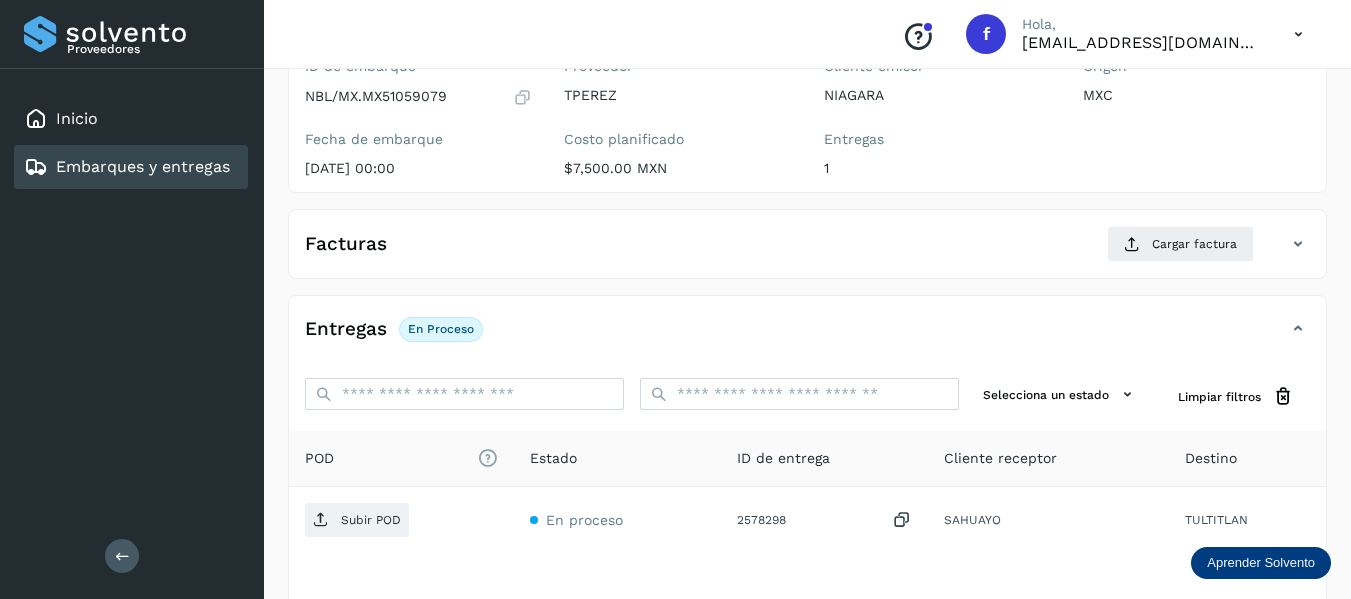type 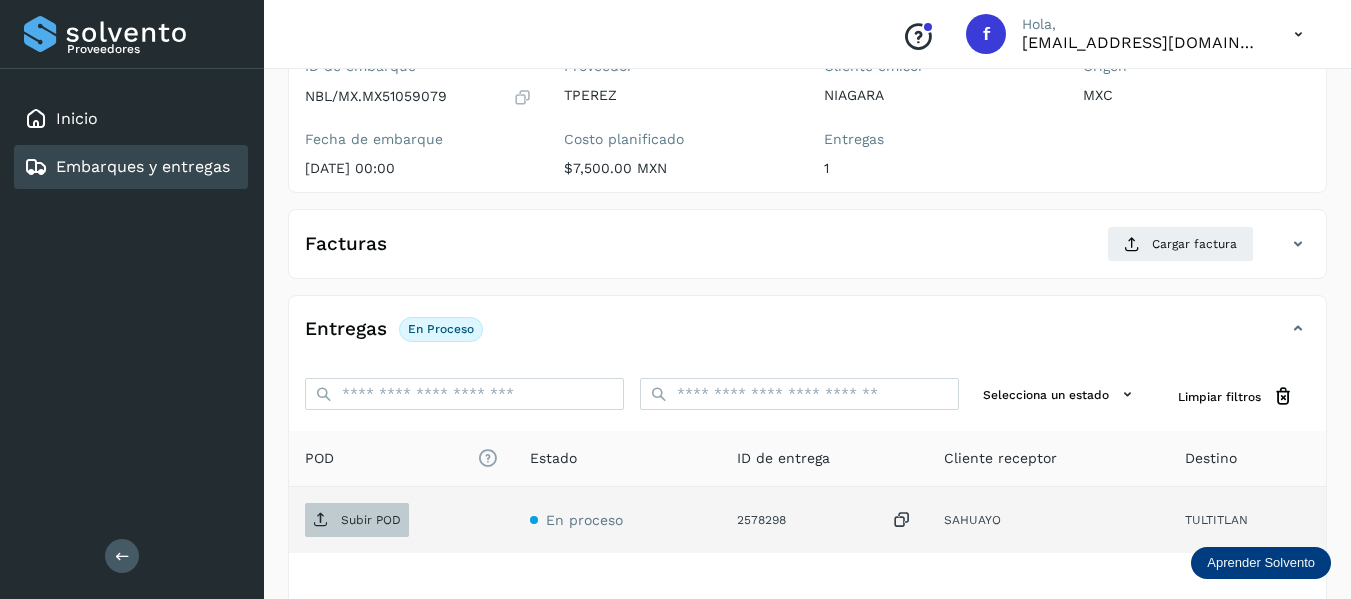 click on "Subir POD" at bounding box center (371, 520) 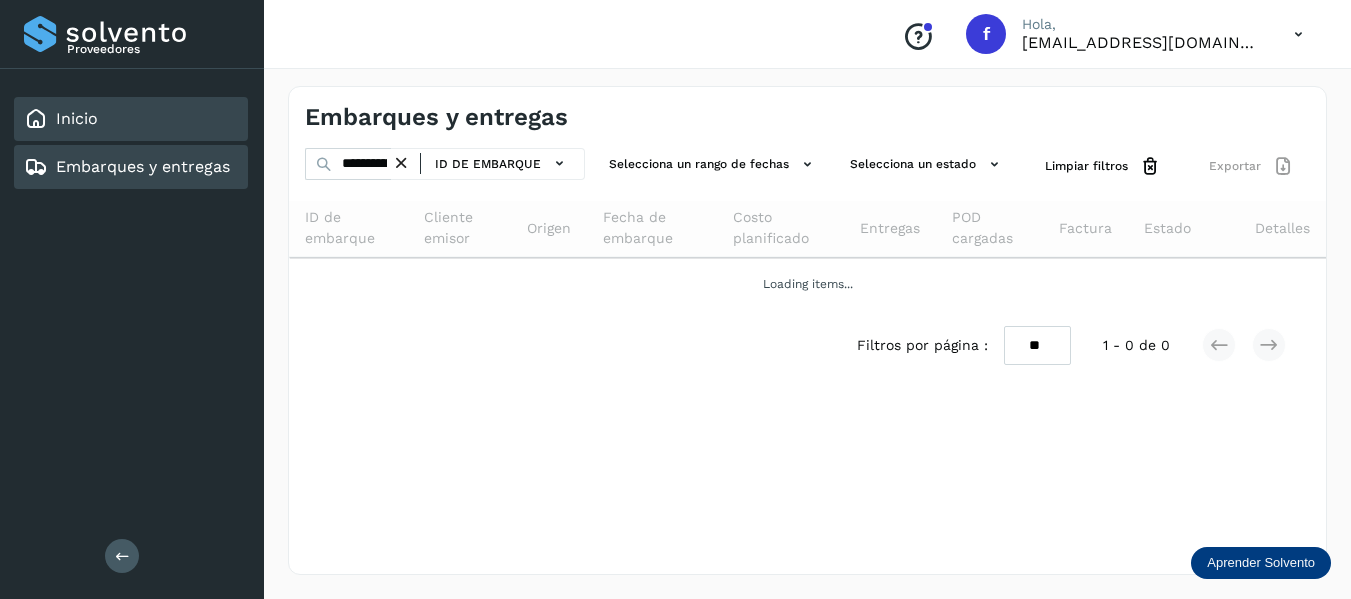 scroll, scrollTop: 0, scrollLeft: 0, axis: both 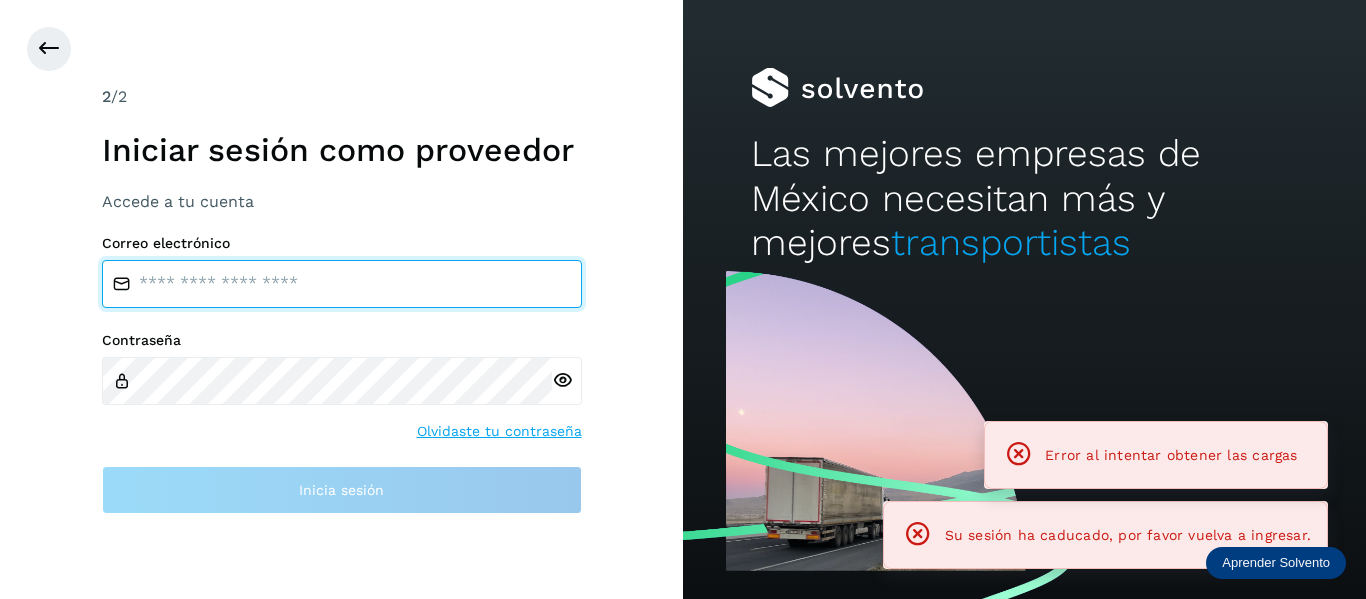 type on "**********" 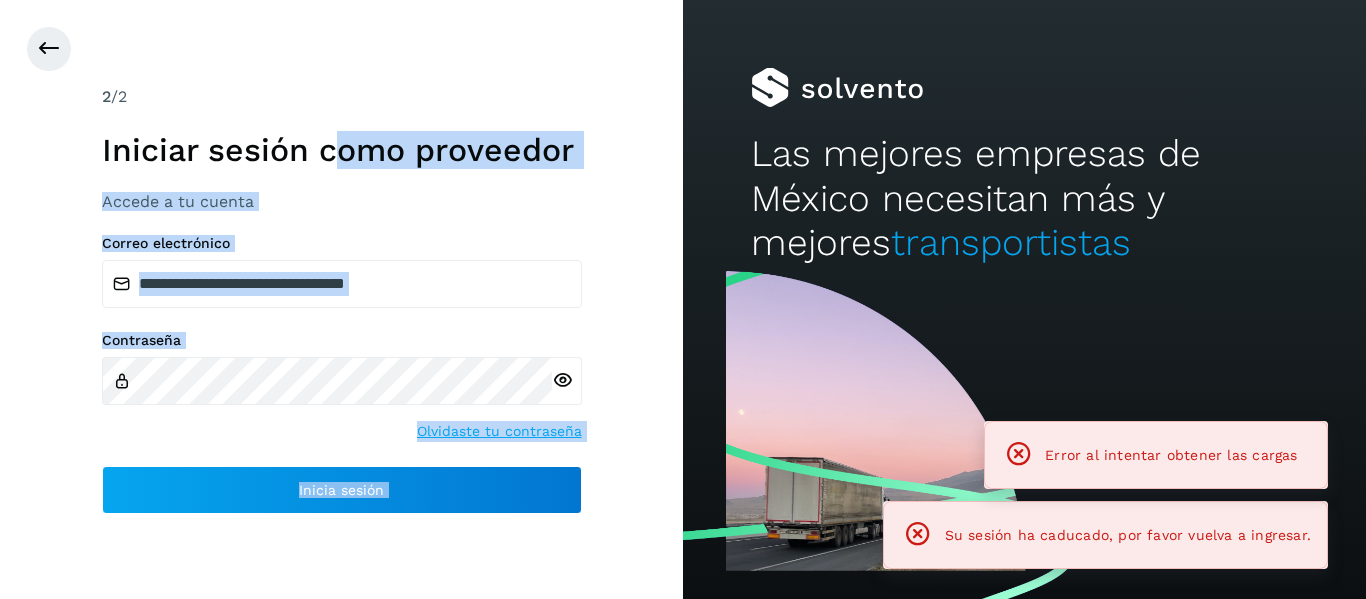 click on "**********" 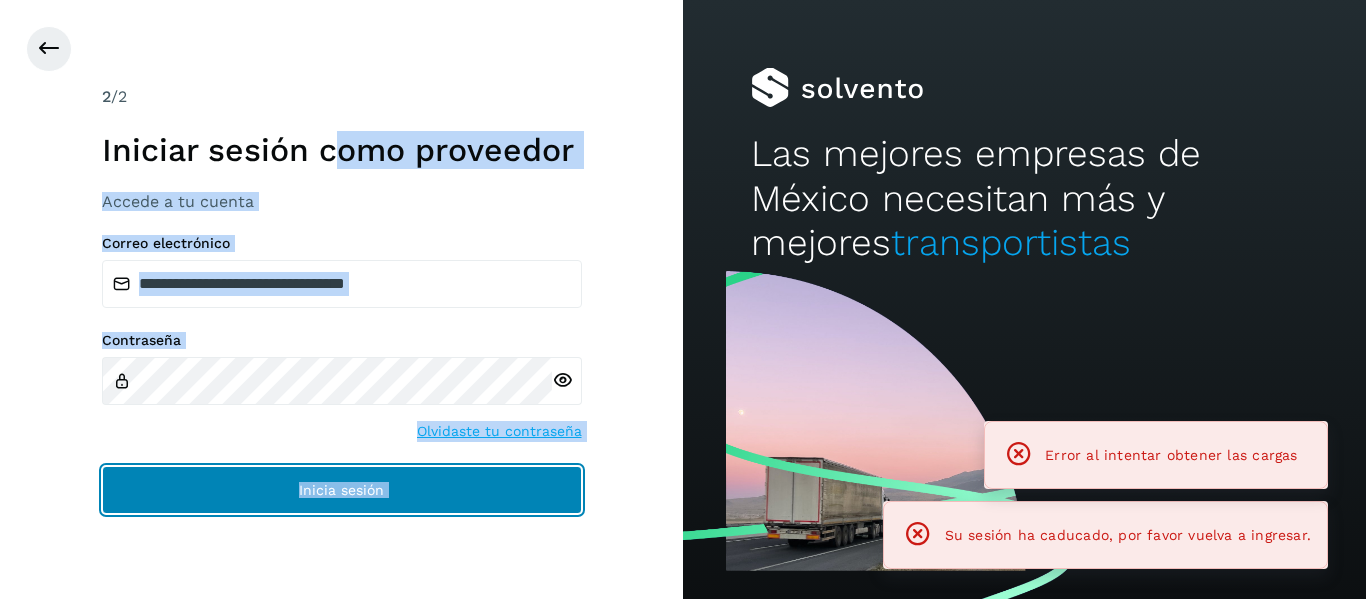 click on "Inicia sesión" at bounding box center (342, 490) 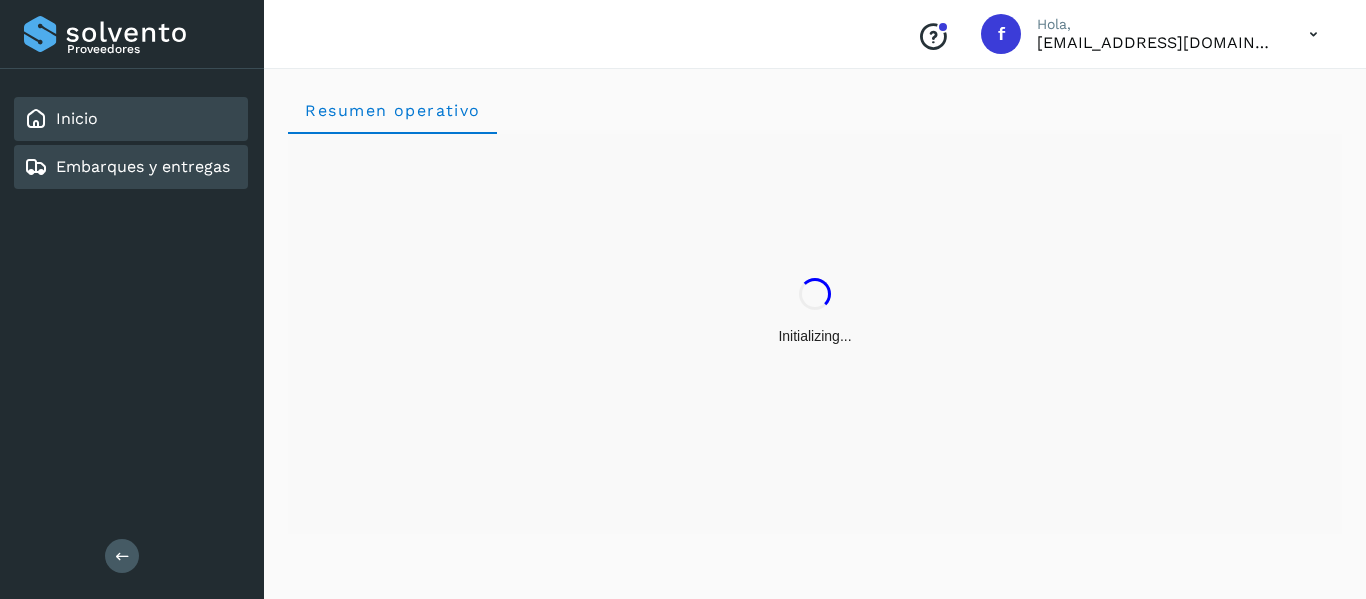 click on "Embarques y entregas" at bounding box center [143, 166] 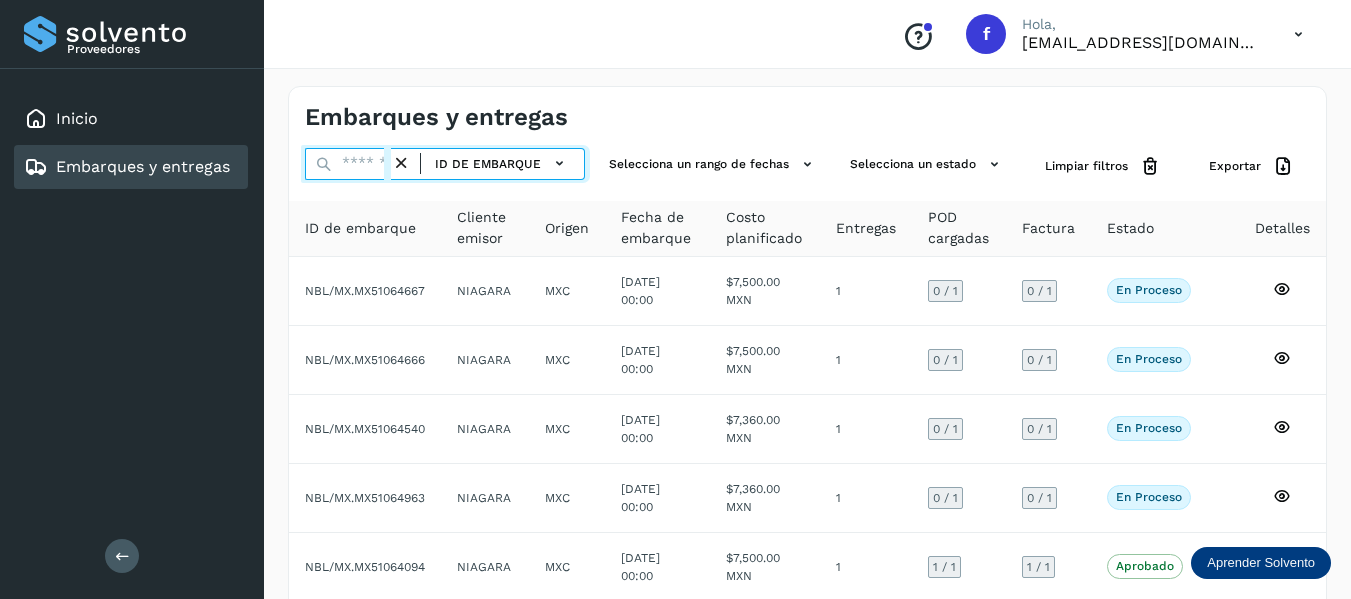 click at bounding box center [348, 164] 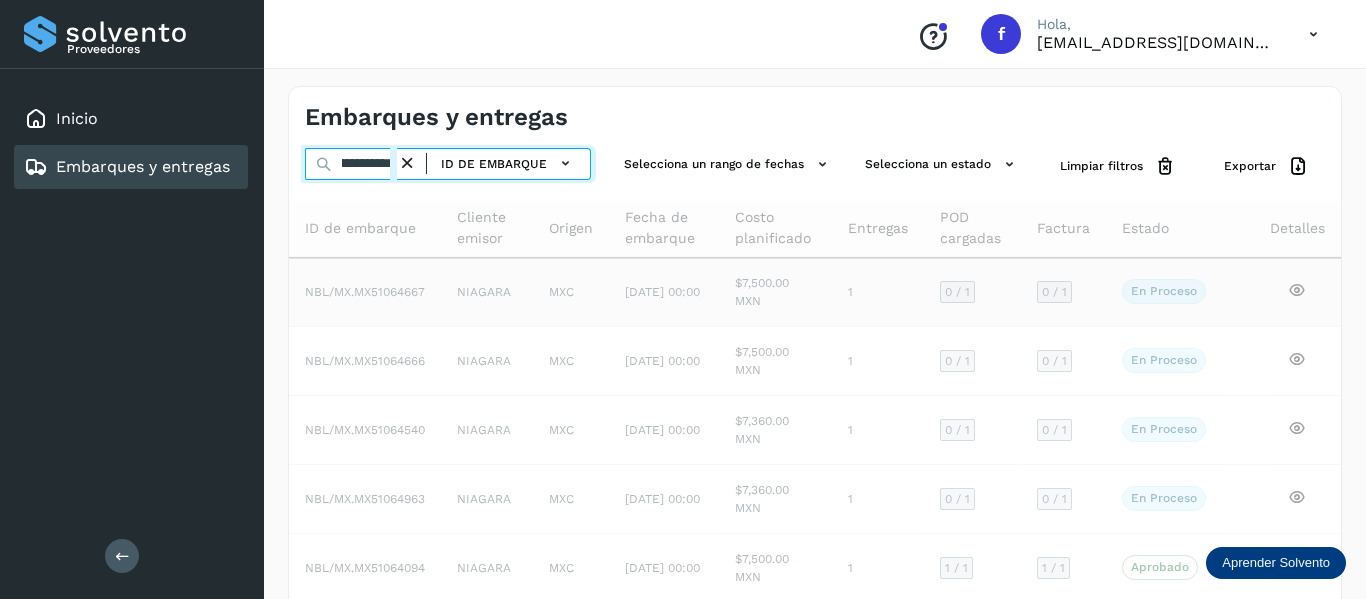 scroll, scrollTop: 0, scrollLeft: 71, axis: horizontal 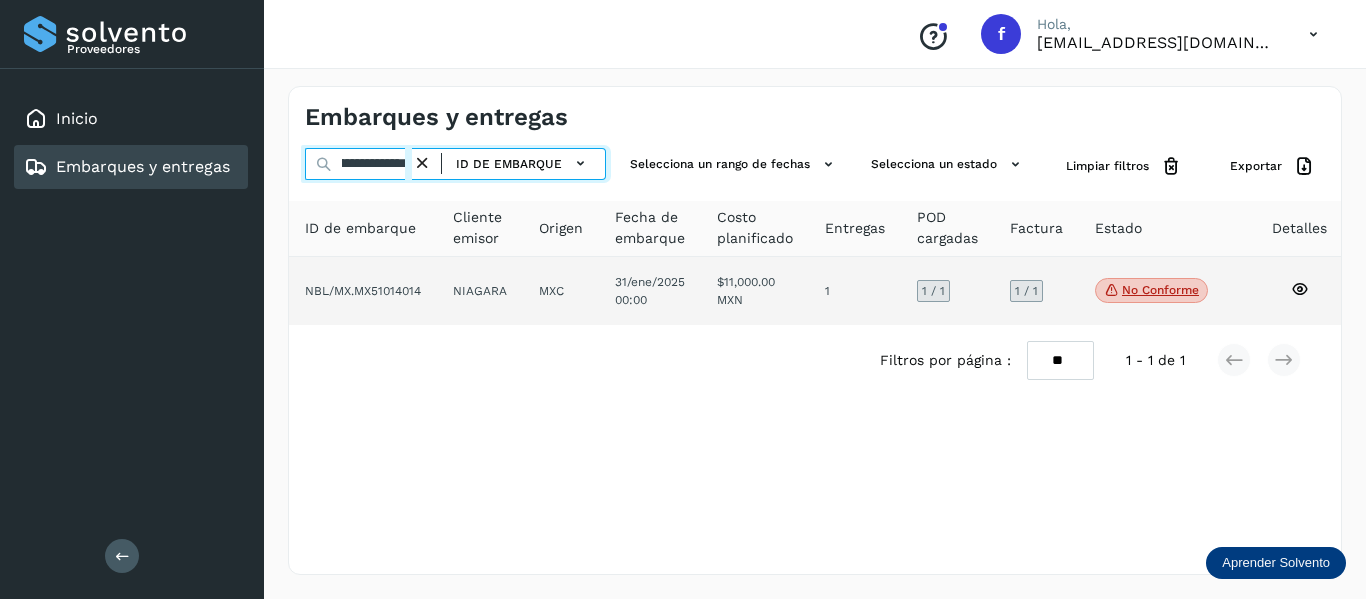 type on "**********" 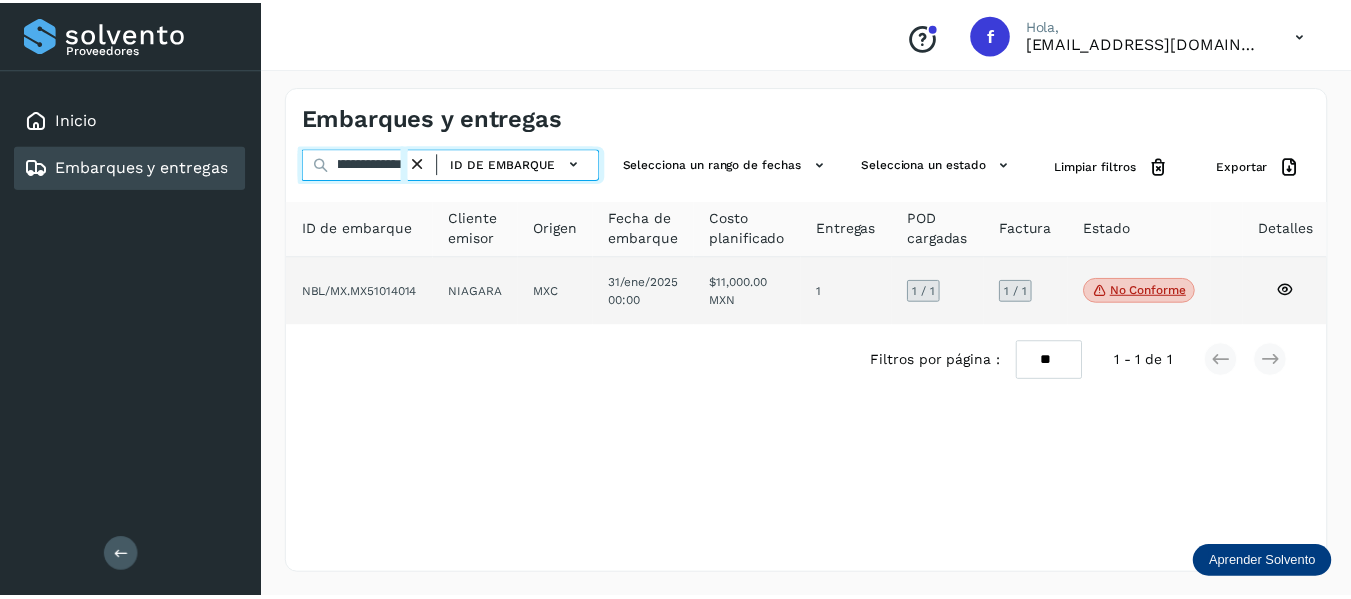 scroll, scrollTop: 0, scrollLeft: 0, axis: both 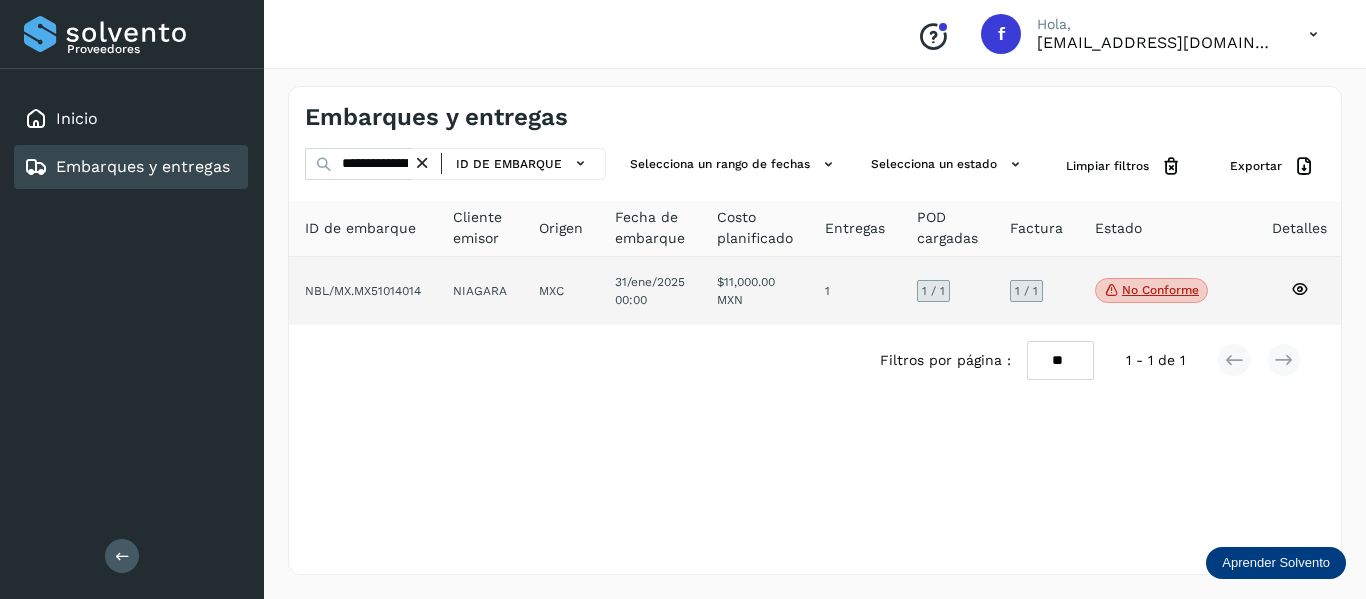 click on "No conforme
Verifica el estado de la factura o entregas asociadas a este embarque" 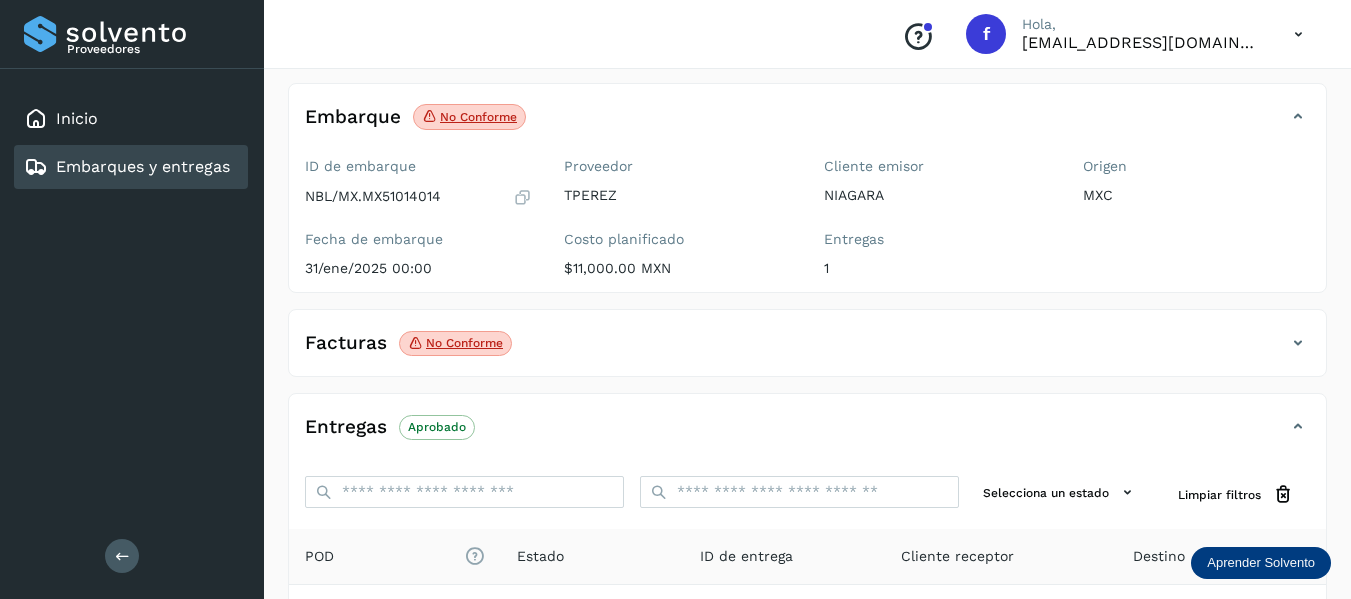 scroll, scrollTop: 200, scrollLeft: 0, axis: vertical 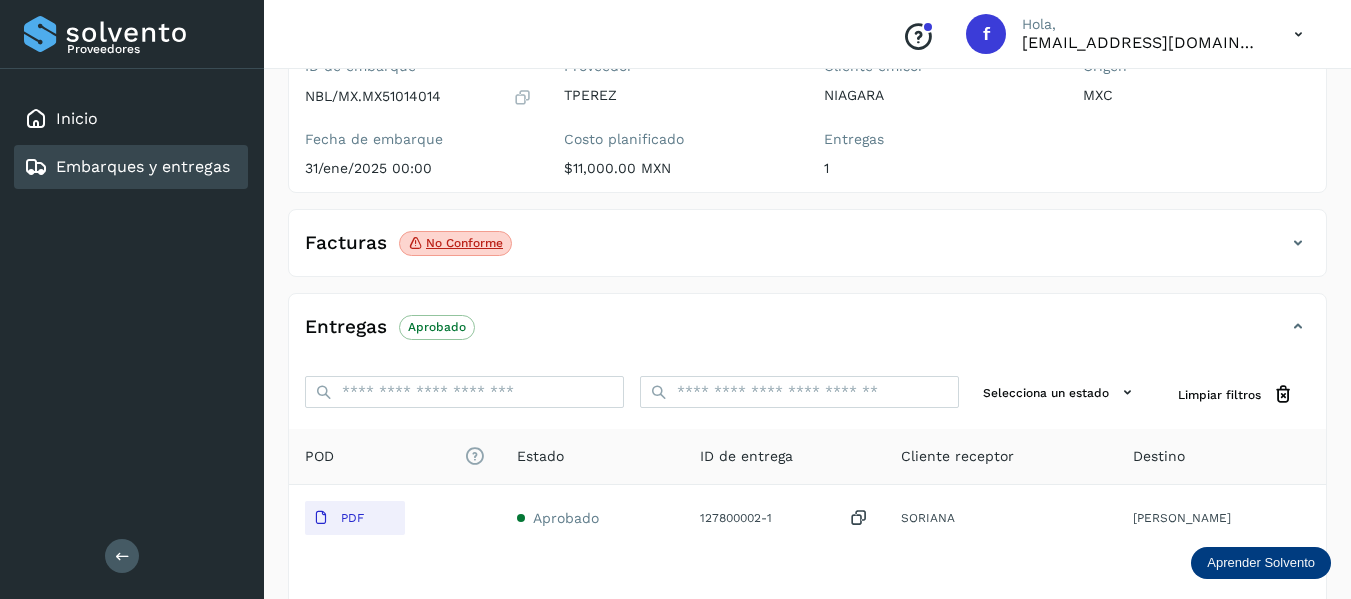 click on "No conforme" 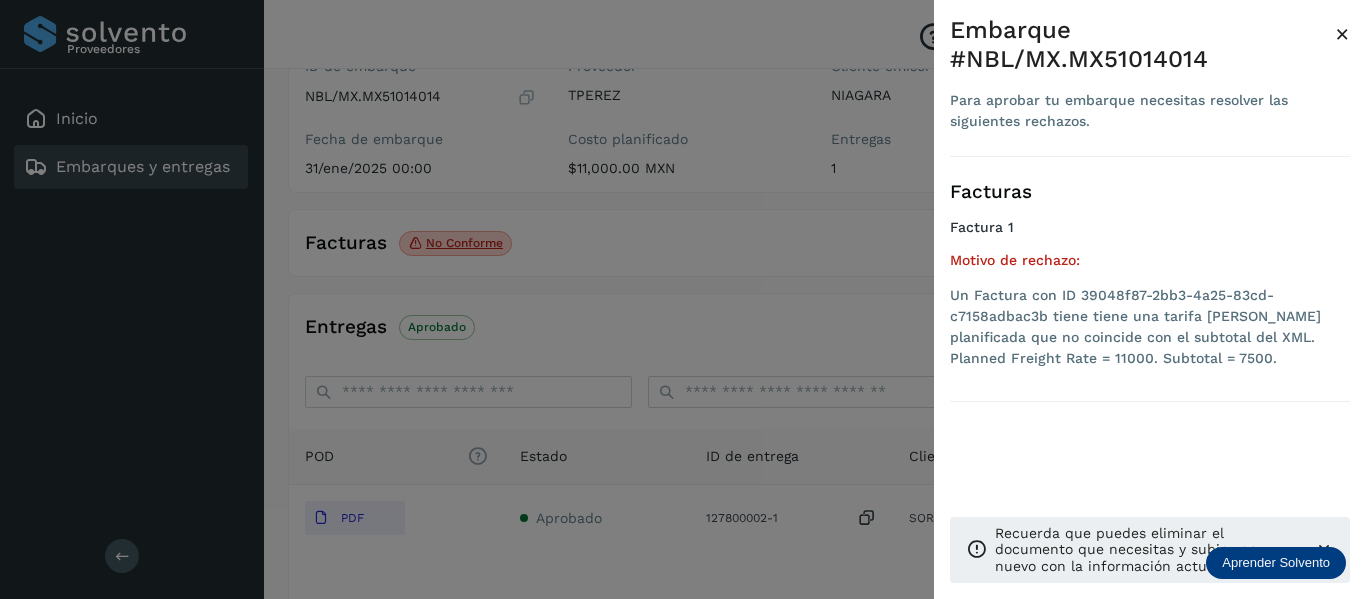 click on "×" at bounding box center (1342, 34) 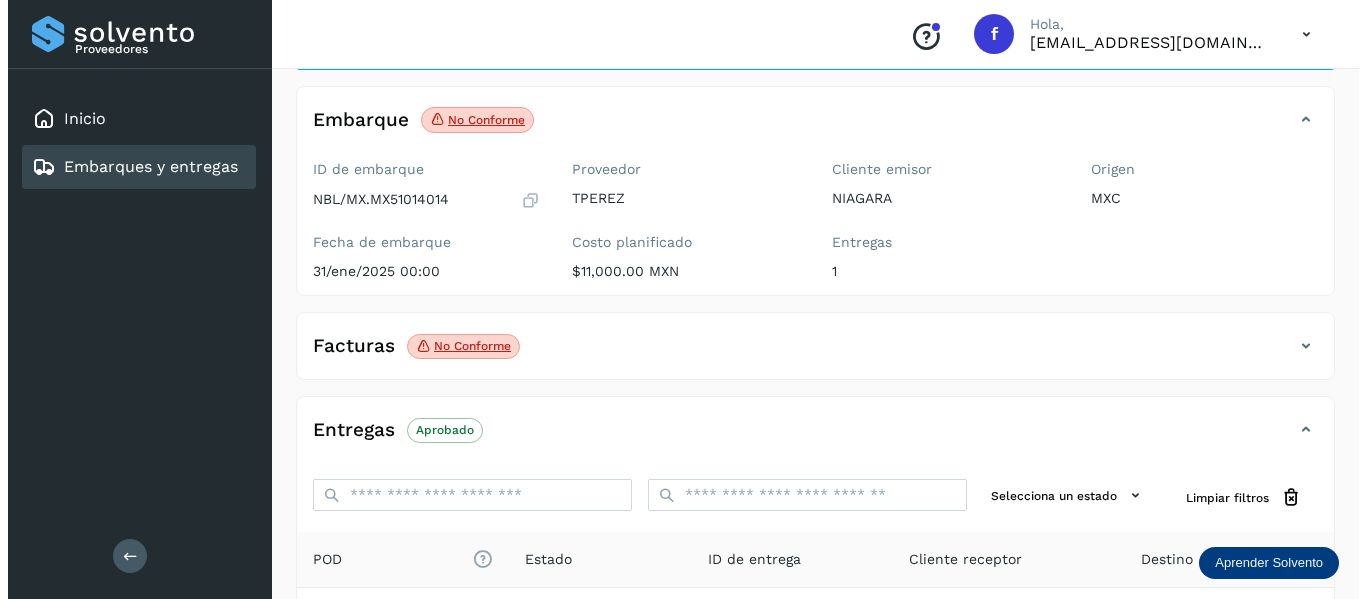 scroll, scrollTop: 0, scrollLeft: 0, axis: both 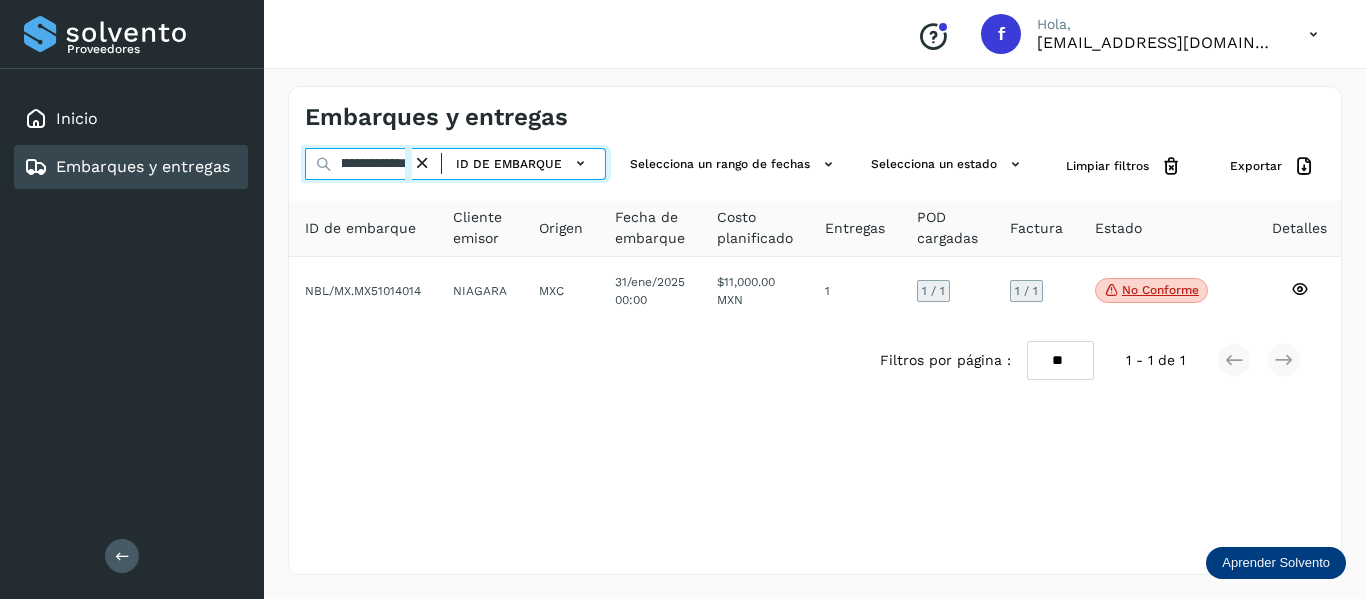 drag, startPoint x: 340, startPoint y: 175, endPoint x: 534, endPoint y: 200, distance: 195.60419 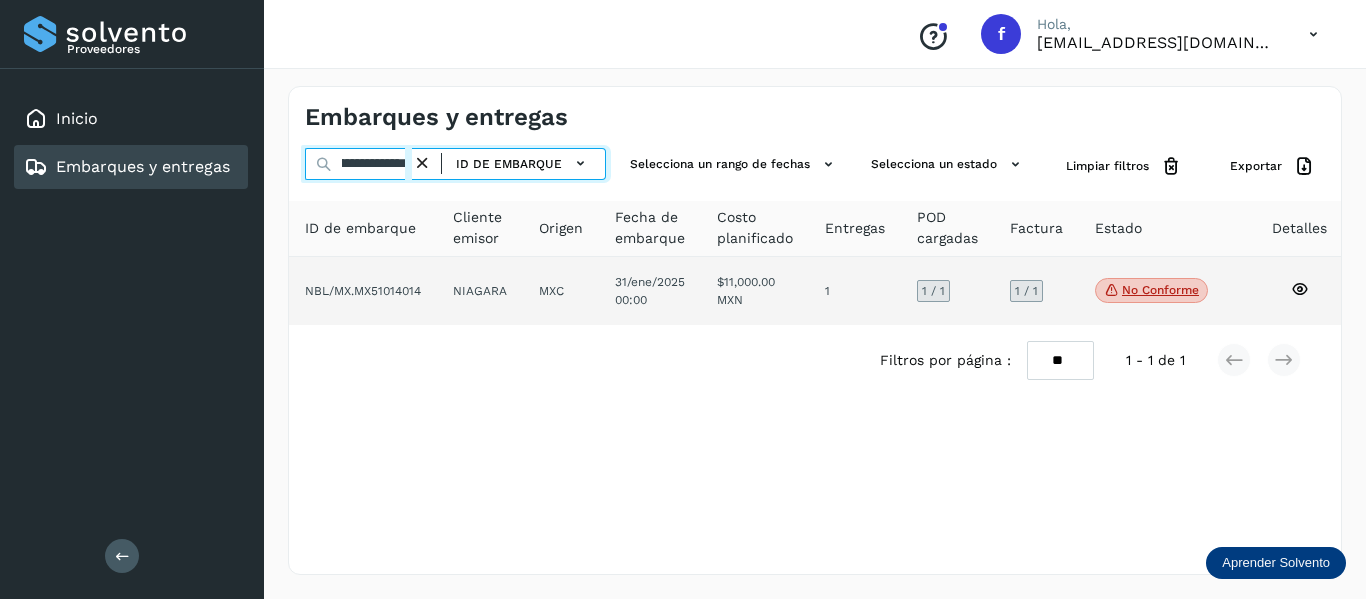 paste 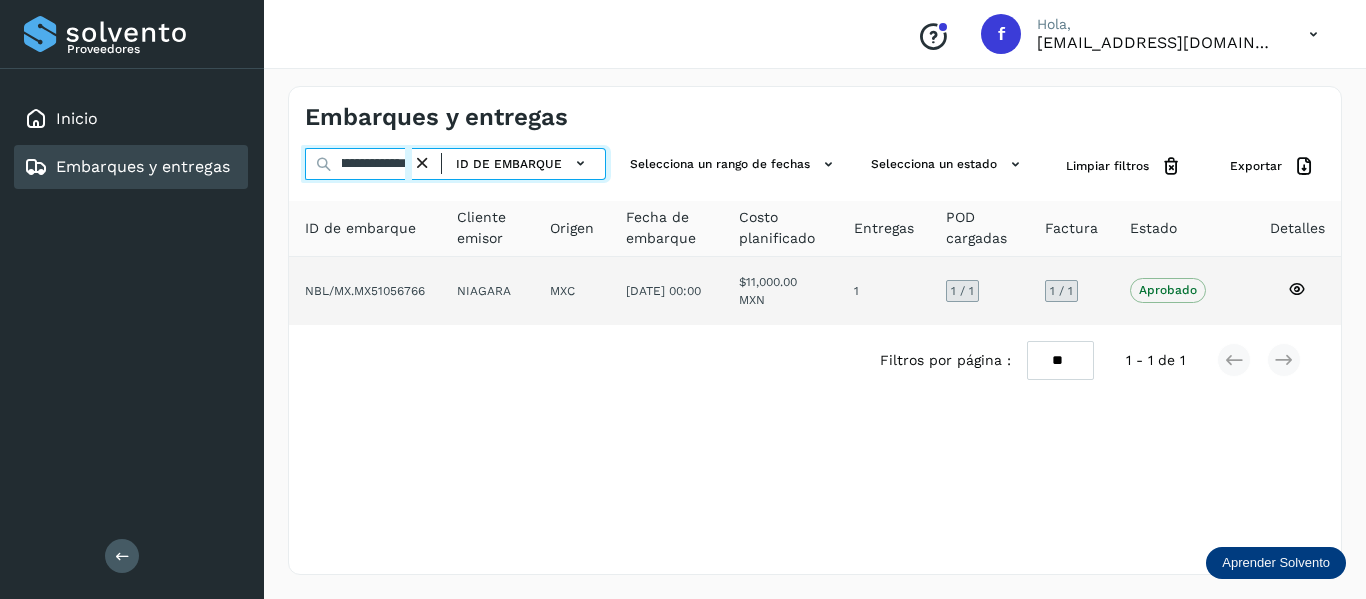 type on "**********" 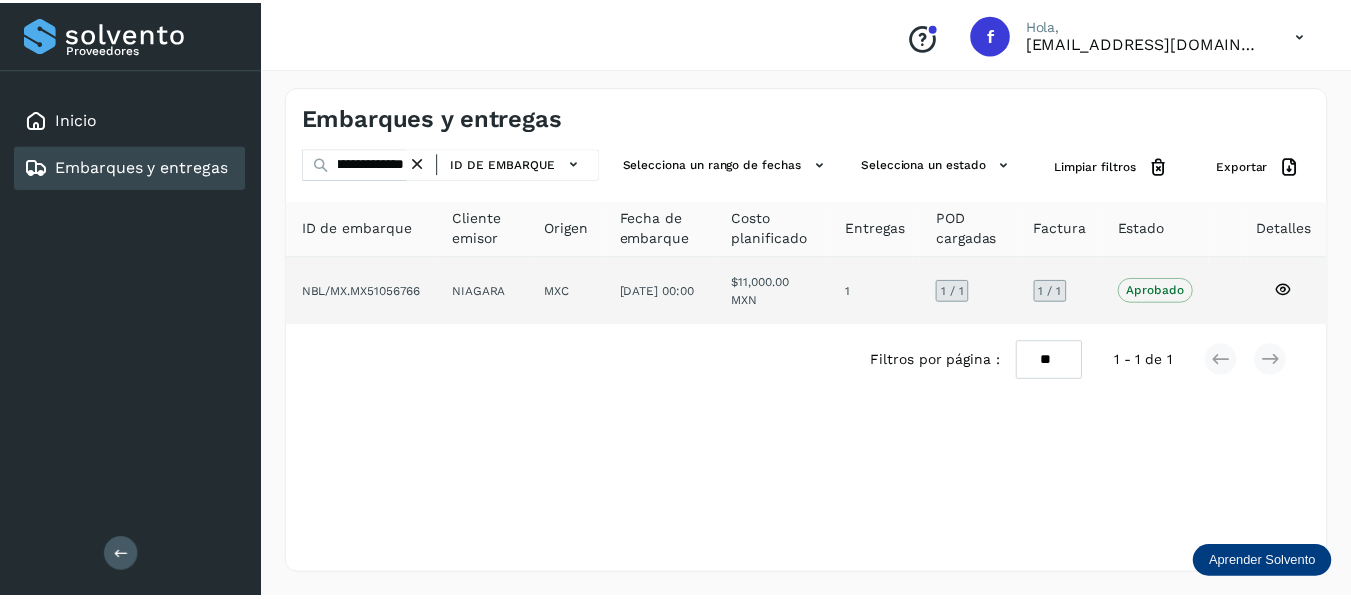 scroll, scrollTop: 0, scrollLeft: 0, axis: both 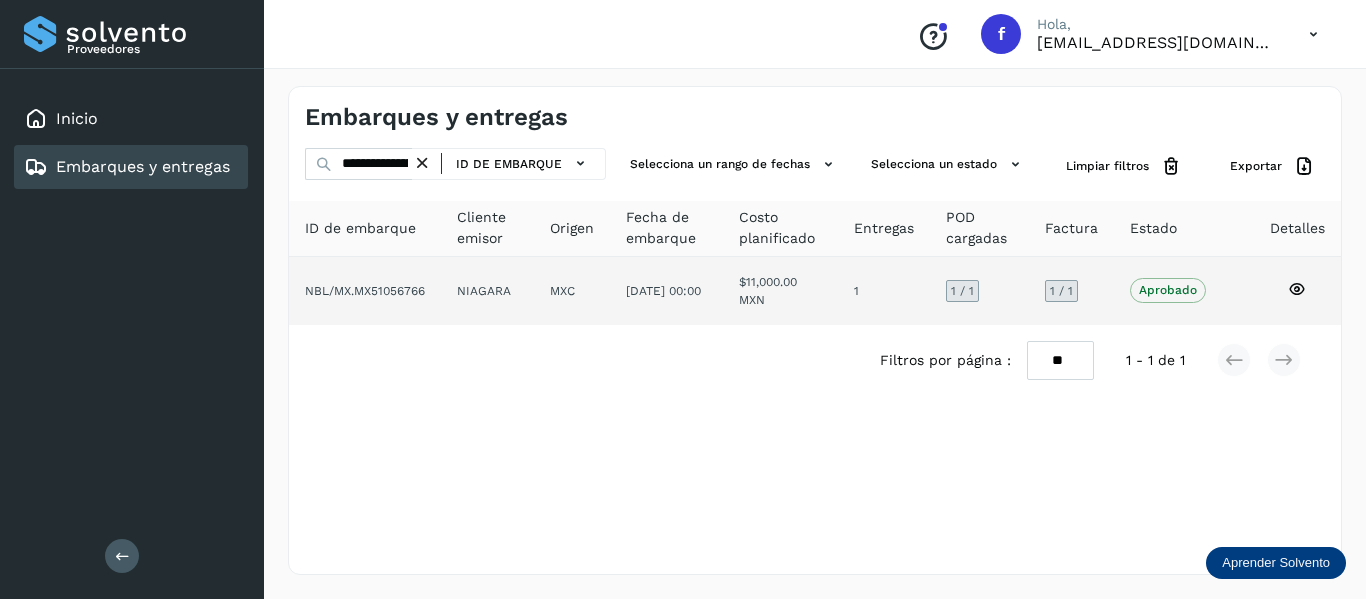 click on "Aprobado
Verifica el estado de la factura o entregas asociadas a este embarque" 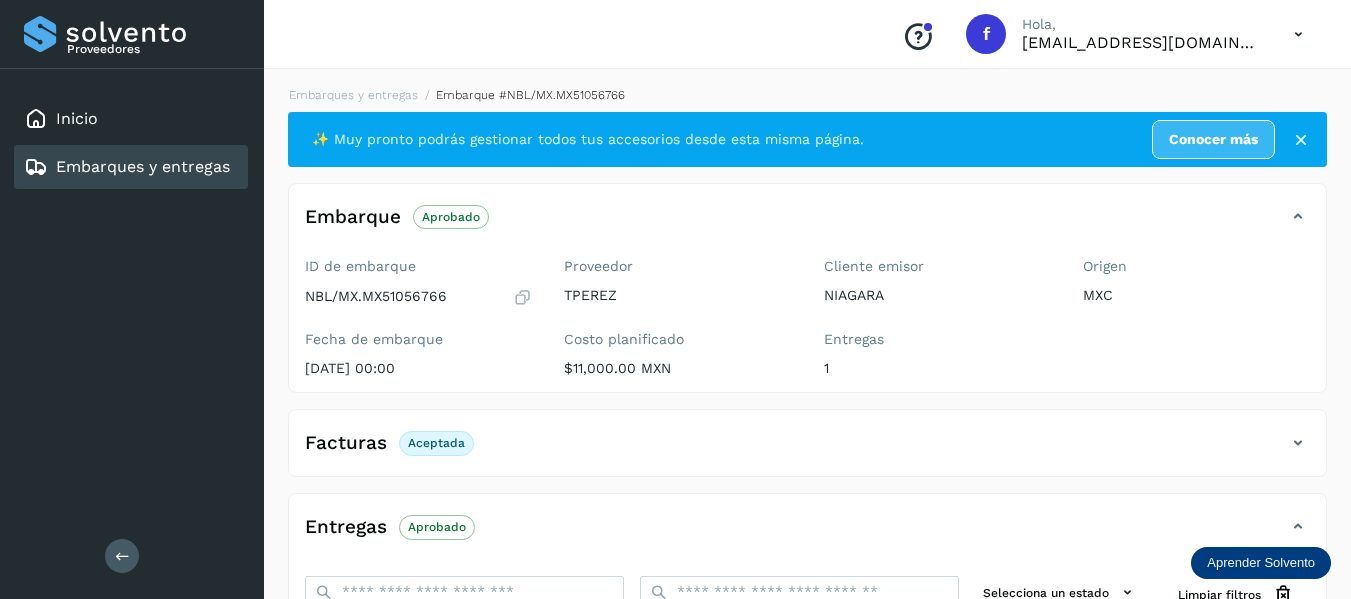 click on "Aceptada" at bounding box center (436, 443) 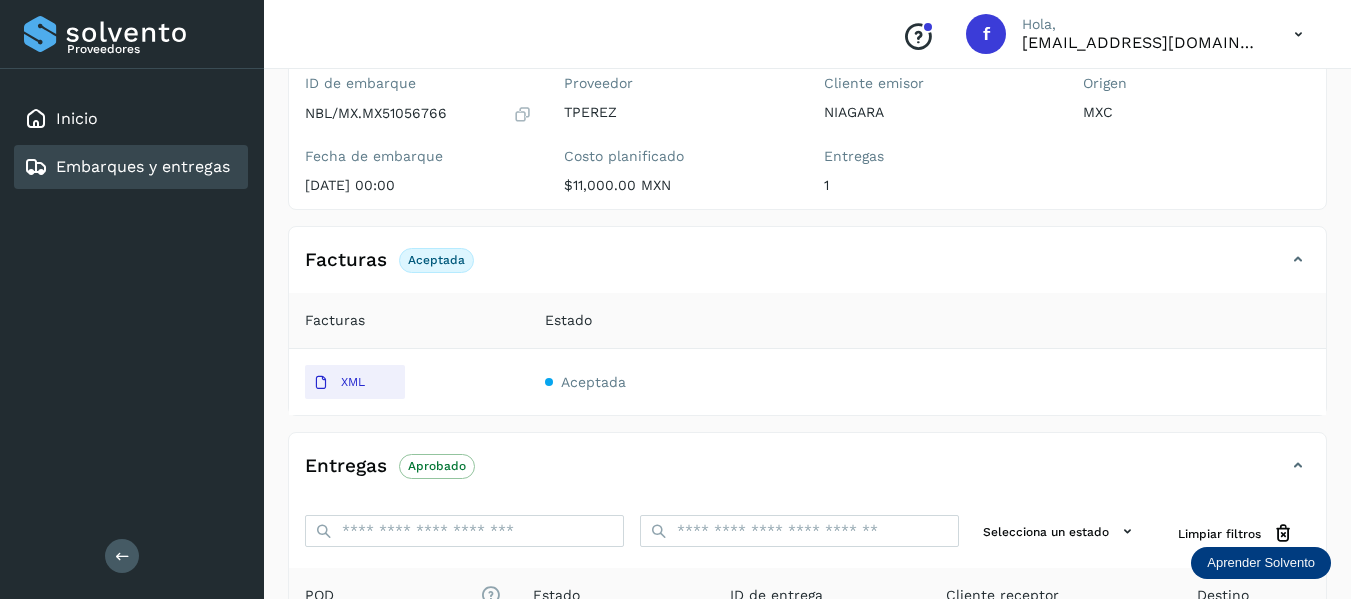 scroll, scrollTop: 200, scrollLeft: 0, axis: vertical 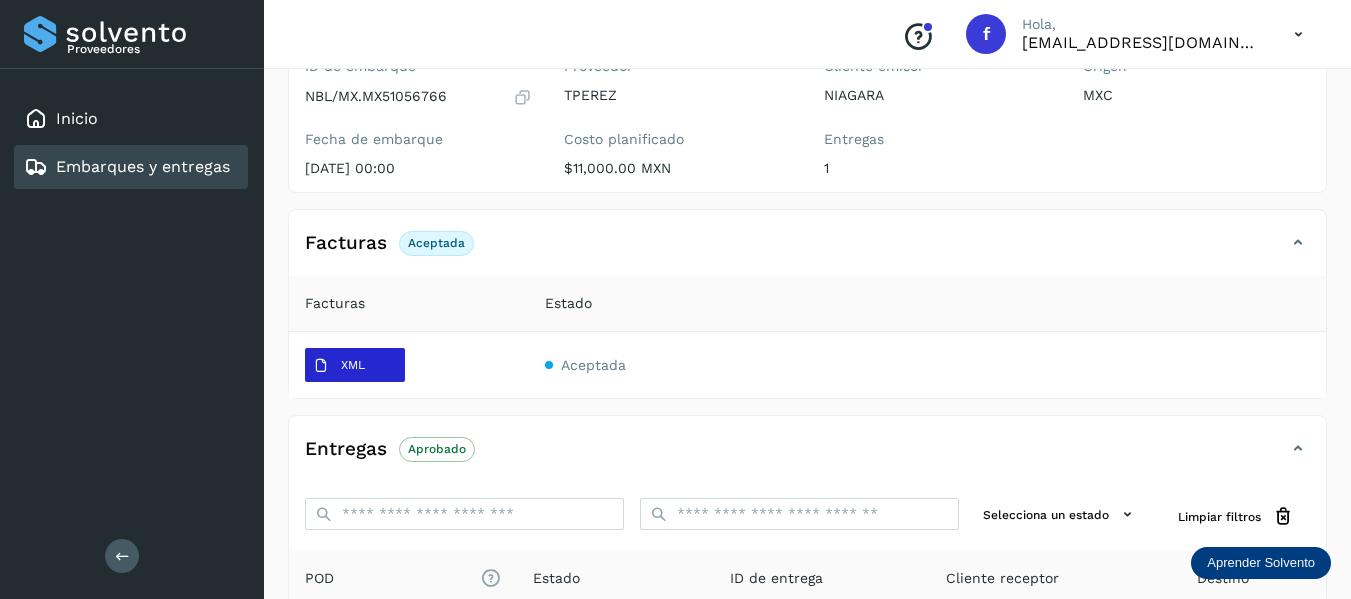 click on "XML" at bounding box center [339, 366] 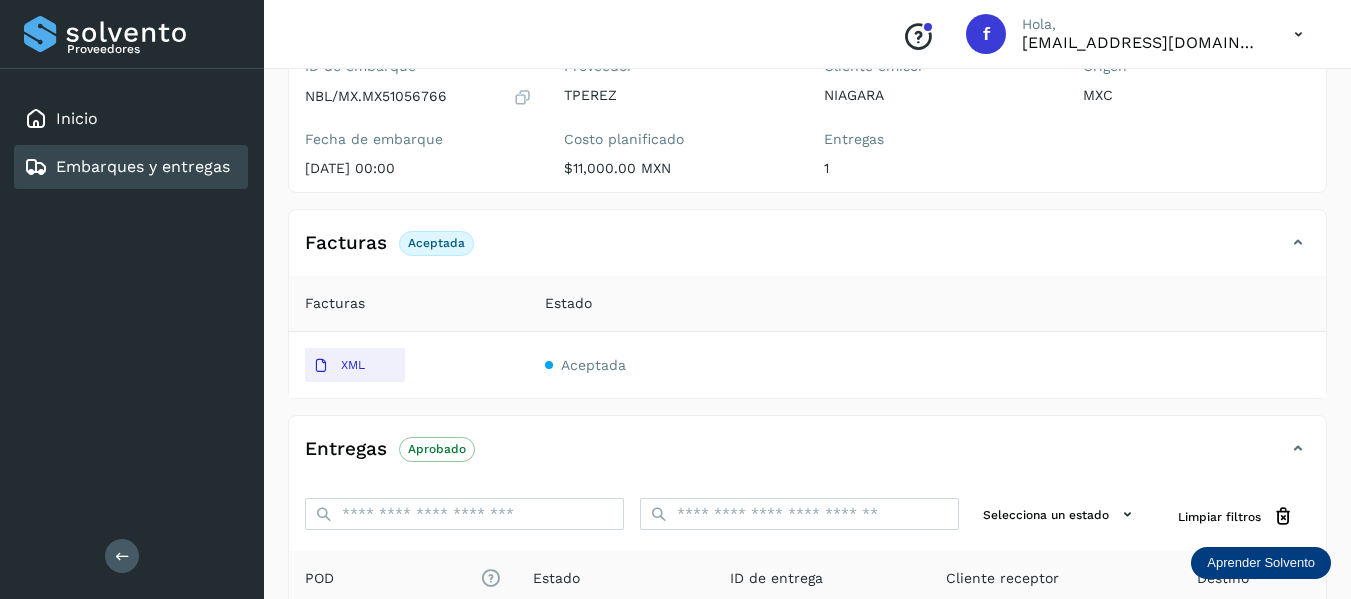 type 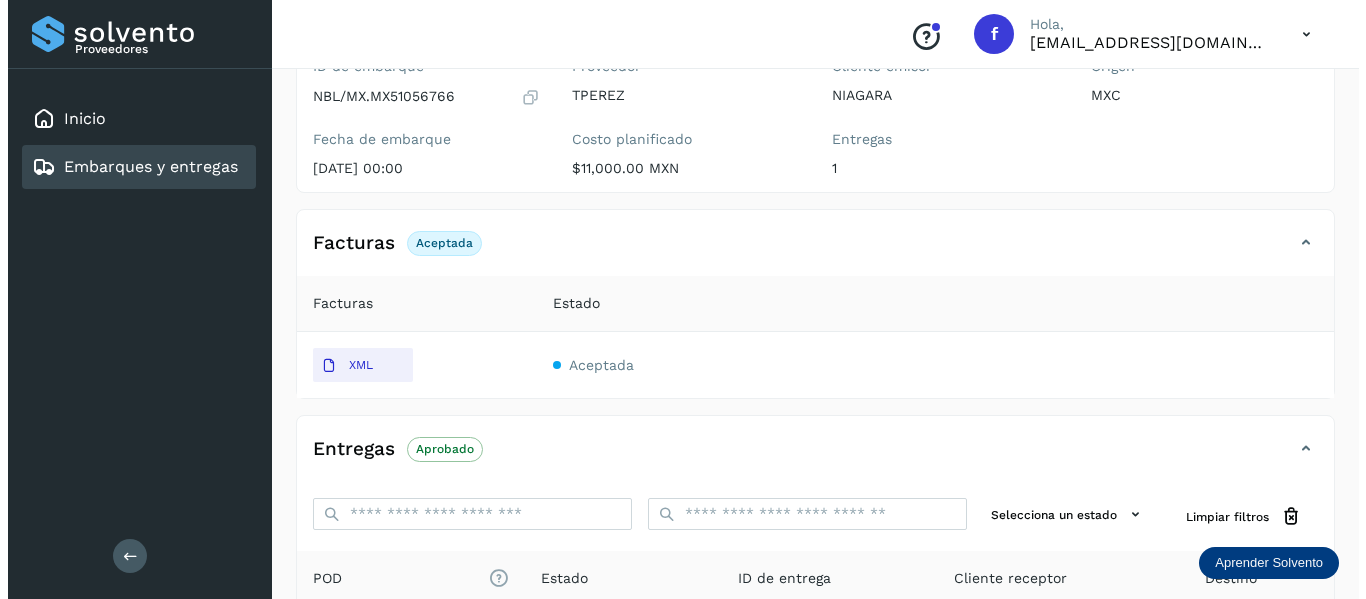 scroll, scrollTop: 0, scrollLeft: 0, axis: both 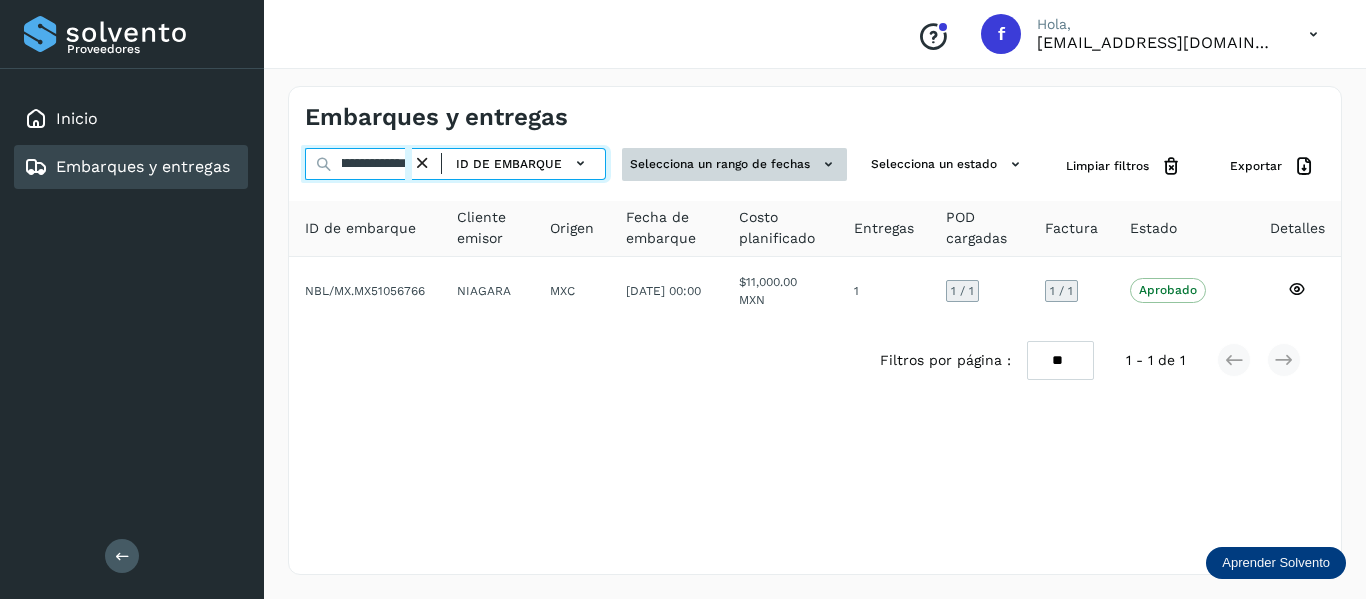 drag, startPoint x: 344, startPoint y: 155, endPoint x: 621, endPoint y: 158, distance: 277.01624 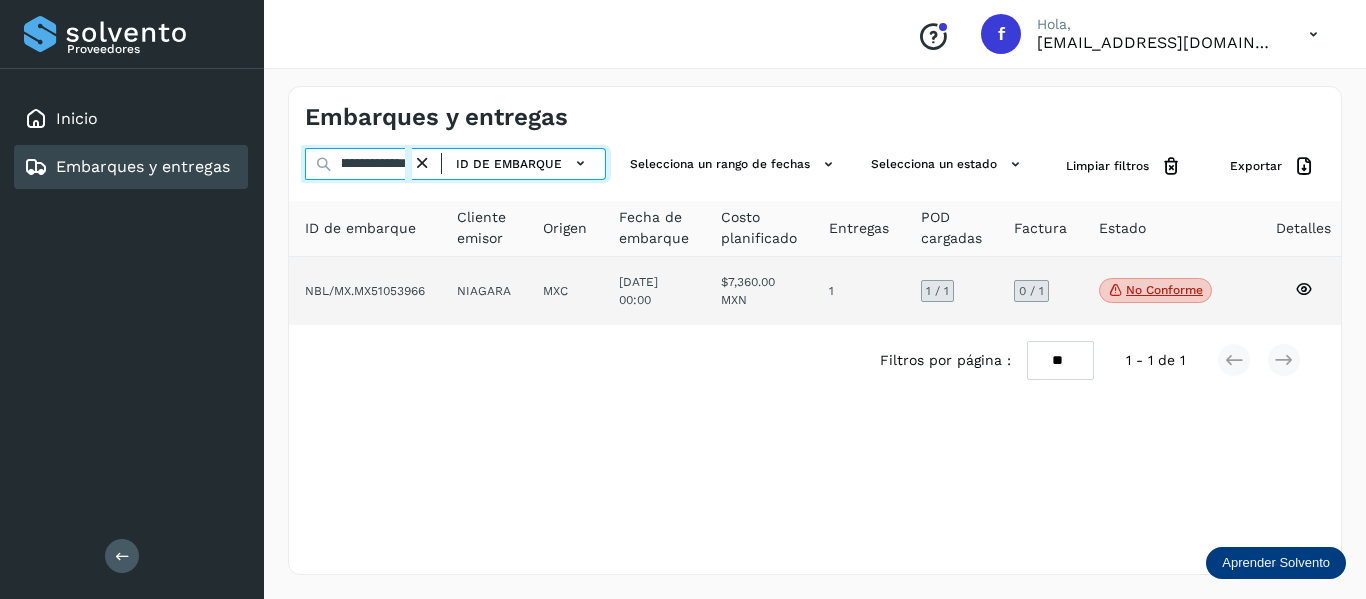 type on "**********" 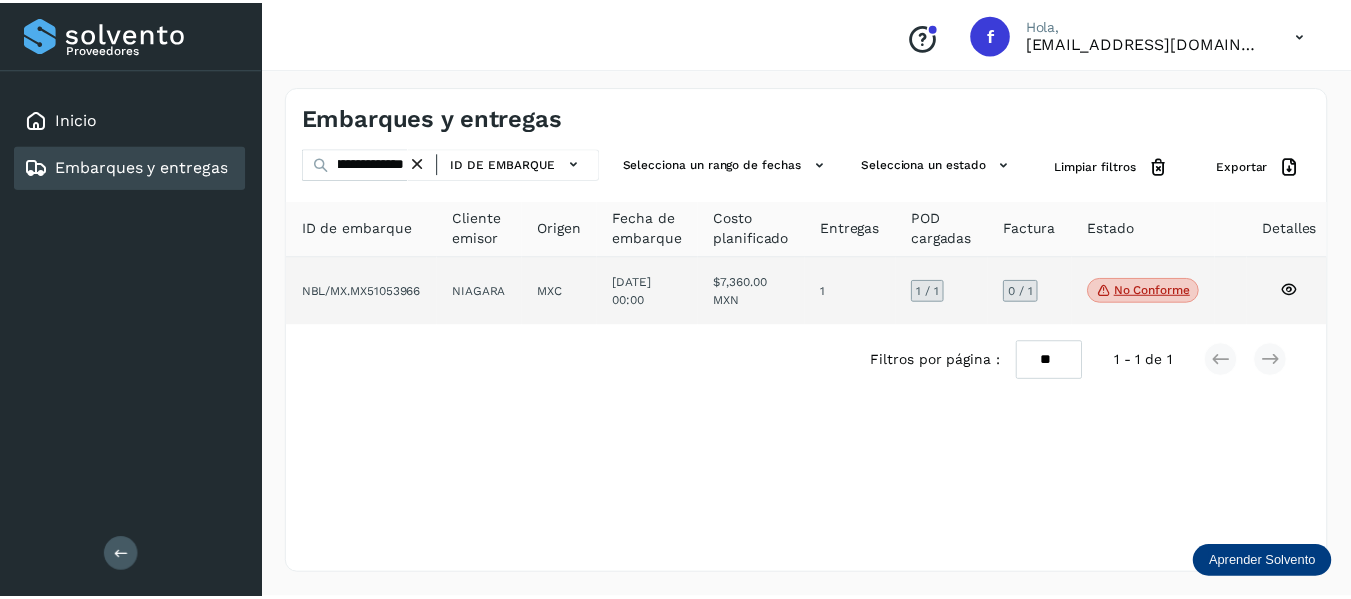 scroll, scrollTop: 0, scrollLeft: 0, axis: both 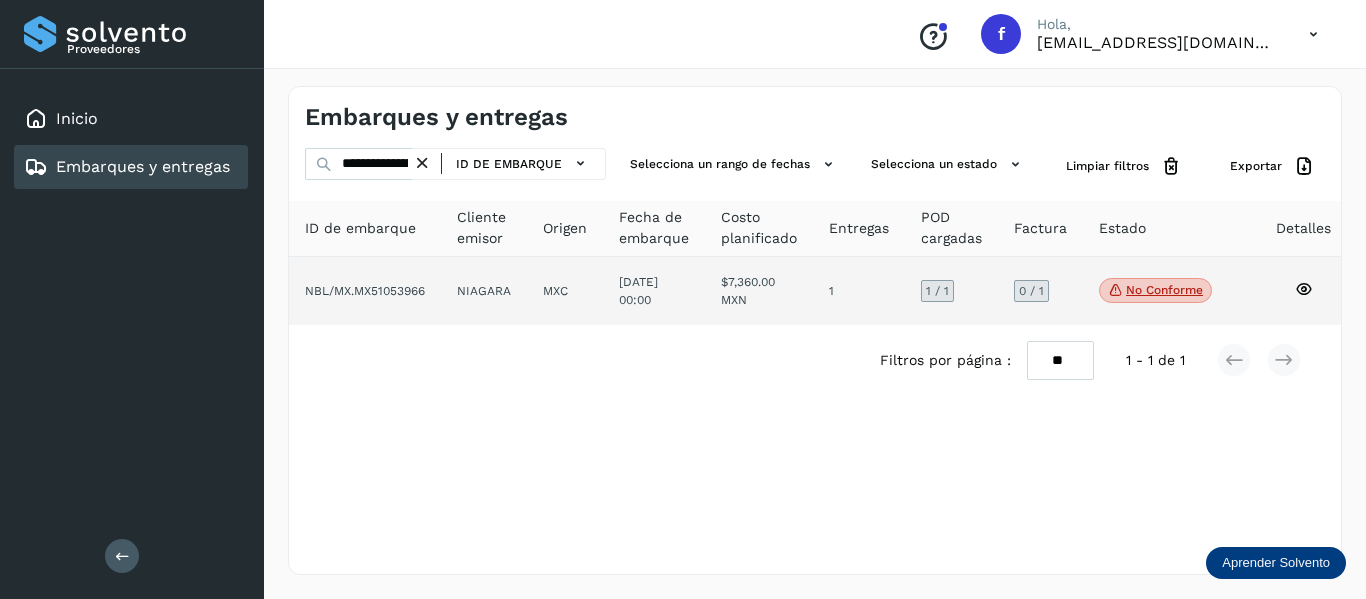click 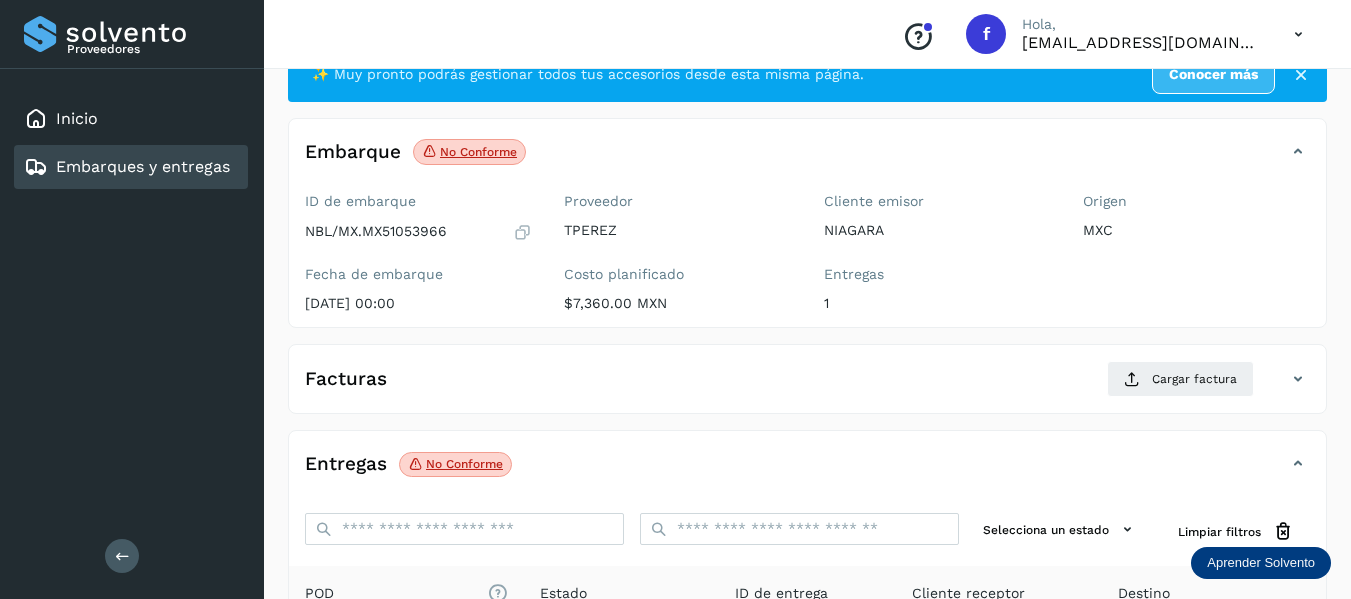 scroll, scrollTop: 100, scrollLeft: 0, axis: vertical 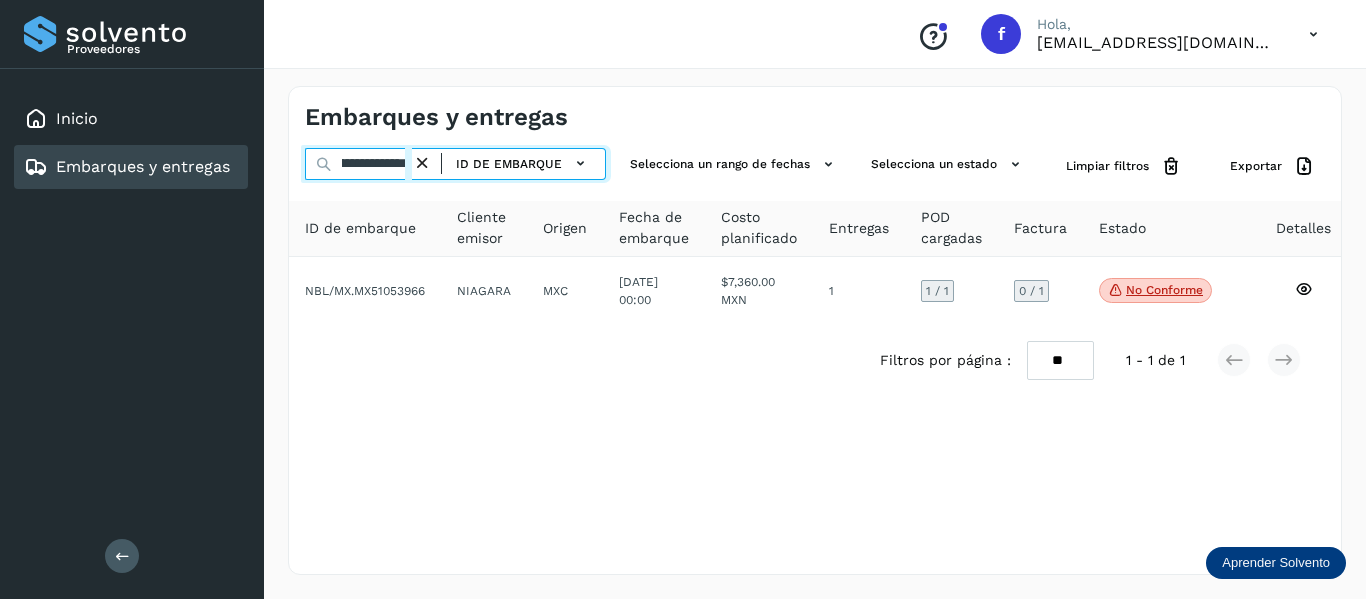 drag, startPoint x: 343, startPoint y: 161, endPoint x: 608, endPoint y: 196, distance: 267.30133 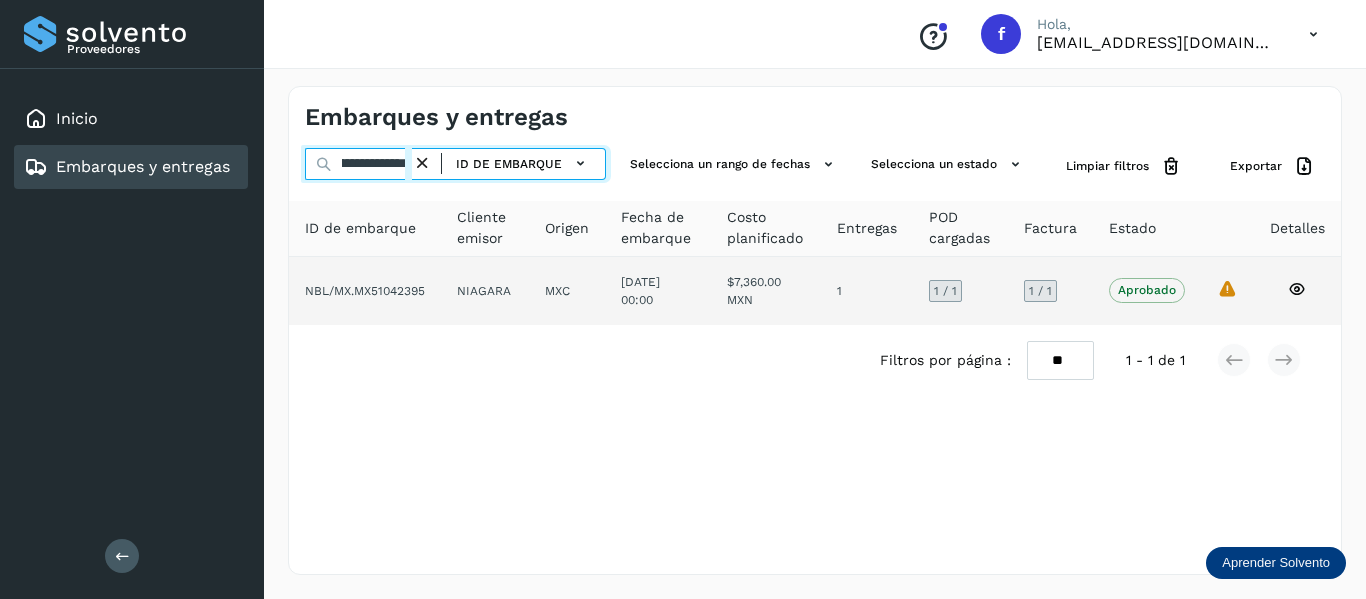 type on "**********" 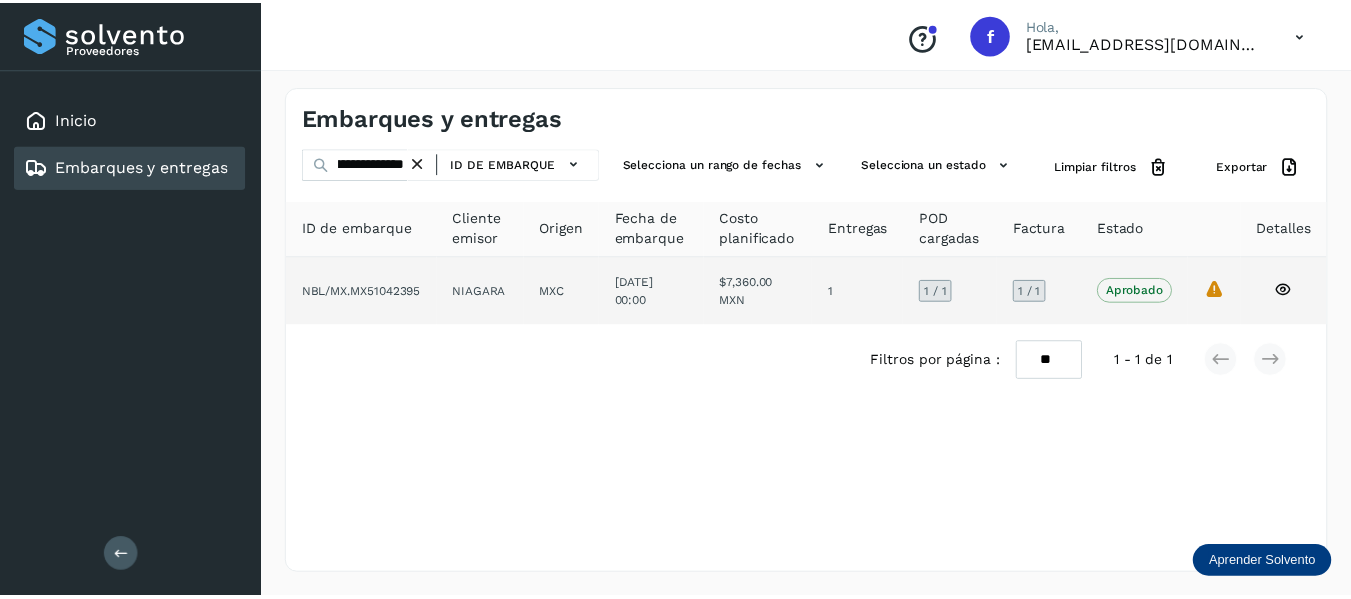 scroll, scrollTop: 0, scrollLeft: 0, axis: both 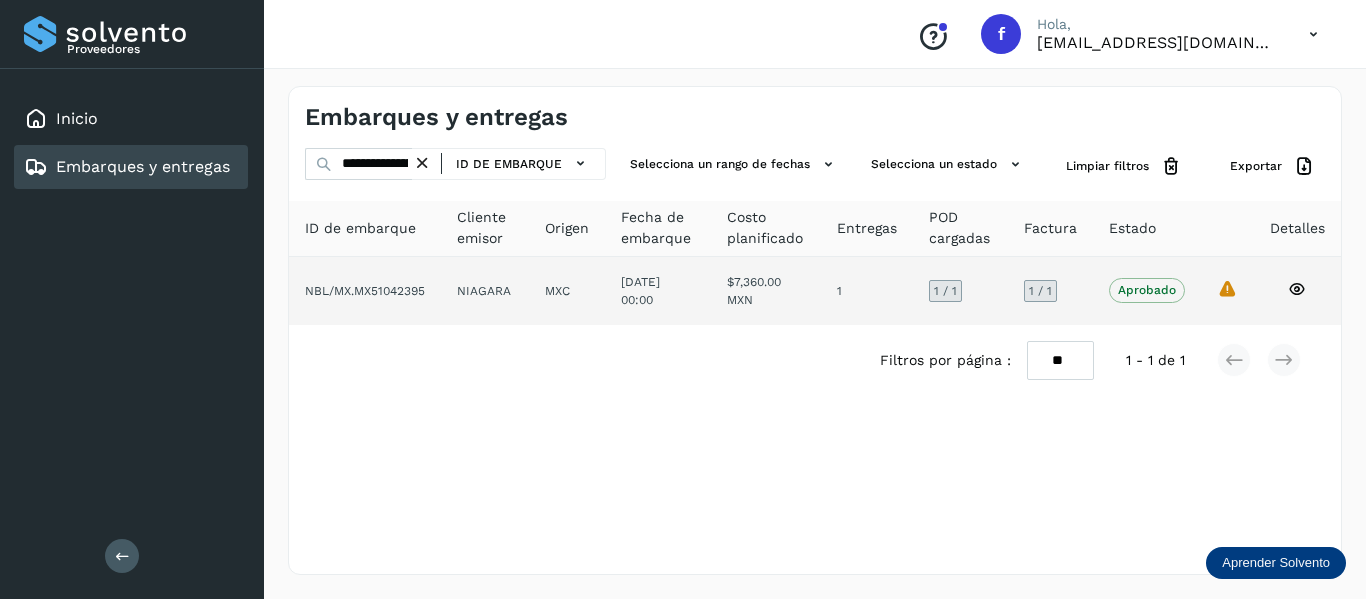 click 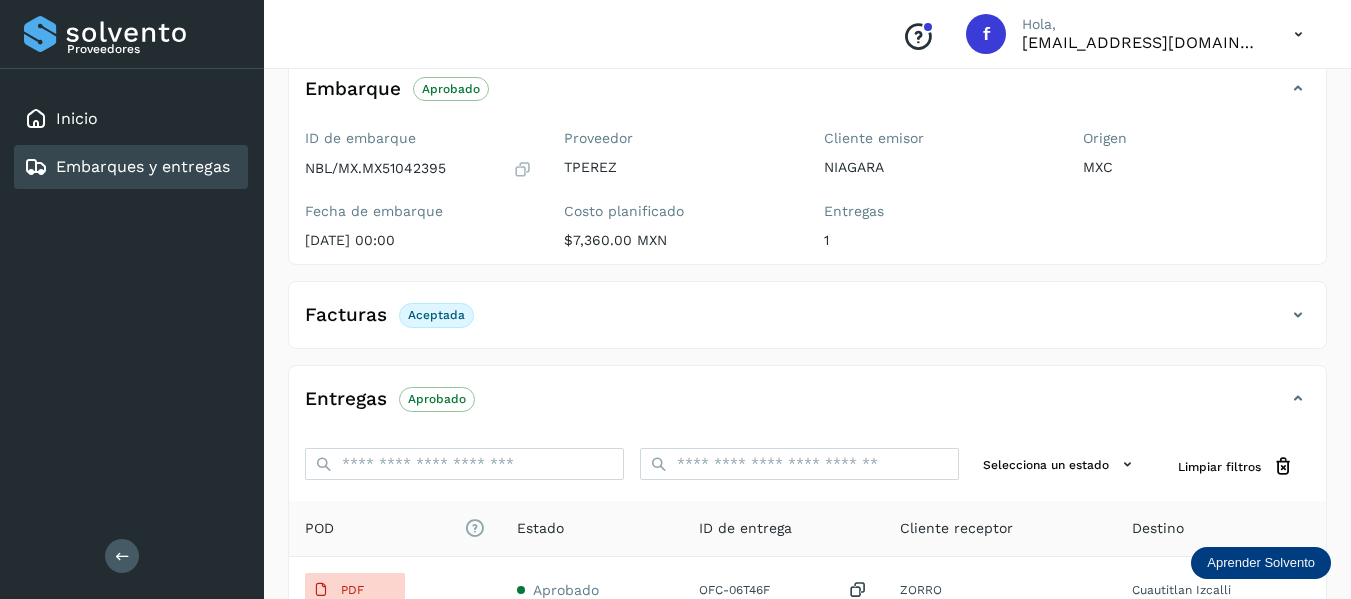 scroll, scrollTop: 200, scrollLeft: 0, axis: vertical 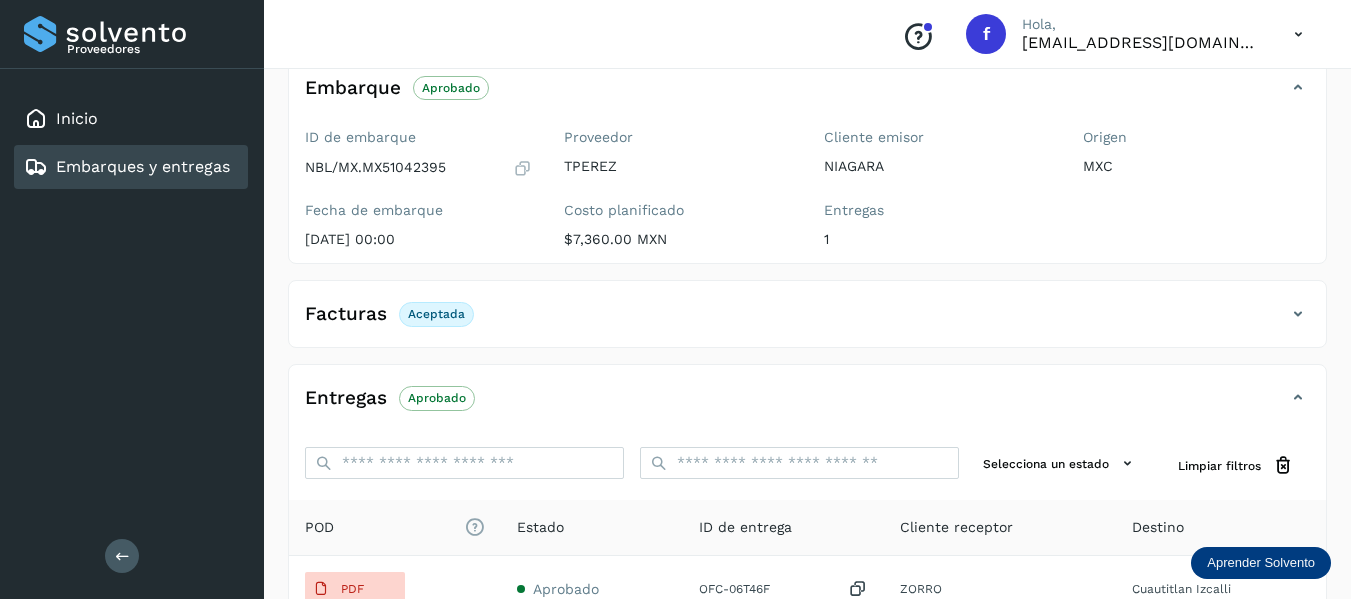 click on "Facturas Aceptada" 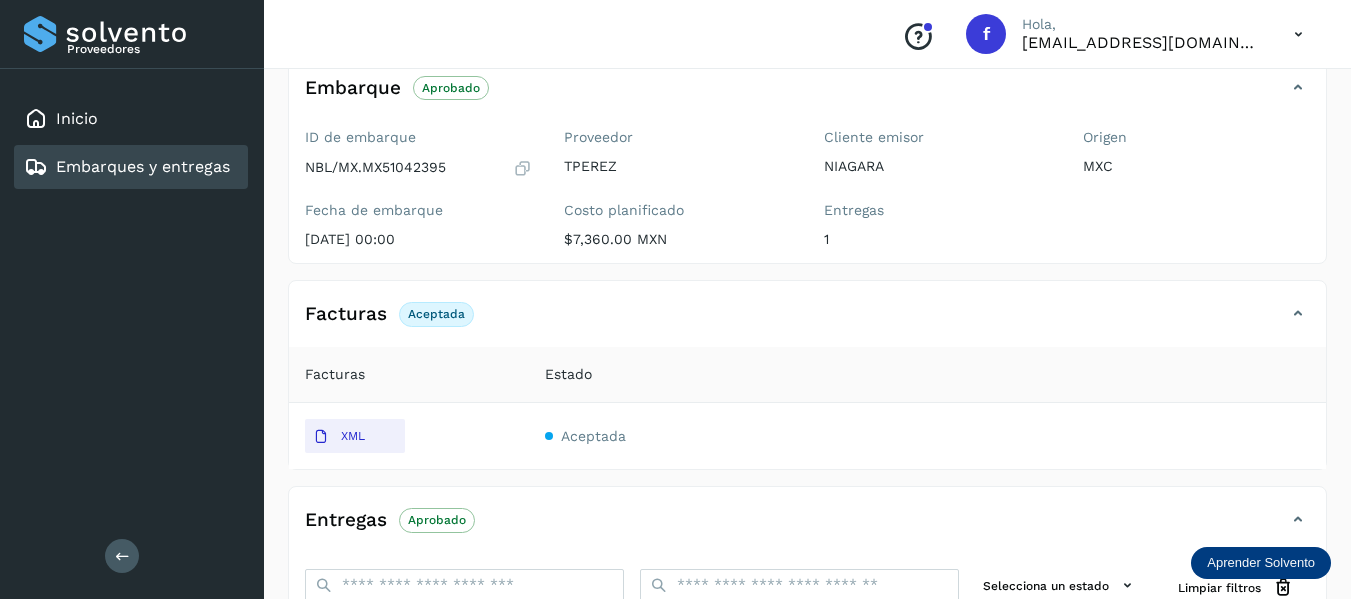 click on "XML" 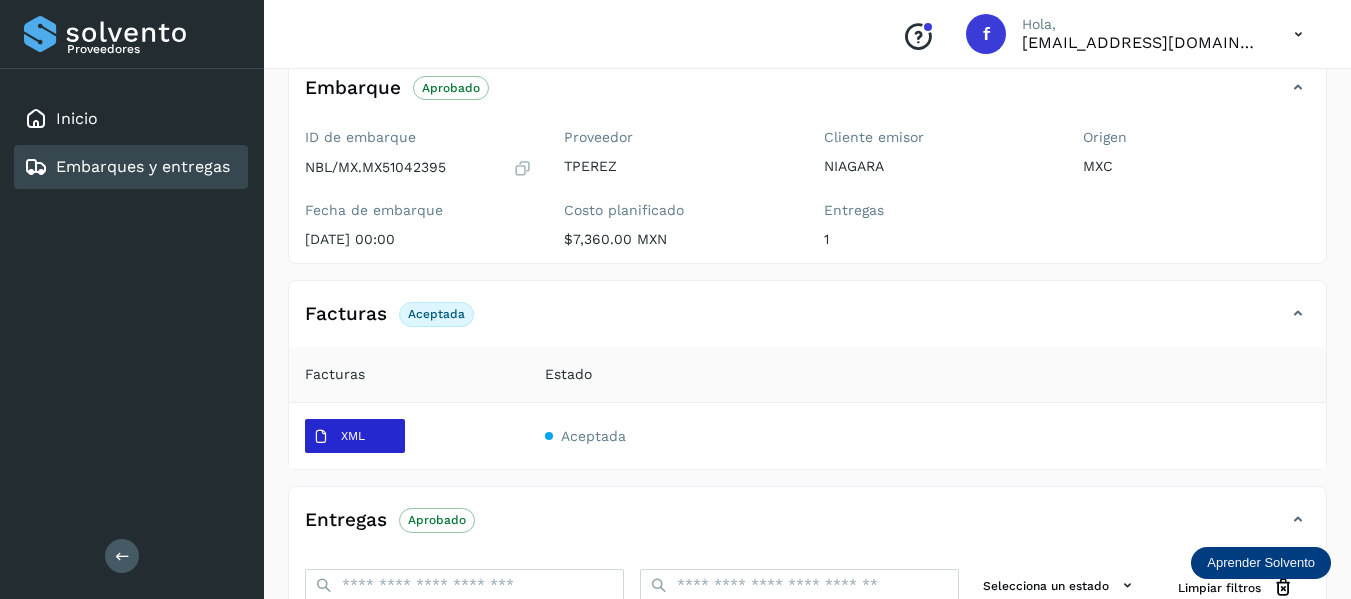 click on "XML" at bounding box center (339, 437) 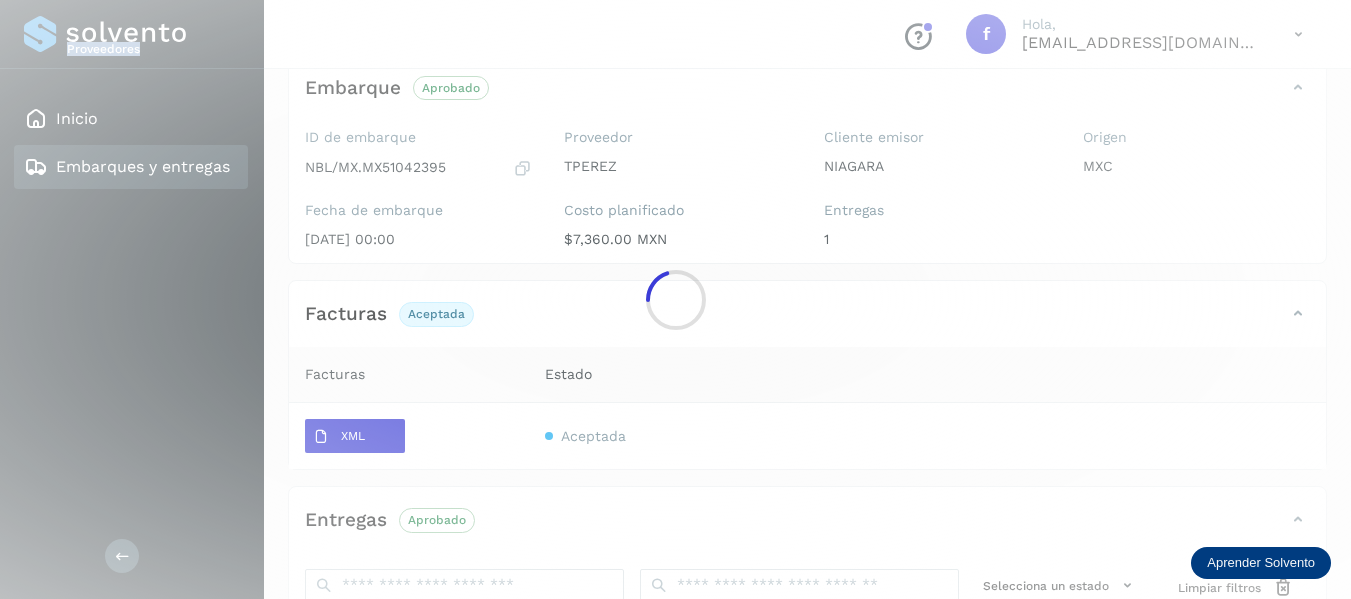 click 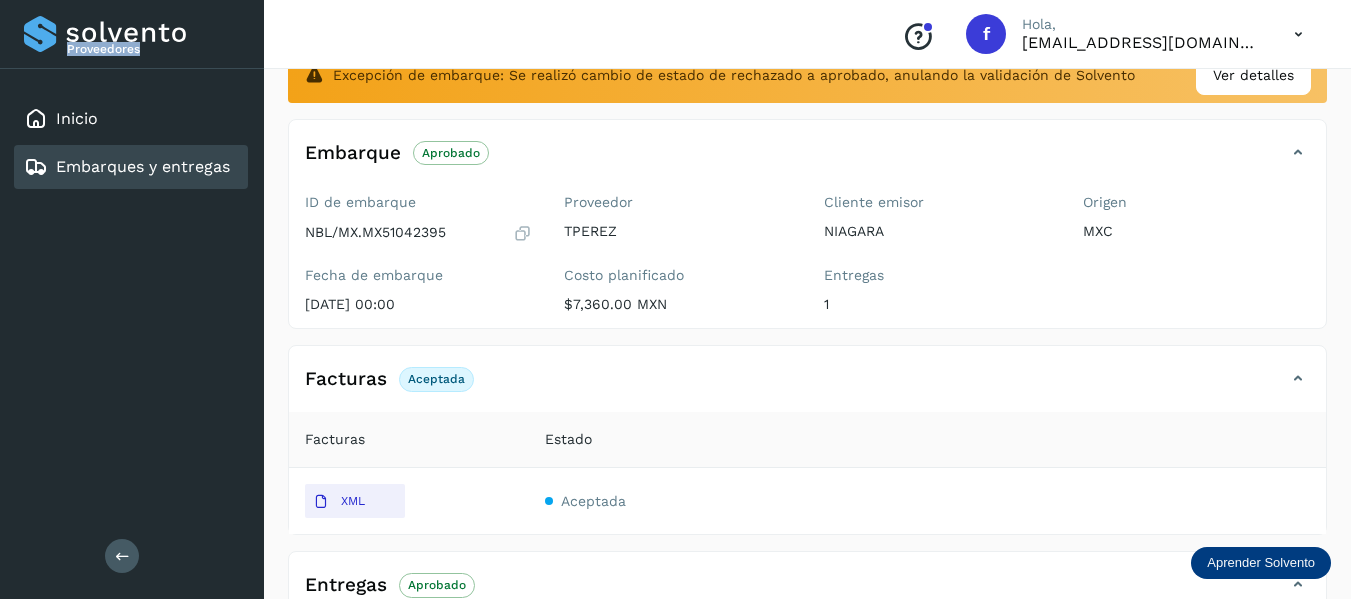 scroll, scrollTop: 100, scrollLeft: 0, axis: vertical 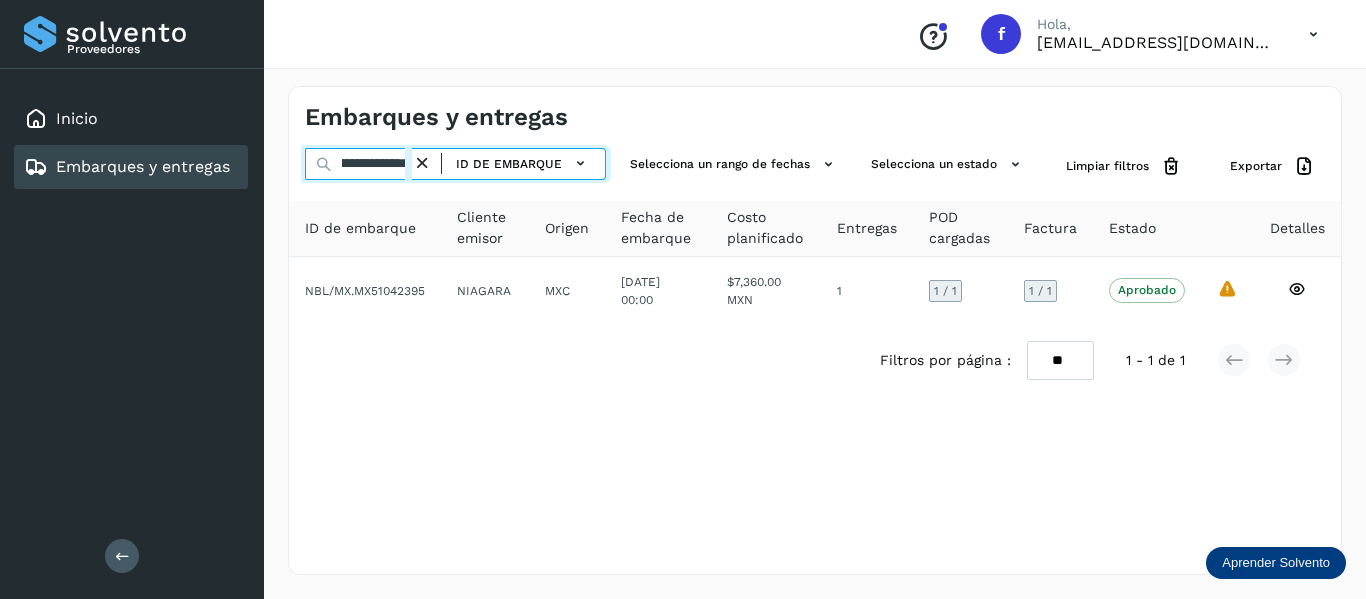 drag, startPoint x: 337, startPoint y: 170, endPoint x: 655, endPoint y: 248, distance: 327.42633 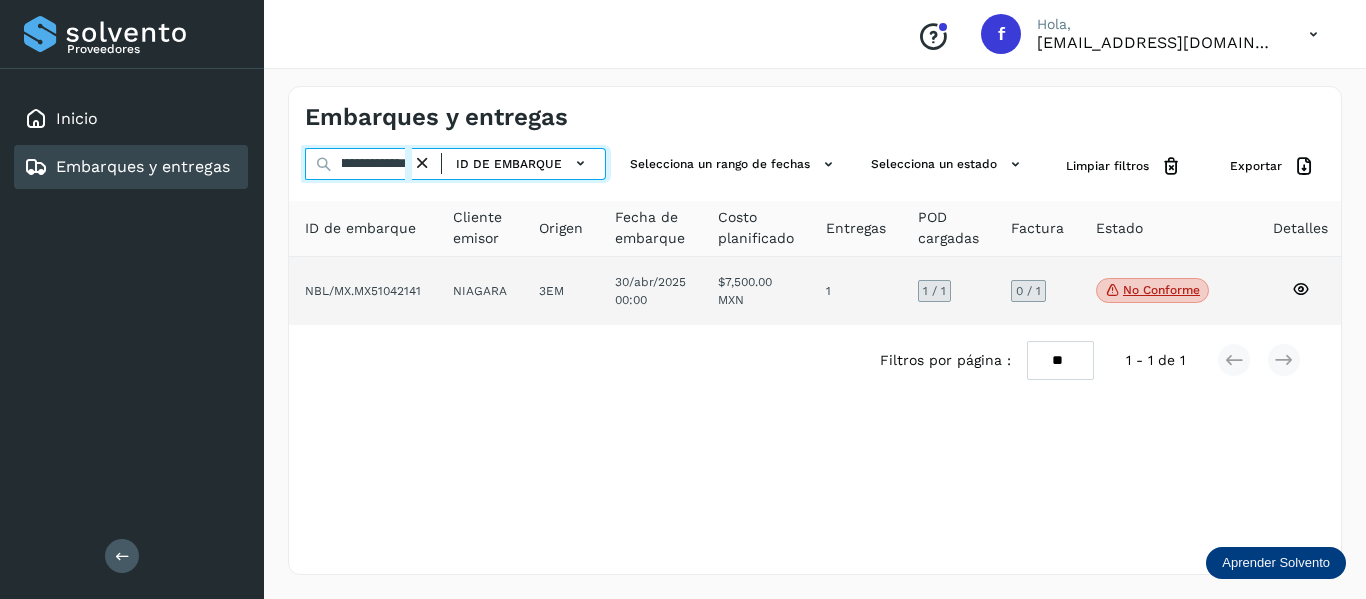 type on "**********" 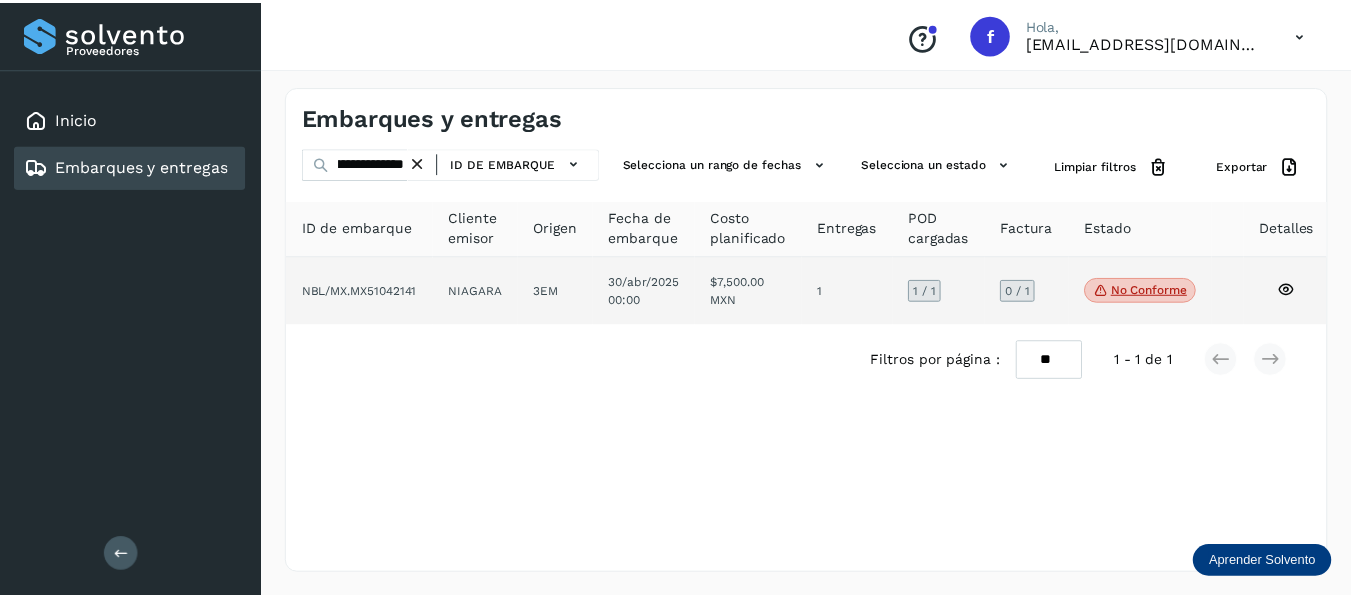 scroll, scrollTop: 0, scrollLeft: 0, axis: both 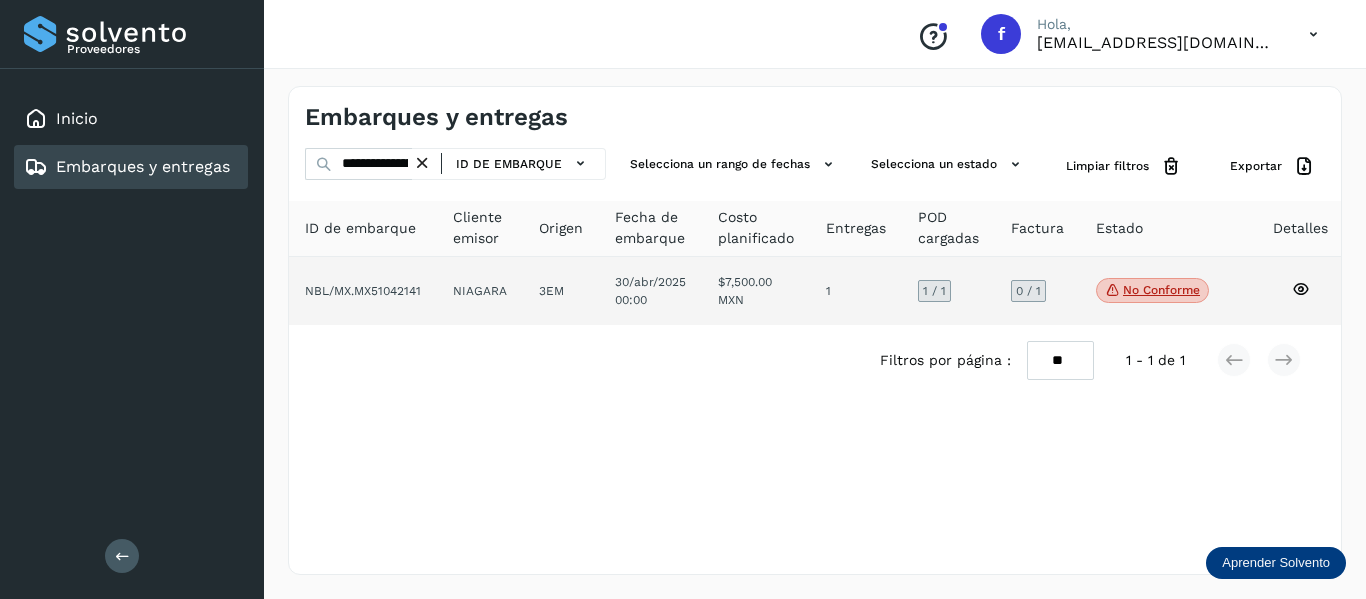 click 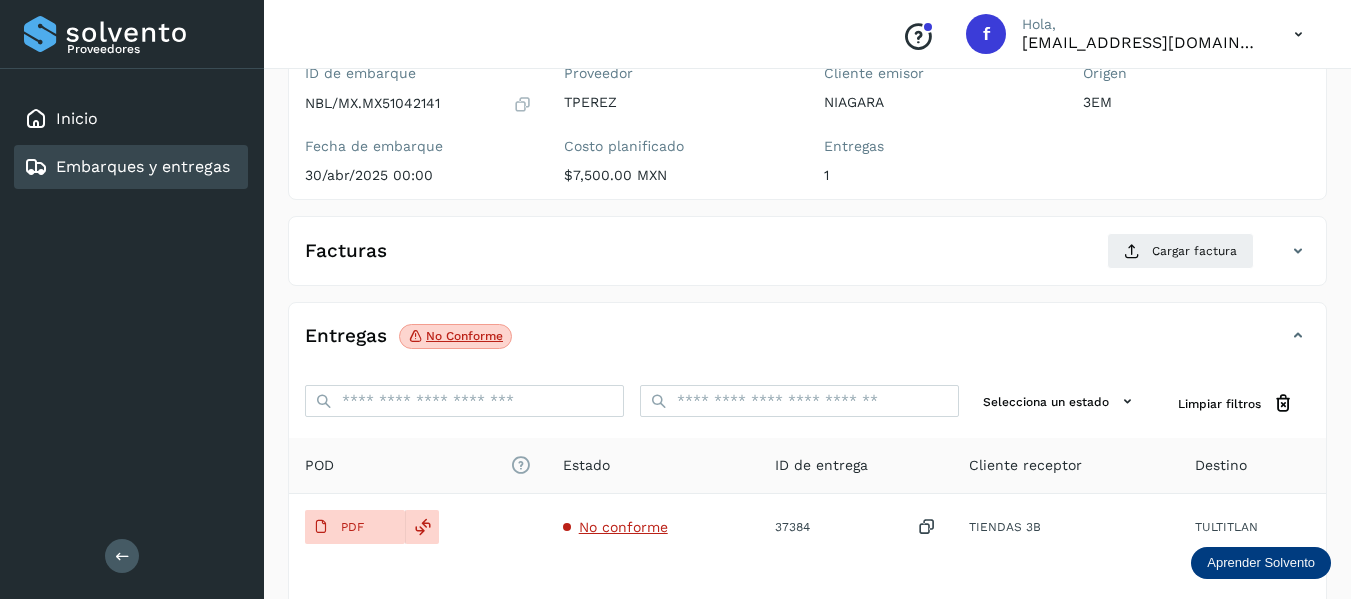 scroll, scrollTop: 200, scrollLeft: 0, axis: vertical 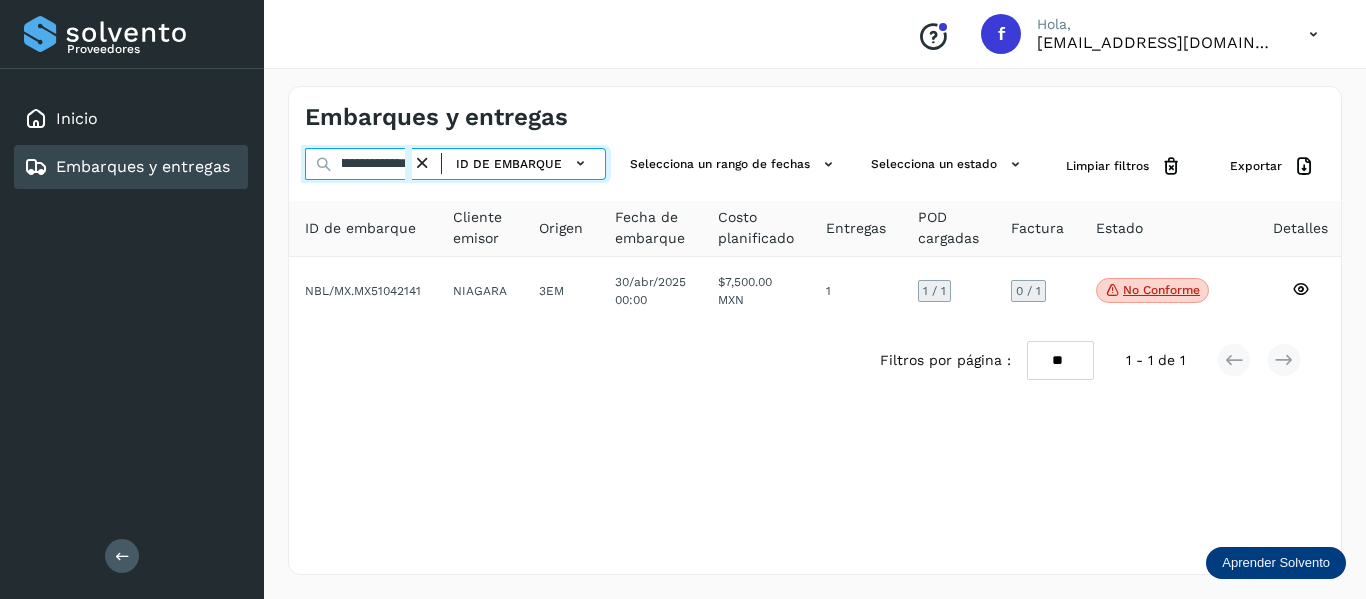 drag, startPoint x: 333, startPoint y: 164, endPoint x: 735, endPoint y: 319, distance: 430.84683 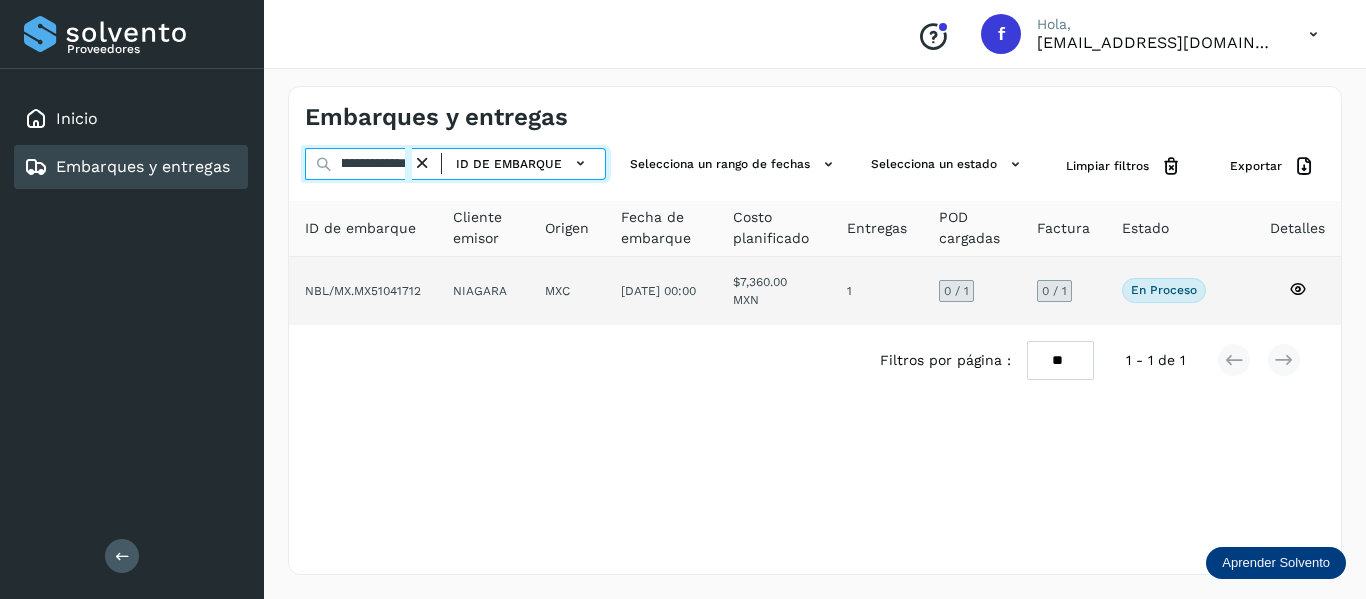 type on "**********" 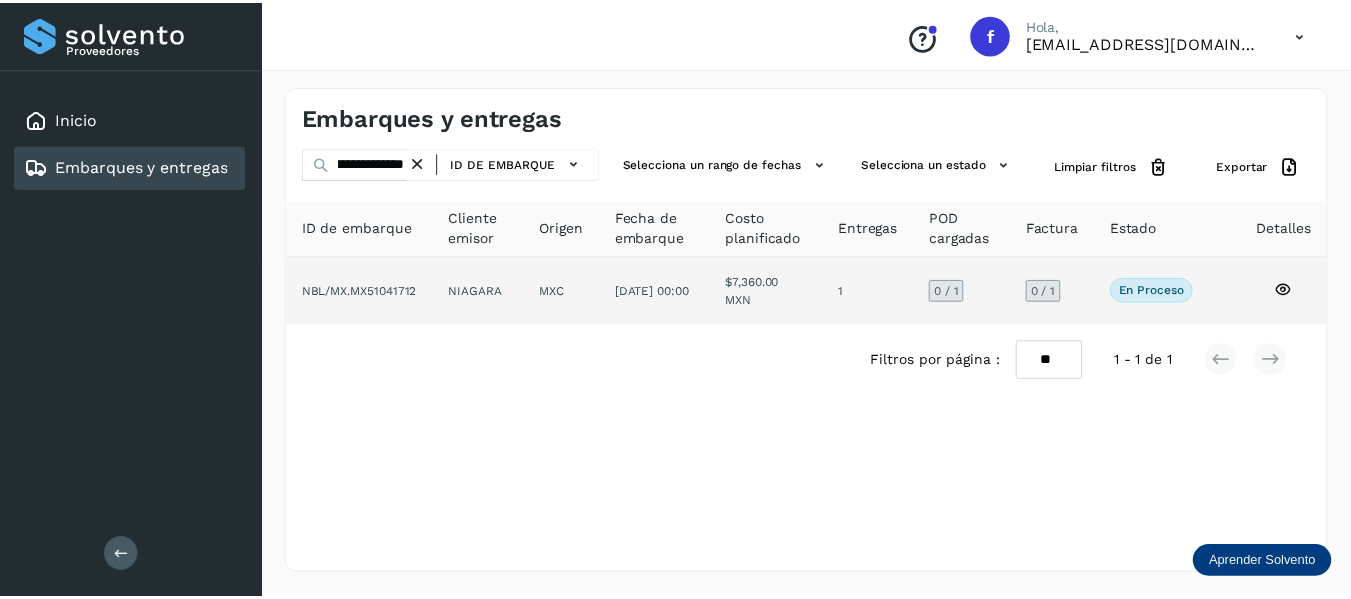 scroll, scrollTop: 0, scrollLeft: 0, axis: both 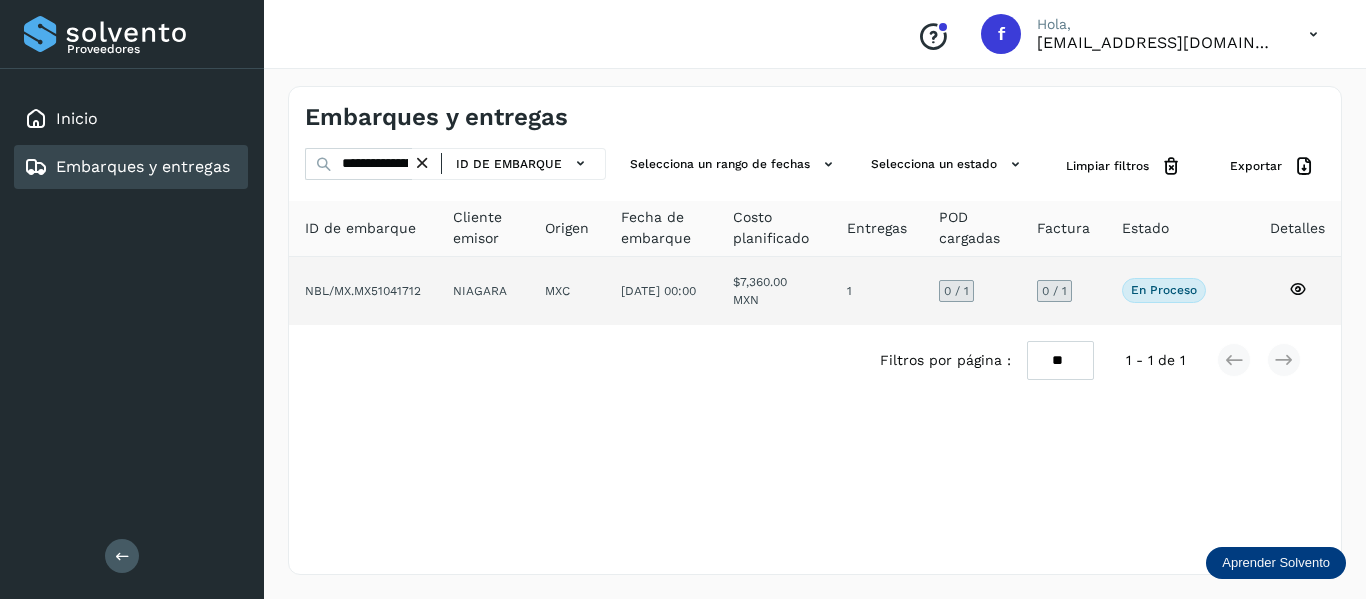 click on "En proceso
Verifica el estado de la factura o entregas asociadas a este embarque" 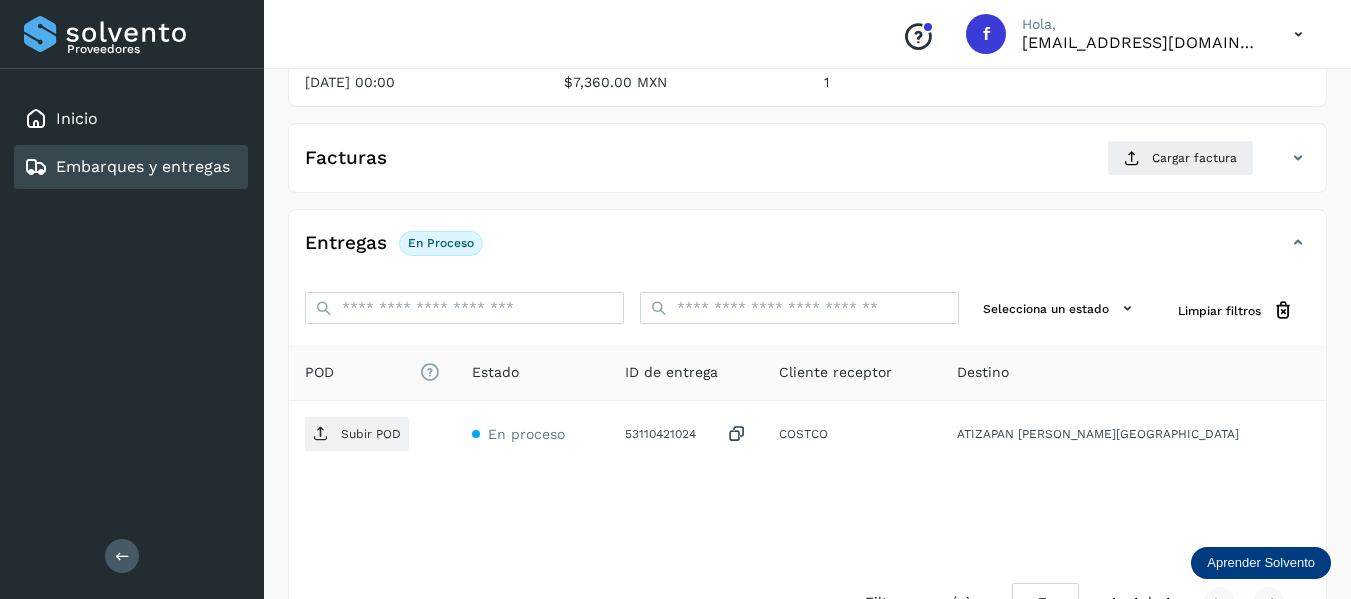 scroll, scrollTop: 250, scrollLeft: 0, axis: vertical 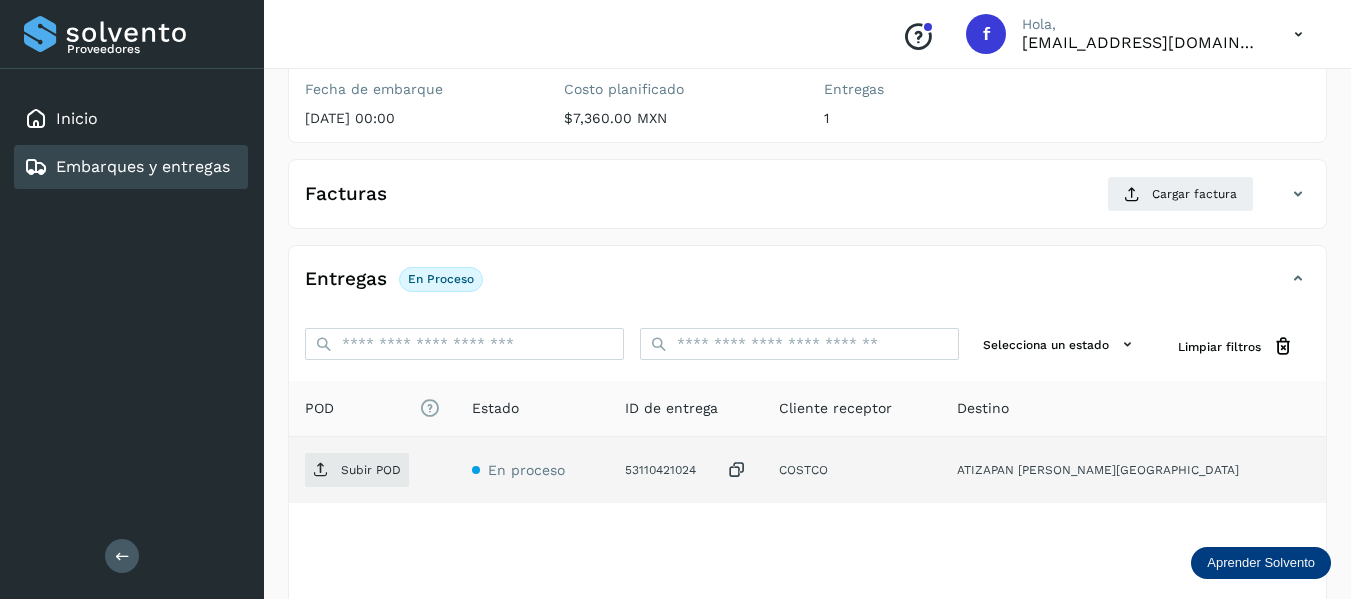 click on "En proceso" 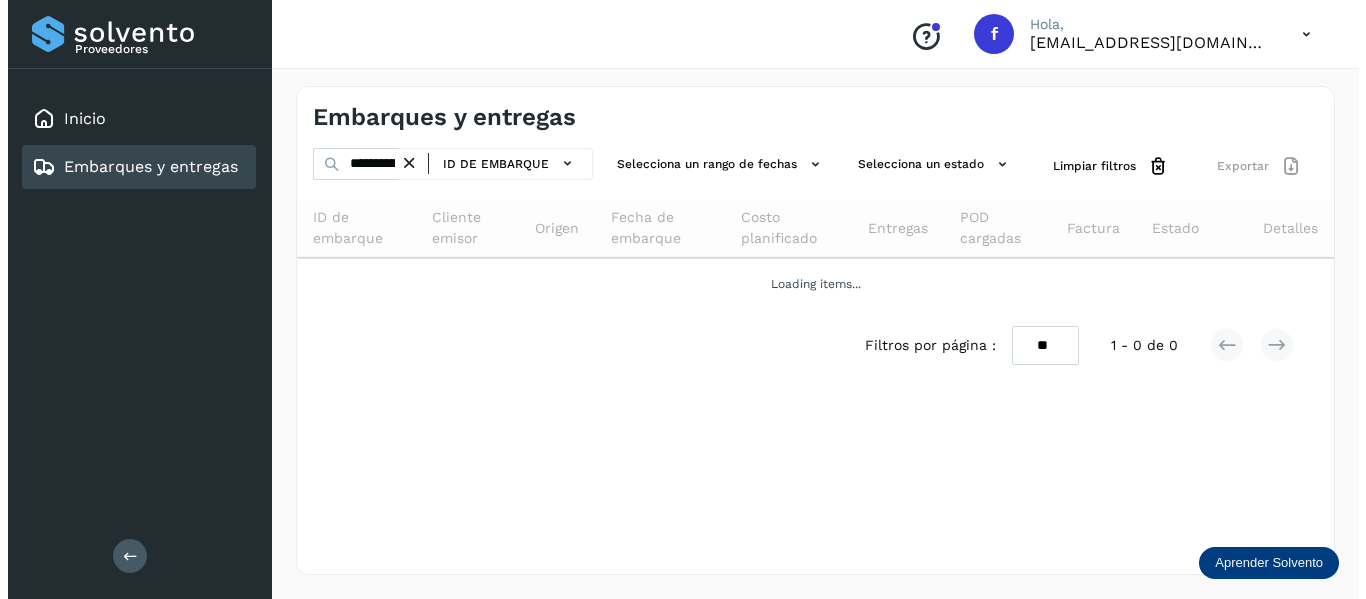 scroll, scrollTop: 0, scrollLeft: 0, axis: both 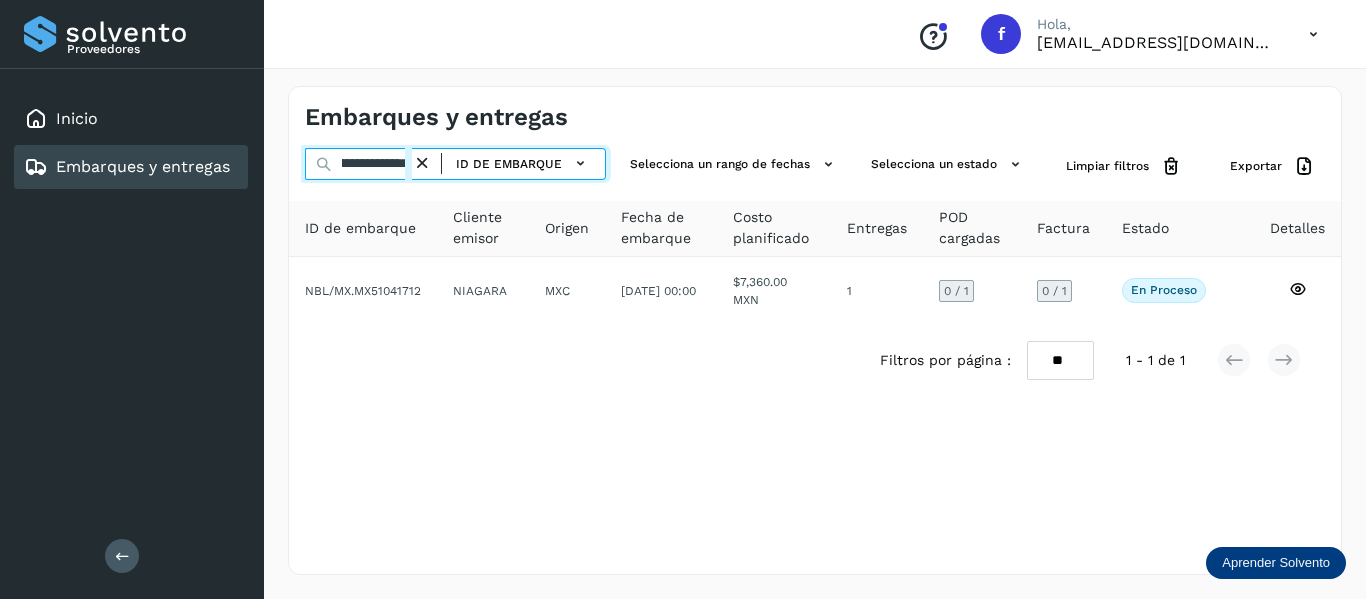 drag, startPoint x: 339, startPoint y: 164, endPoint x: 614, endPoint y: 182, distance: 275.58847 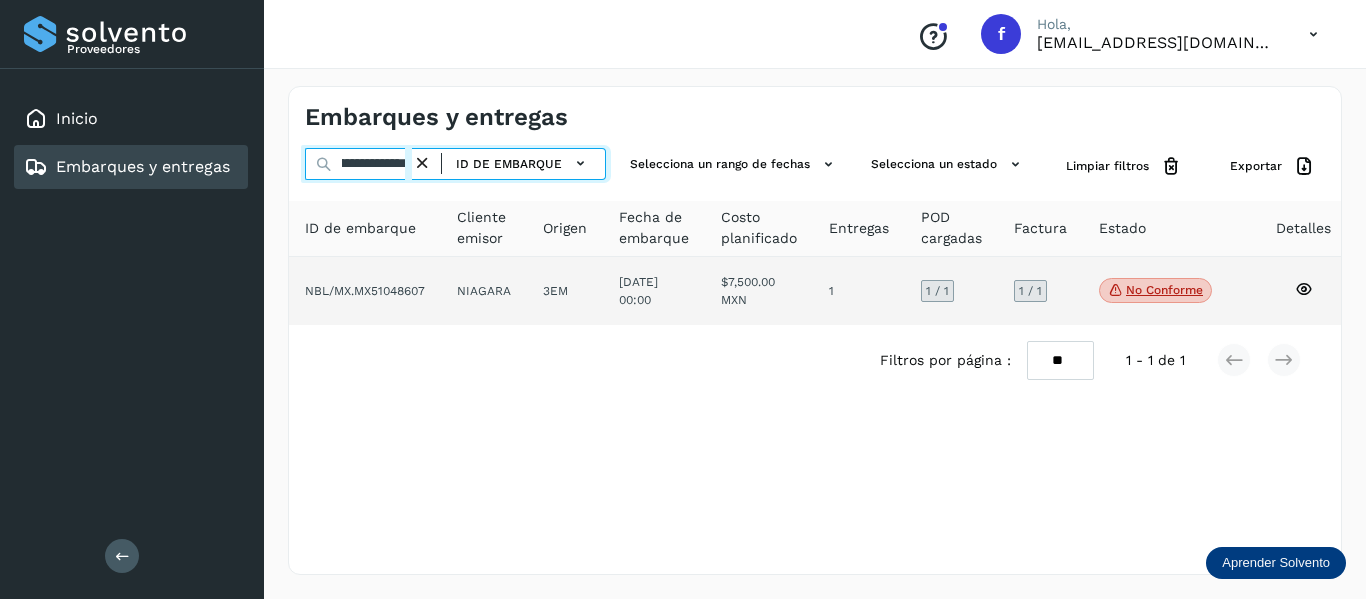 type on "**********" 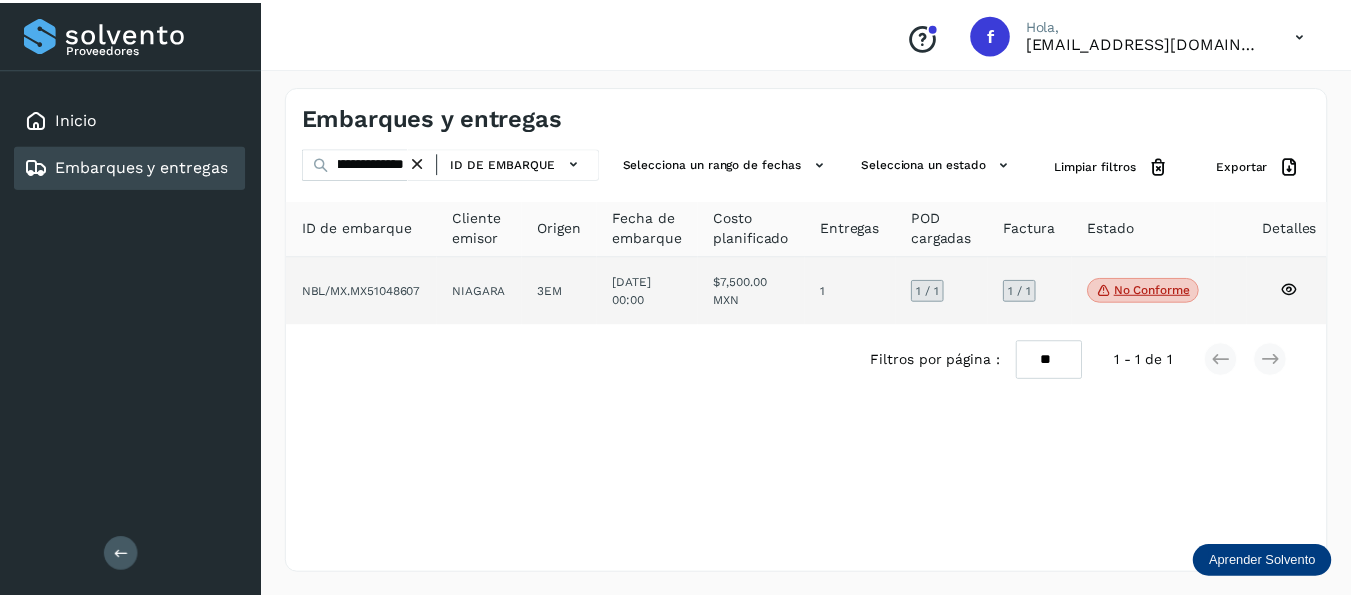 scroll, scrollTop: 0, scrollLeft: 0, axis: both 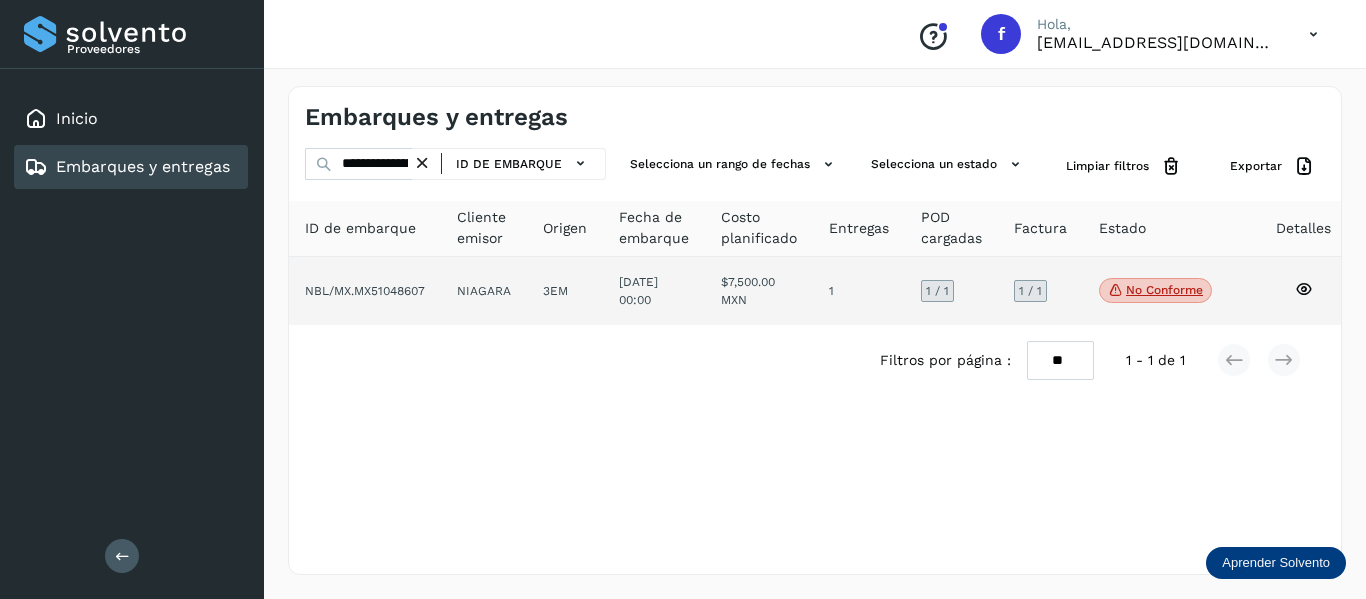 click 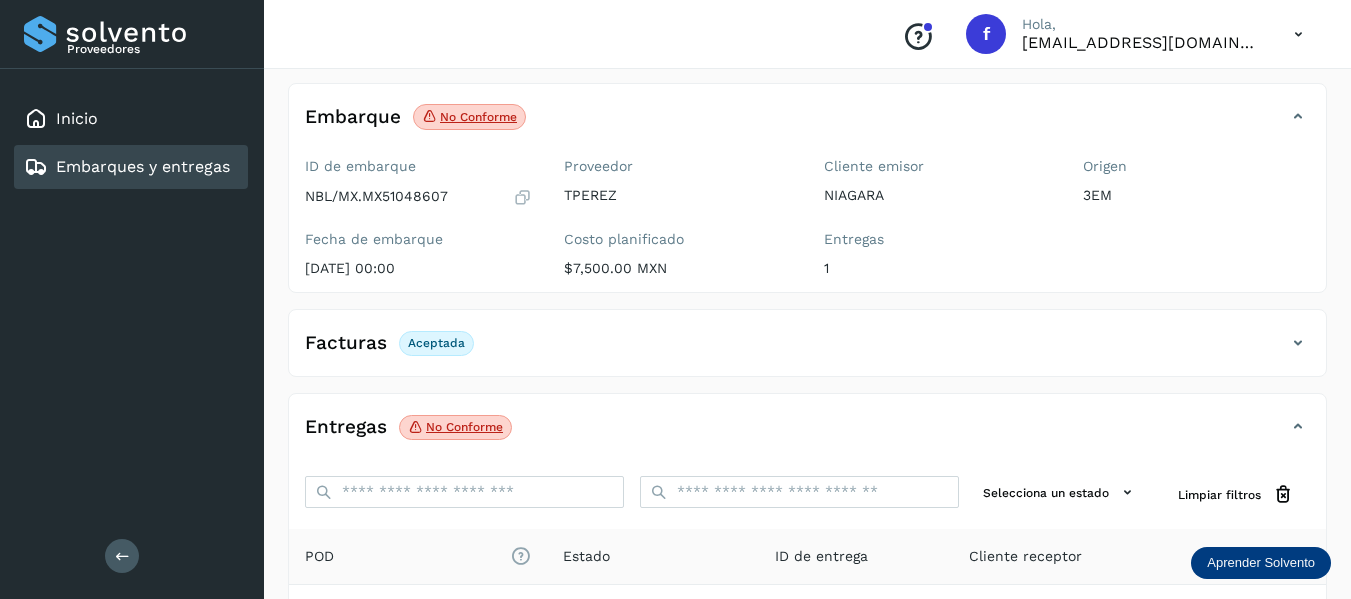 scroll, scrollTop: 200, scrollLeft: 0, axis: vertical 